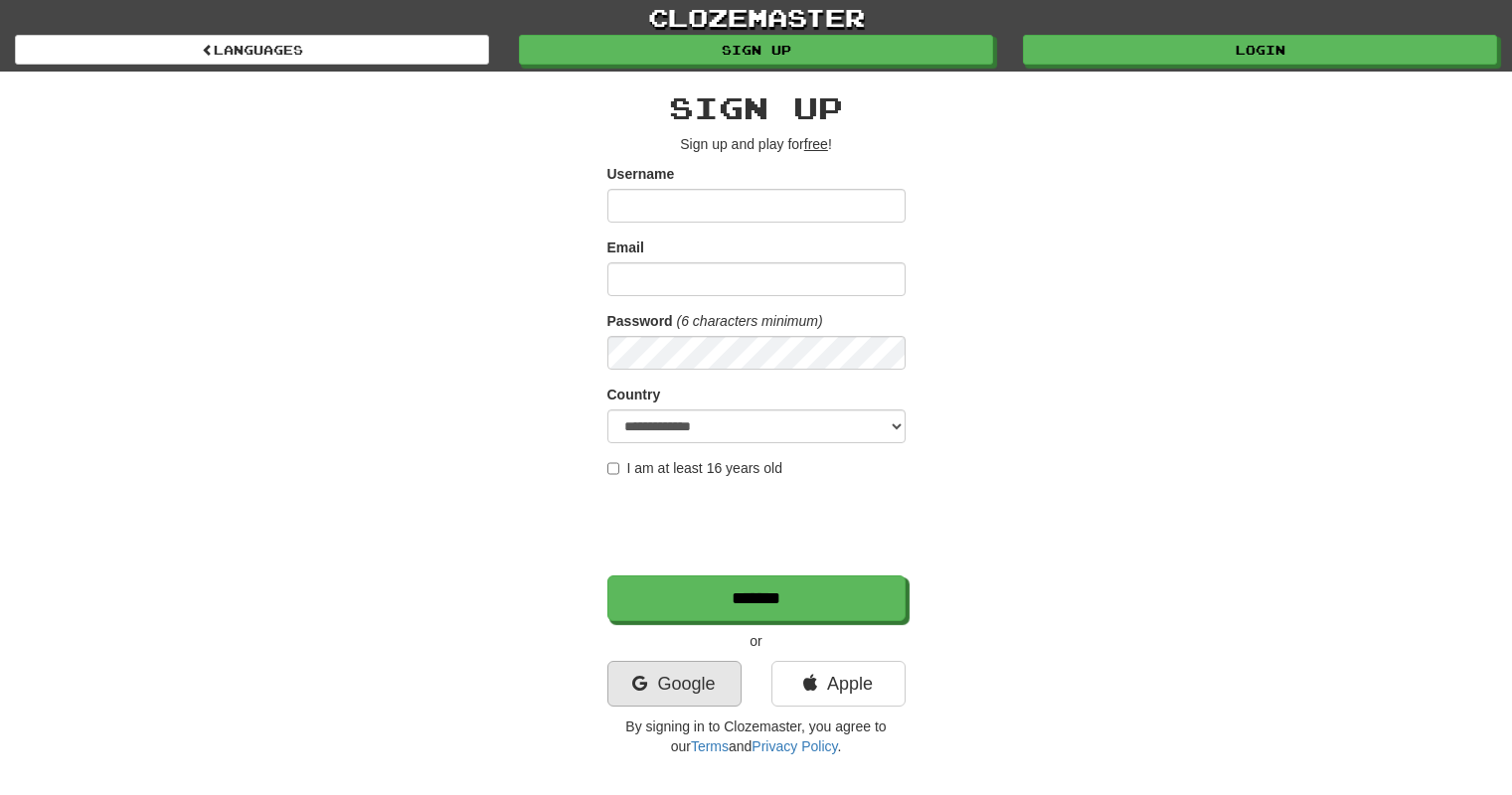scroll, scrollTop: 0, scrollLeft: 0, axis: both 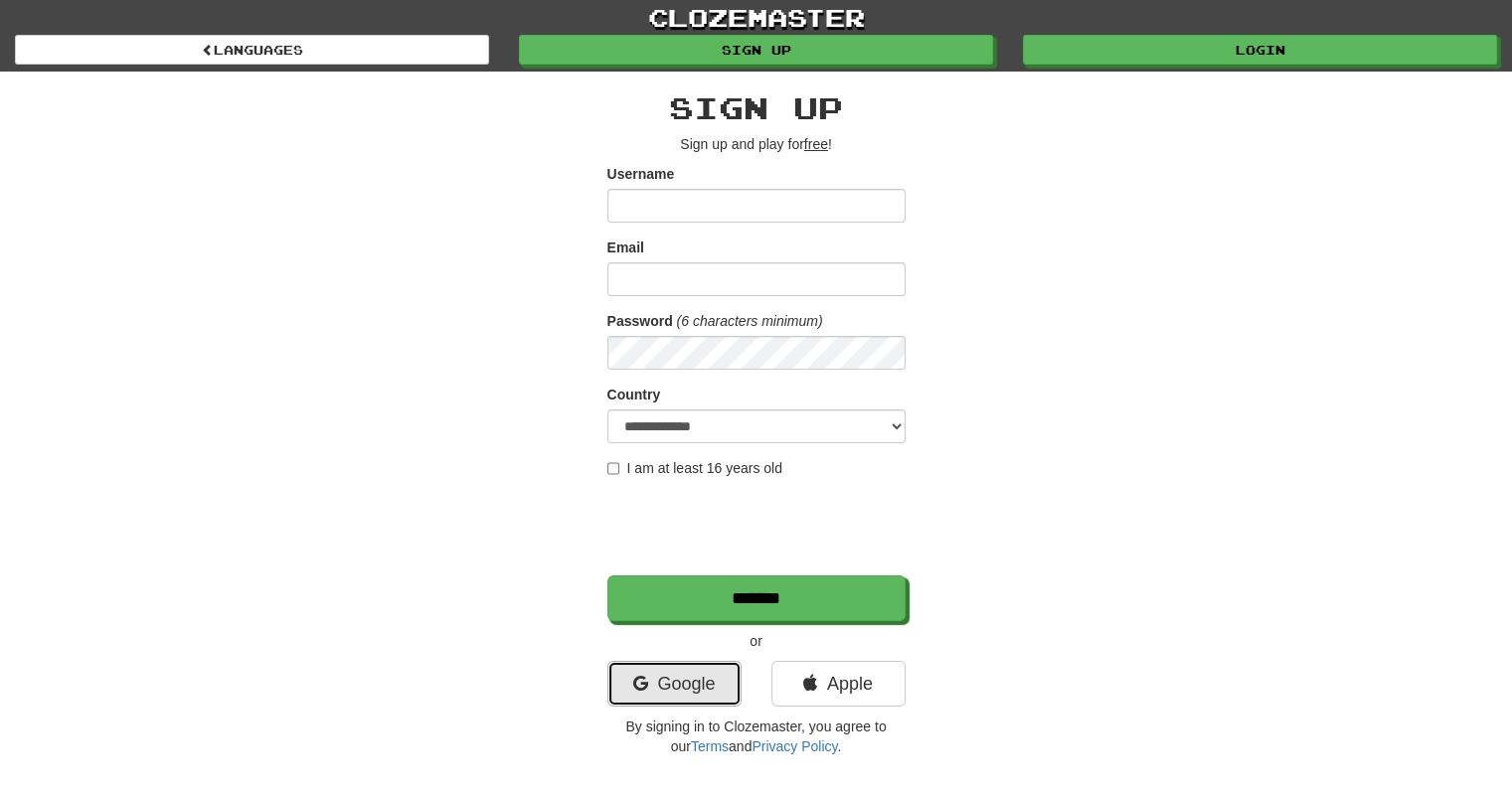 click at bounding box center (639, 684) 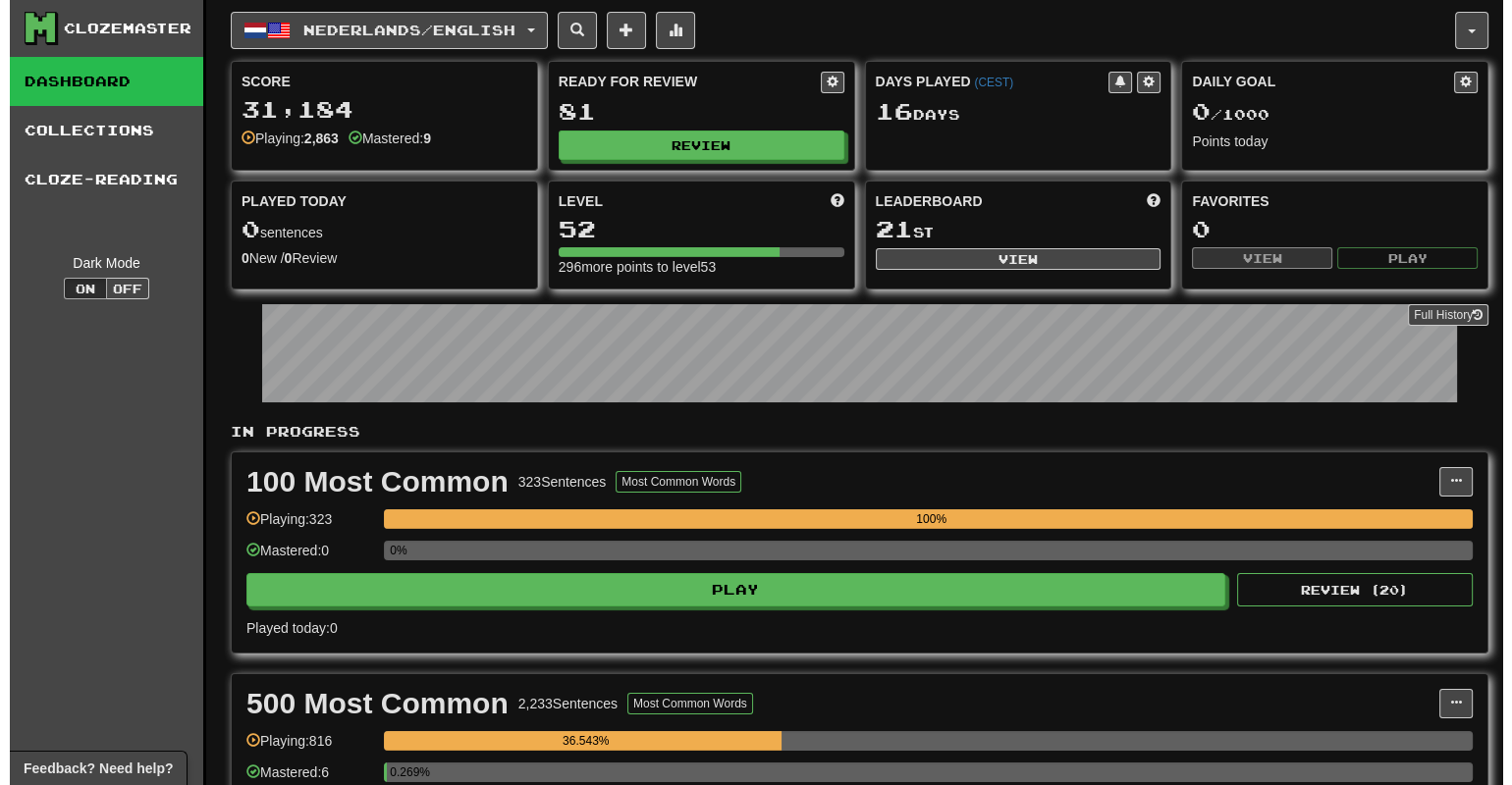 scroll, scrollTop: 0, scrollLeft: 0, axis: both 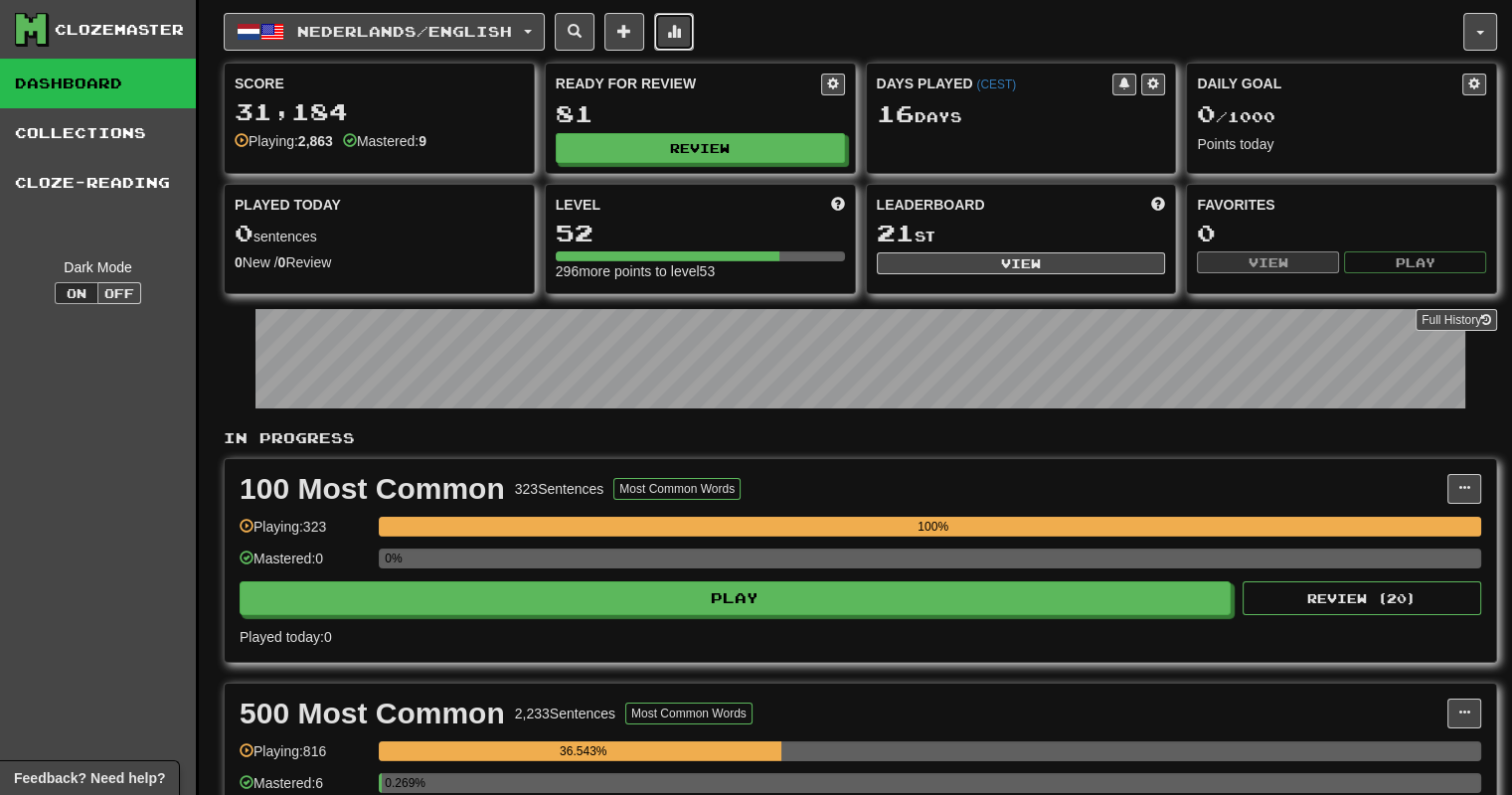 click at bounding box center (674, 32) 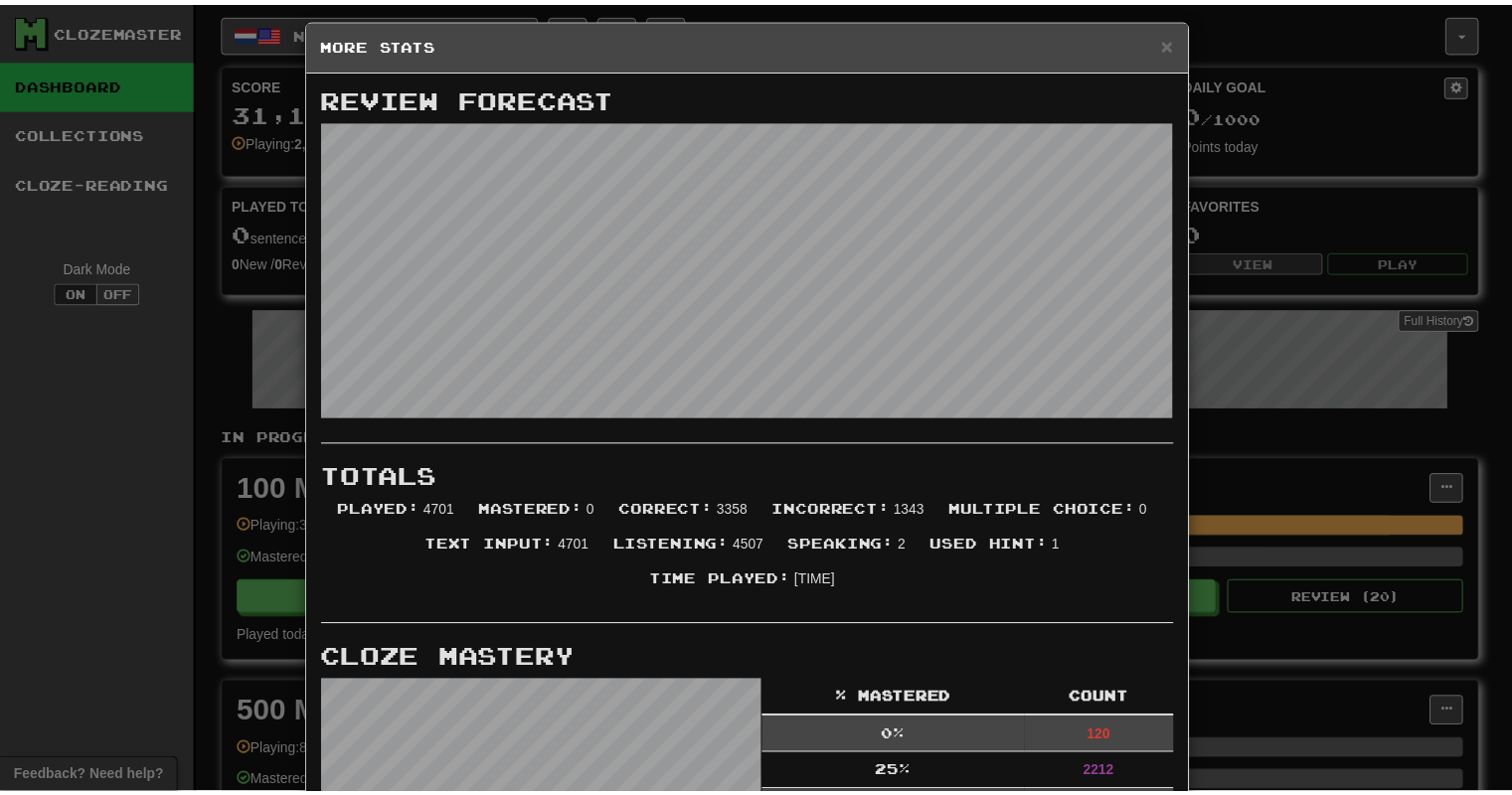 scroll, scrollTop: 10, scrollLeft: 0, axis: vertical 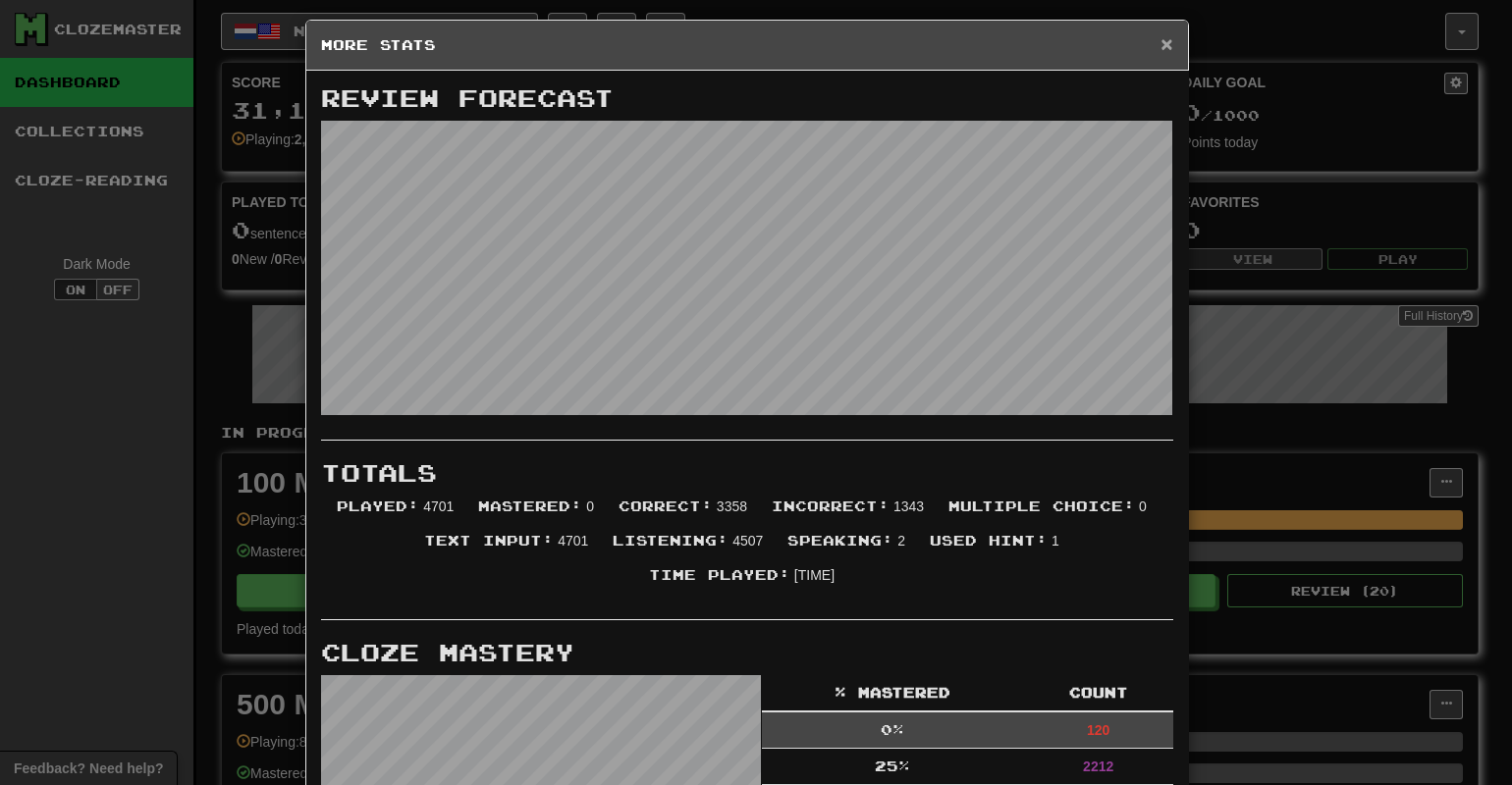 click on "×" at bounding box center (1166, 43) 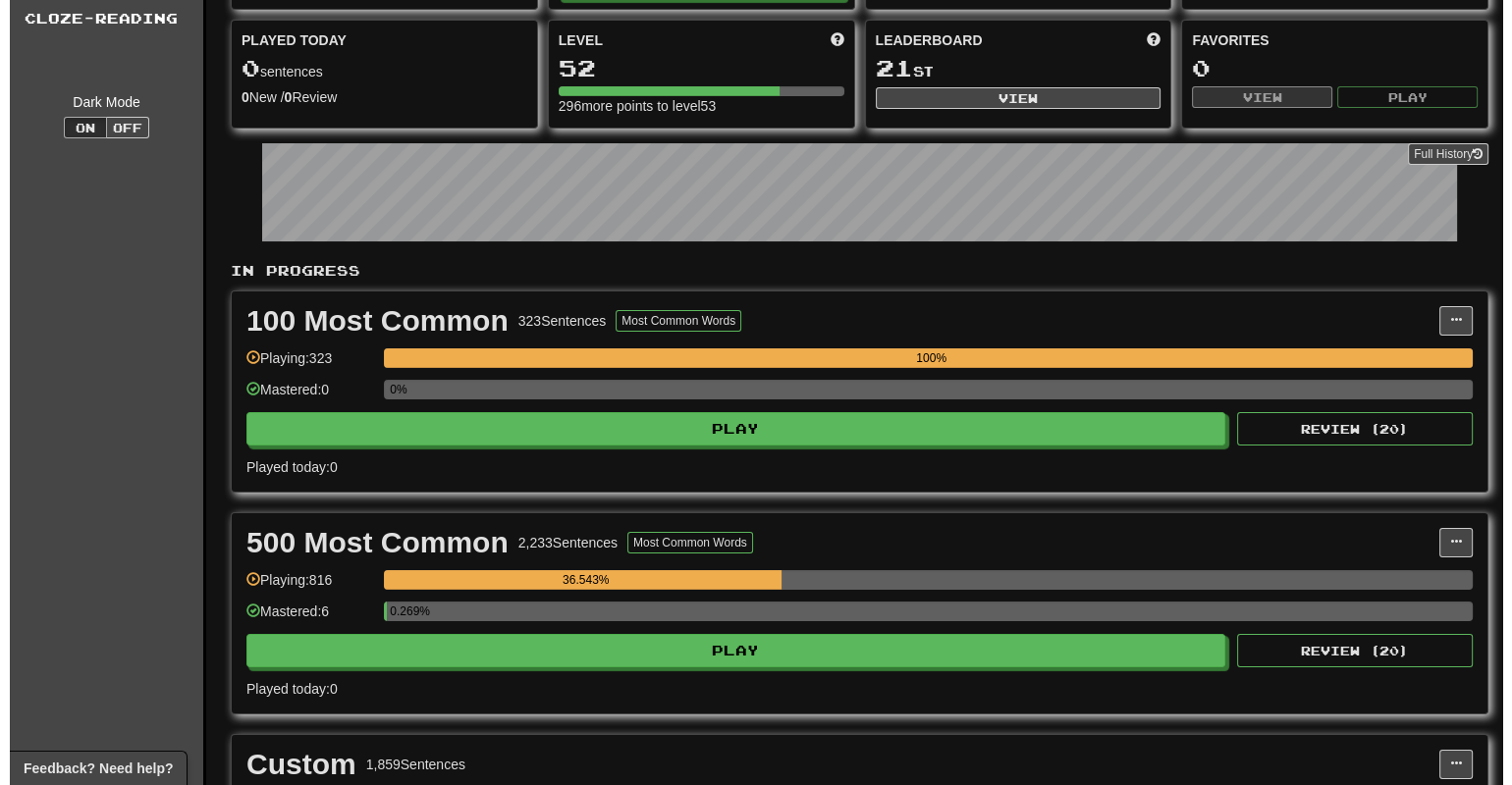 scroll, scrollTop: 163, scrollLeft: 0, axis: vertical 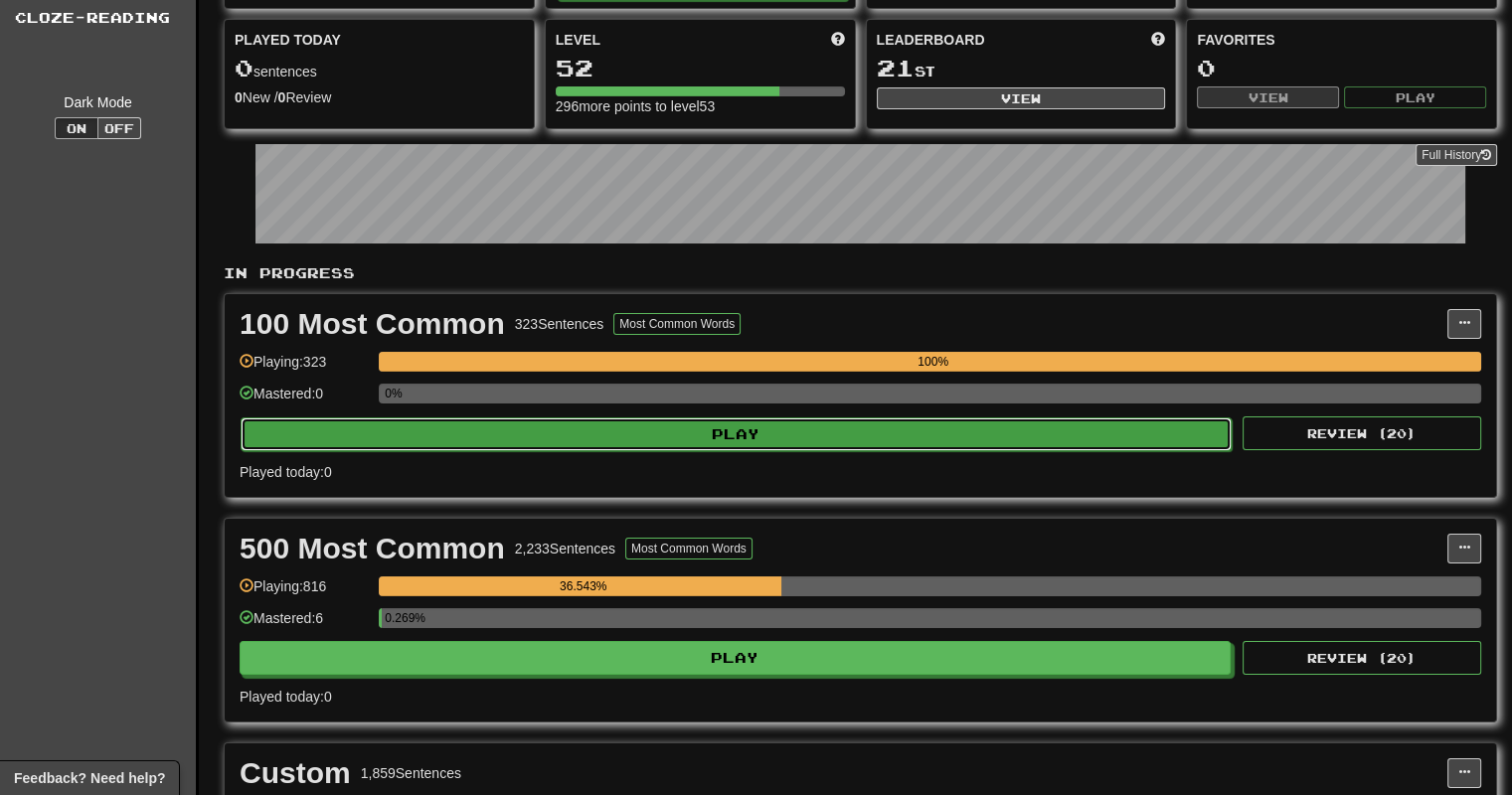 click on "Play" at bounding box center [736, 434] 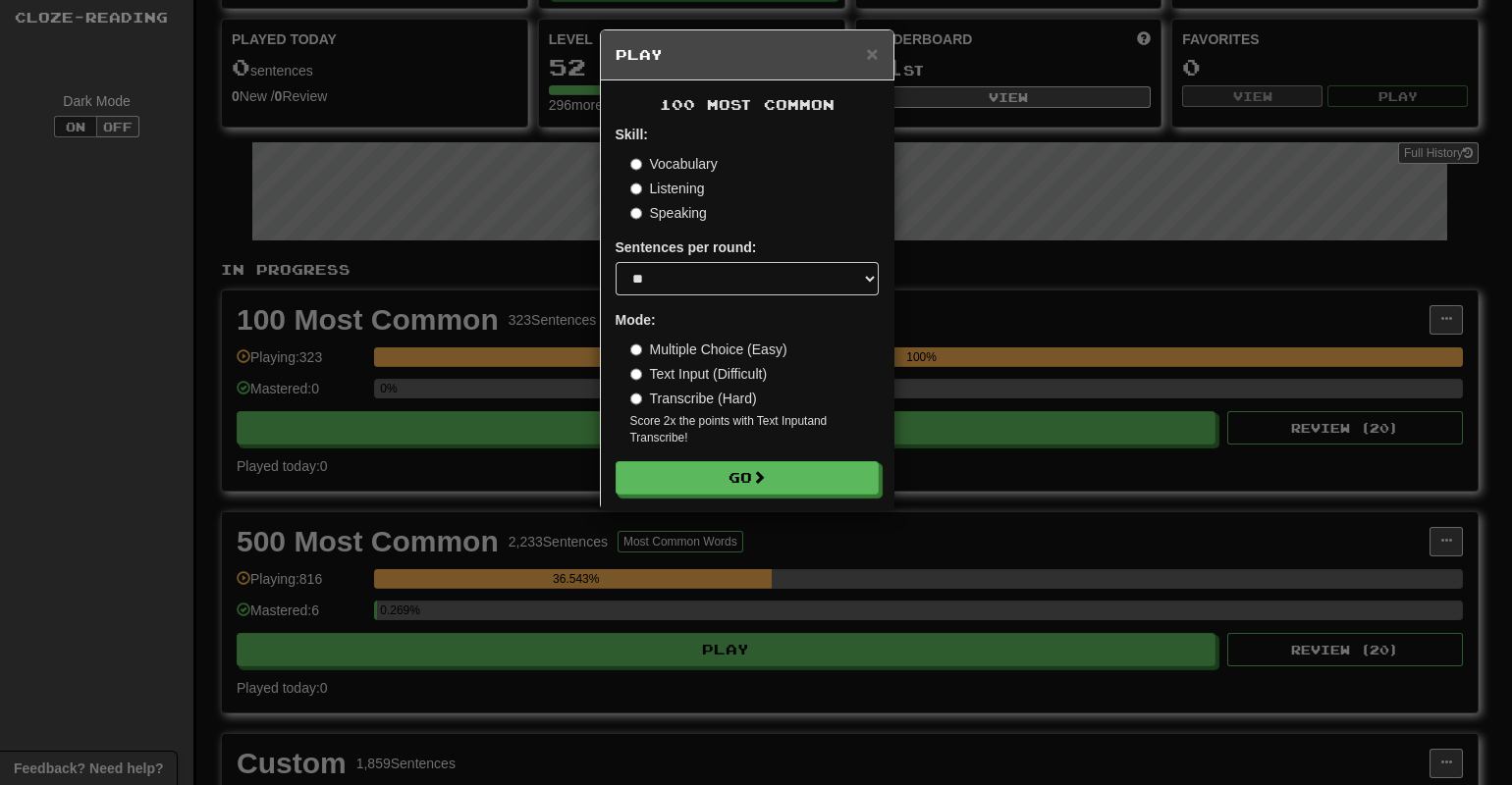 click on "Transcribe (Hard)" at bounding box center (693, 398) 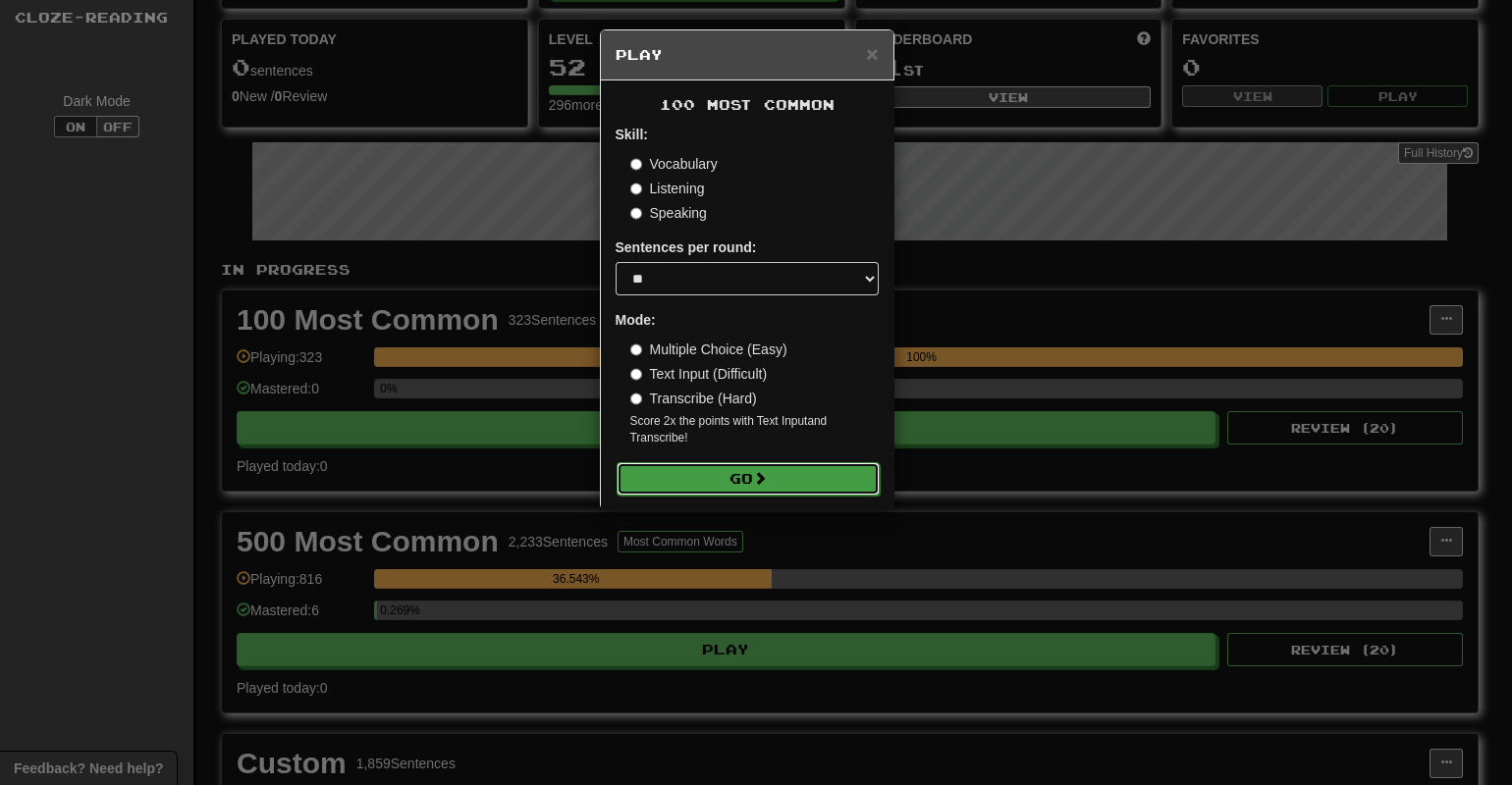 click on "Go" at bounding box center (748, 479) 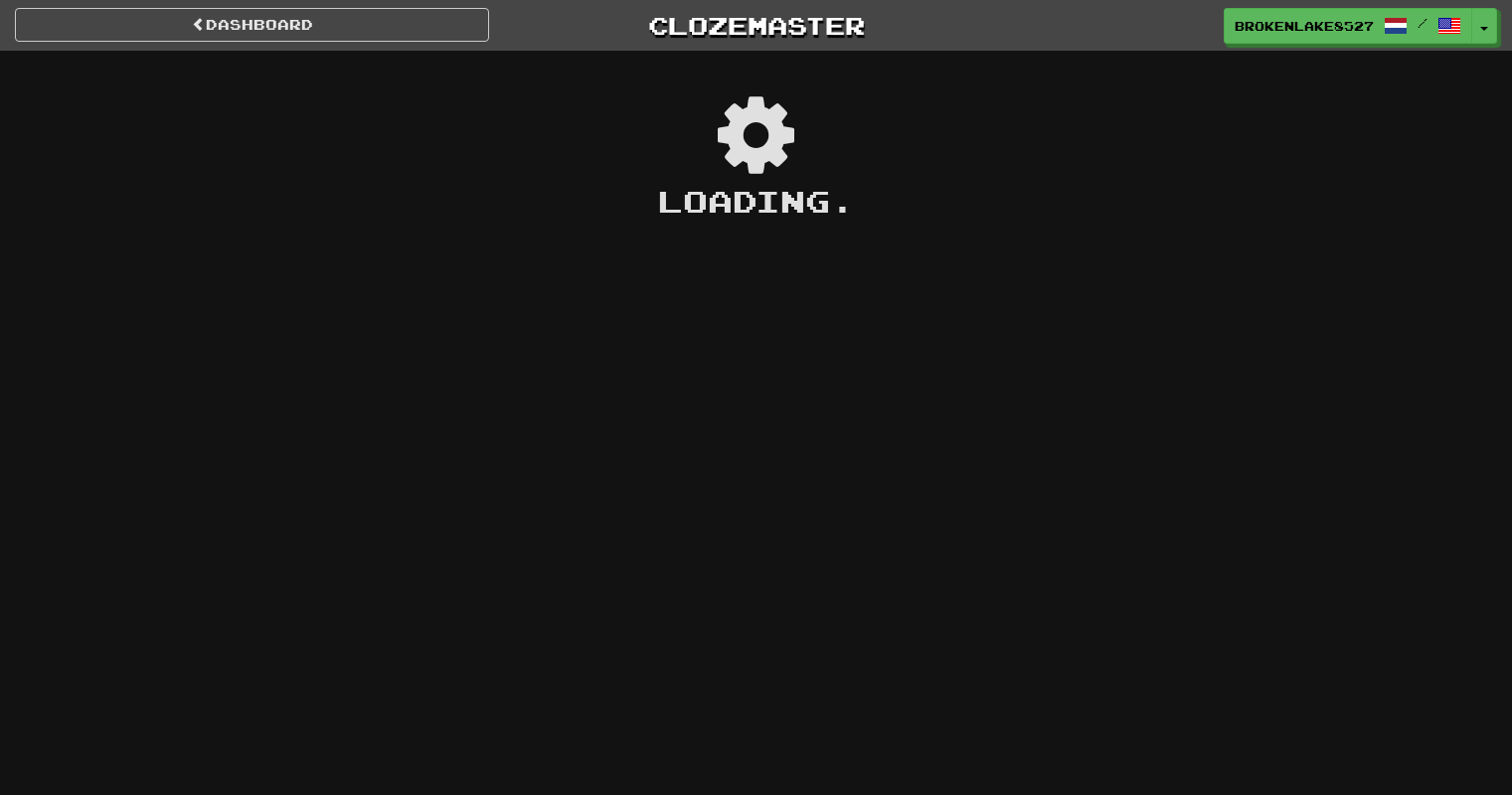 scroll, scrollTop: 0, scrollLeft: 0, axis: both 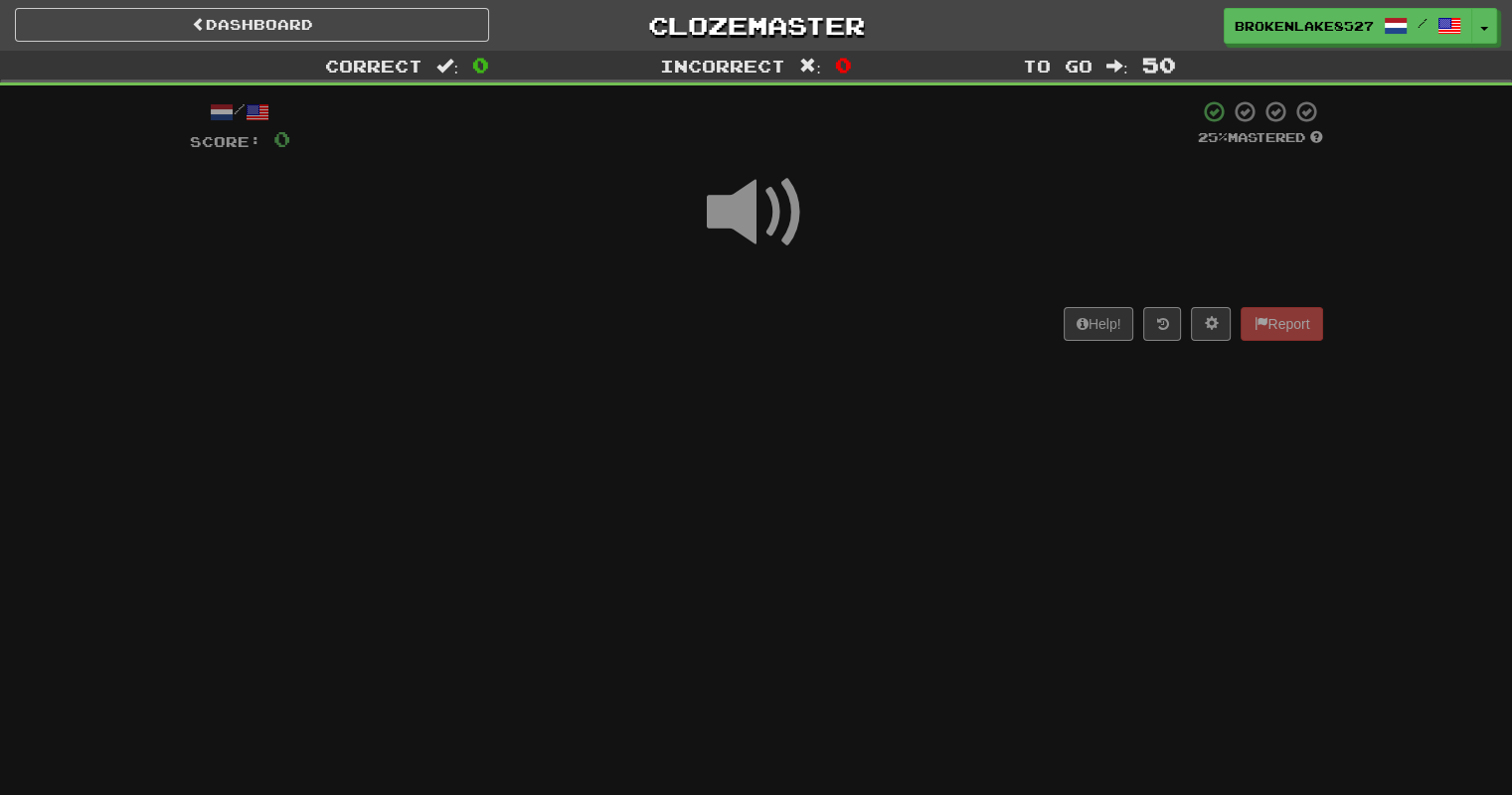 click on "Dashboard
Clozemaster
BrokenLake8527
/
Toggle Dropdown
Dashboard
Leaderboard
Activity Feed
Notifications
Profile
Discussions
Nederlands
/
English
Streak:
11
Review:
81
Daily Goal:  0 /1000
Languages
Account
Logout
BrokenLake8527
/
Toggle Dropdown
Dashboard
Leaderboard
Activity Feed
Notifications
Profile
Discussions
Nederlands
/
English
Streak:
11
Review:
81
Daily Goal:  0 /1000
Languages
Account
Logout
clozemaster
Correct   :   0 Incorrect   :   0 To go   :   50 Playing :  100 Most Common  /  Score:   0 25 %  Mastered  Help!  Report" at bounding box center [756, 398] 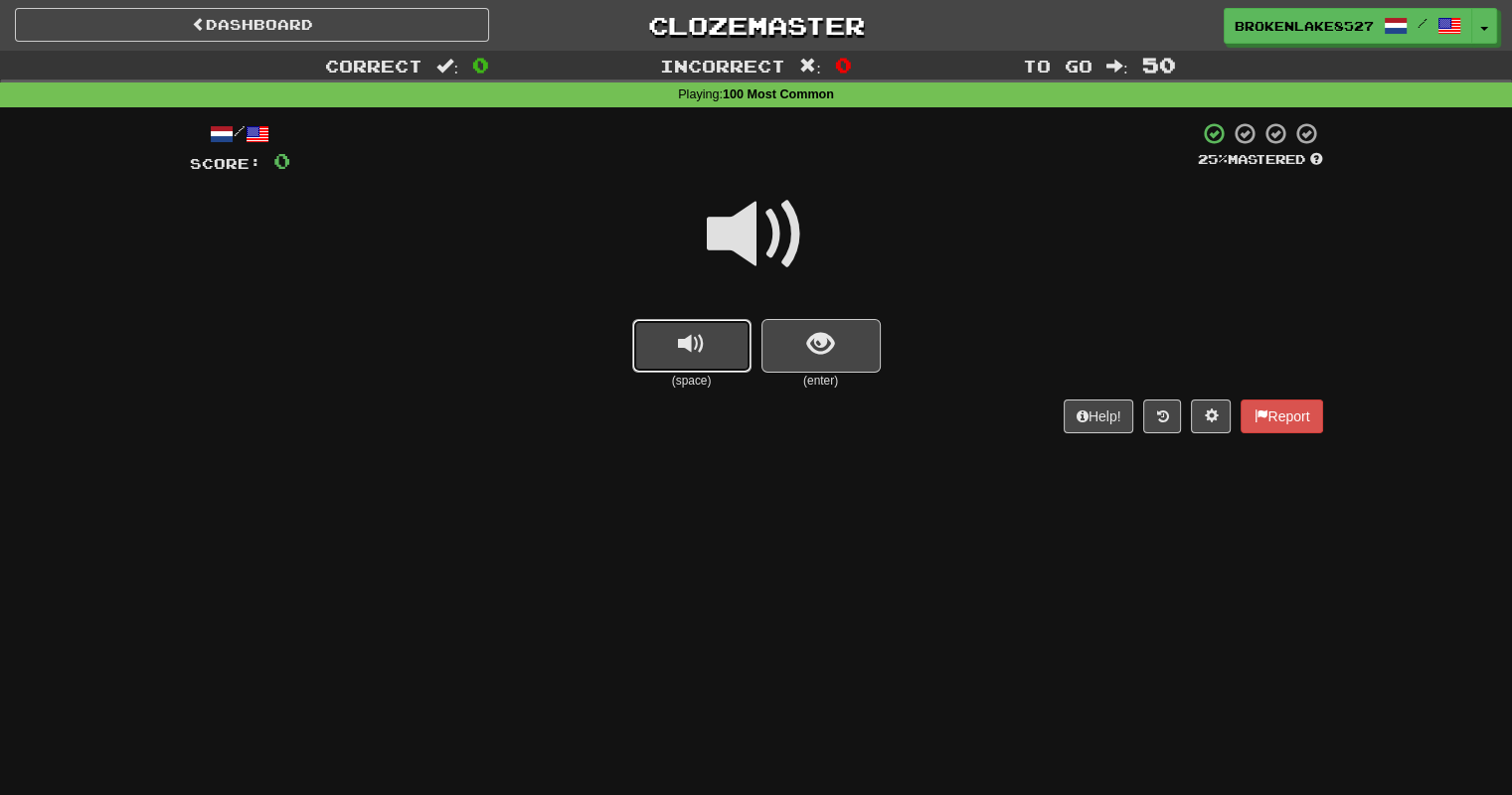 click at bounding box center [692, 346] 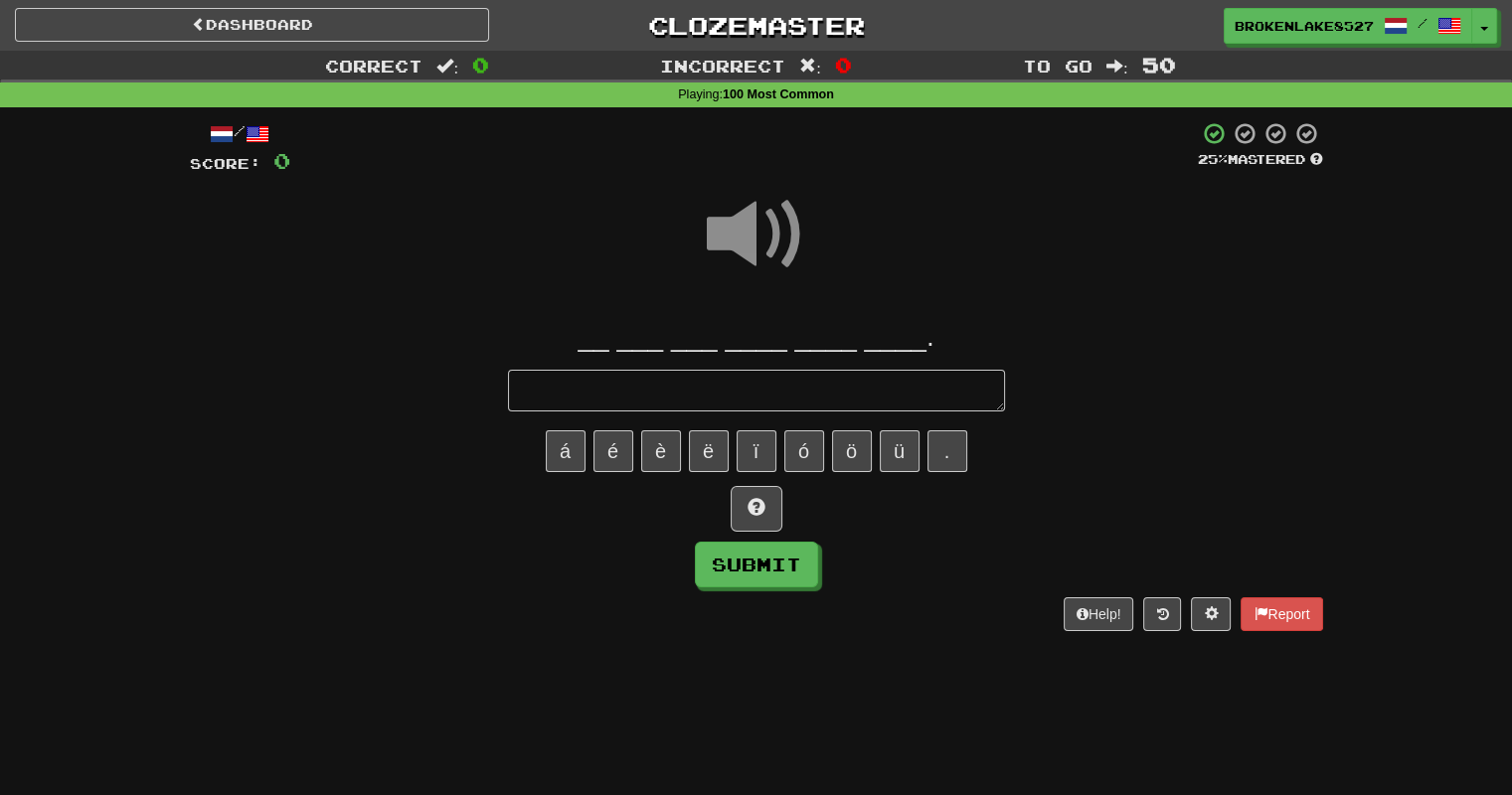 type on "*" 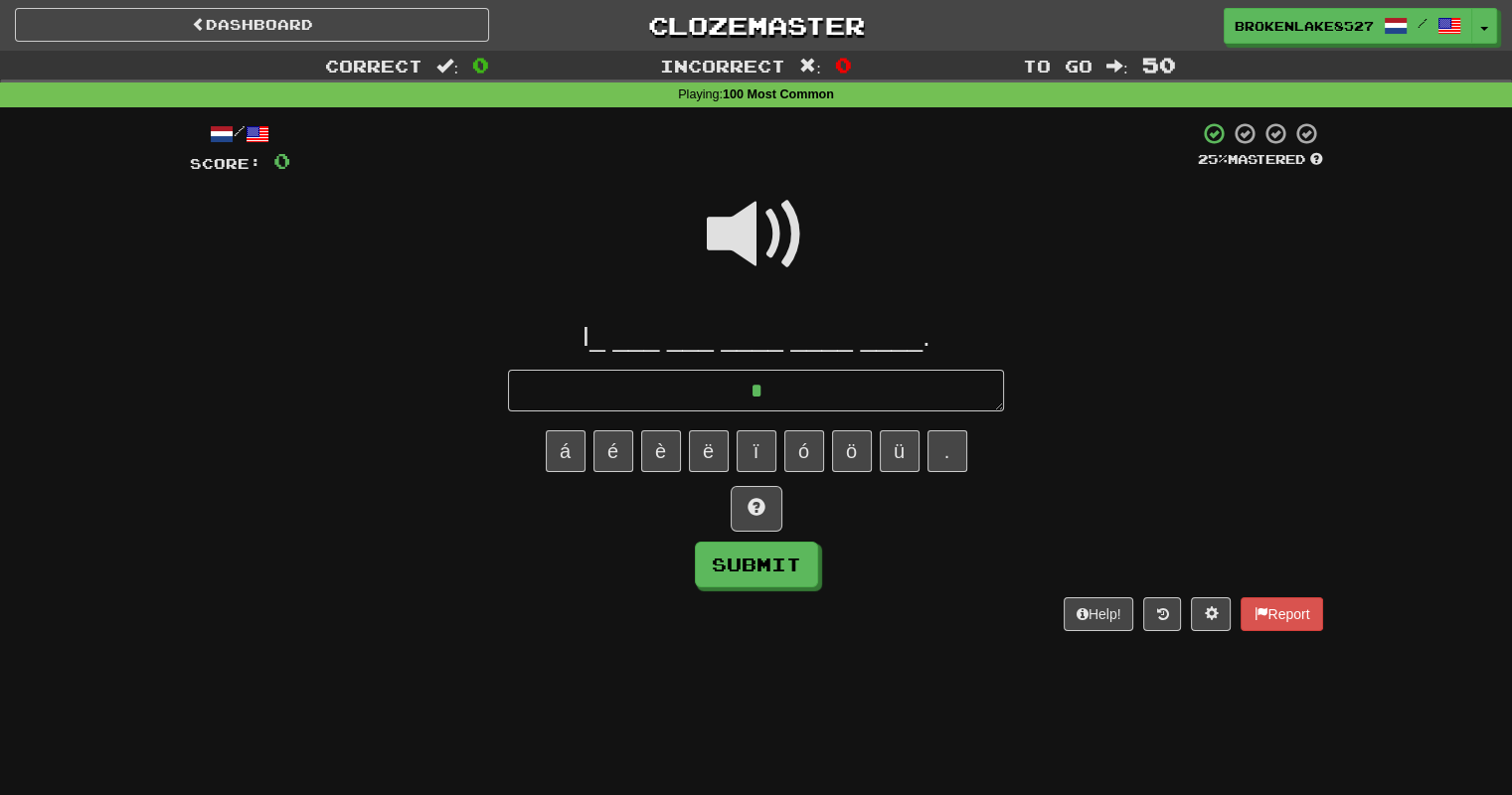 type on "*" 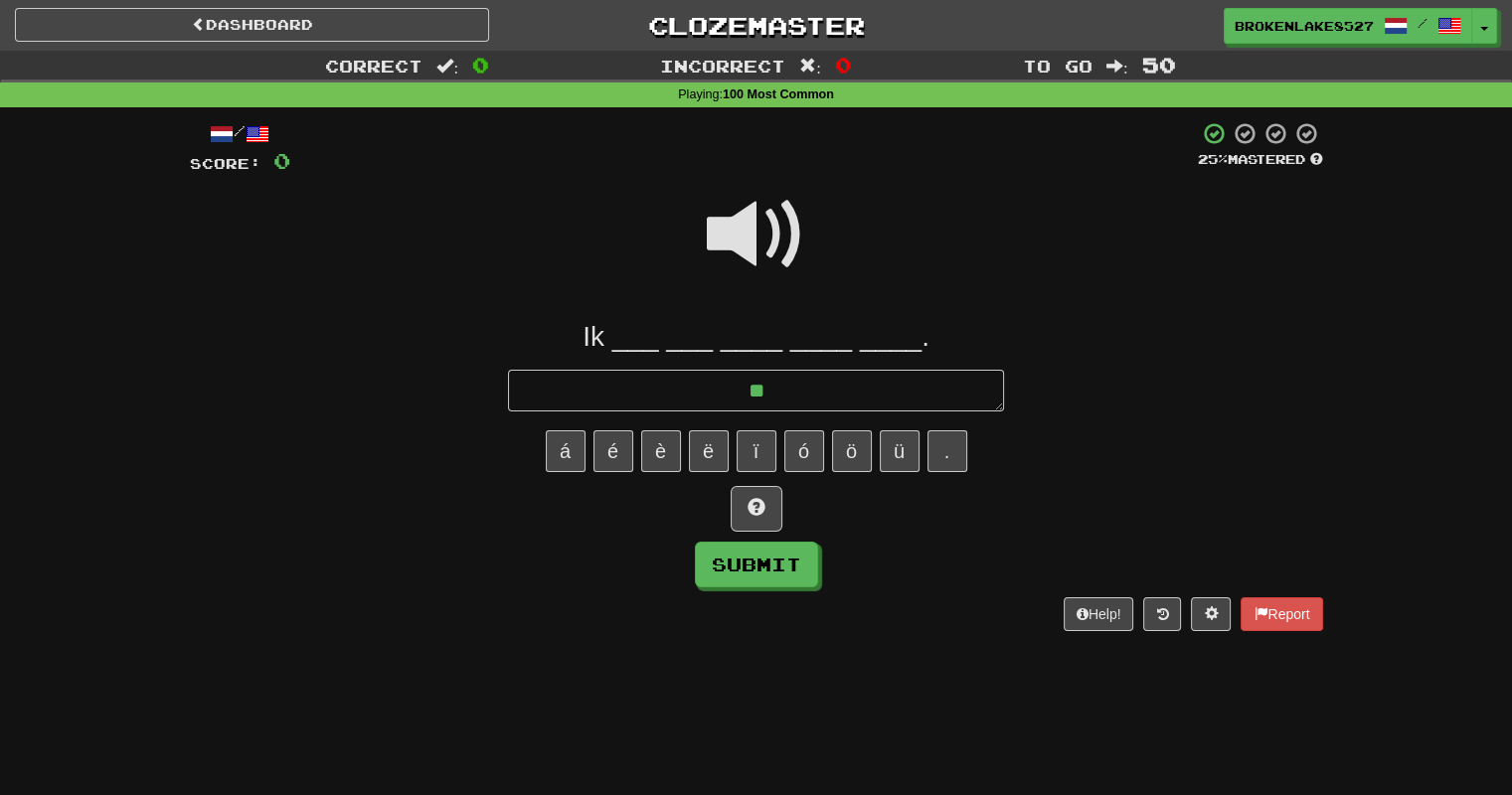 type on "*" 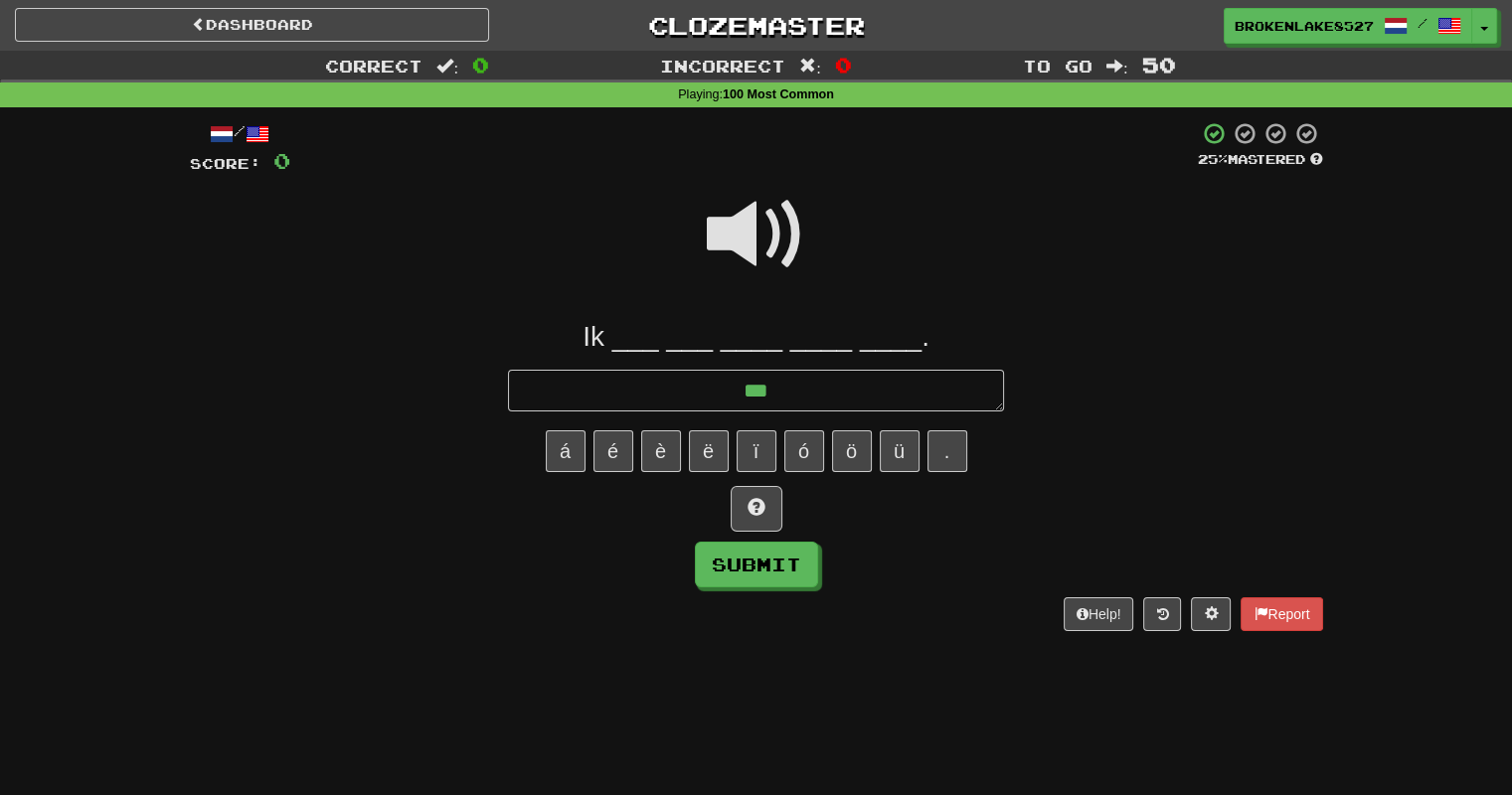 type on "*" 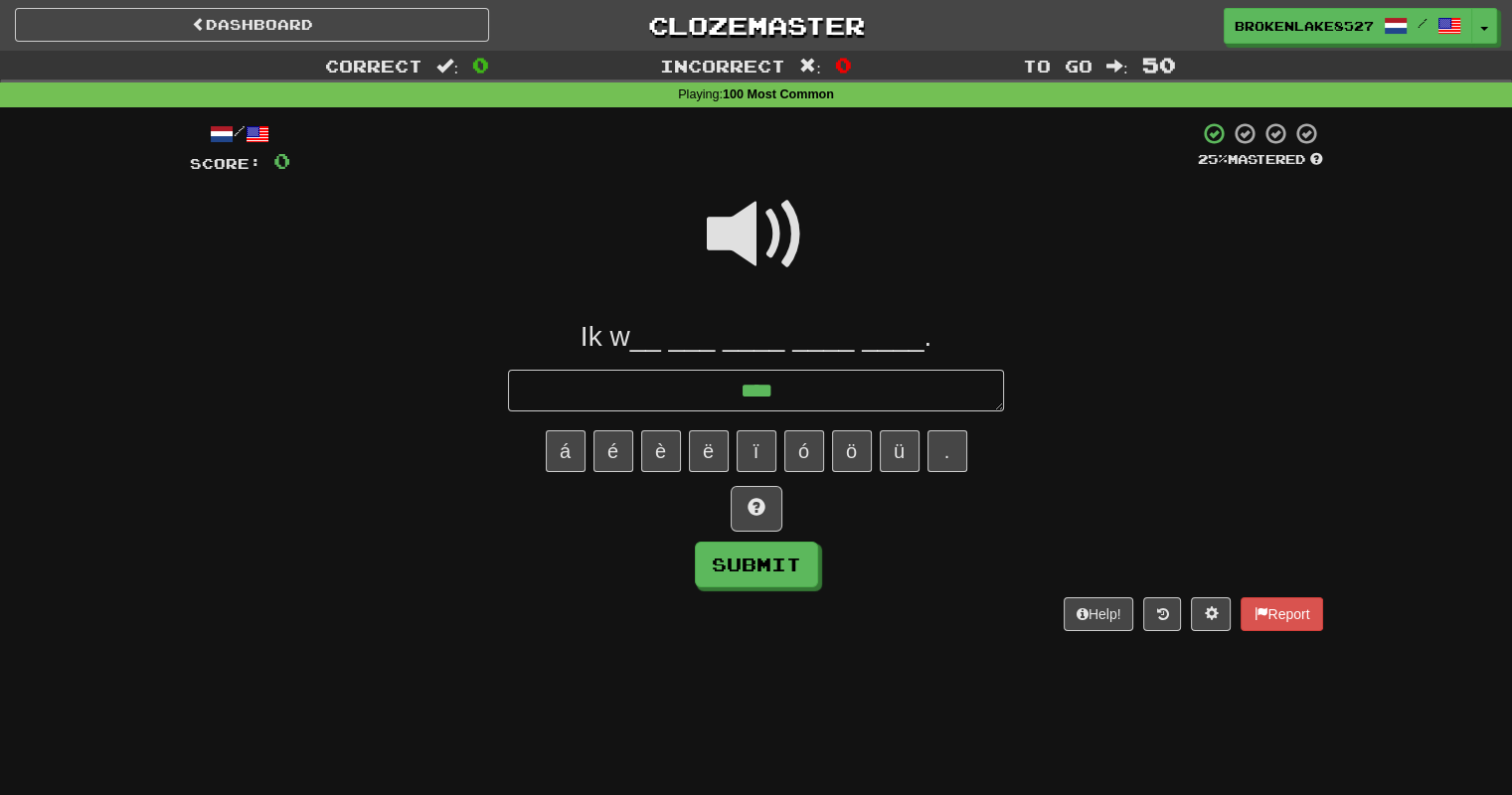 type on "*" 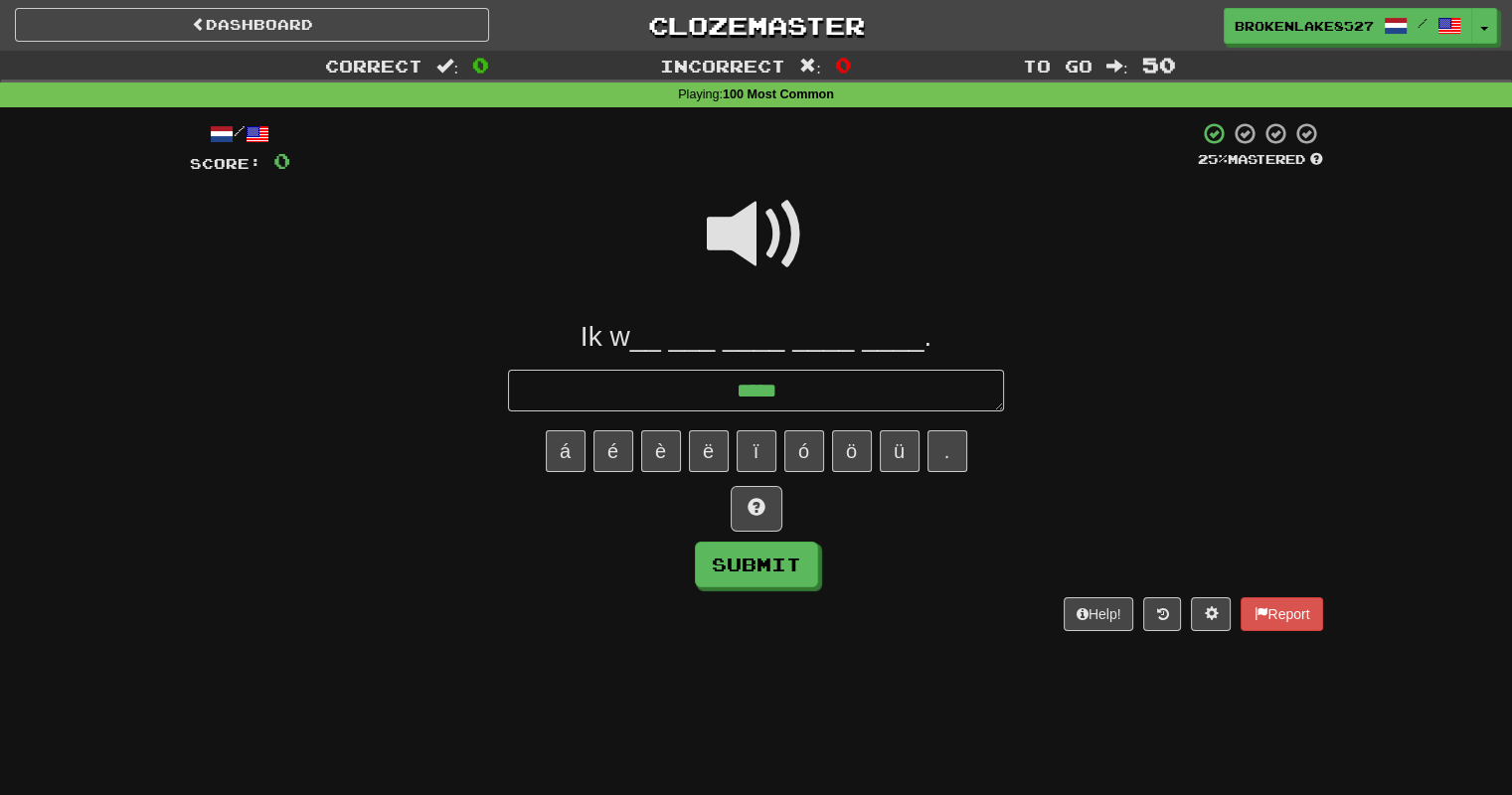 type on "*" 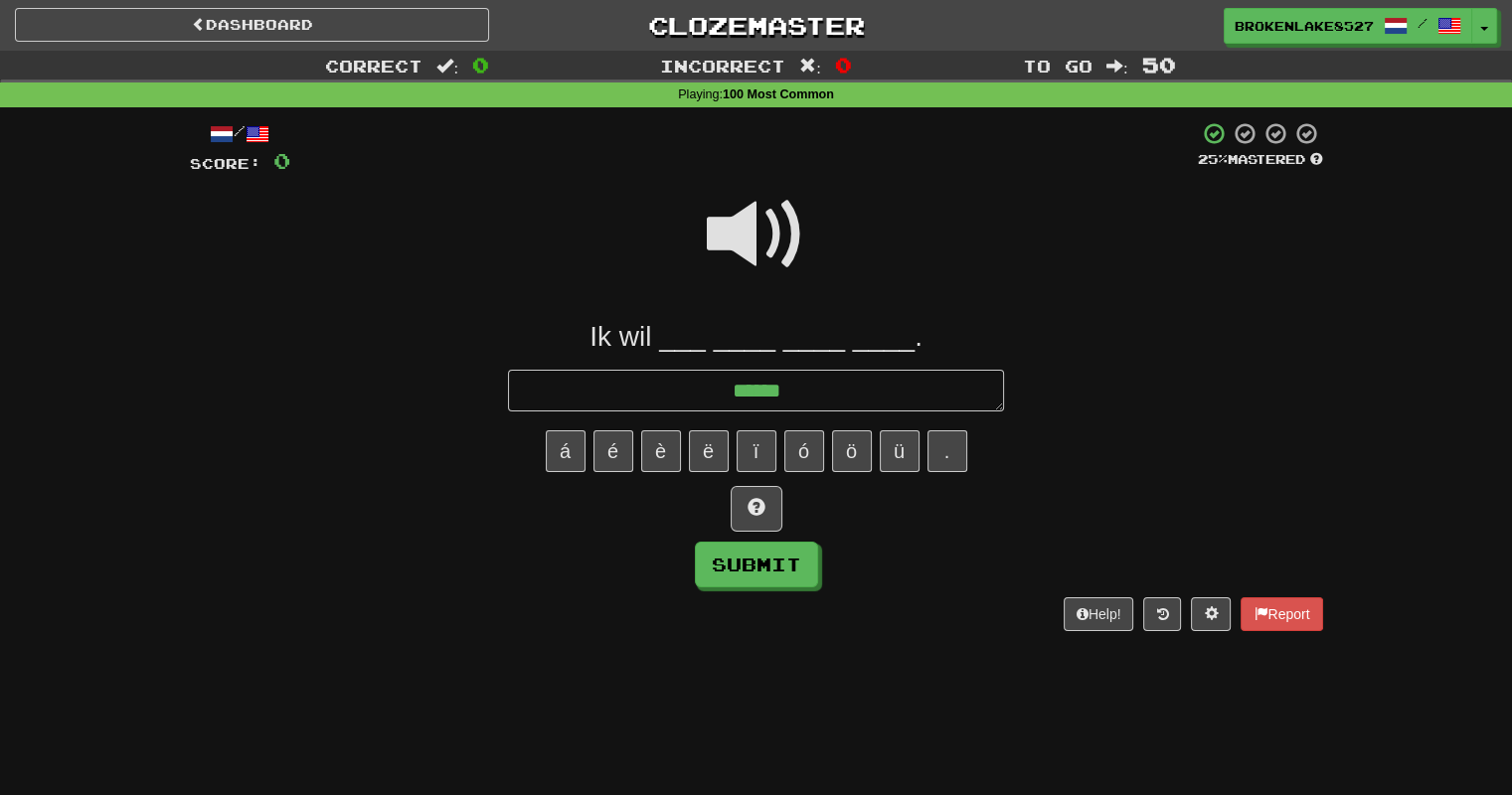 type on "******" 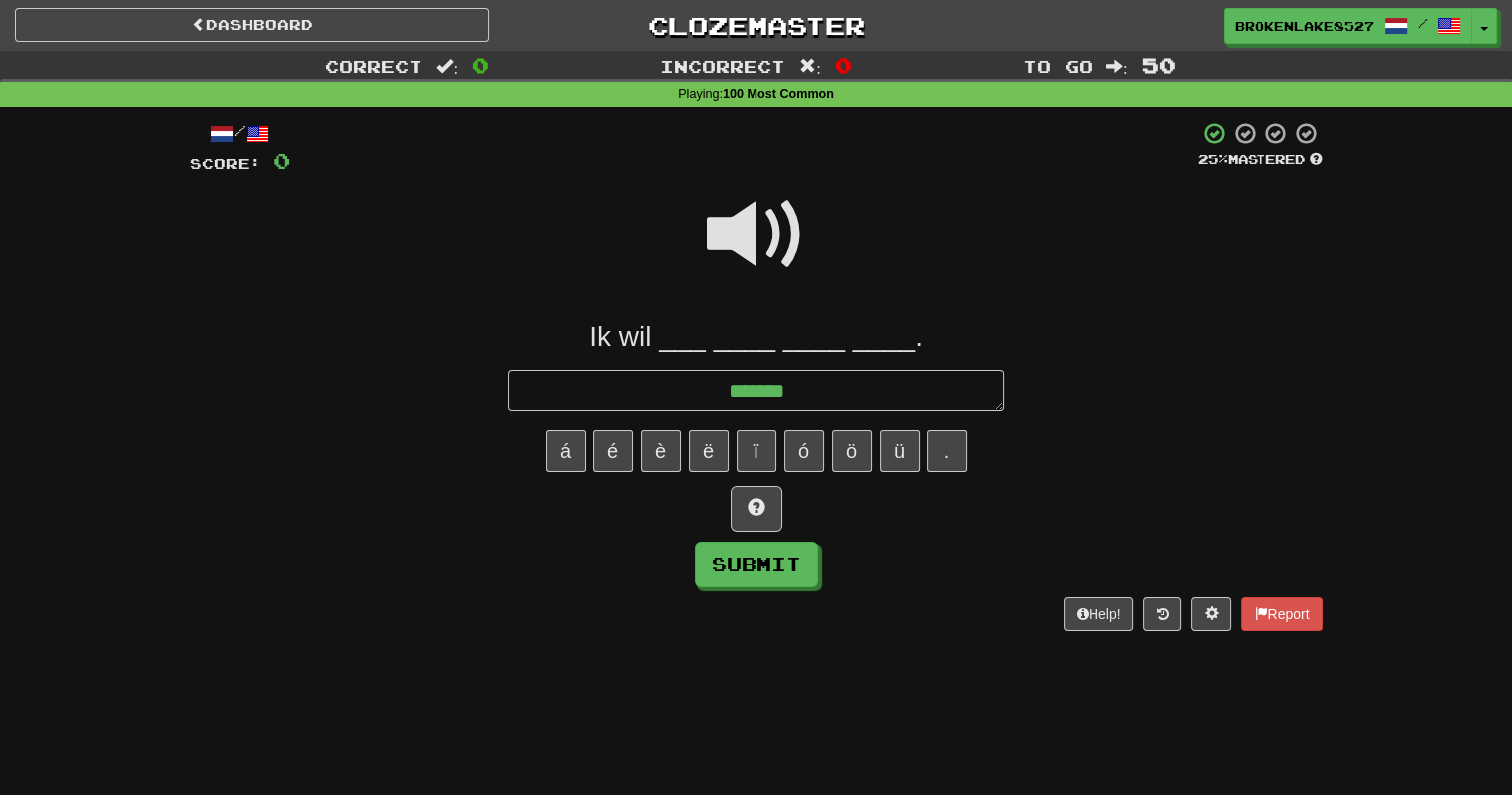 type on "*" 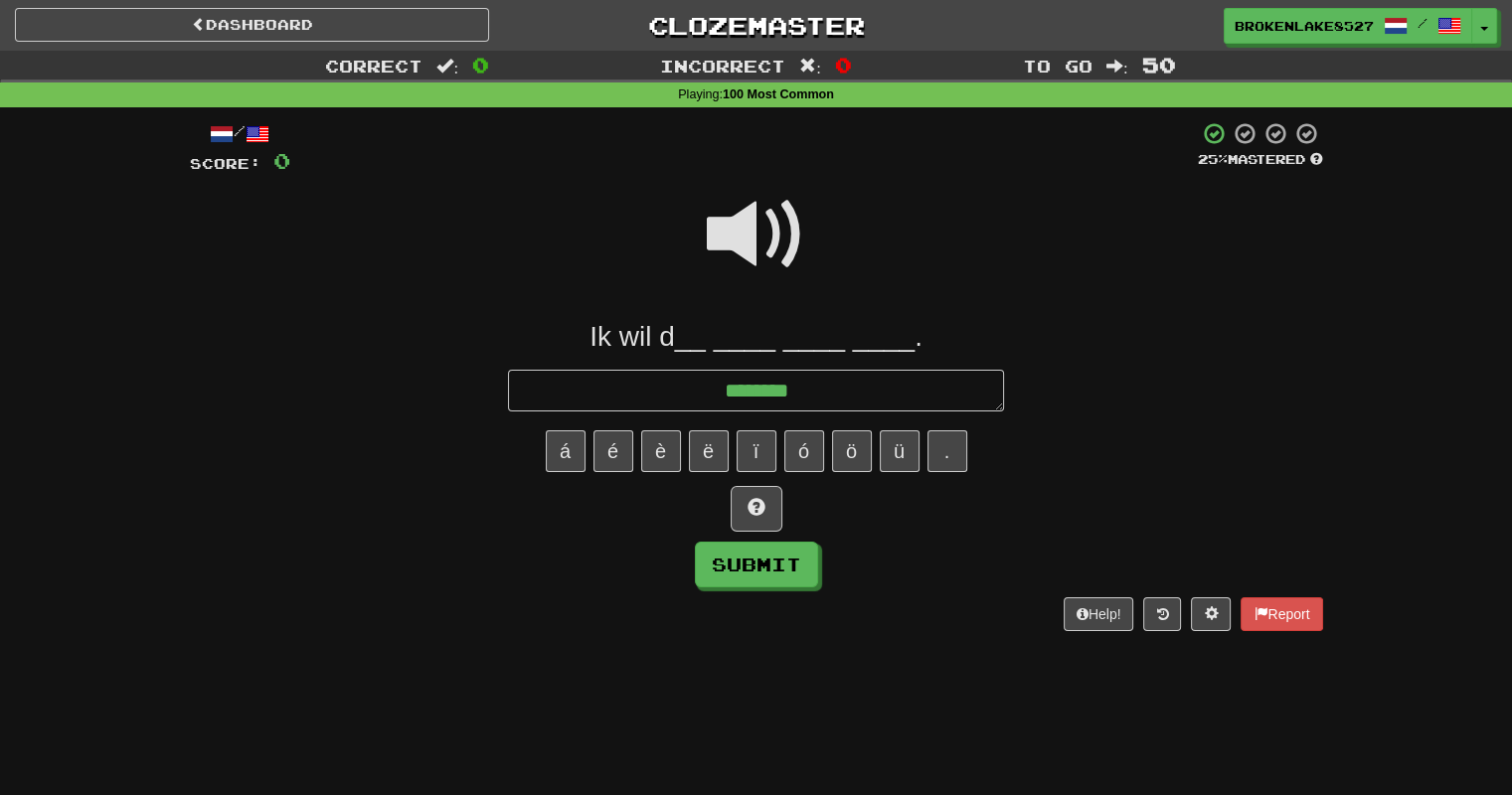 type on "*" 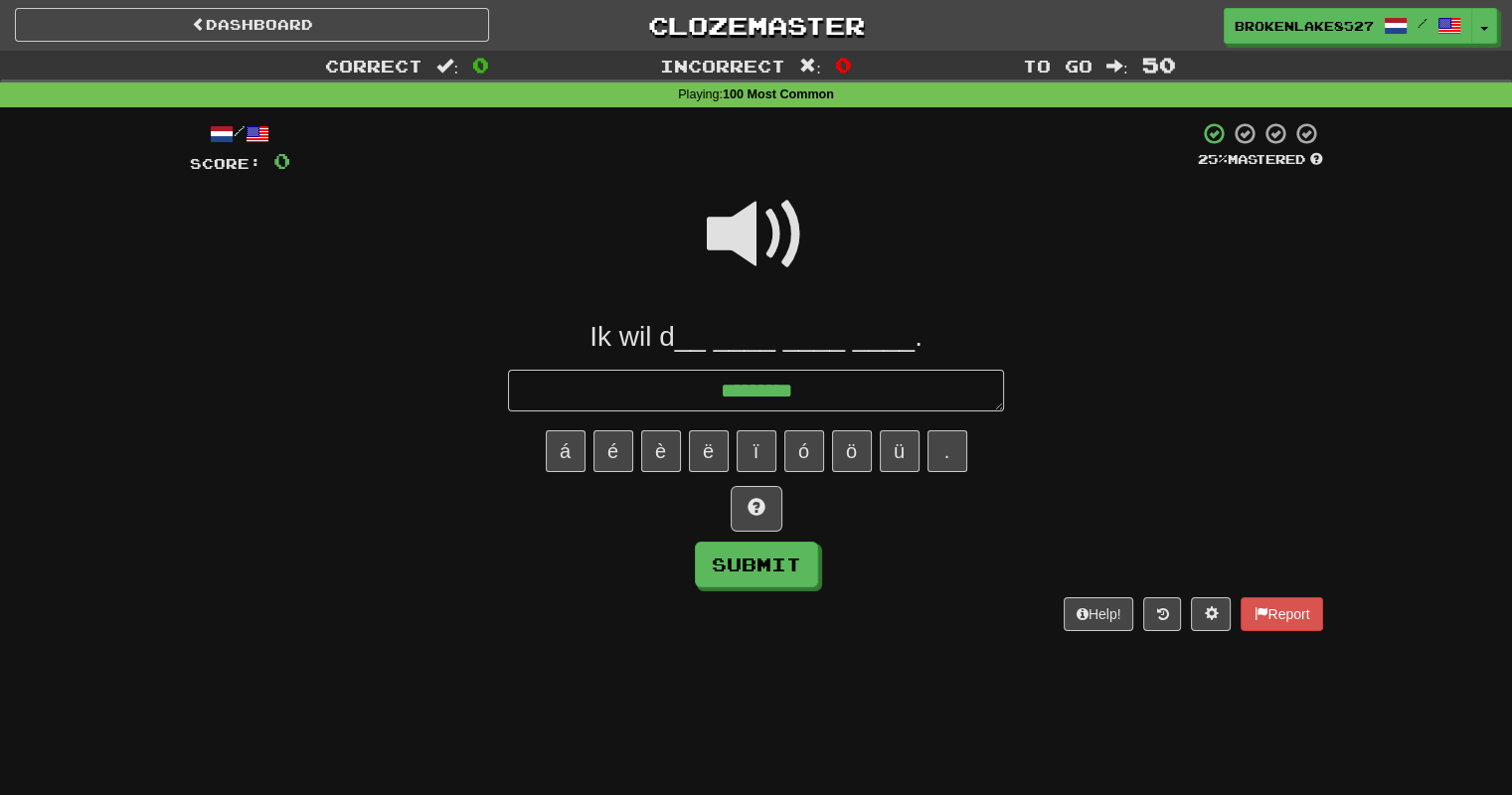 type on "*" 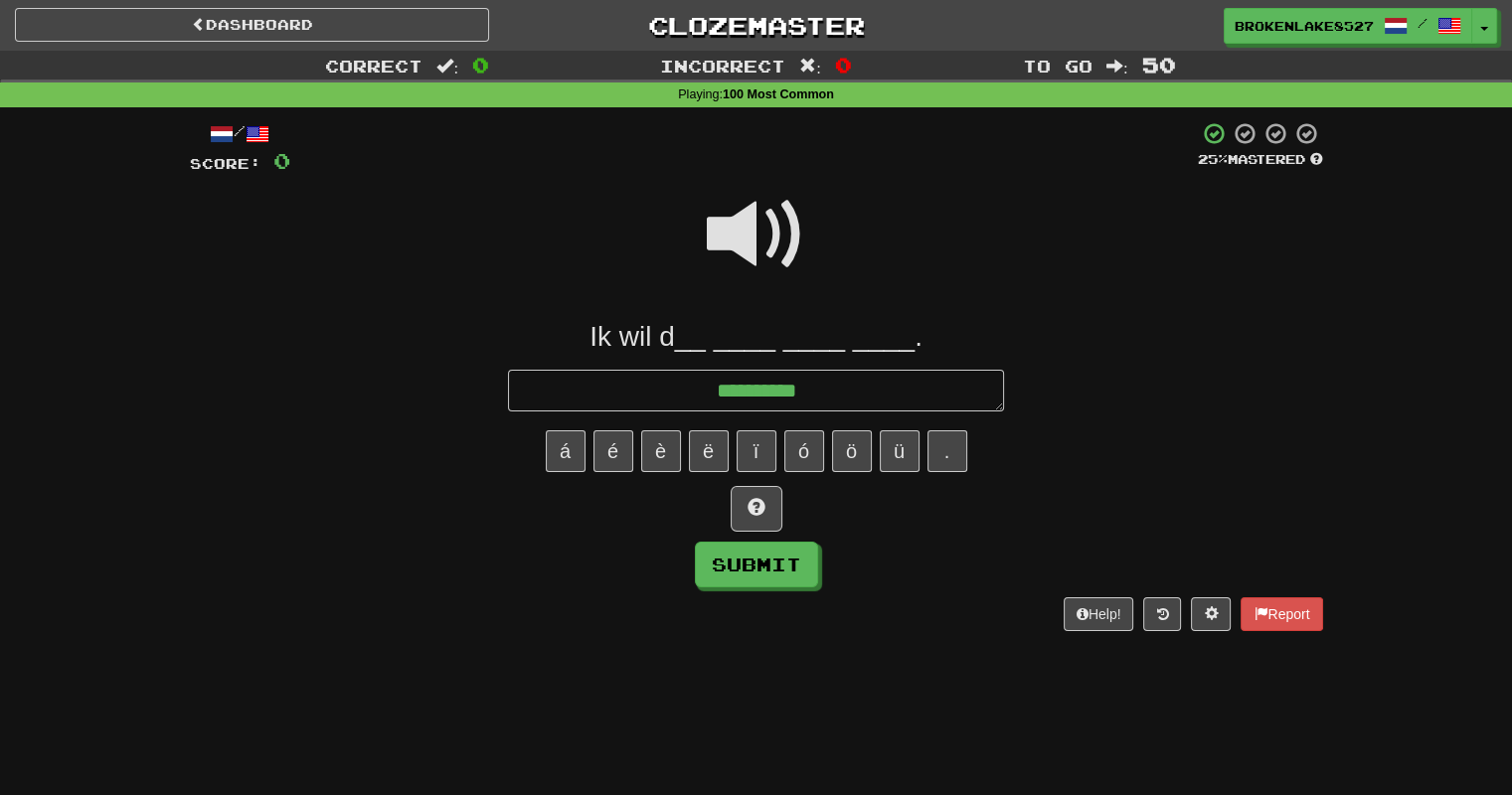 type on "*" 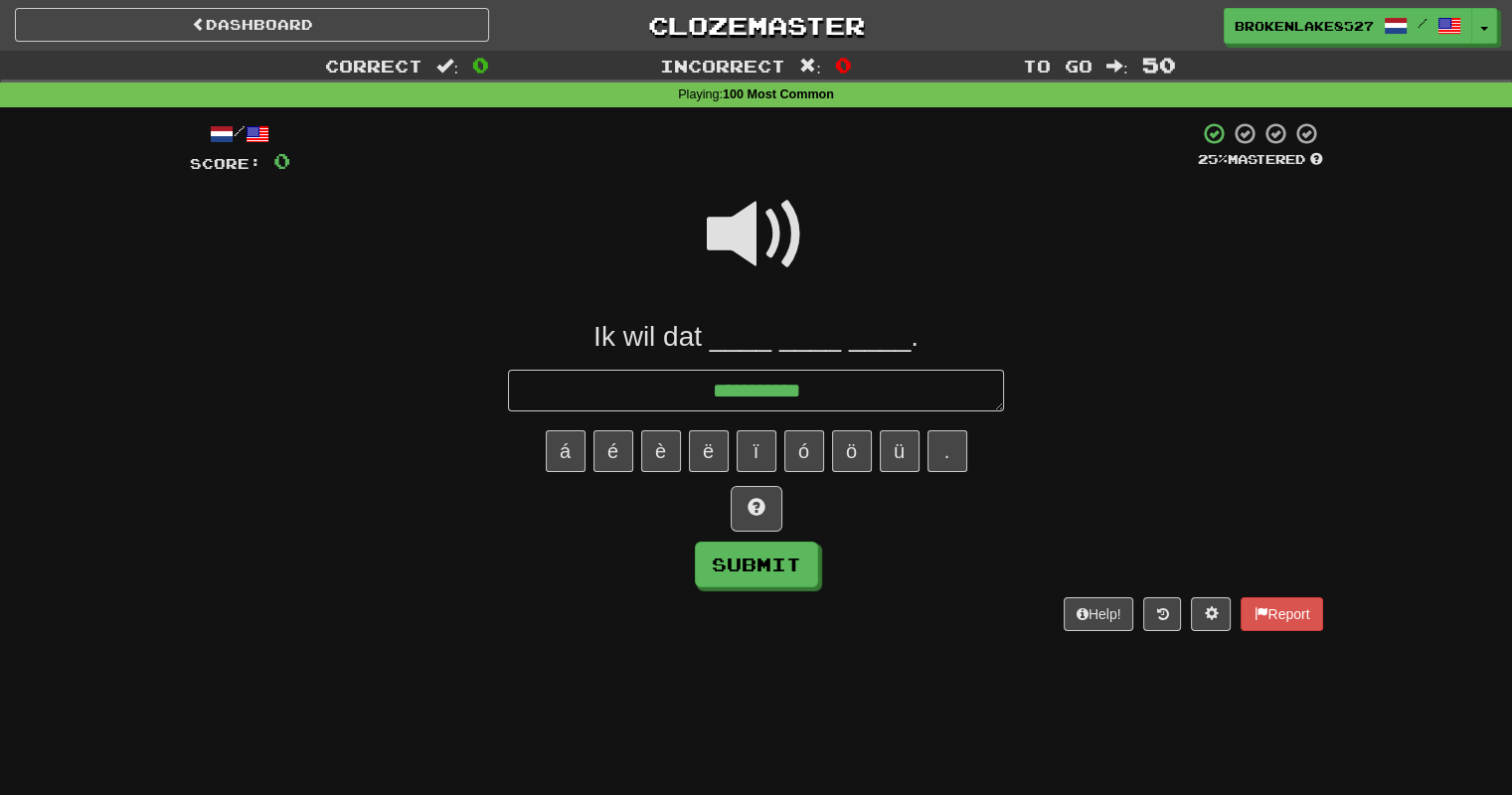 type on "*" 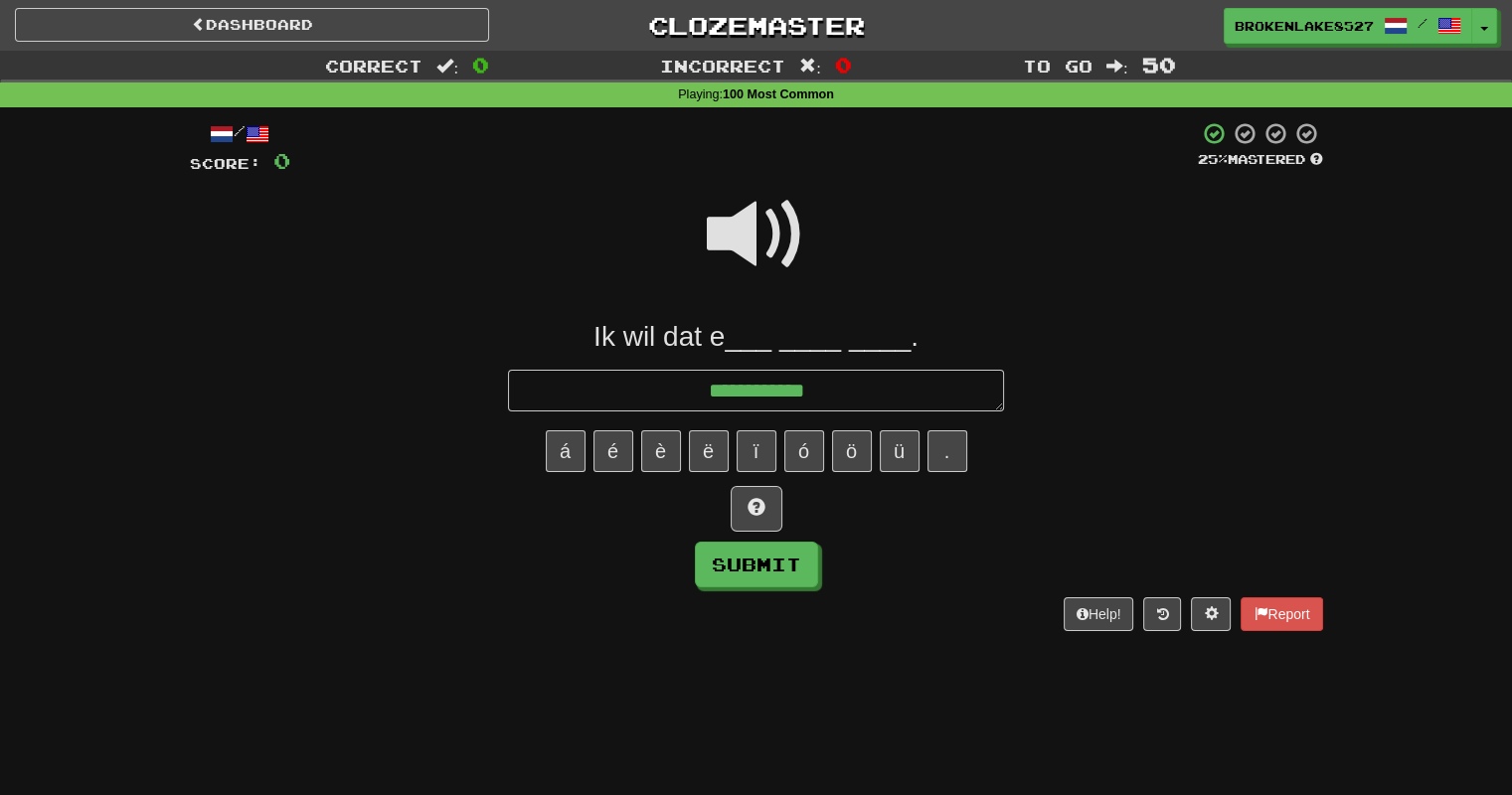 type on "*" 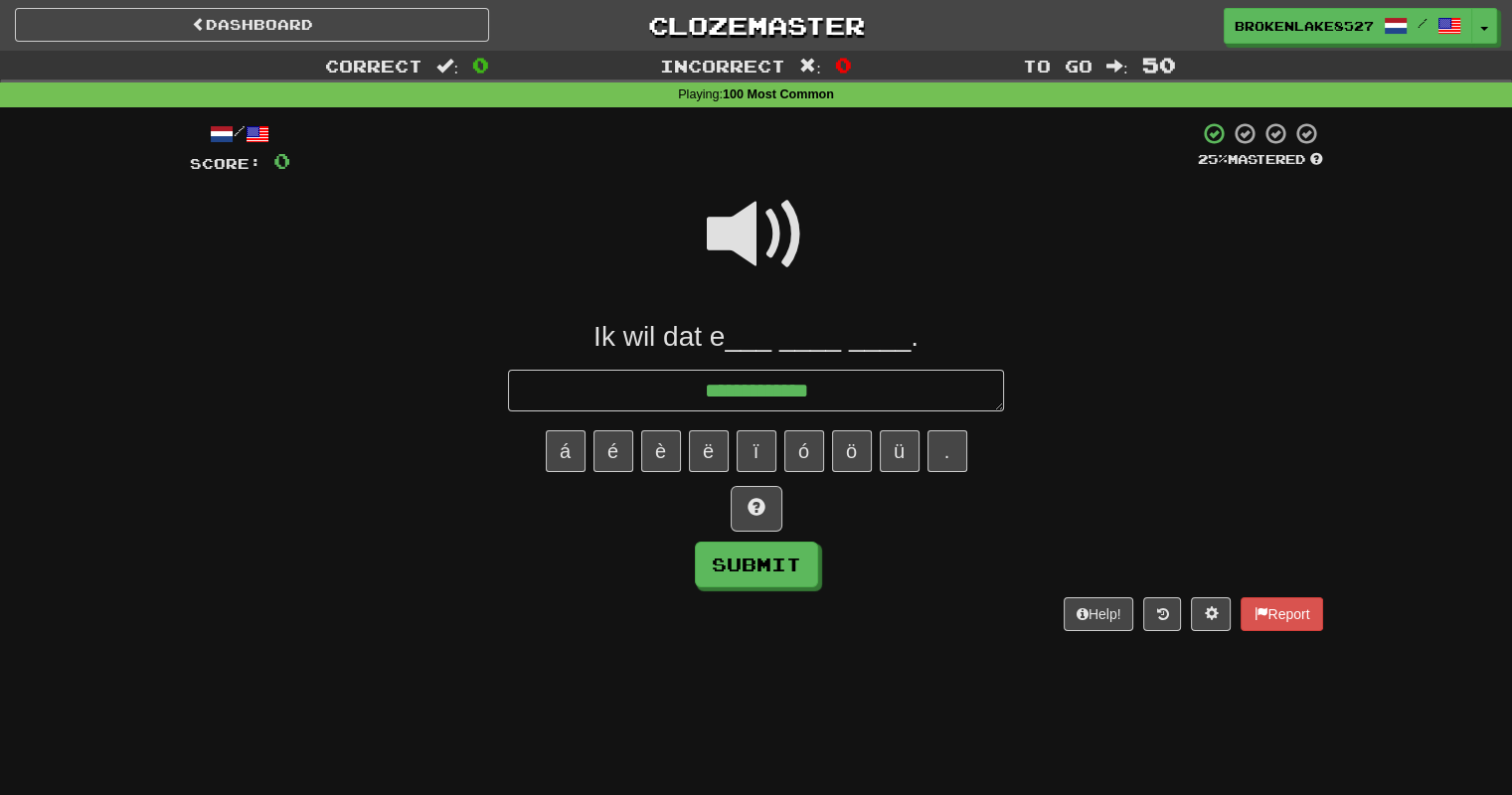type on "*" 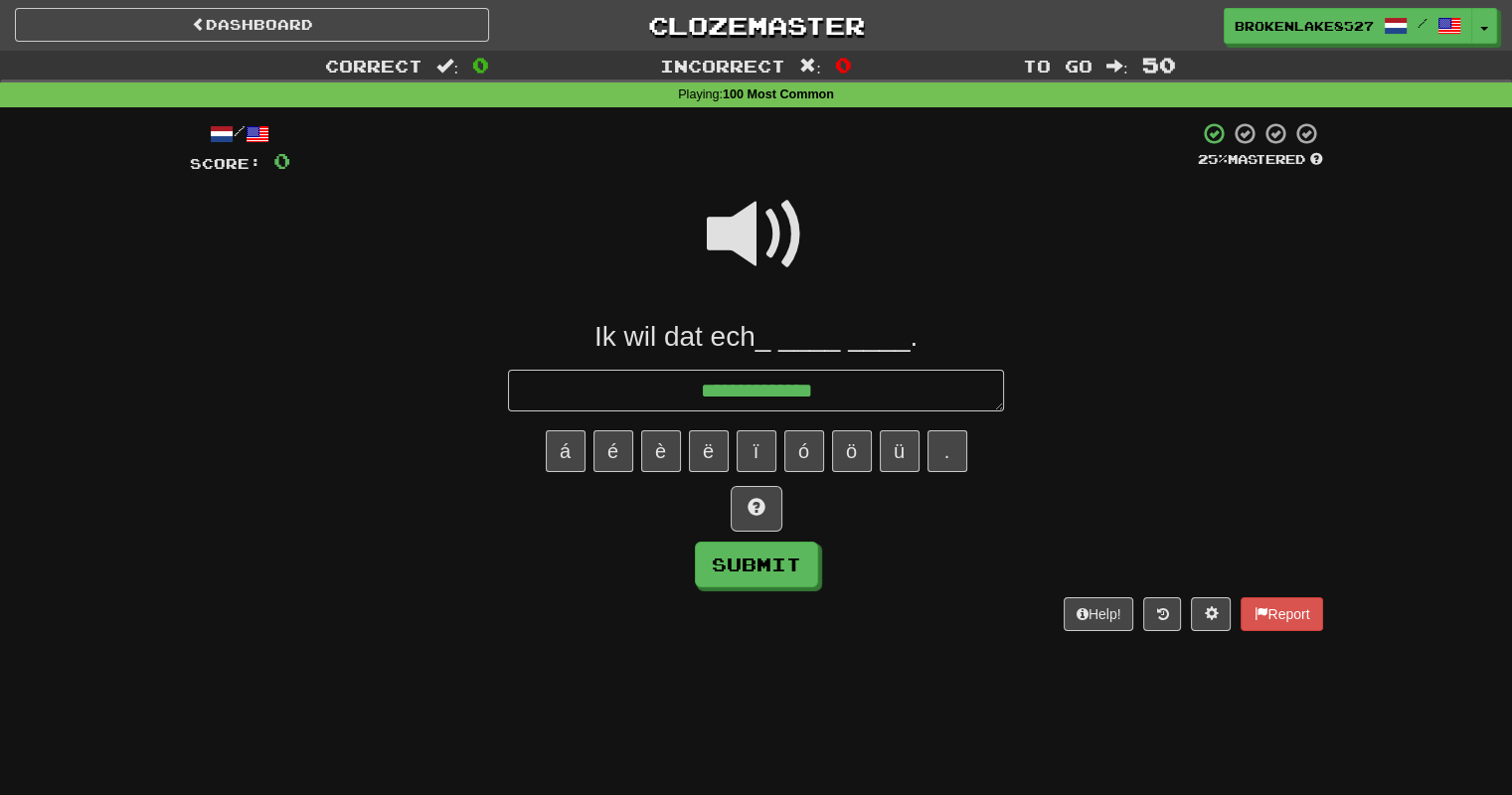 type on "*" 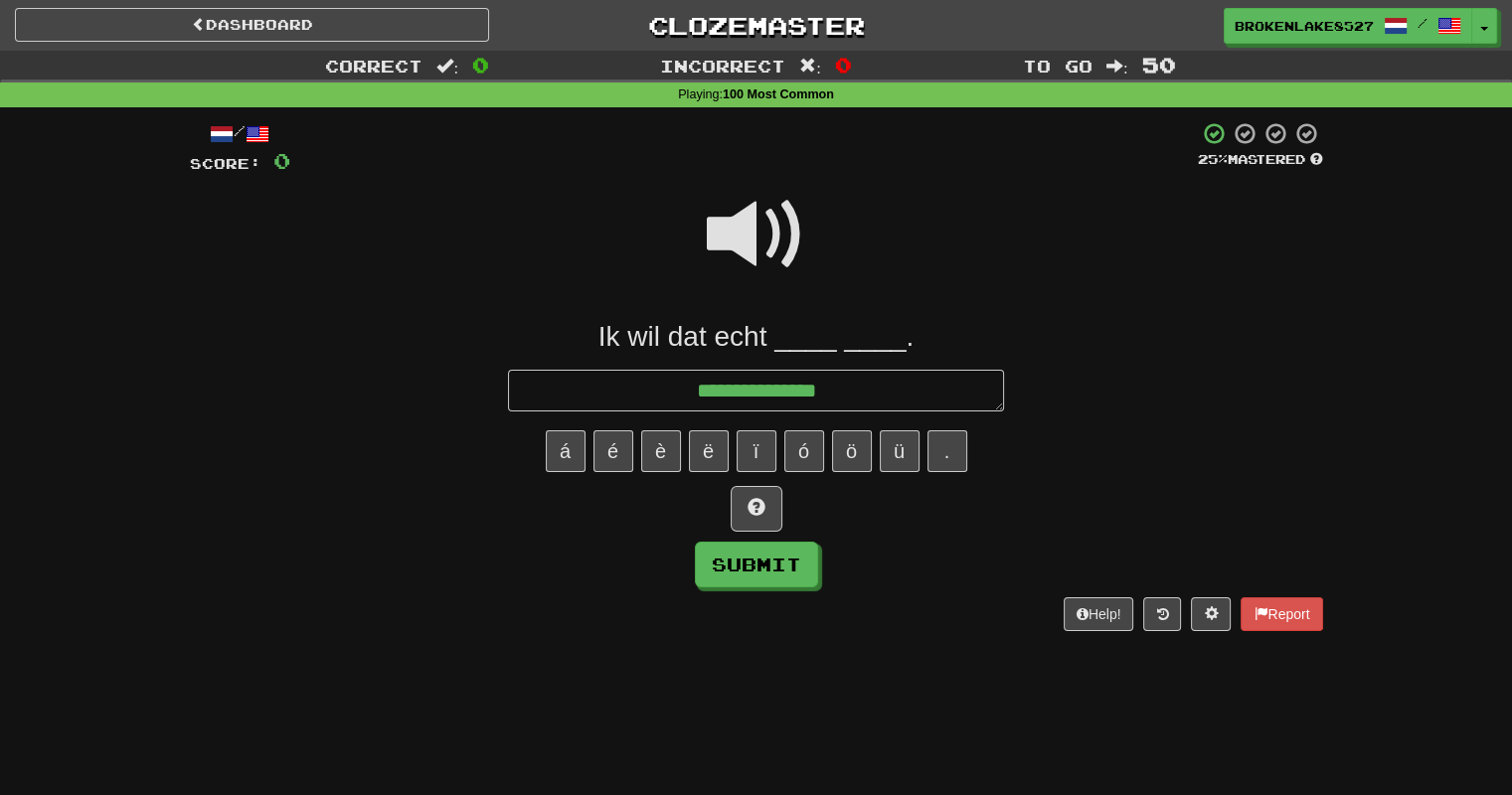 type on "*" 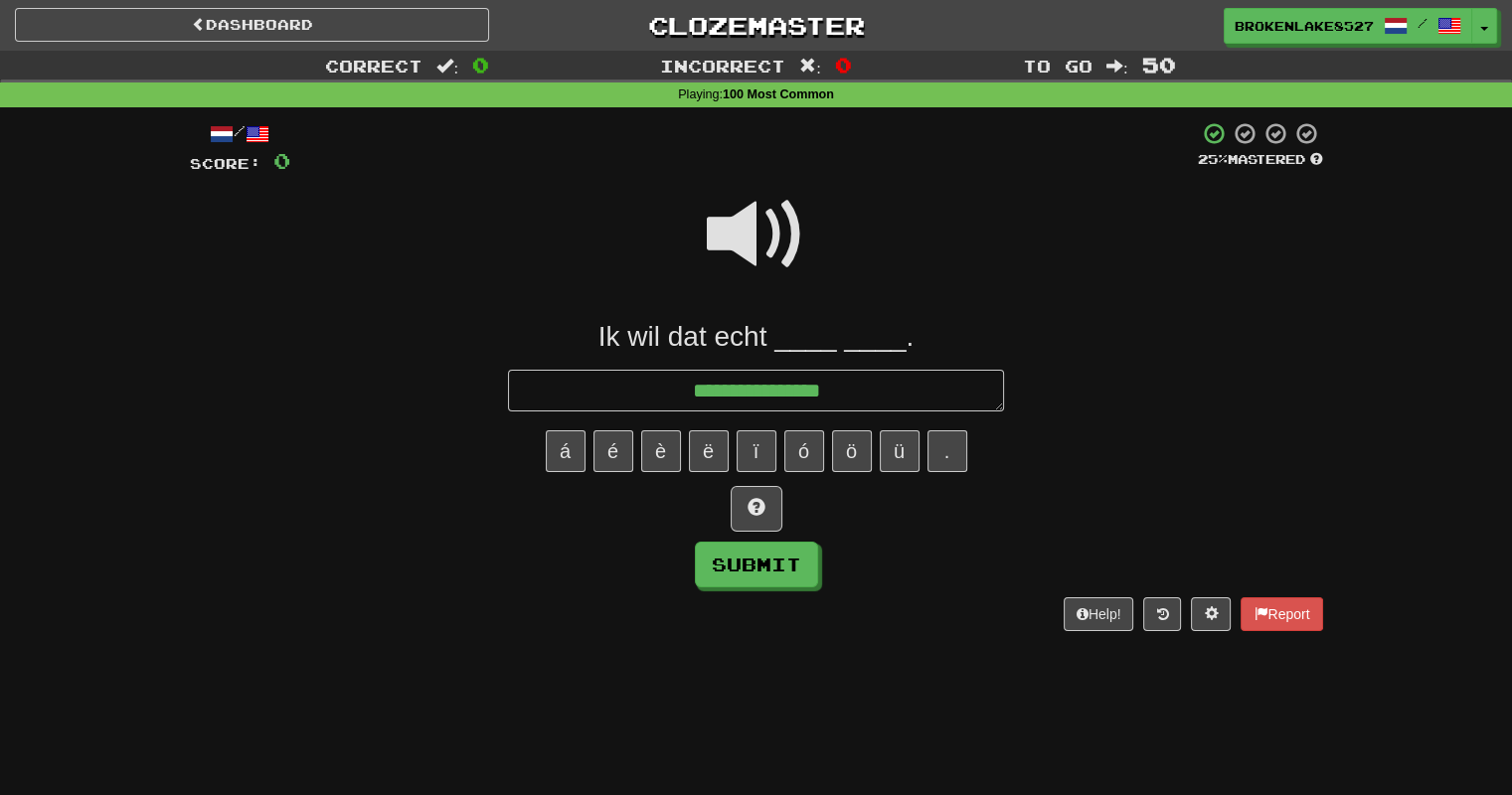 type on "*" 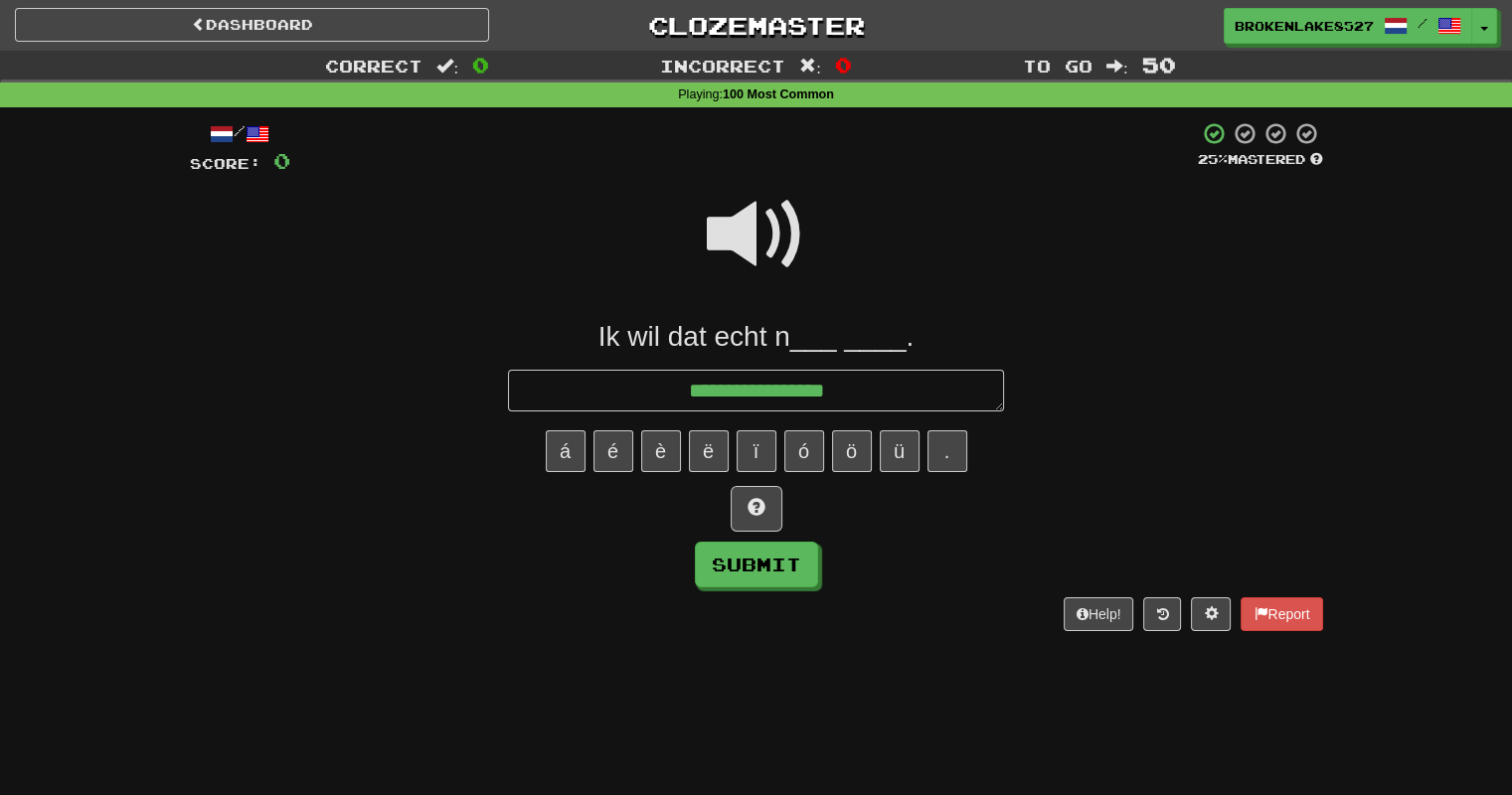 type on "*" 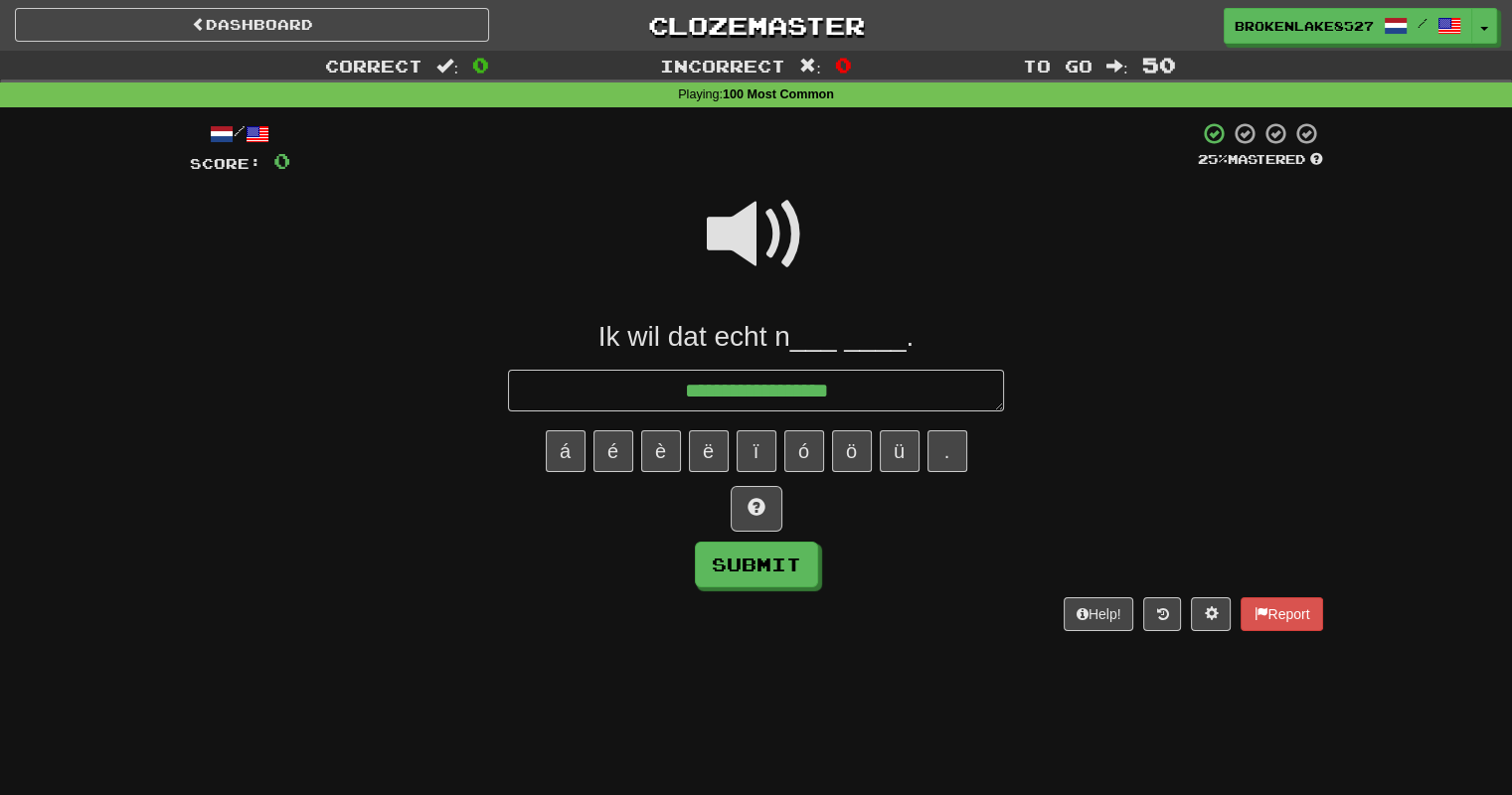 type on "*" 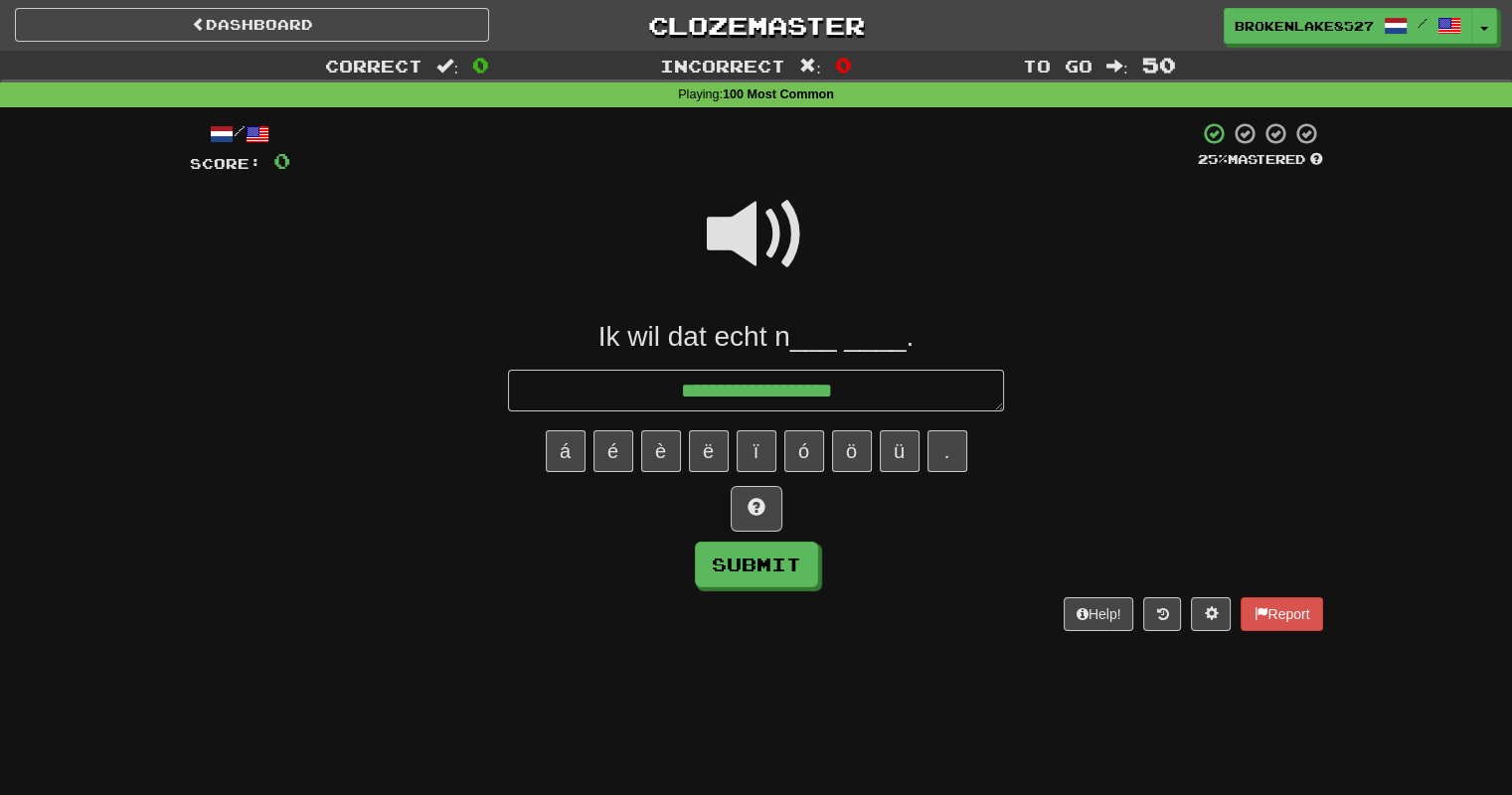 type on "*" 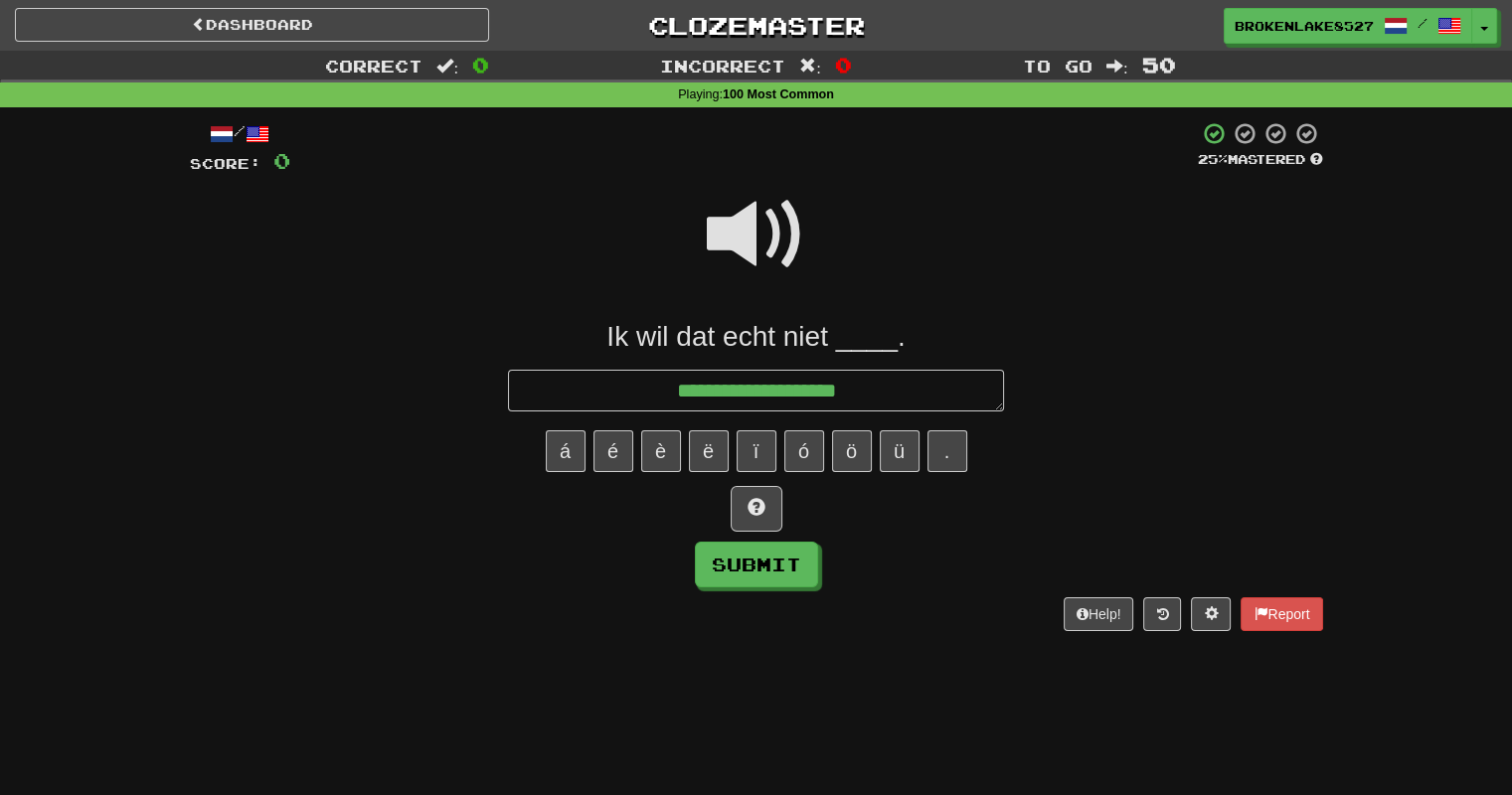type on "*" 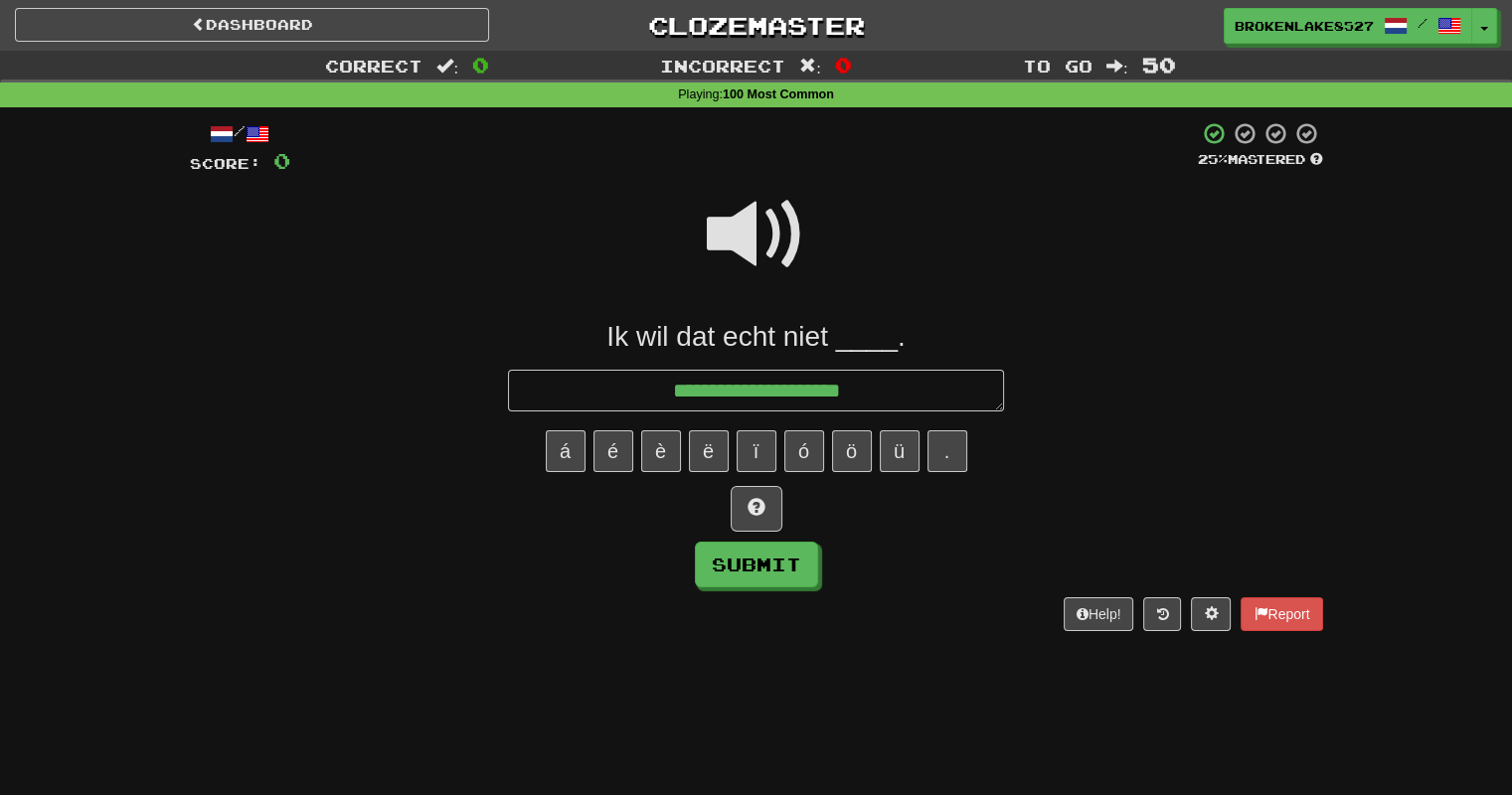 type on "*" 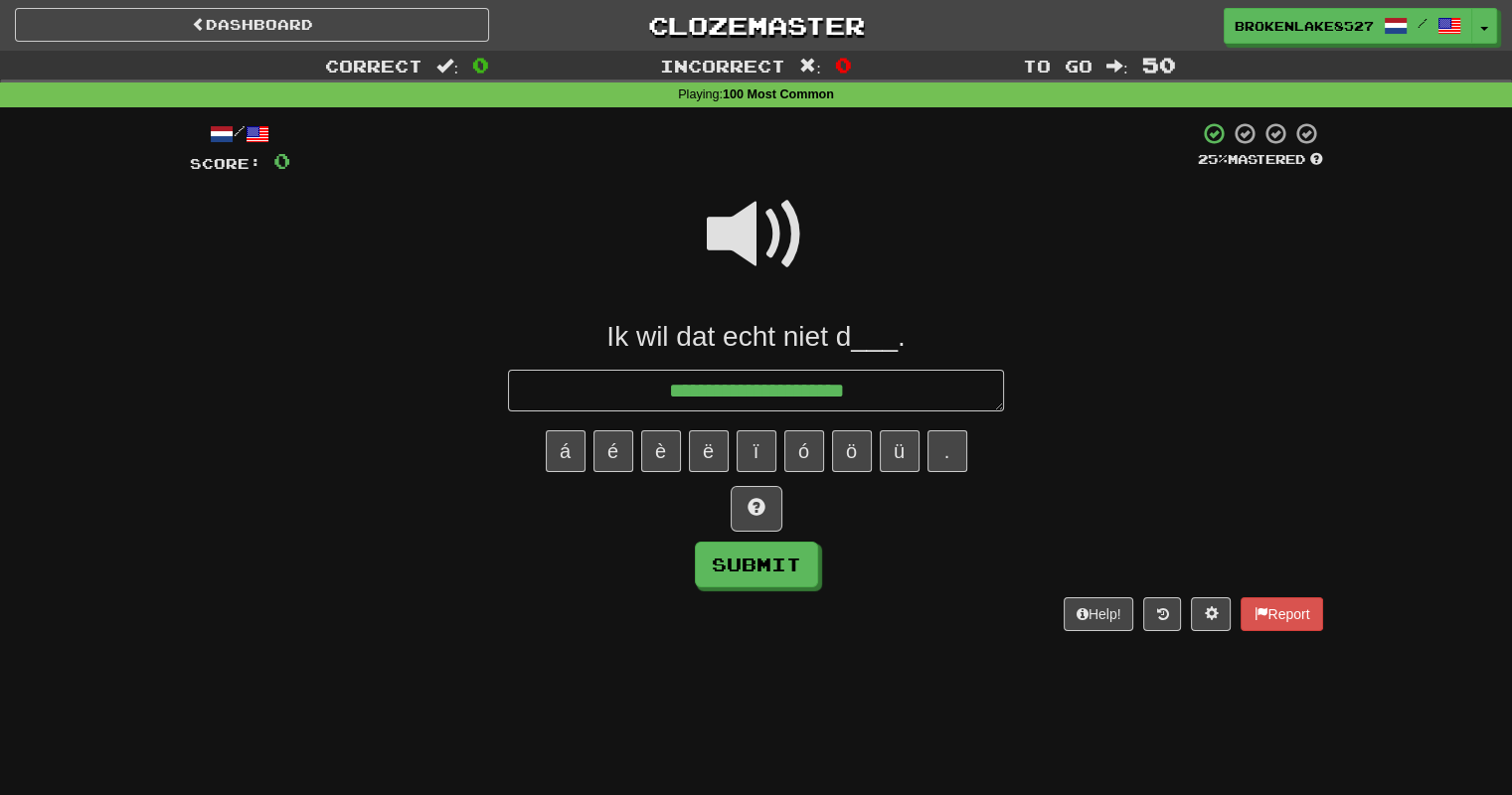 type on "*" 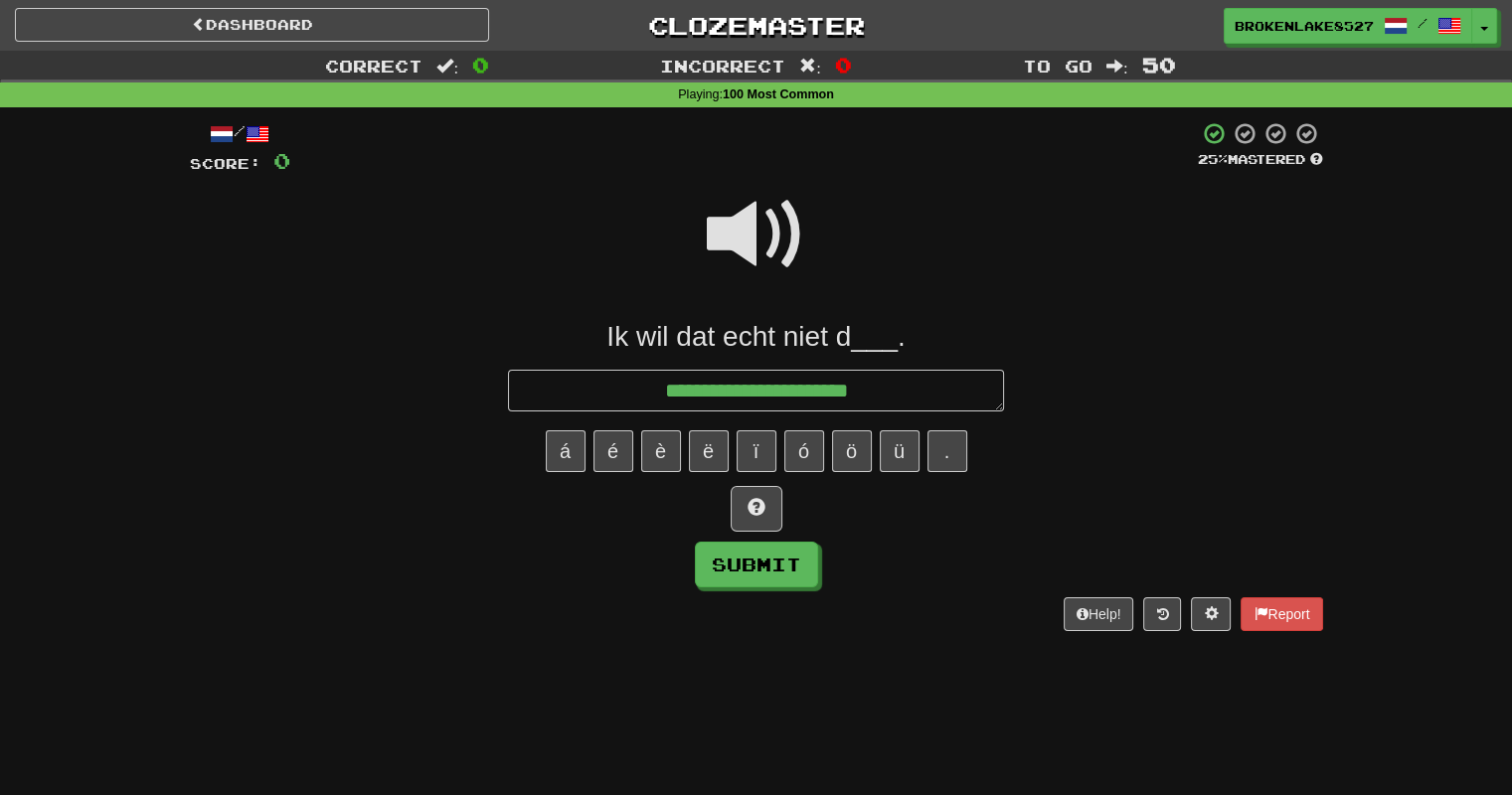 type on "*" 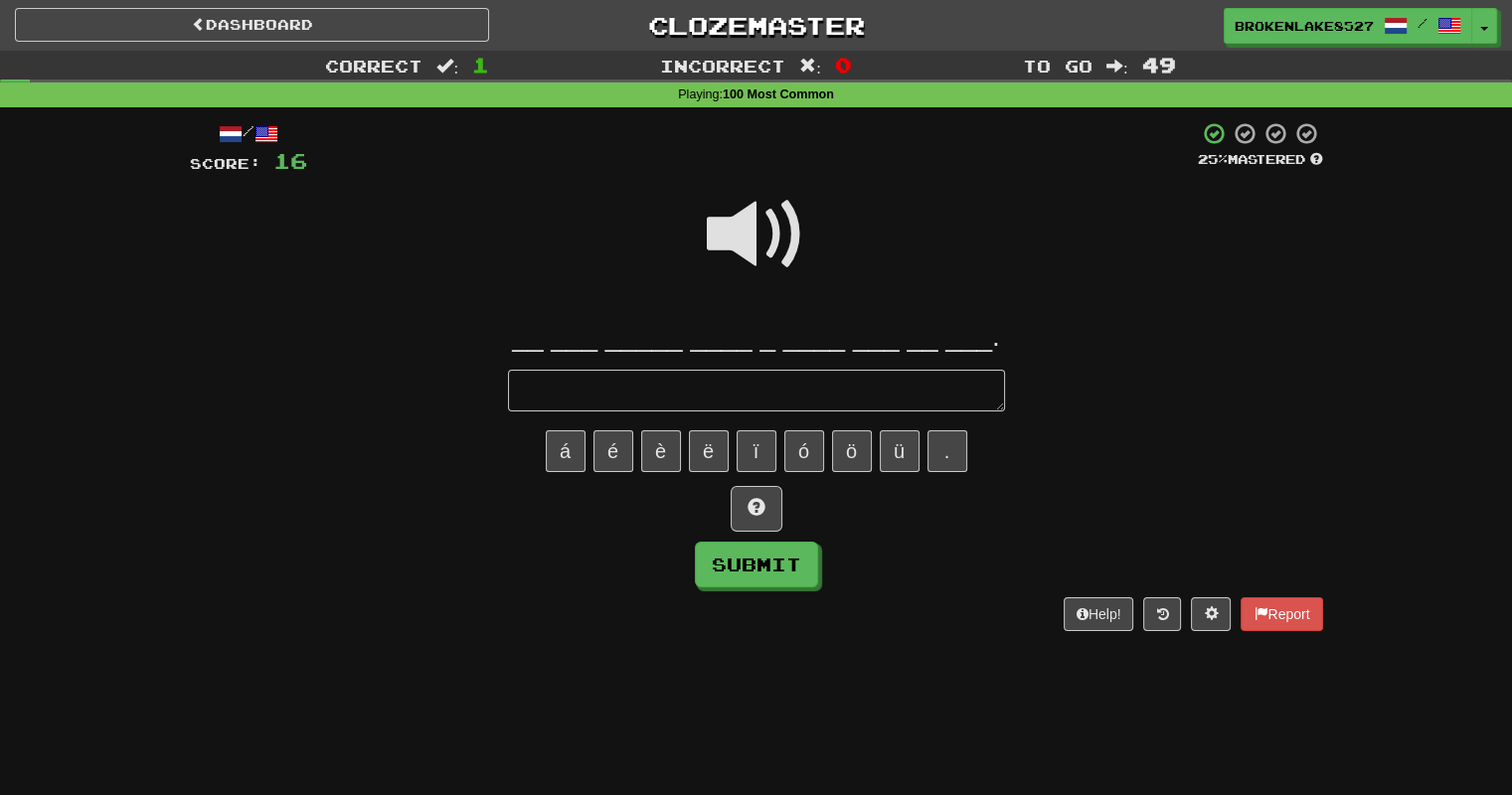 type on "*" 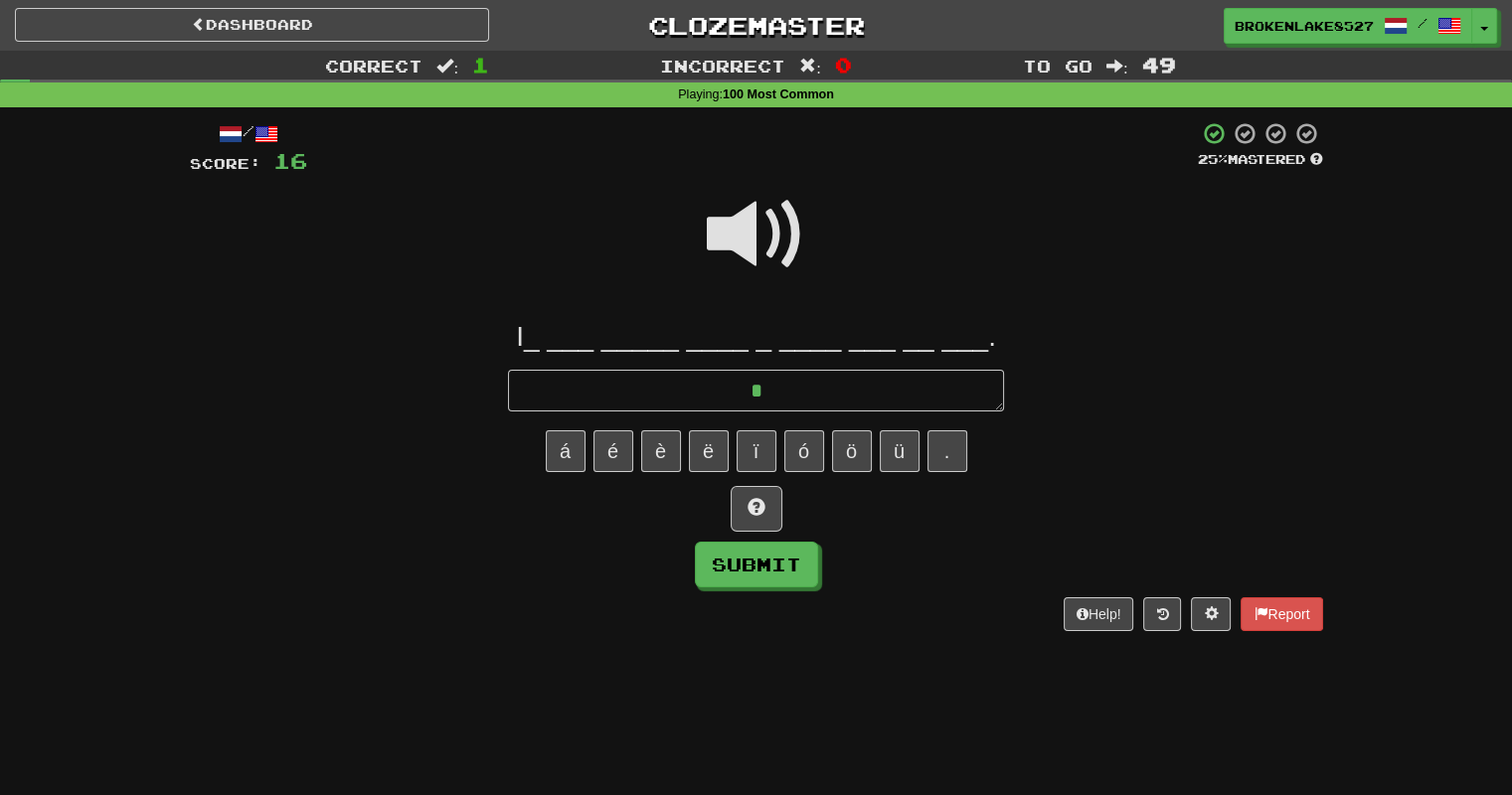 type on "*" 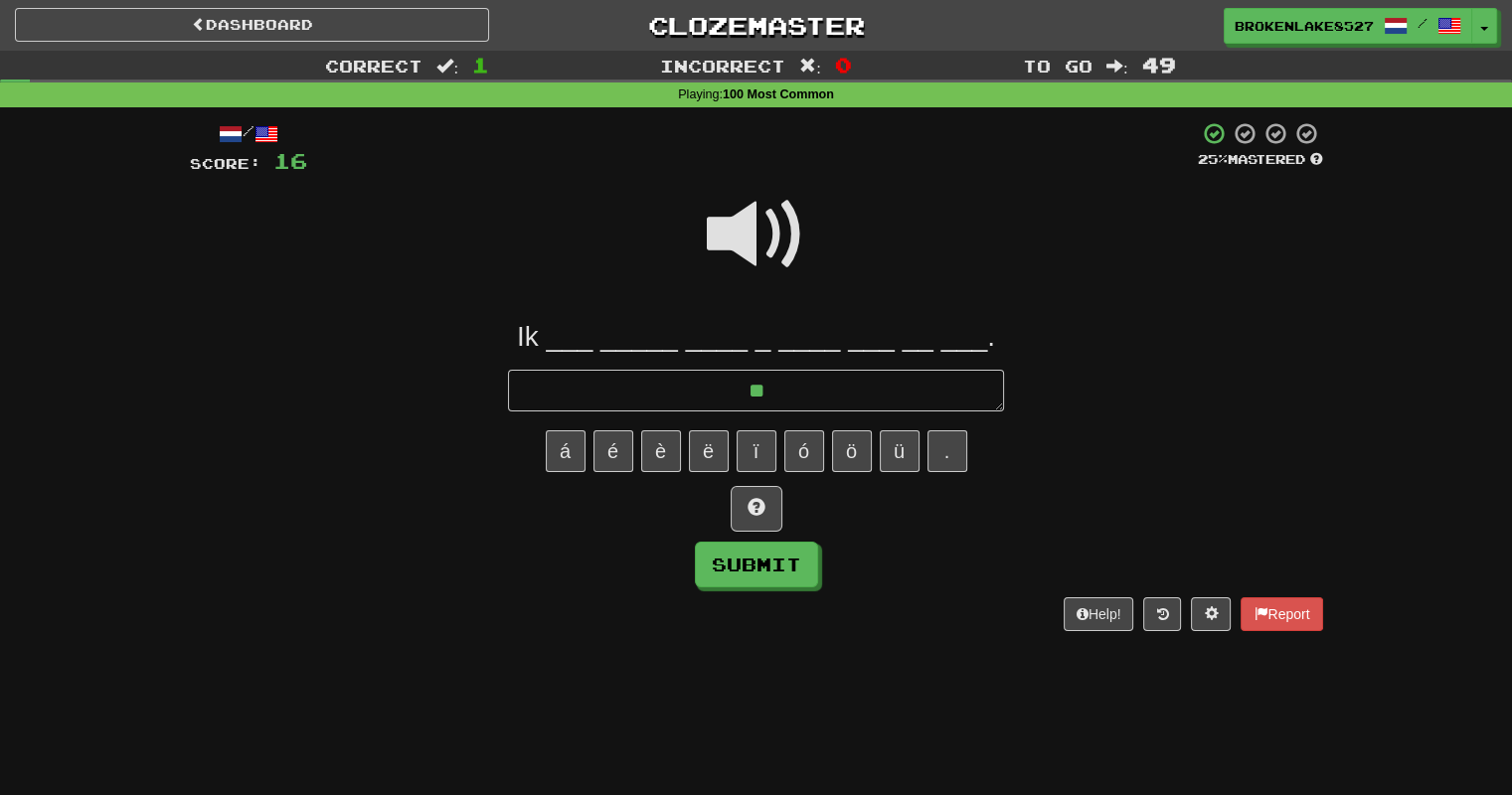 type on "*" 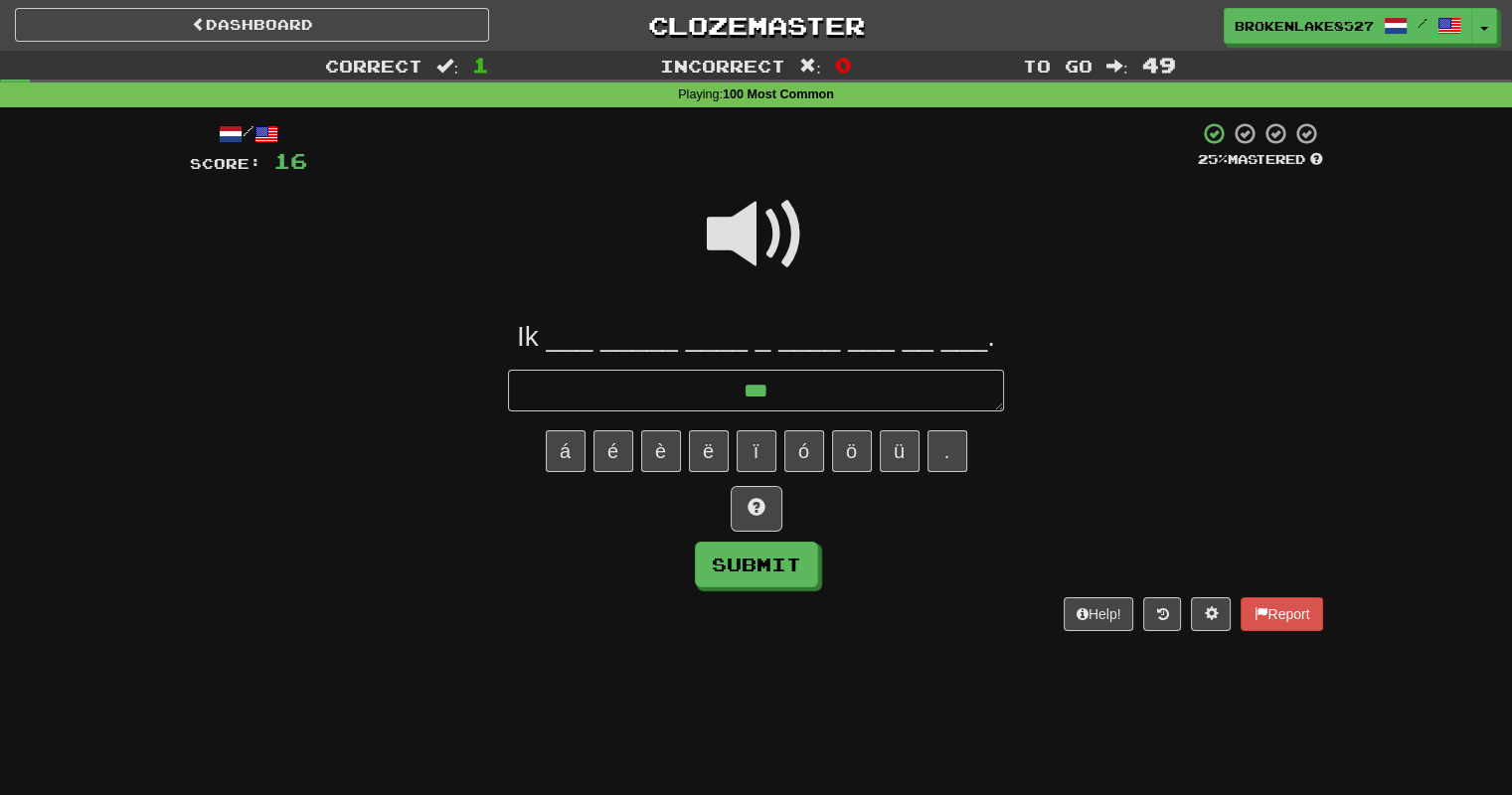 type on "*" 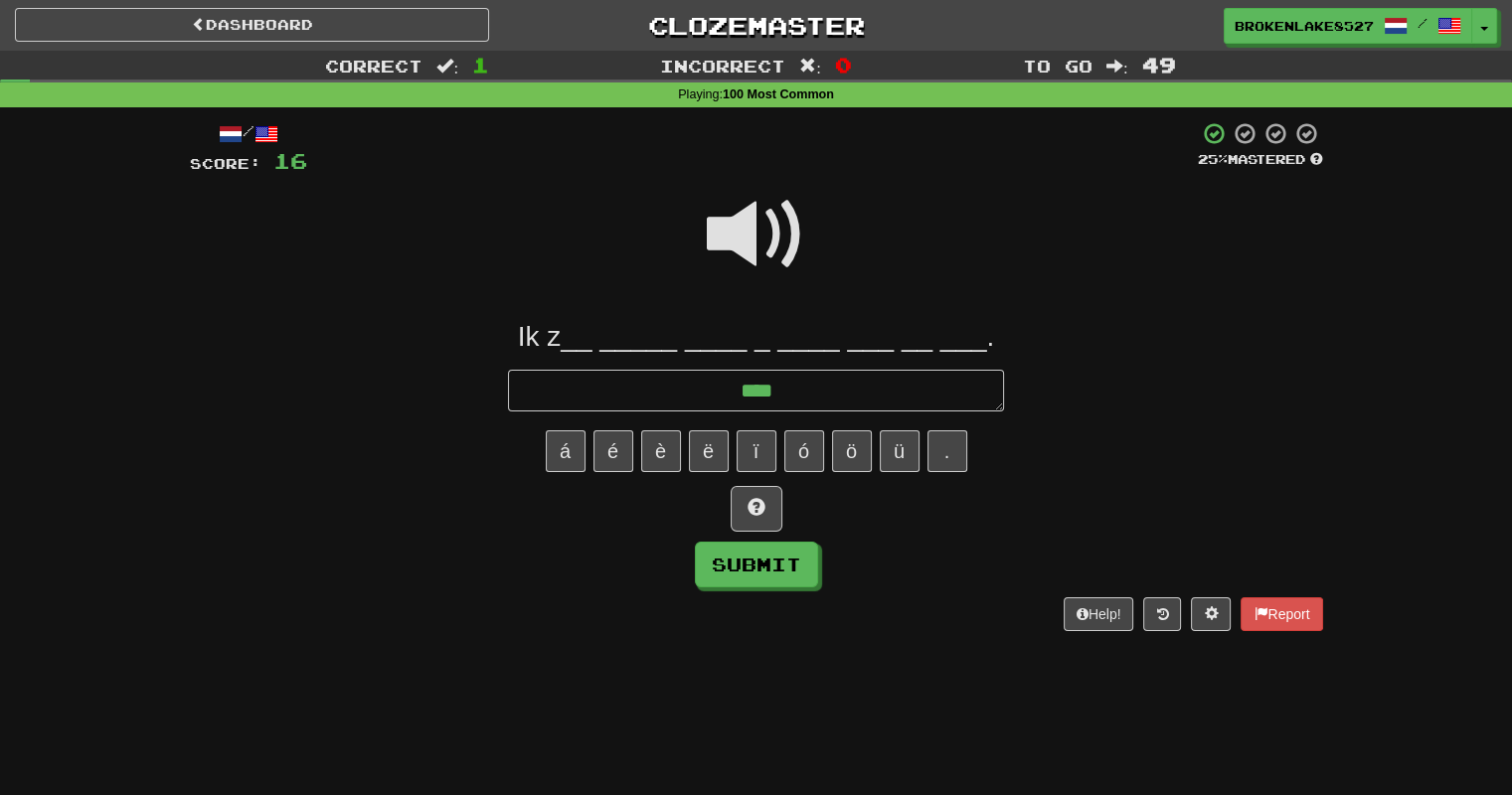 type on "*" 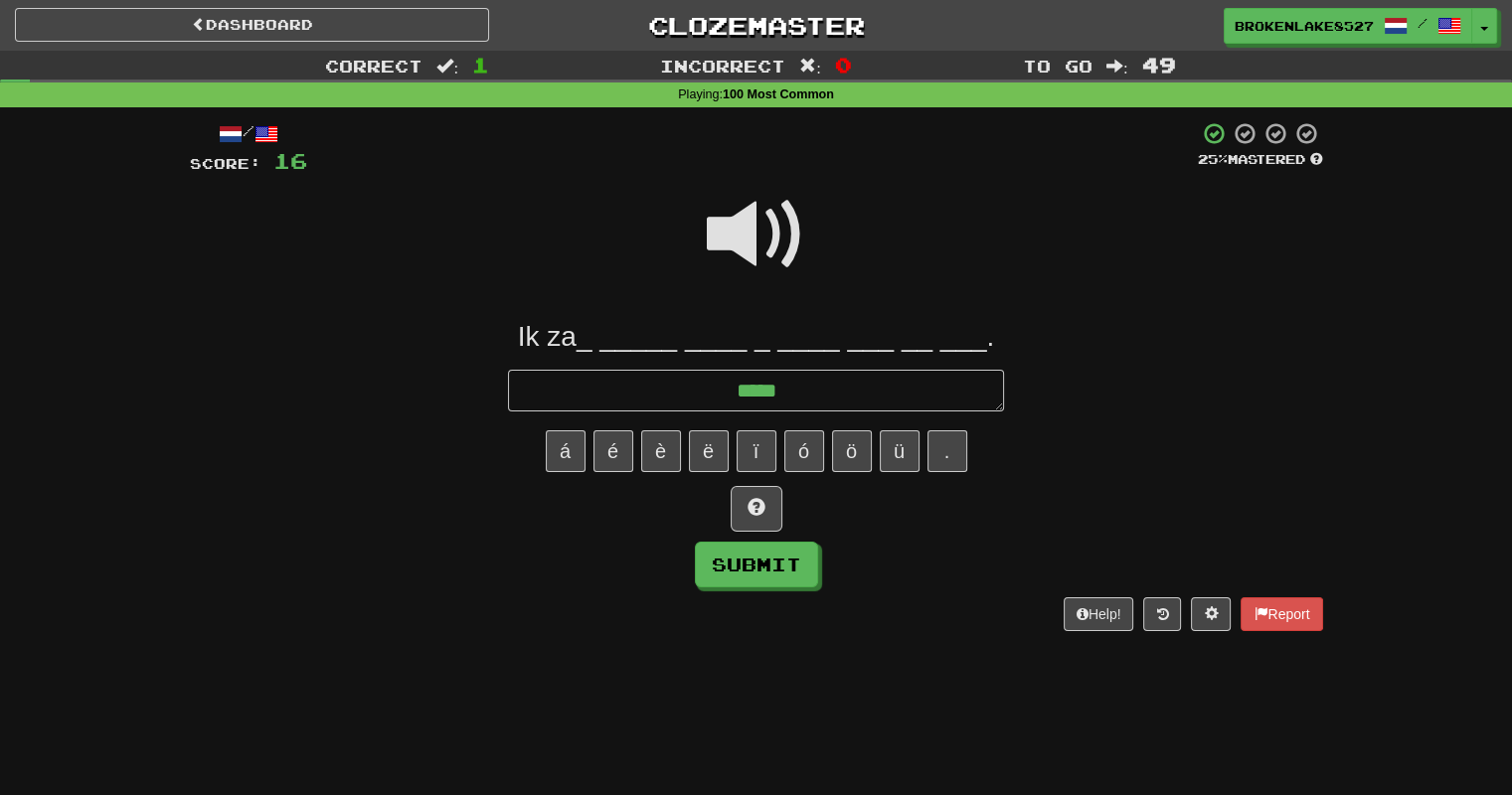 type on "*" 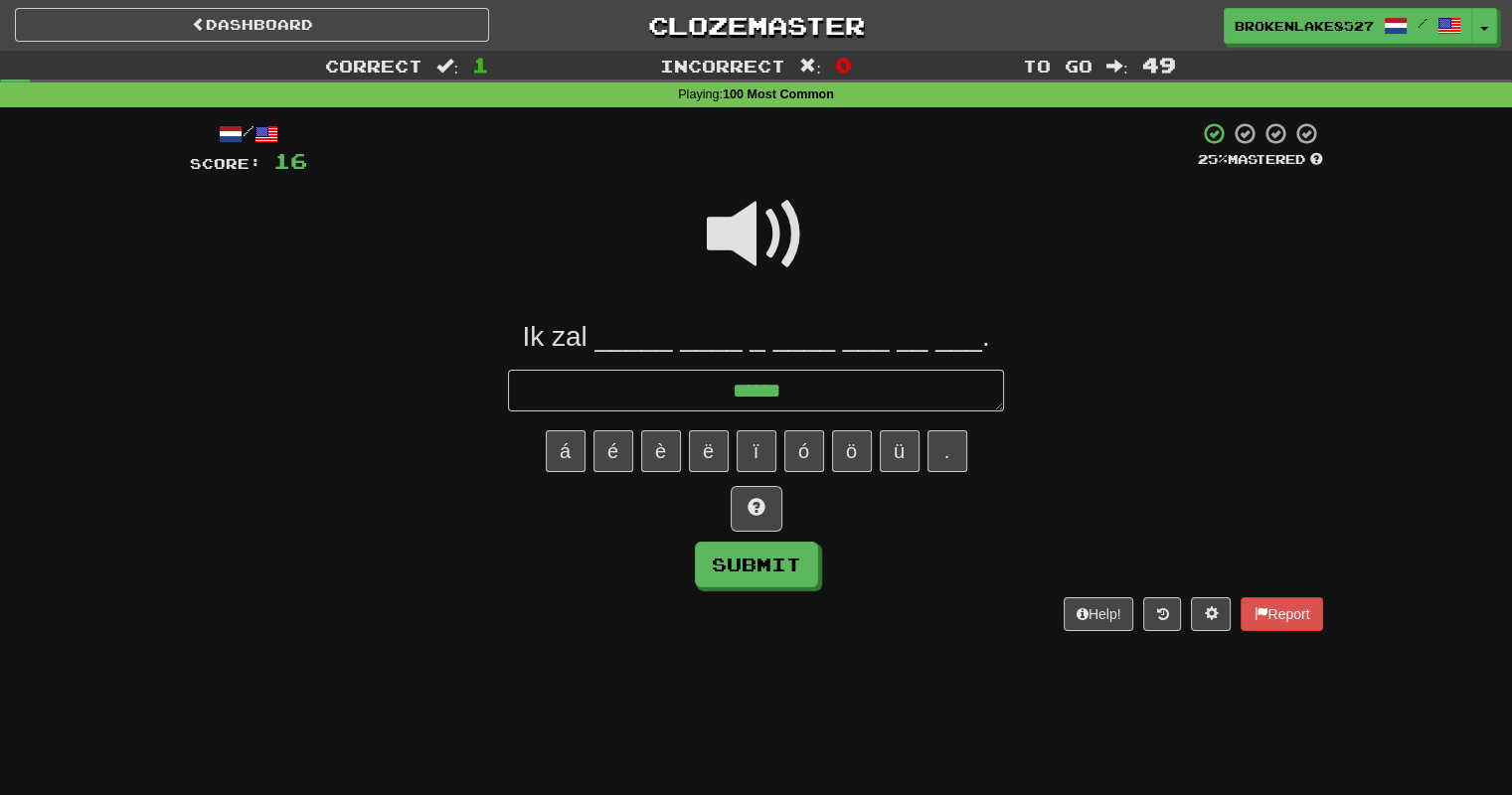 type on "*" 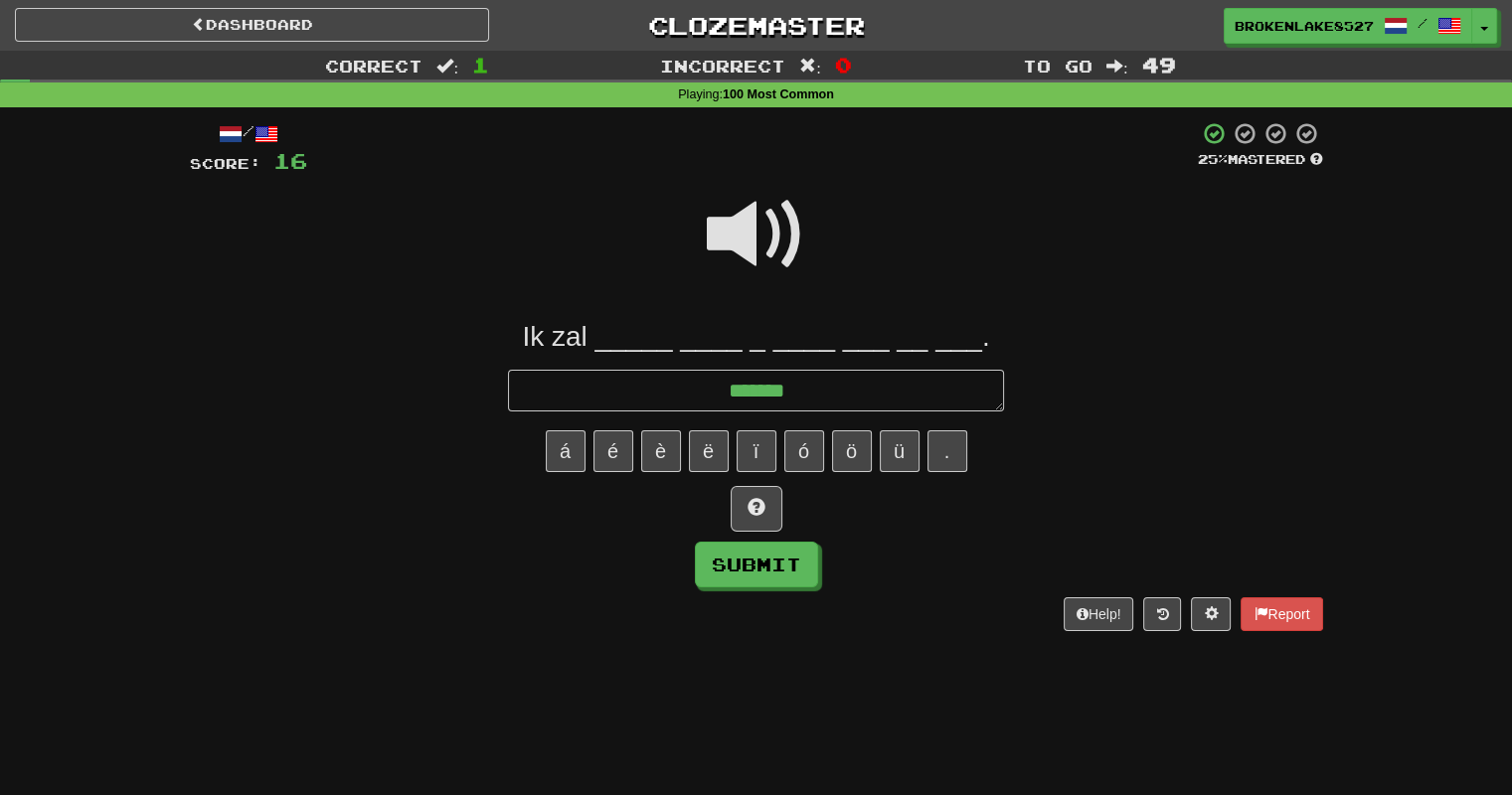 type on "*" 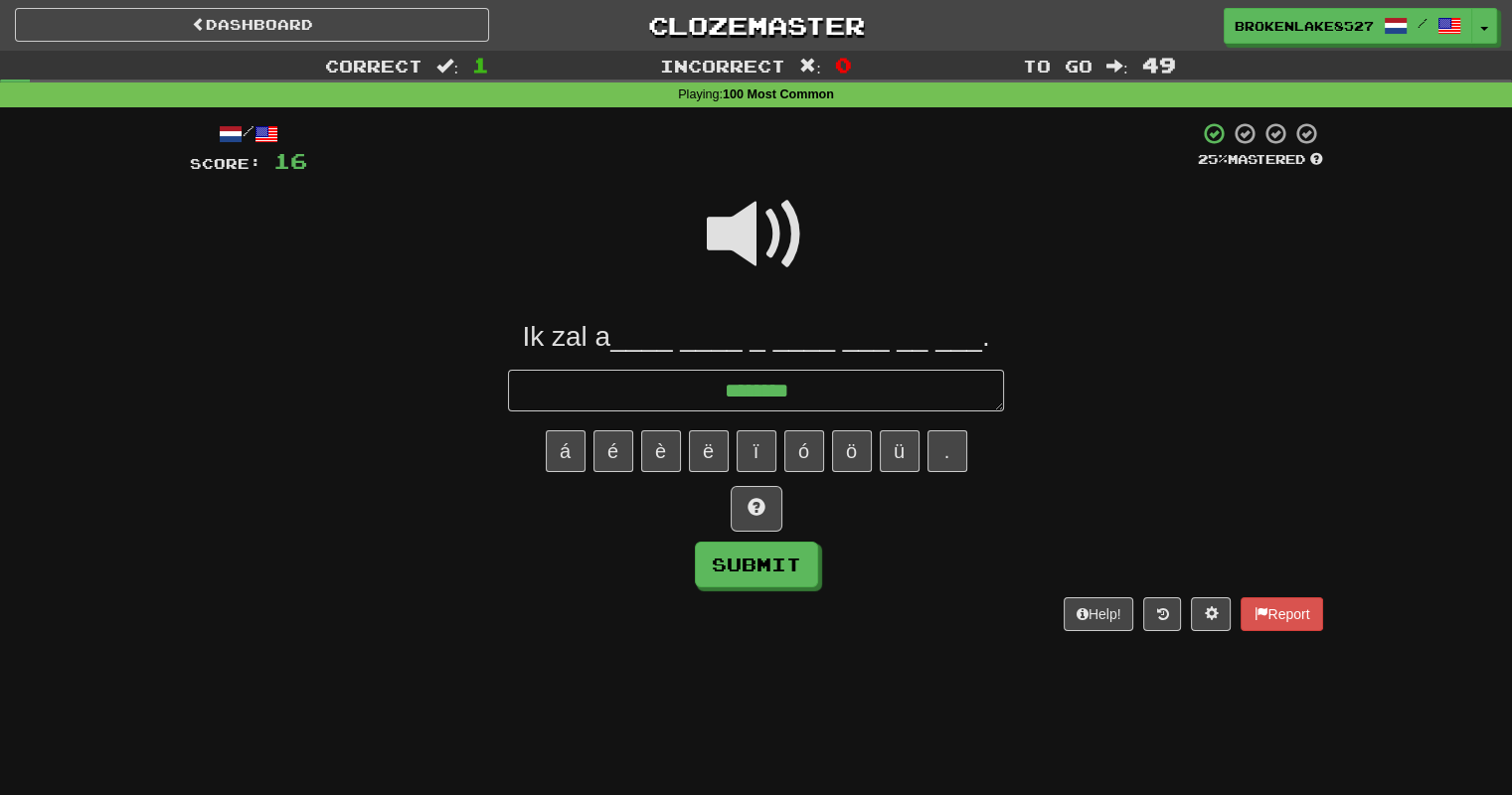 type on "*" 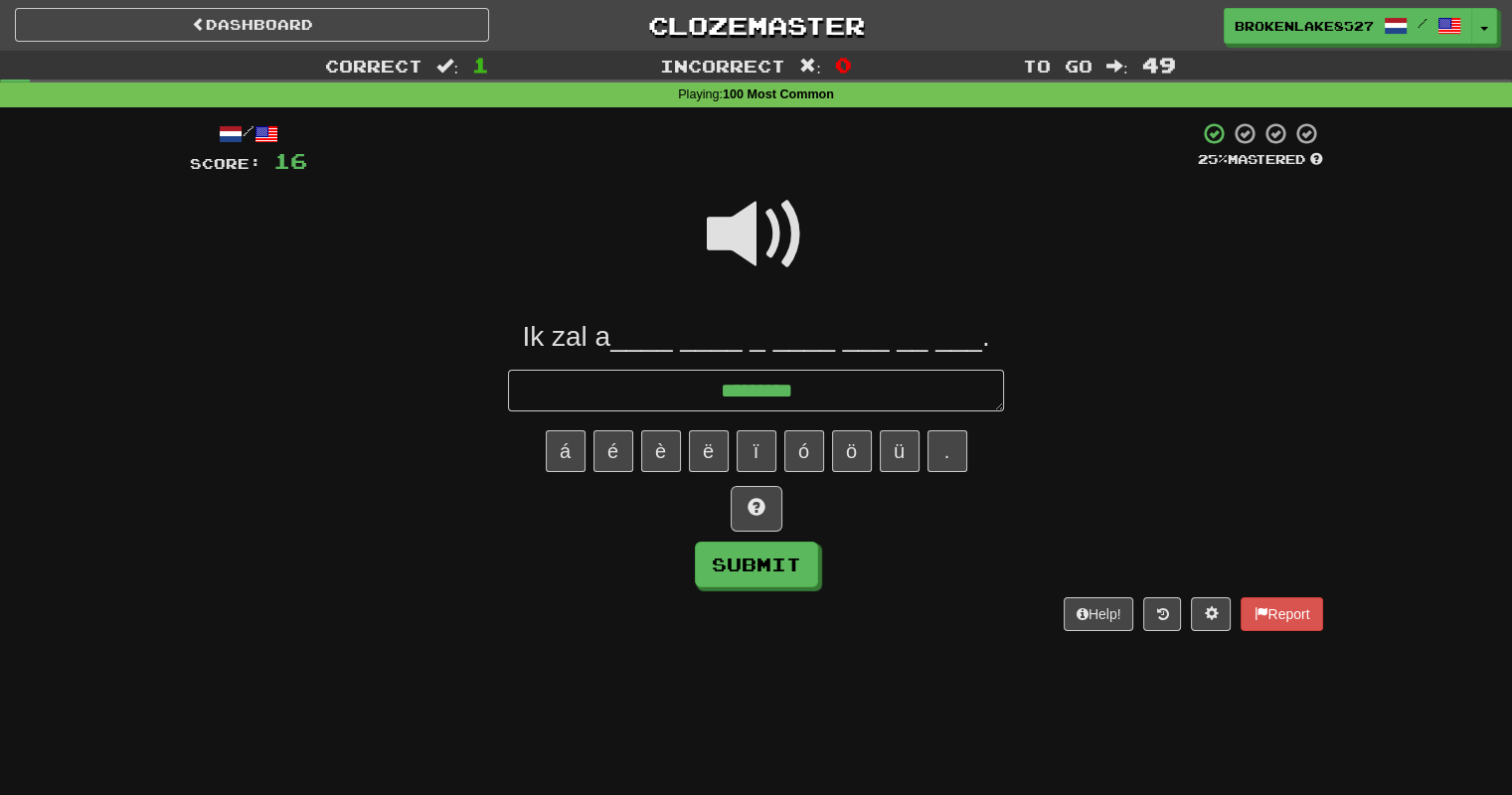 type on "*" 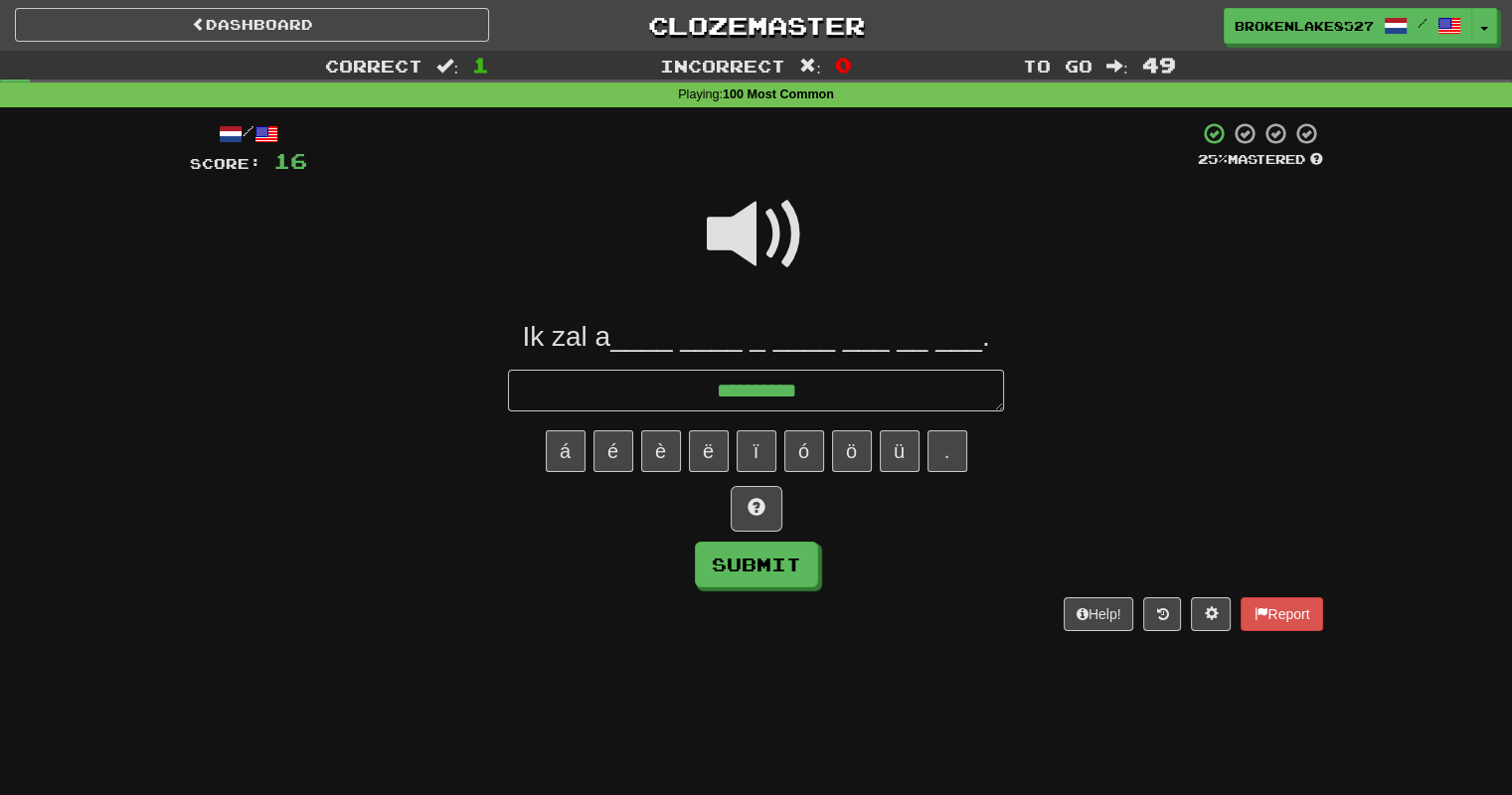 type on "*" 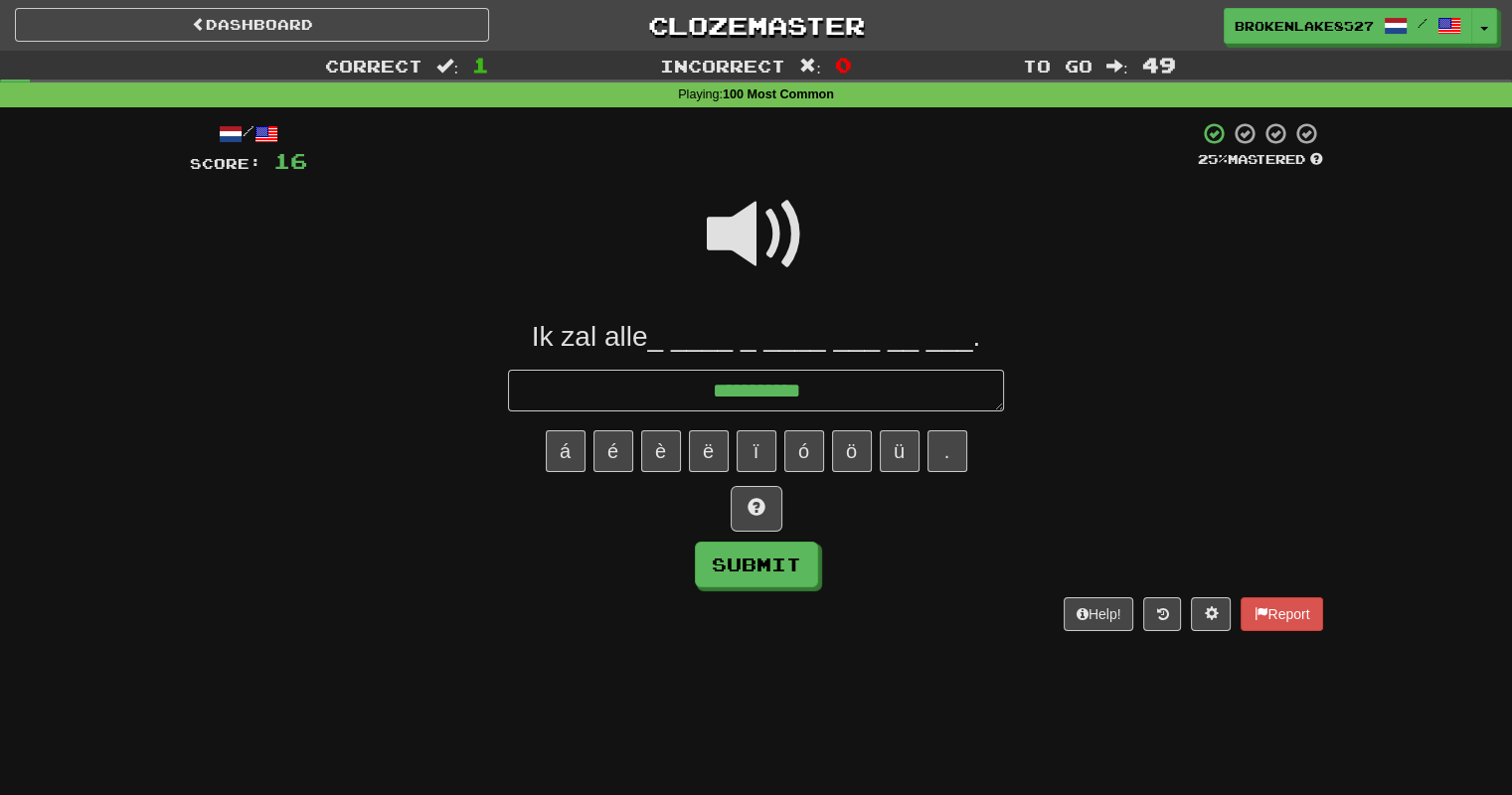 type on "*" 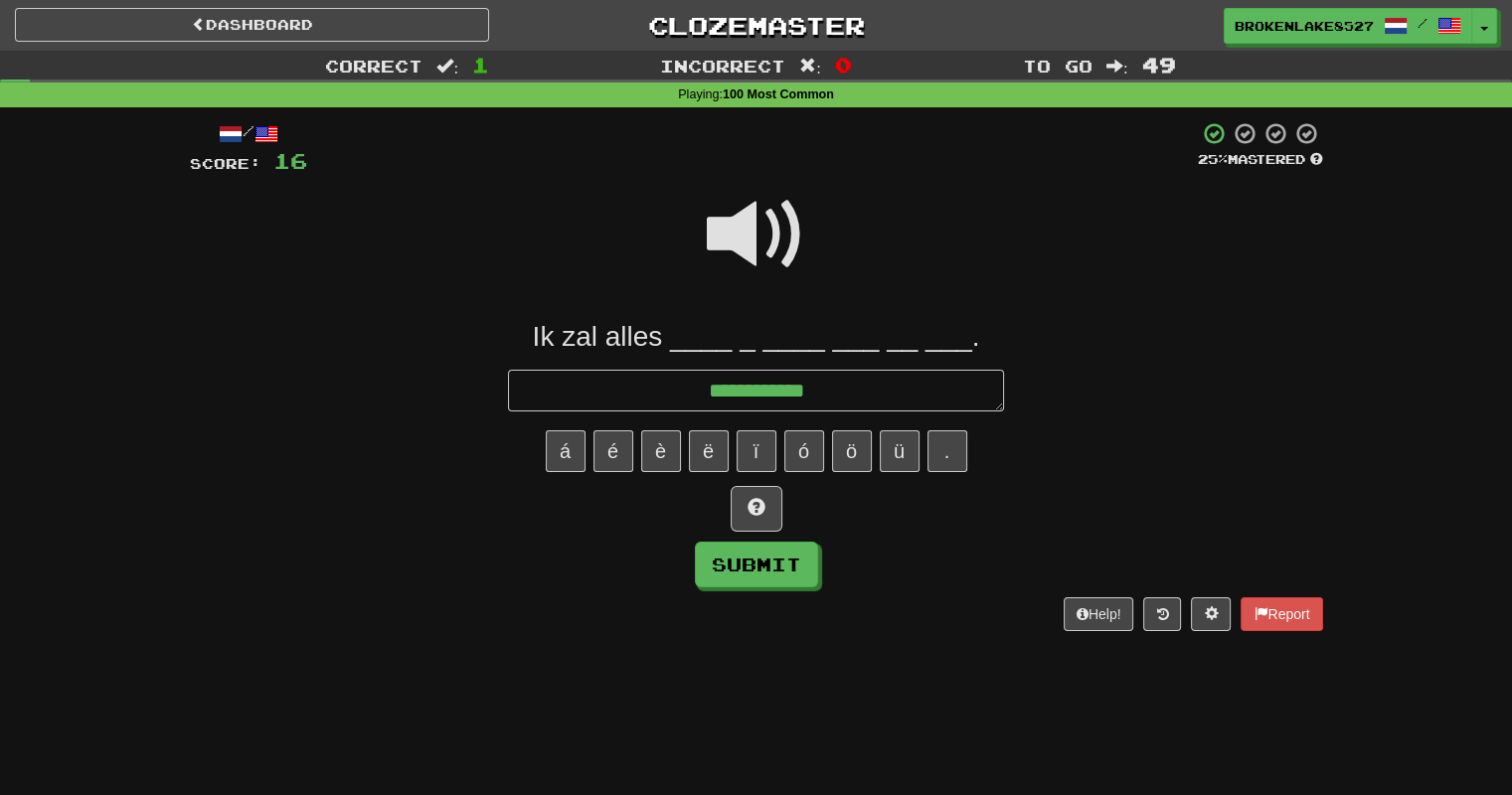 type on "*" 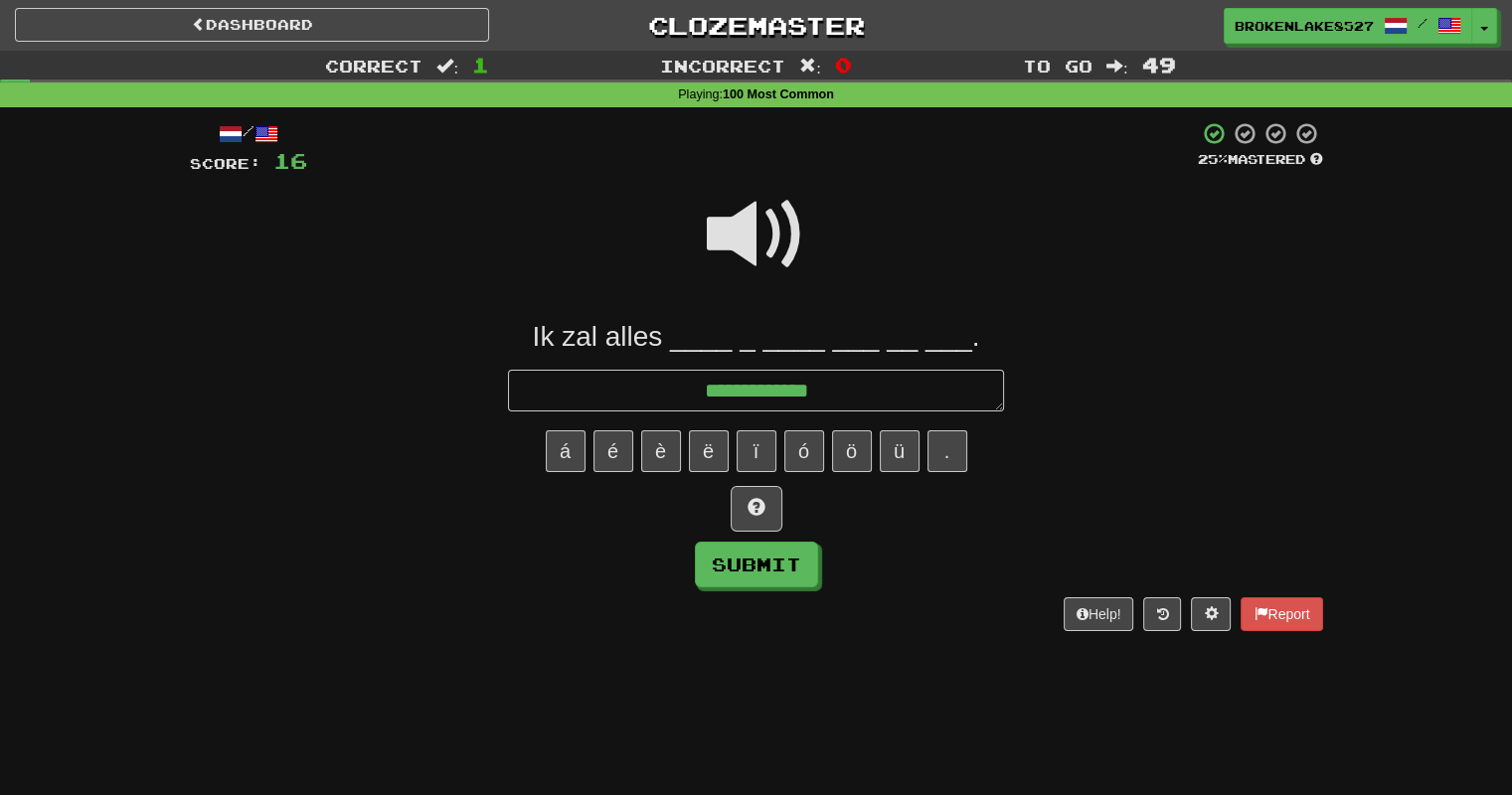 type on "*" 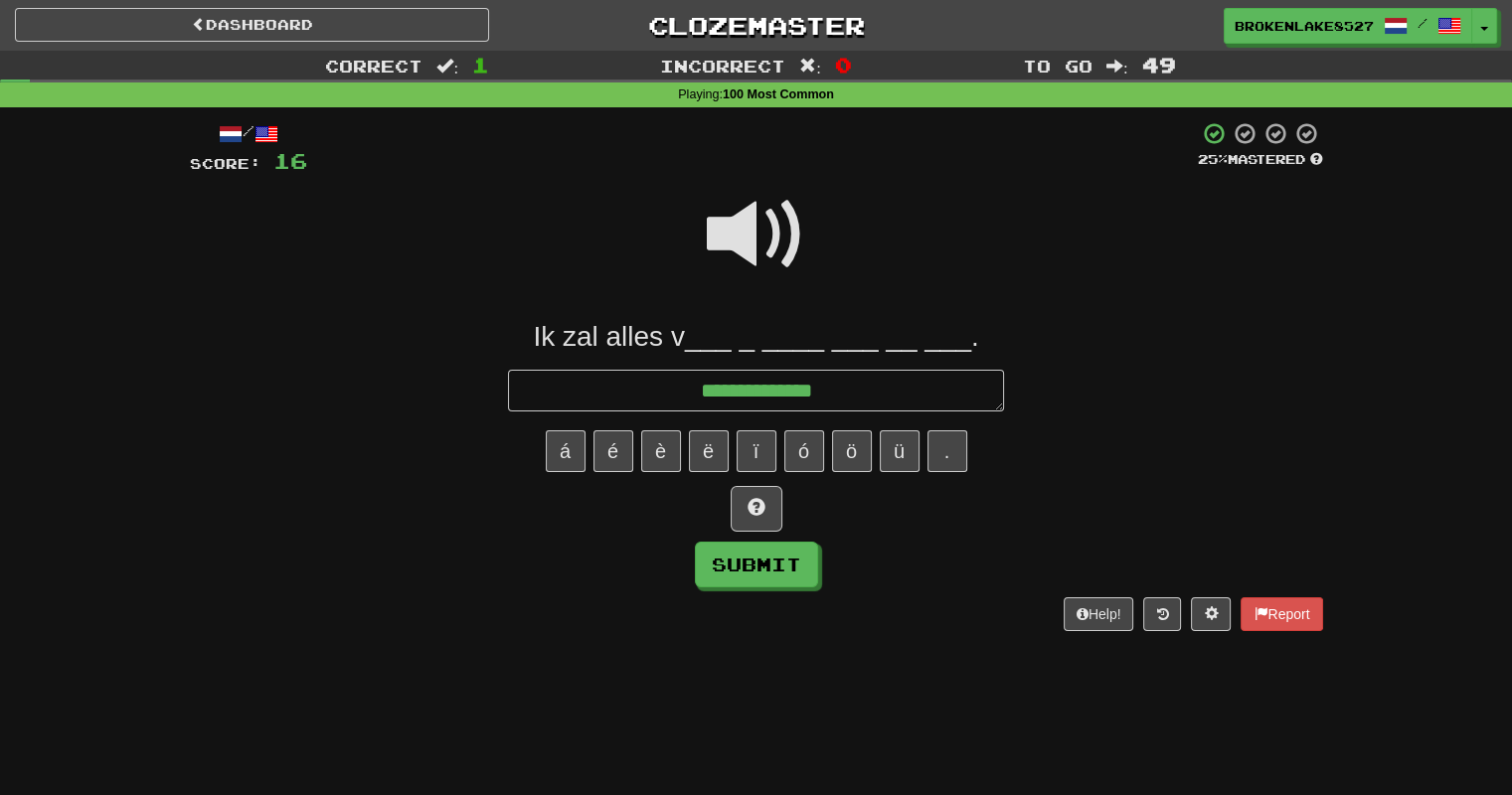 type on "*" 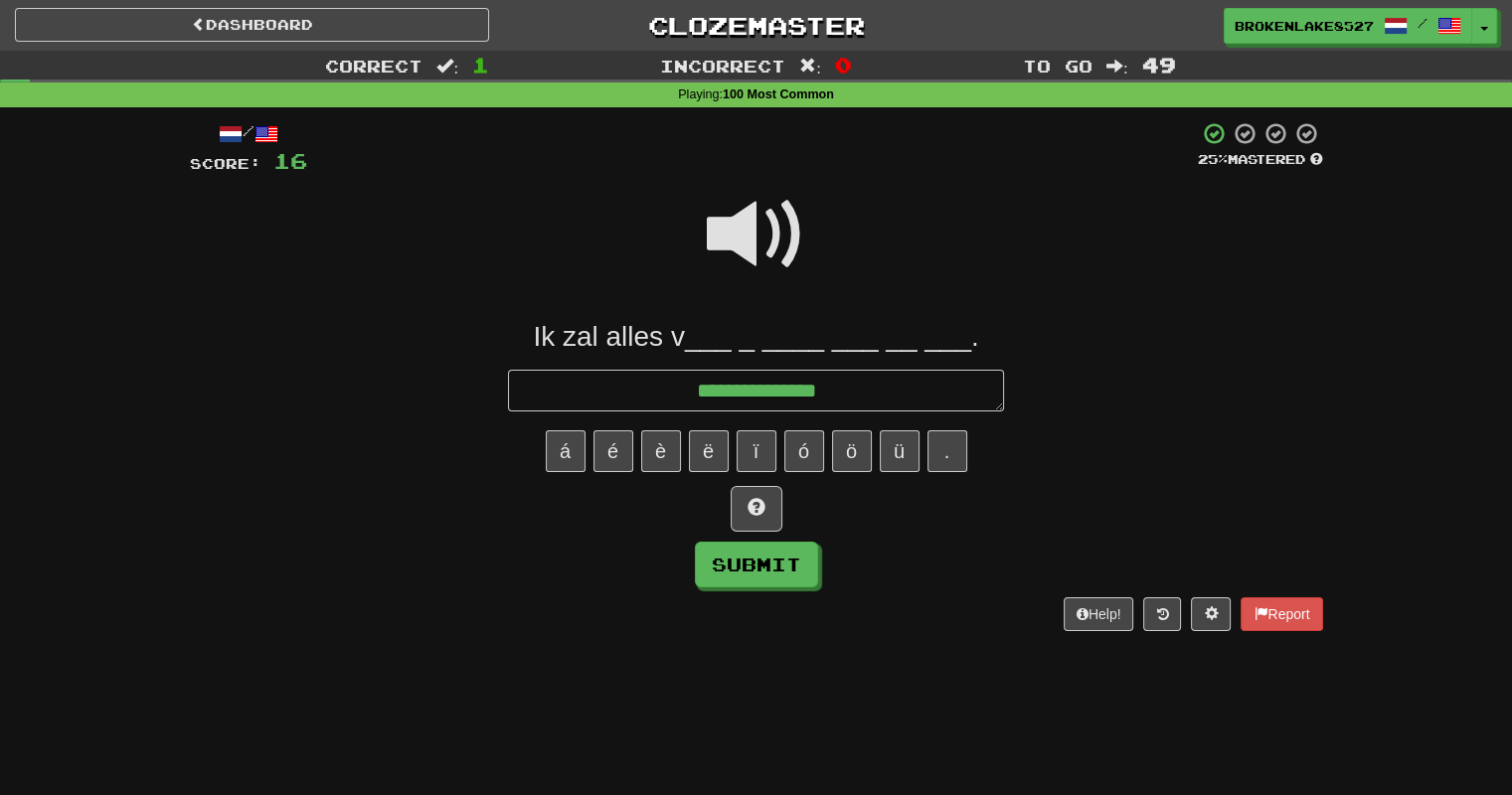type on "*" 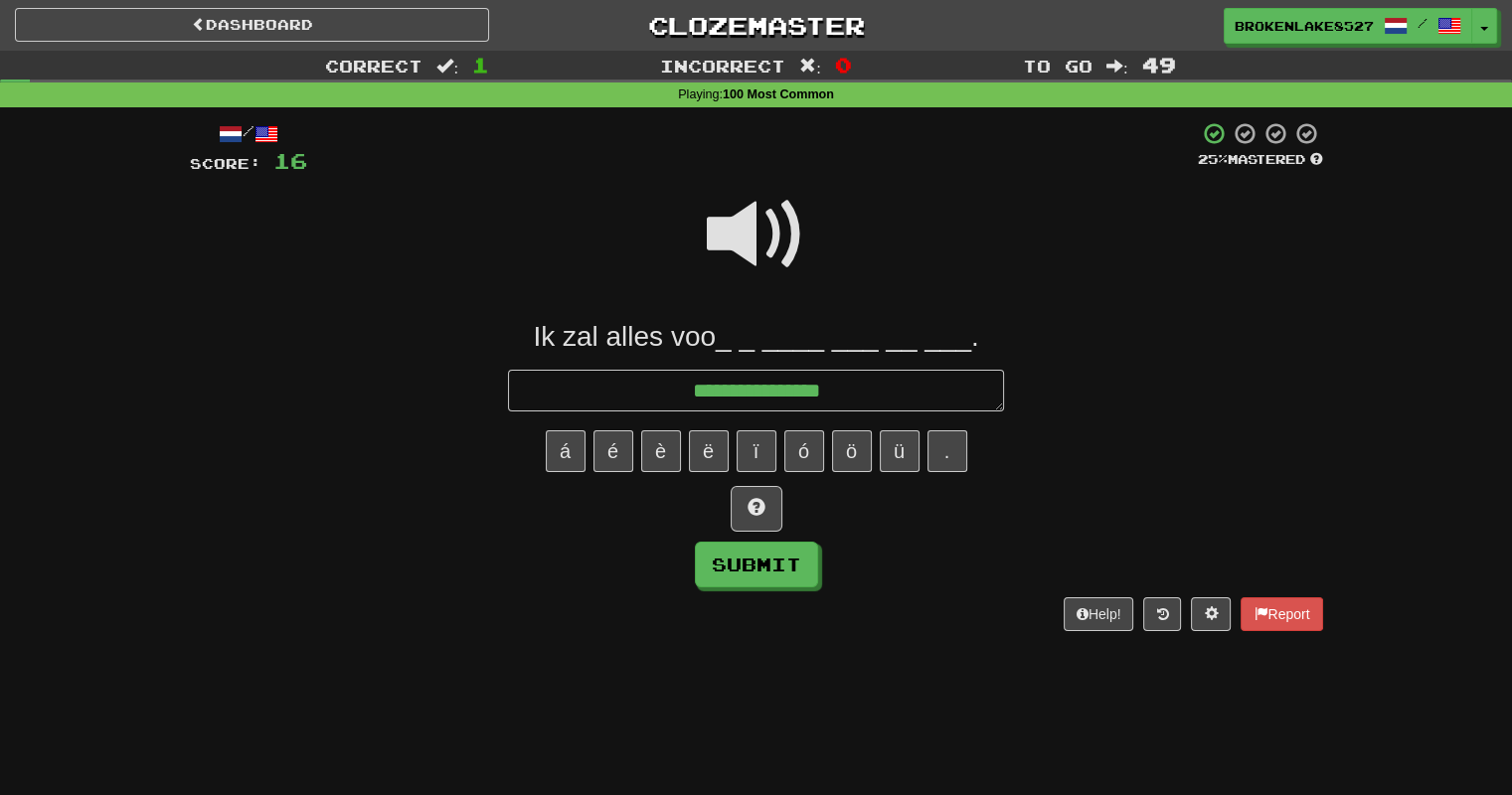 type on "*" 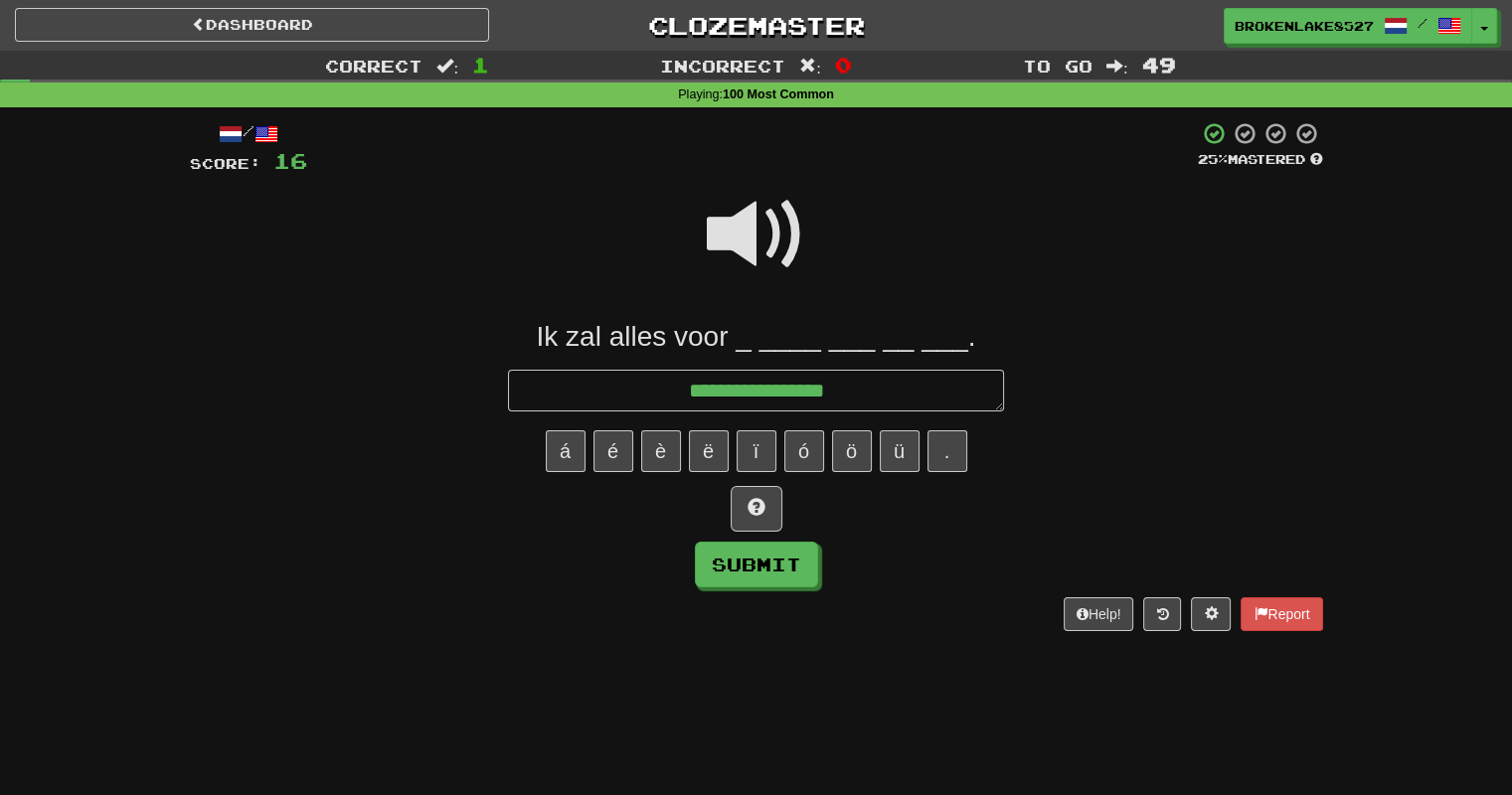 type on "*" 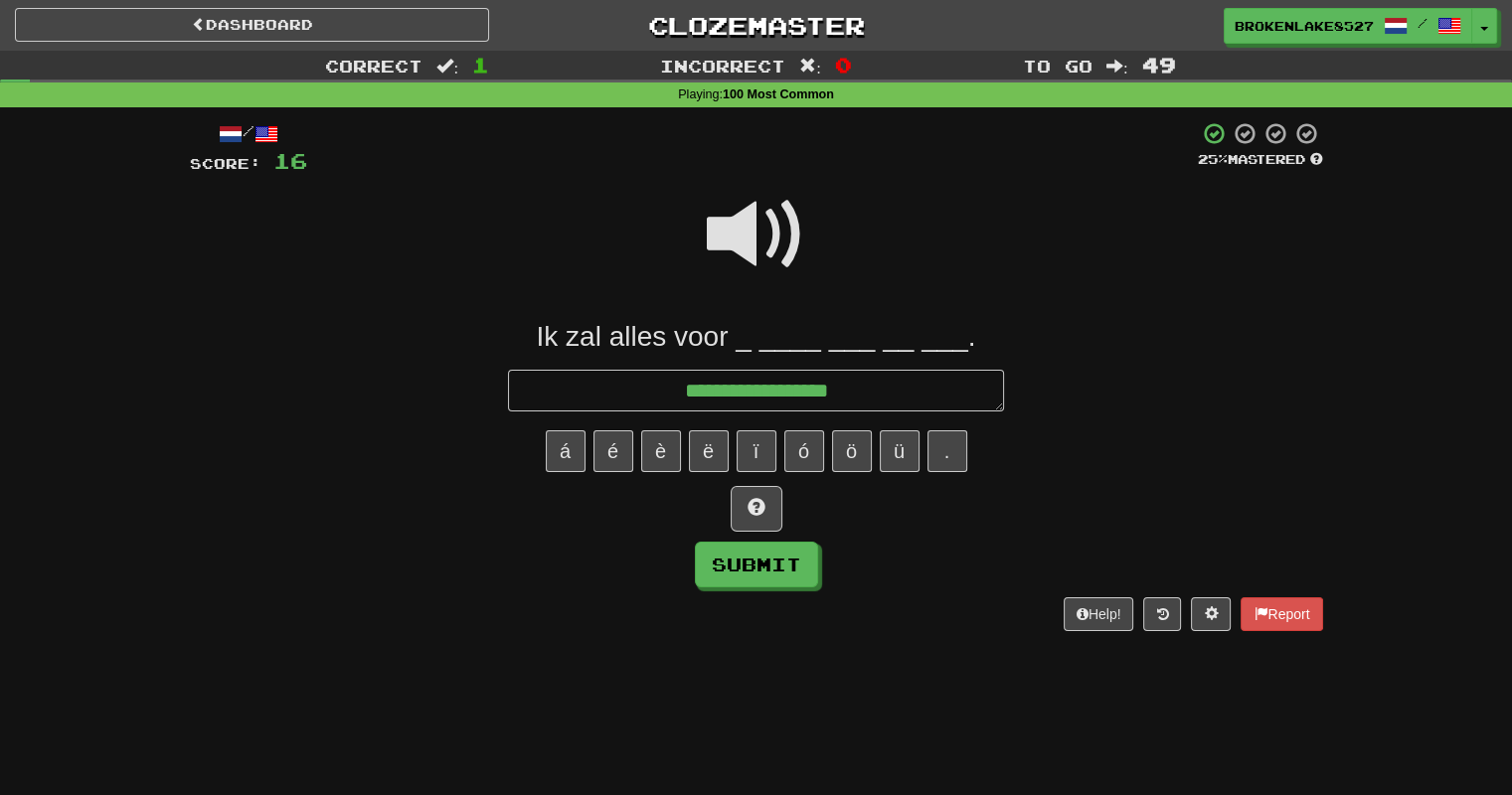 type on "*" 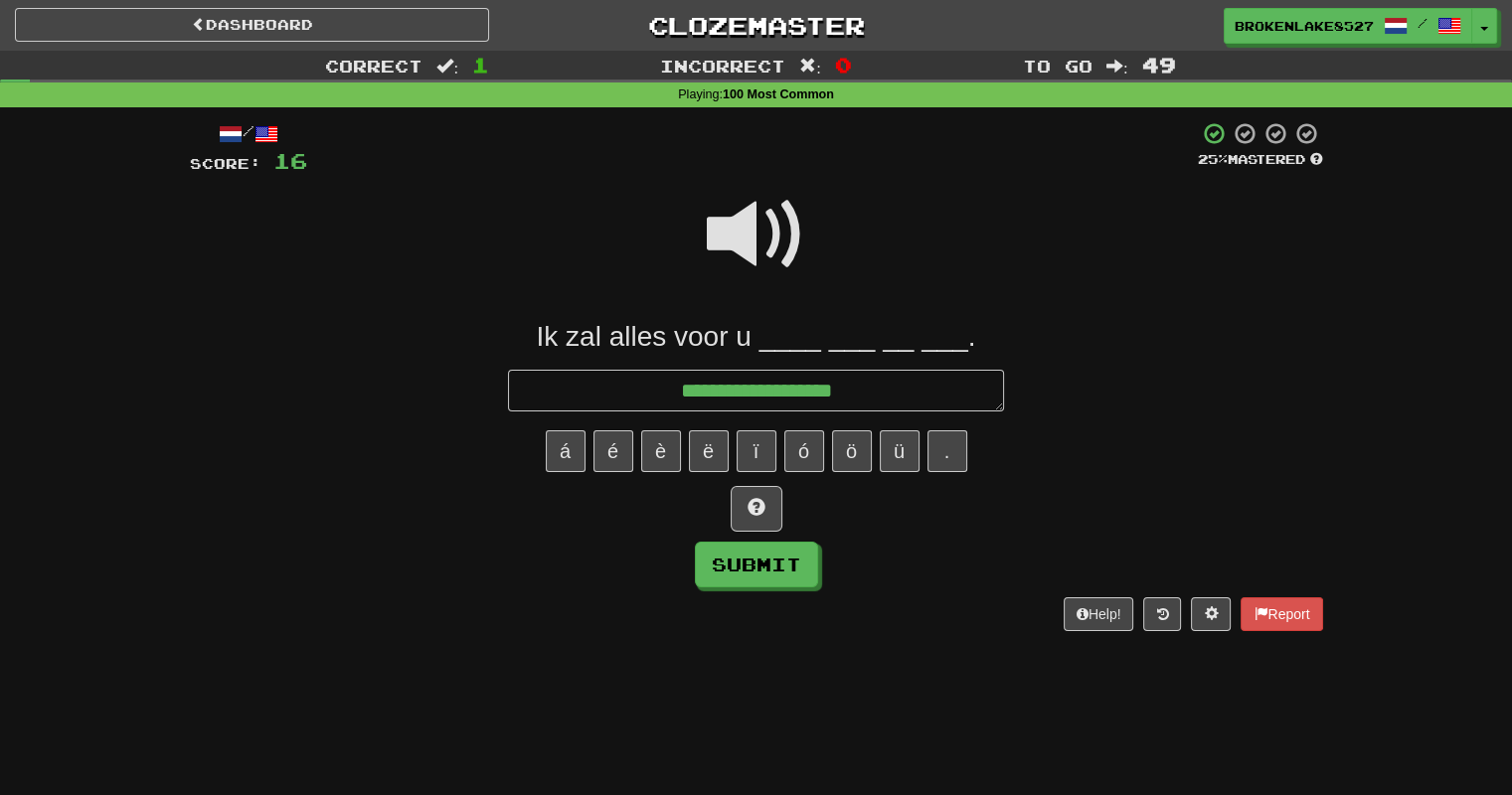 type on "*" 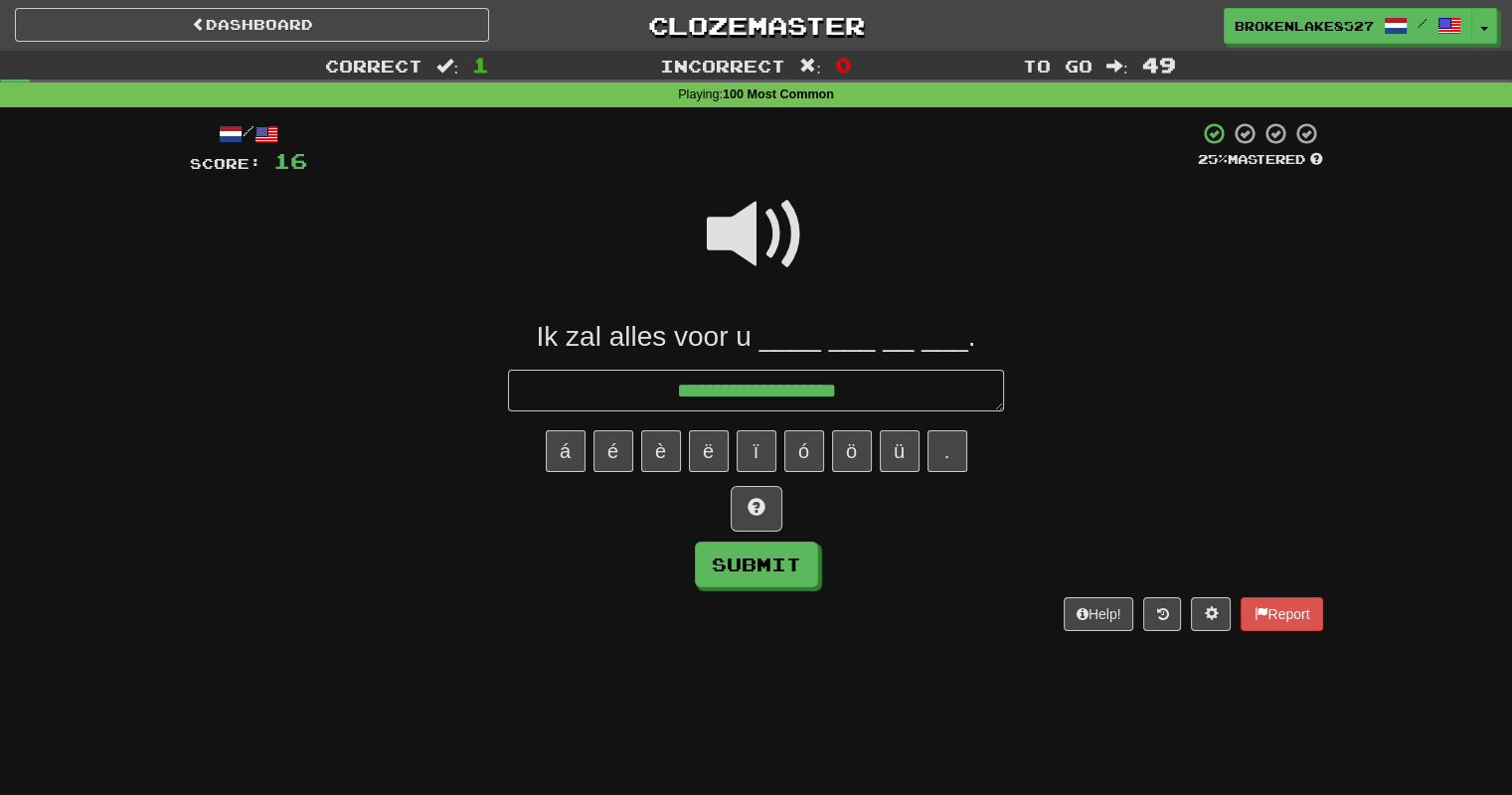 type on "*" 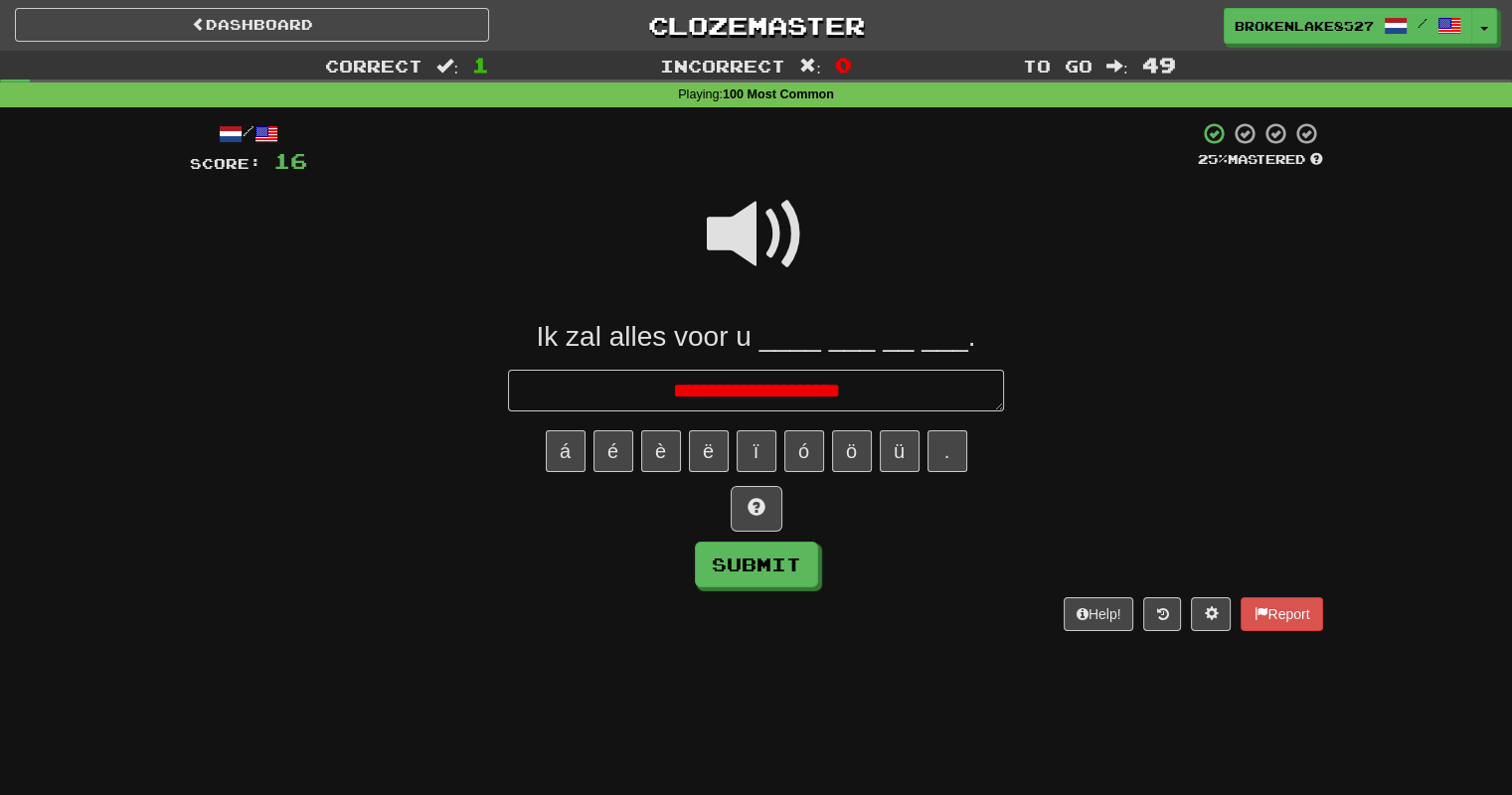 type on "*" 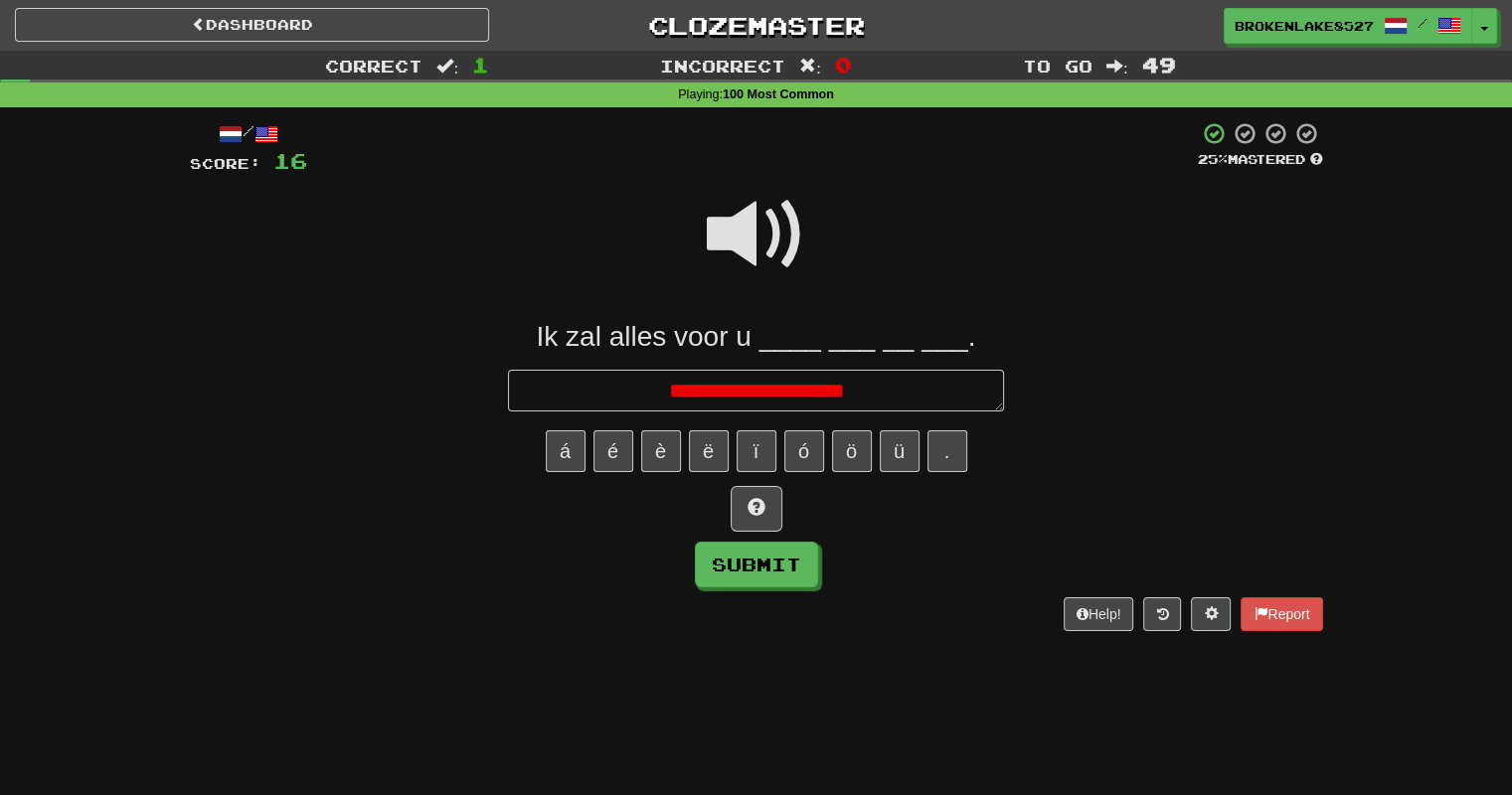type on "*" 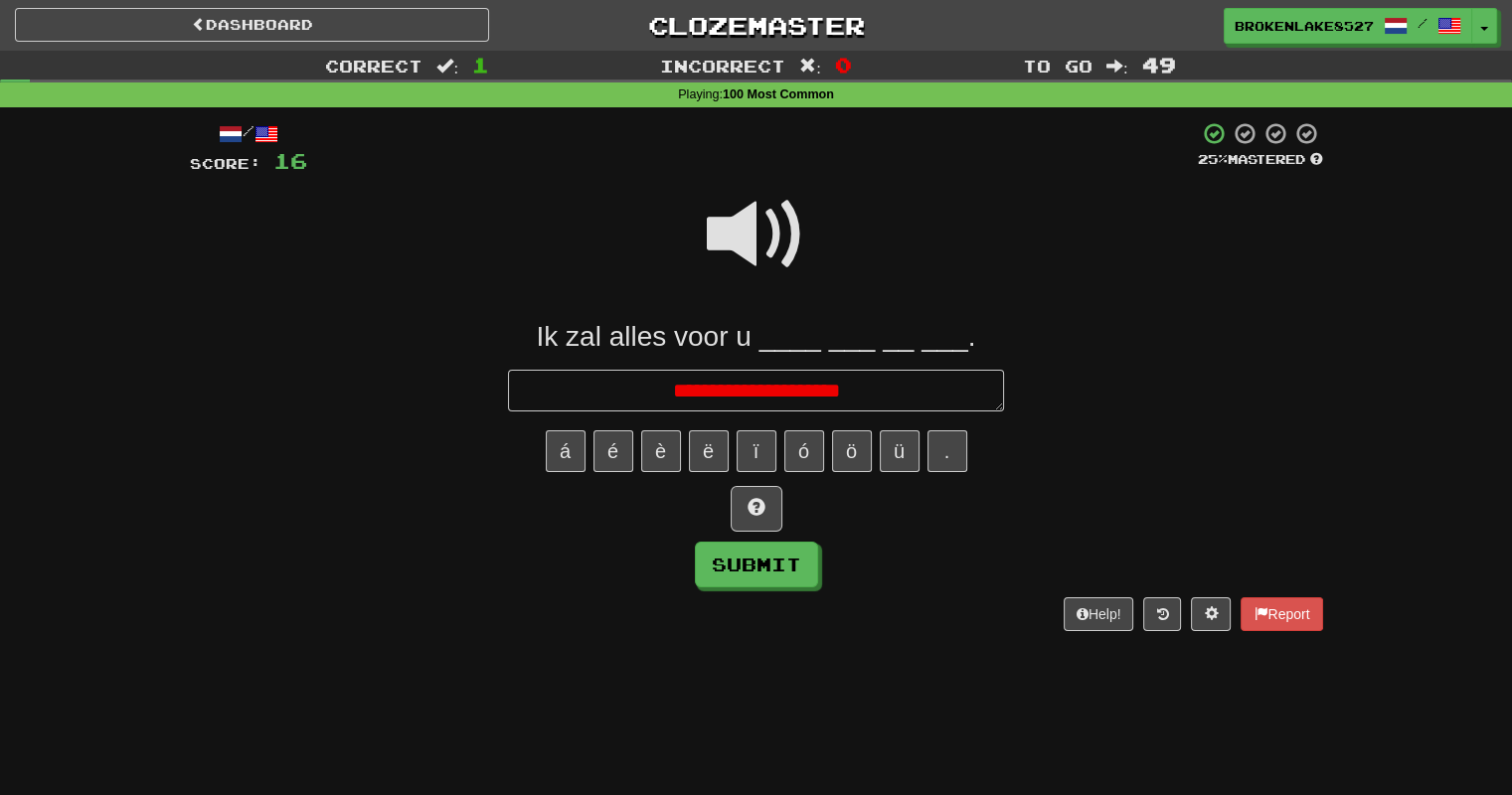 type on "*" 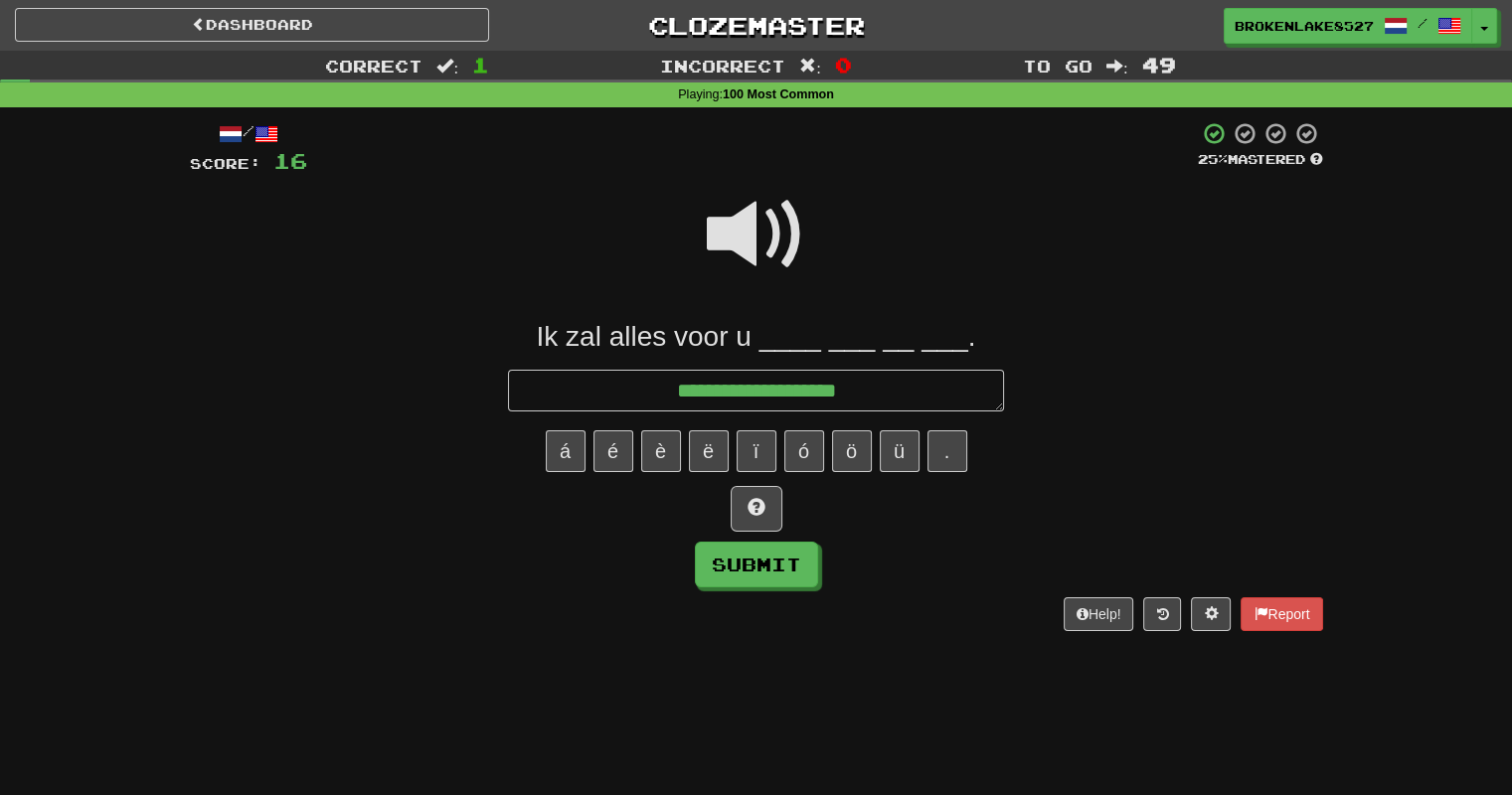 type on "*" 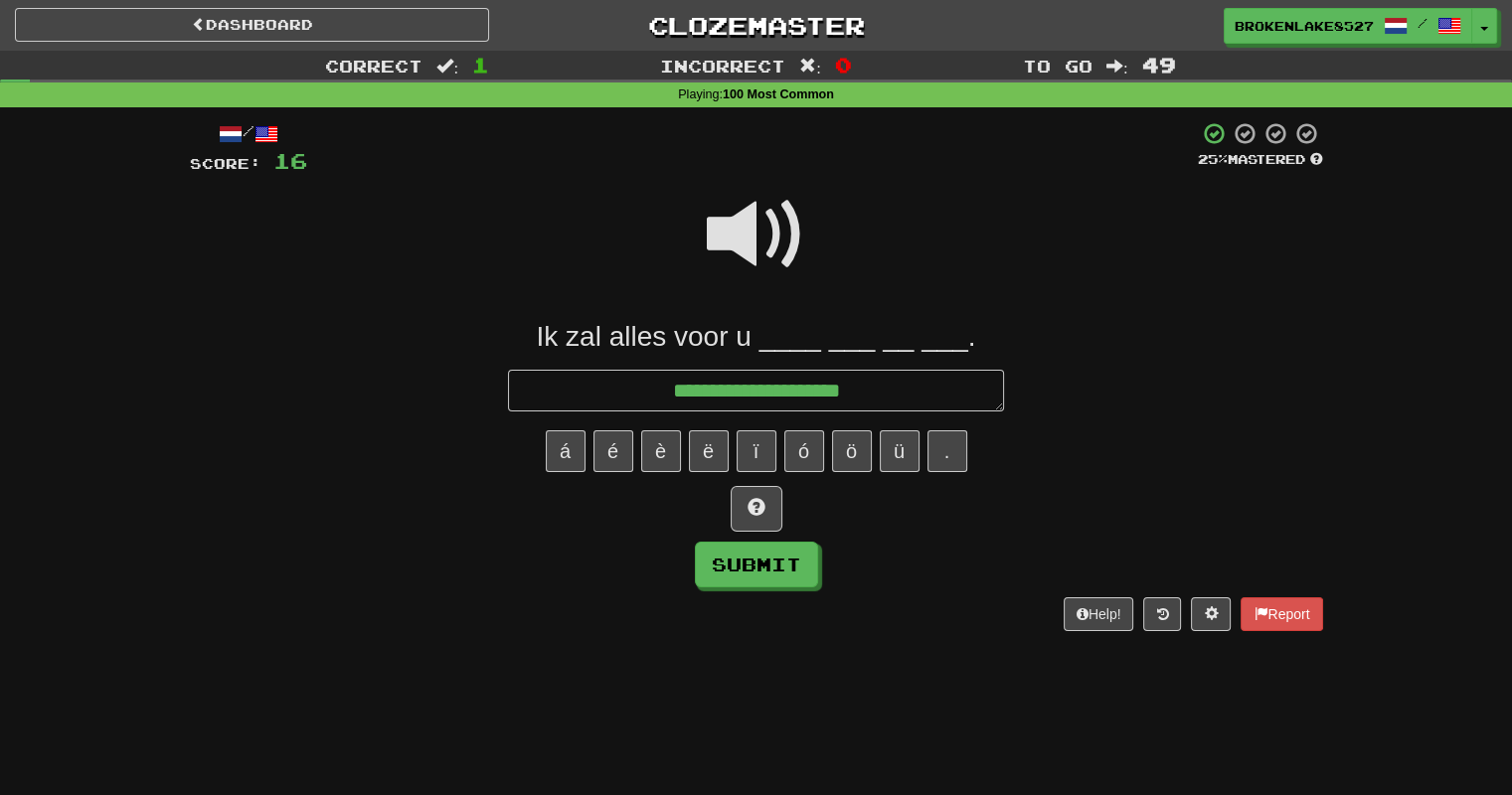 type on "*" 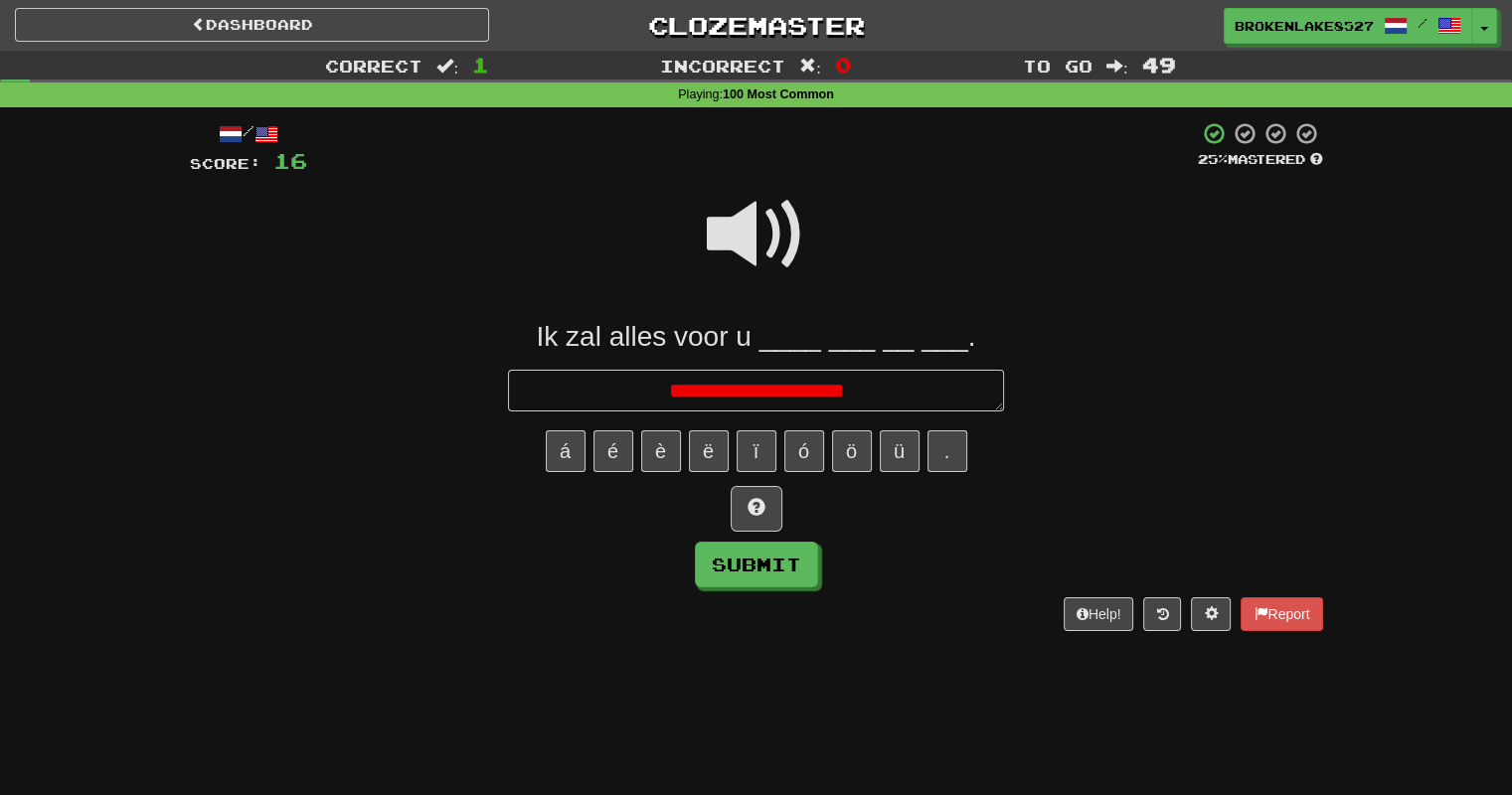 type on "*" 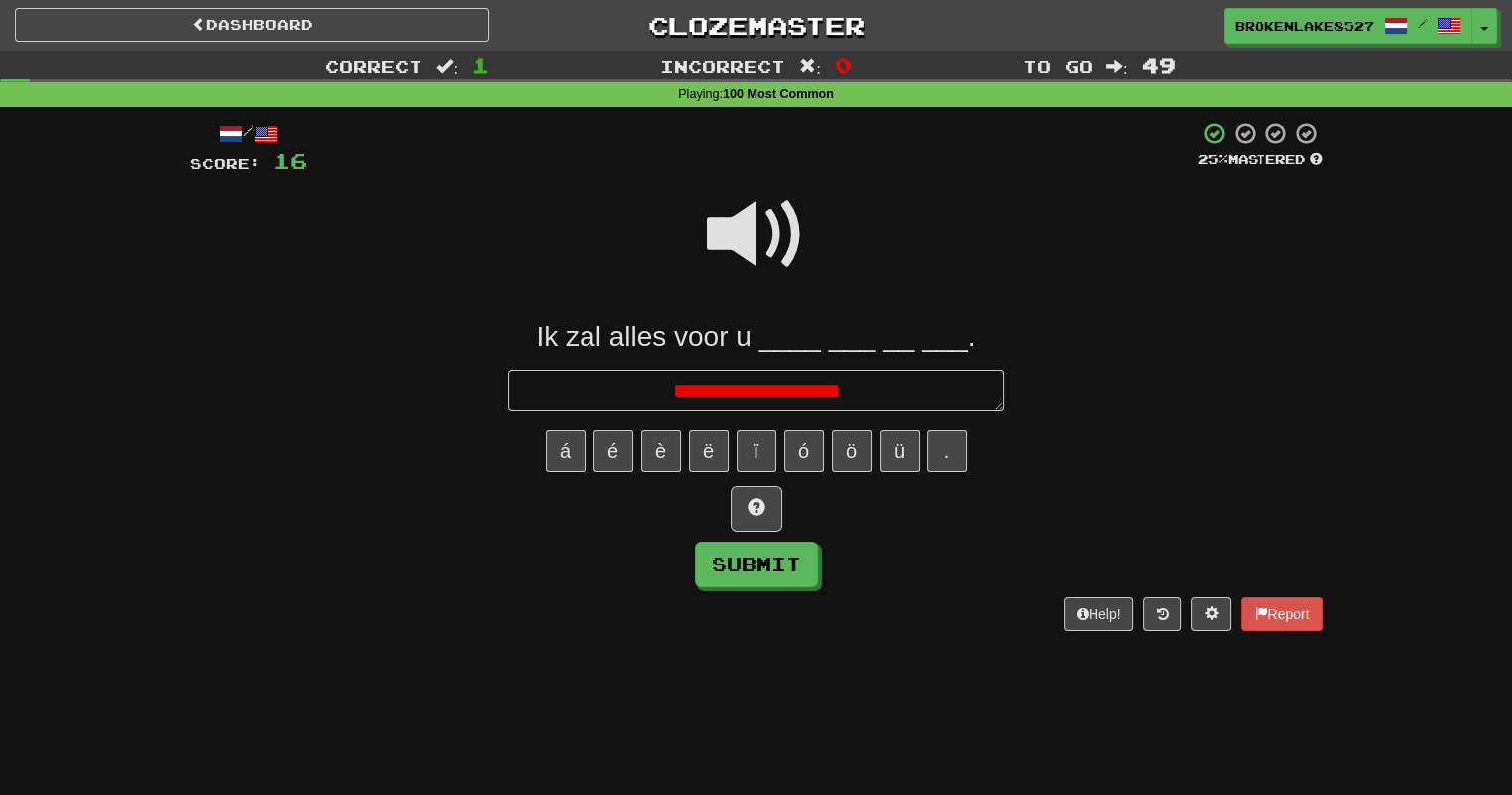 type on "*" 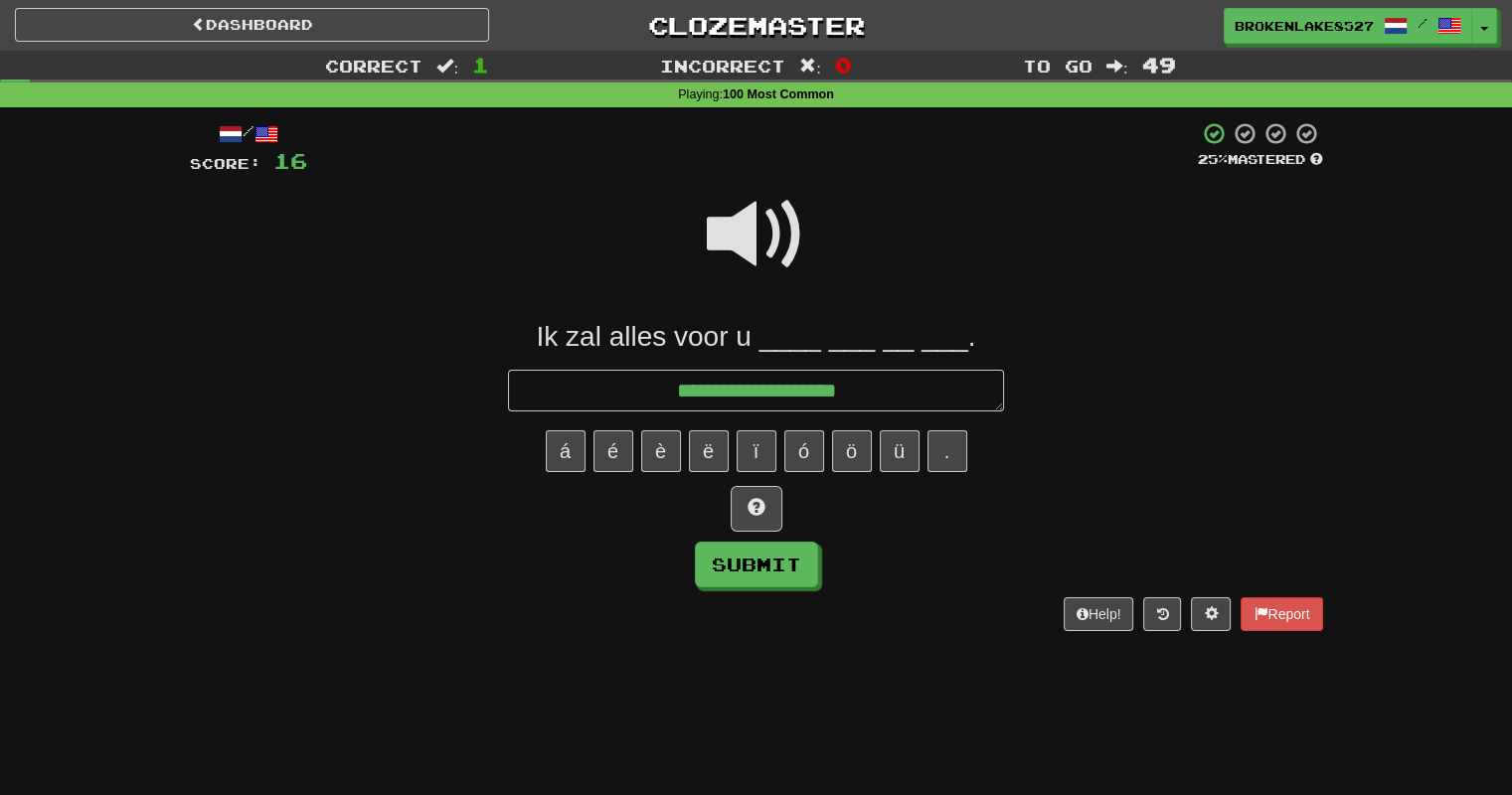 type on "*" 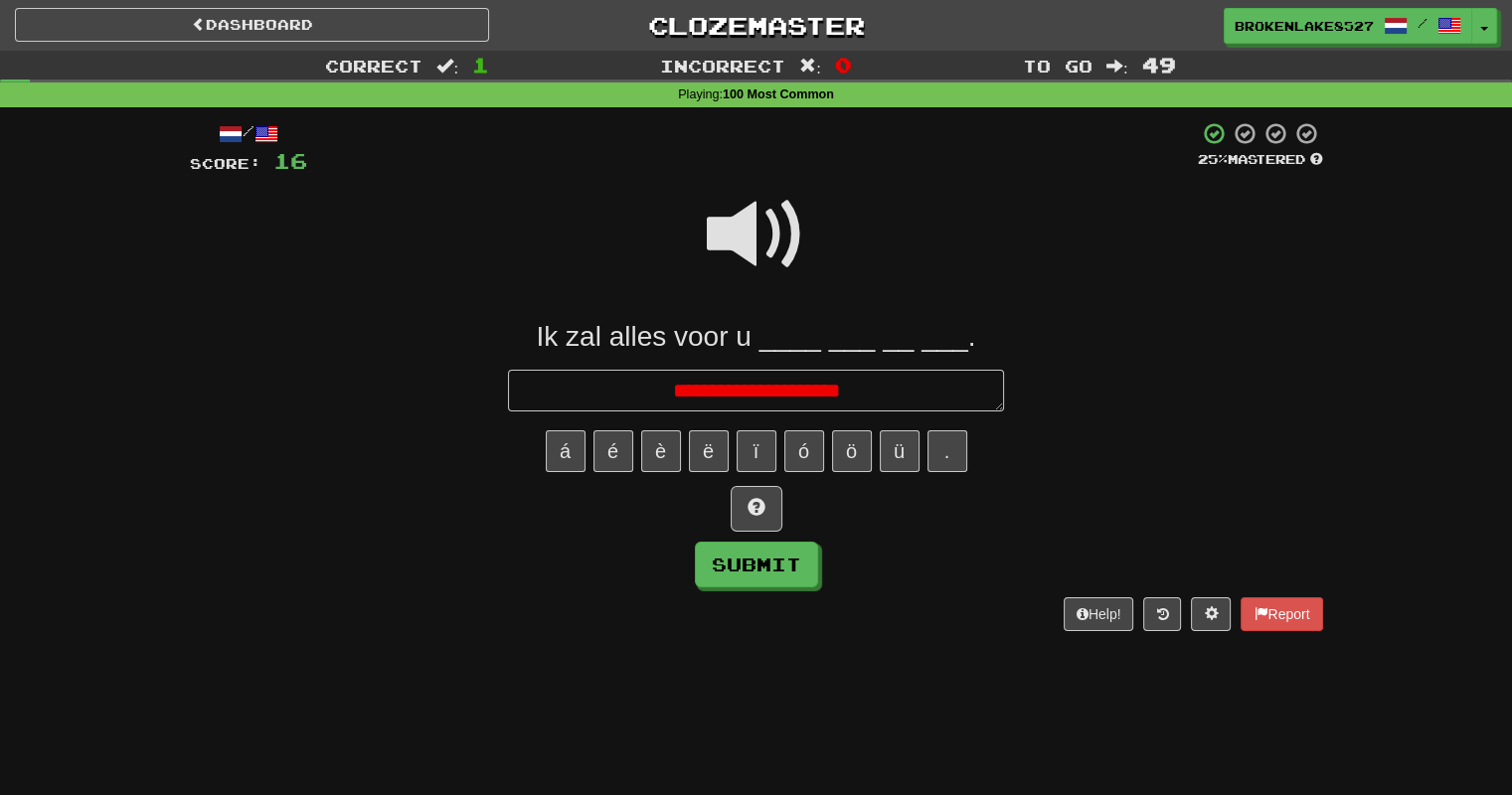 type on "*" 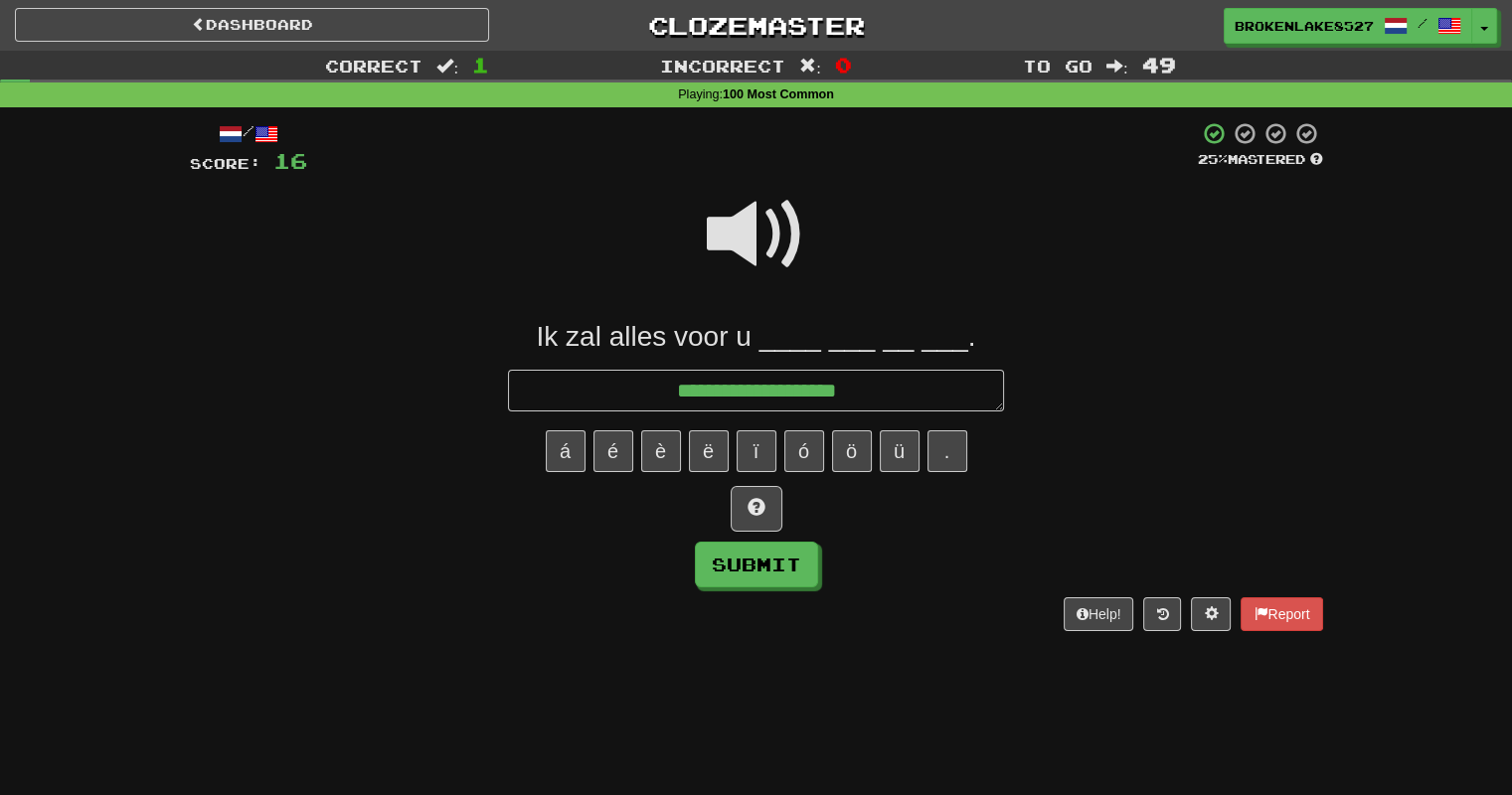type on "**********" 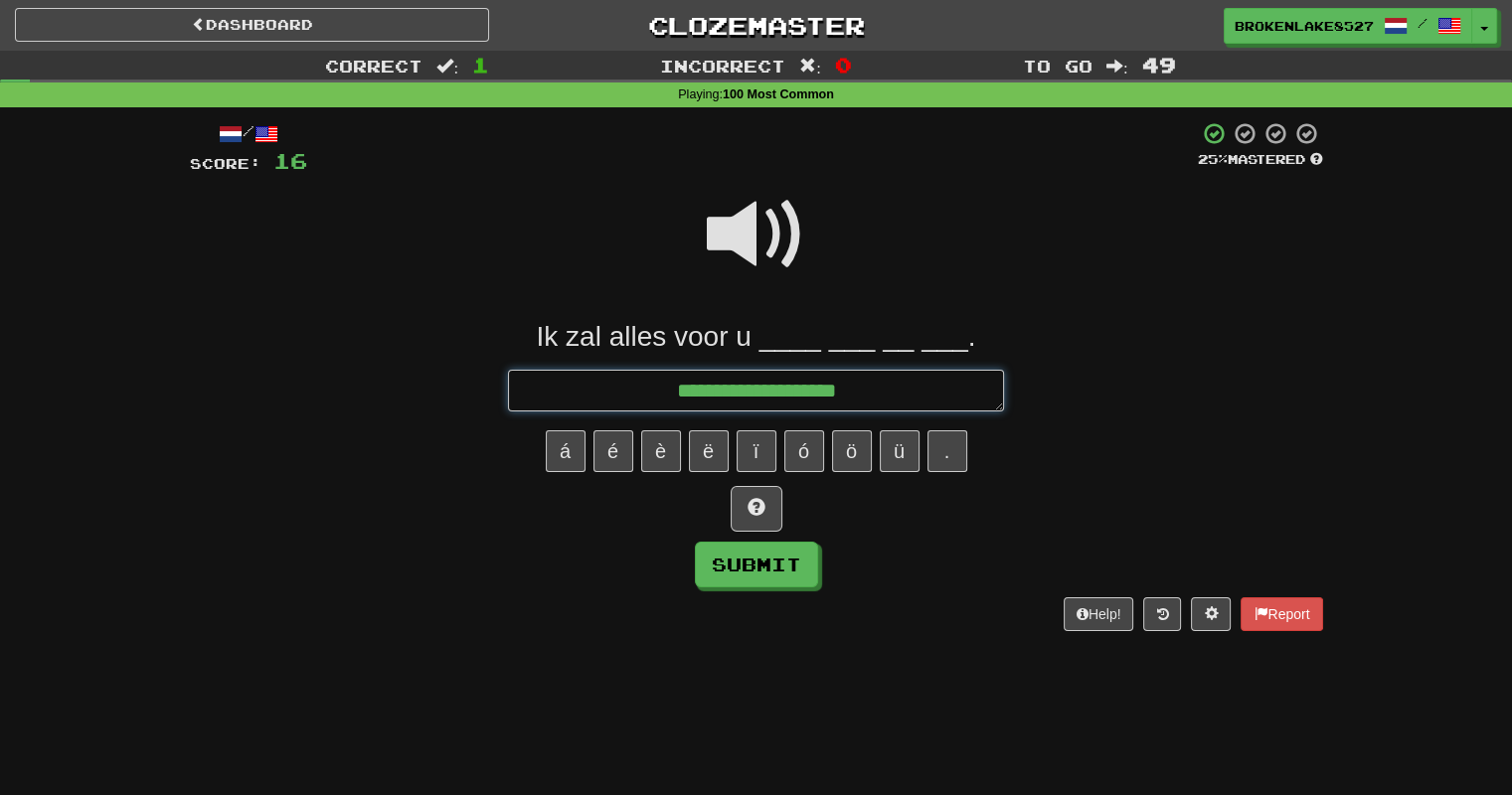 type on "*" 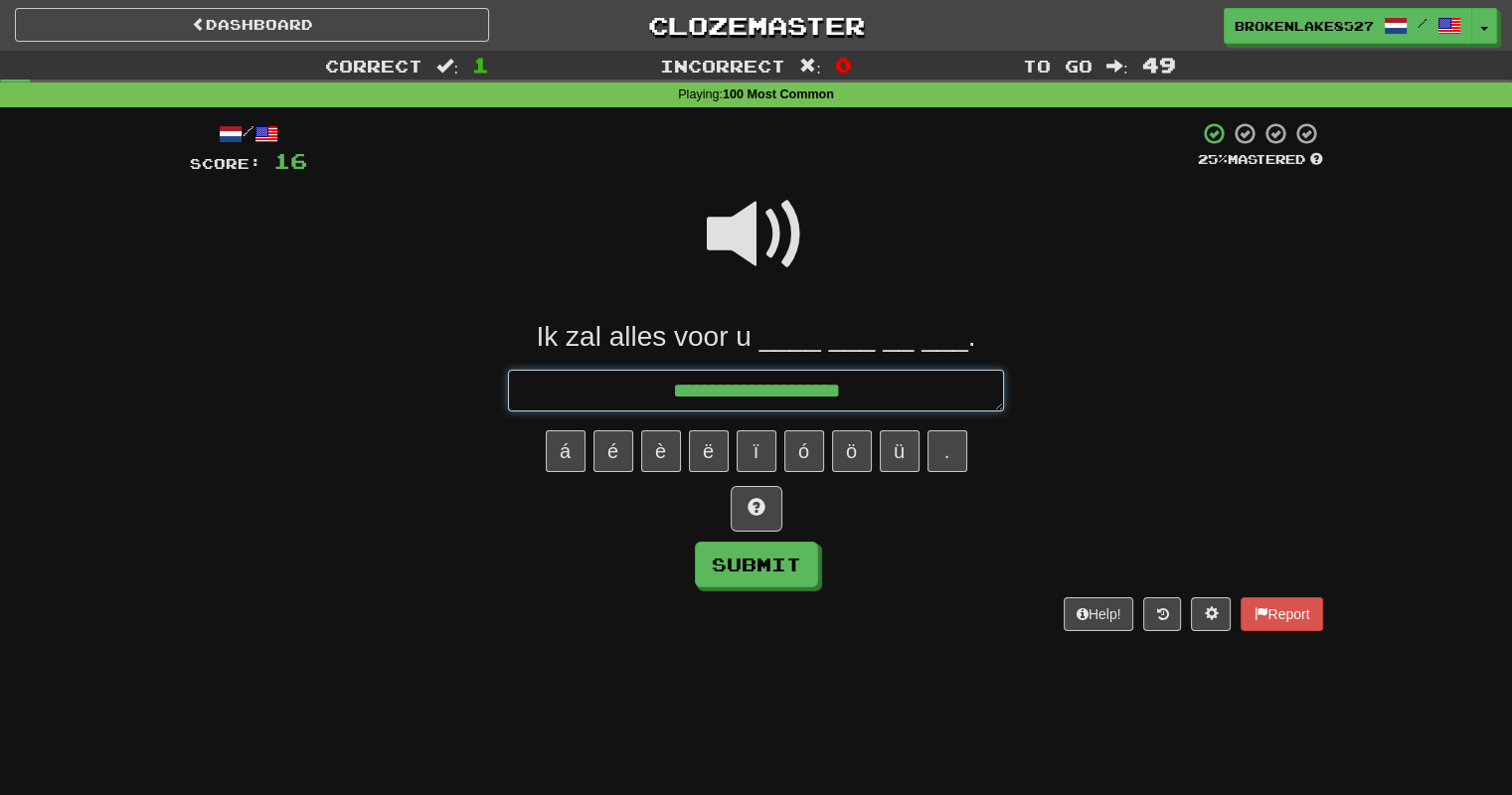 type on "**********" 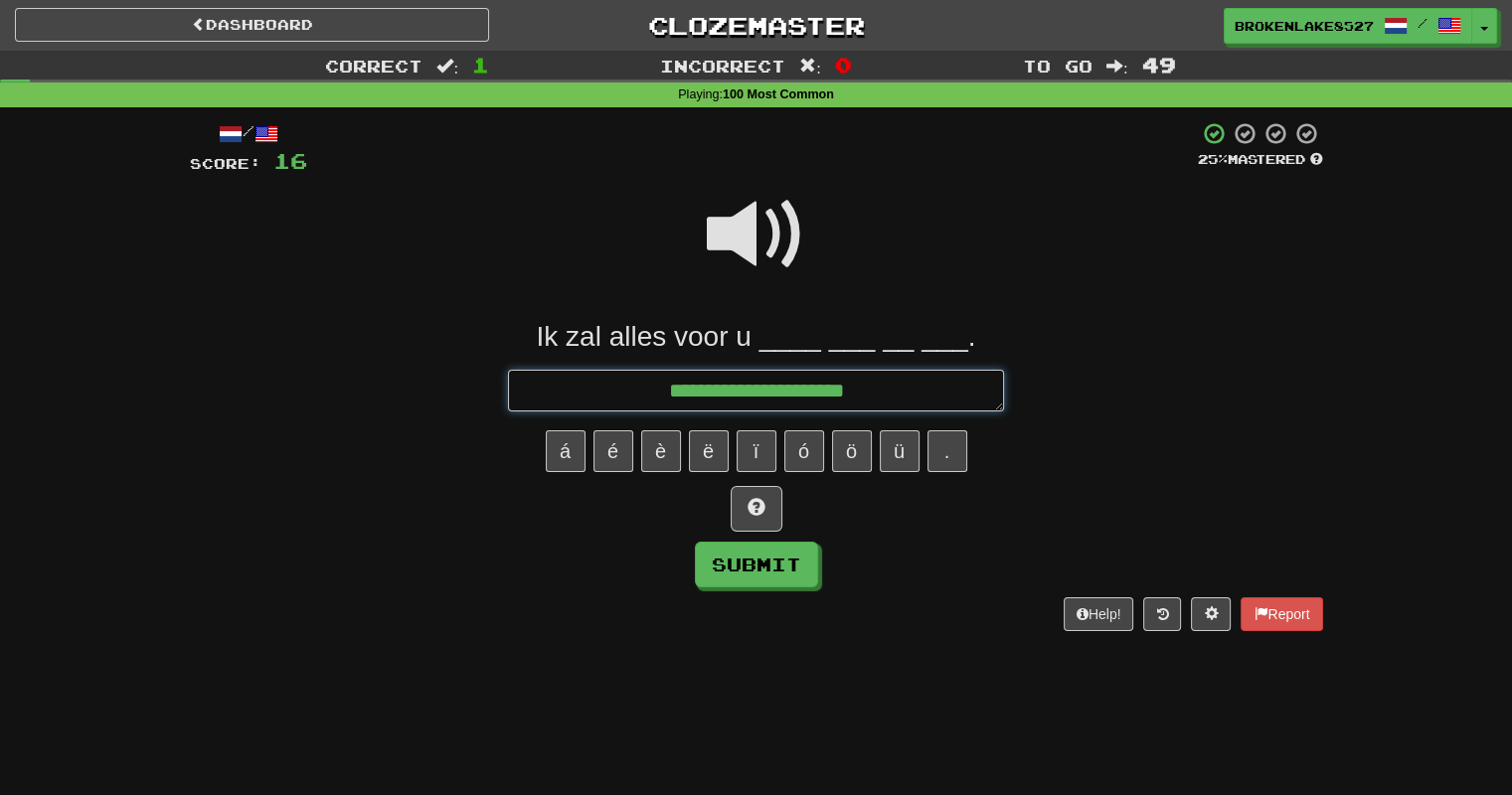 type on "*" 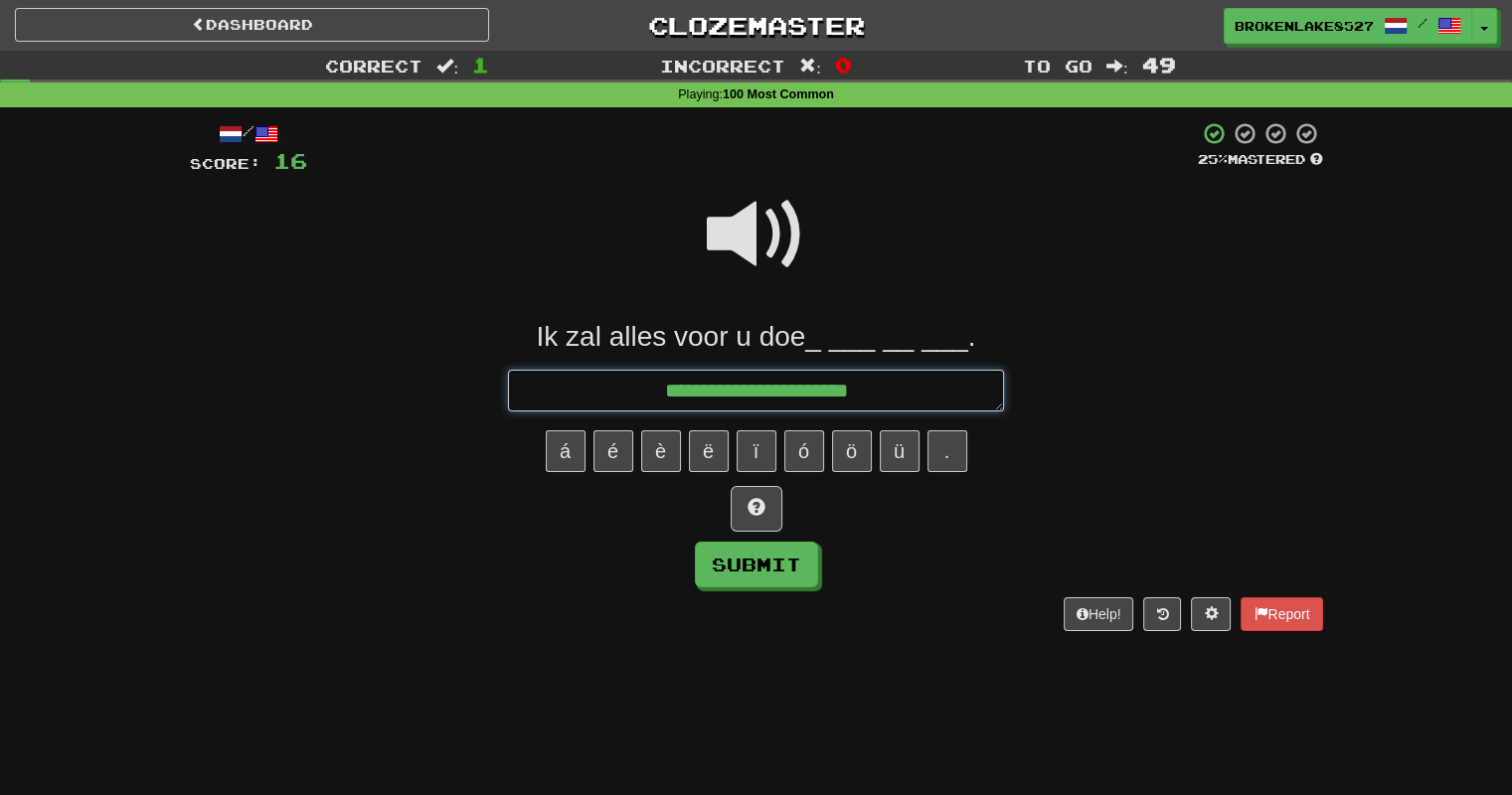 type on "**********" 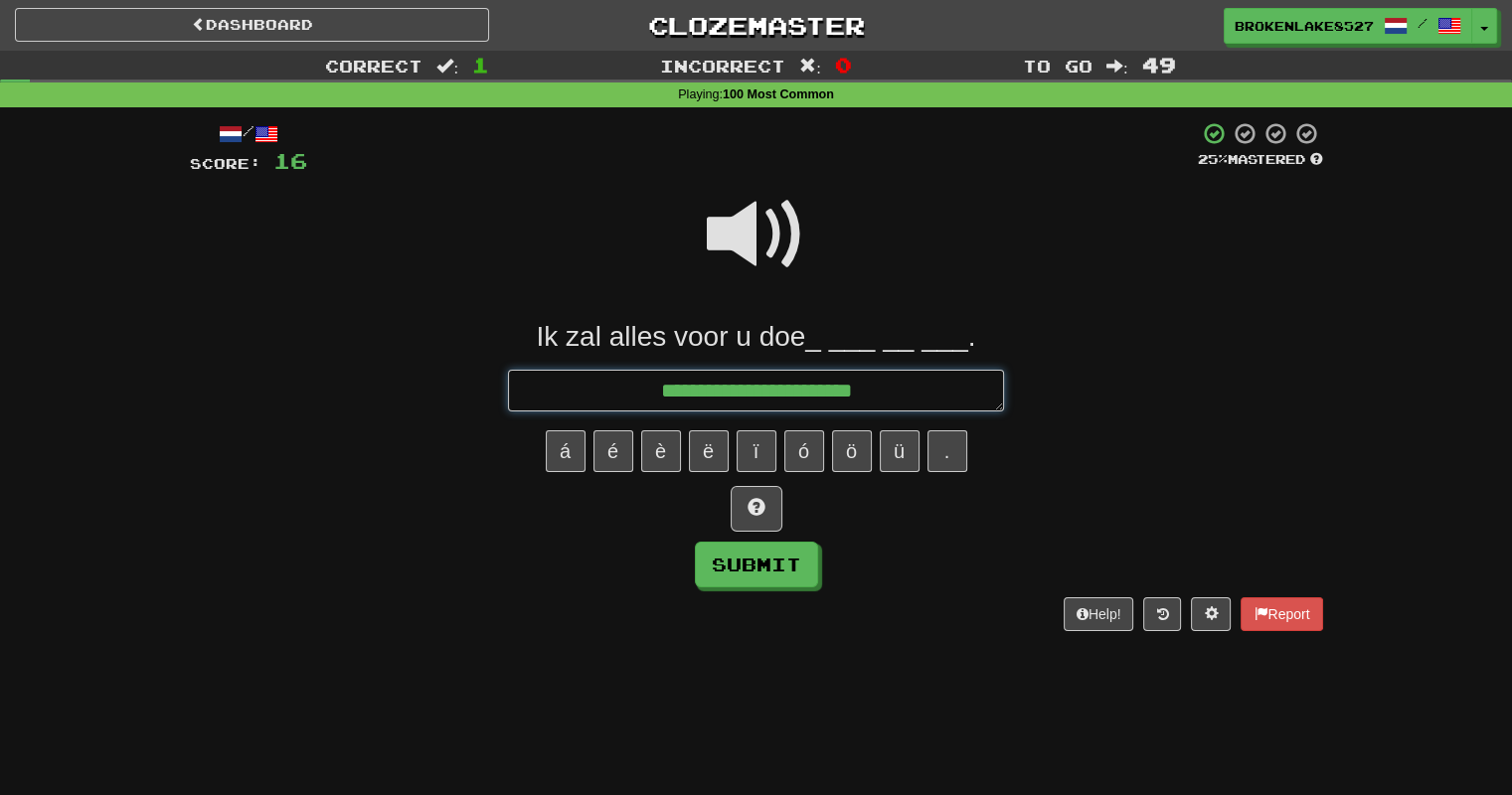 type on "*" 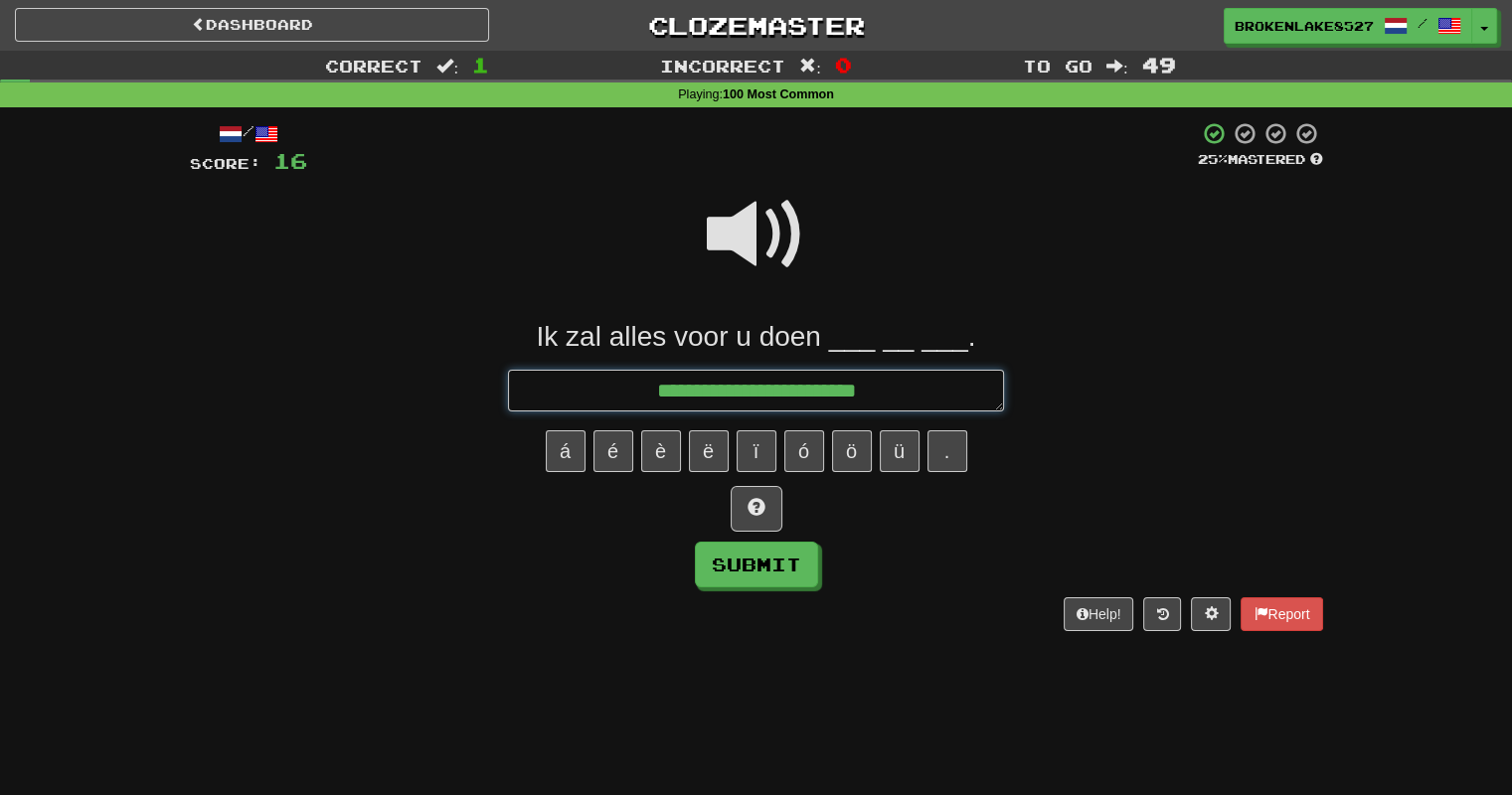 type on "*" 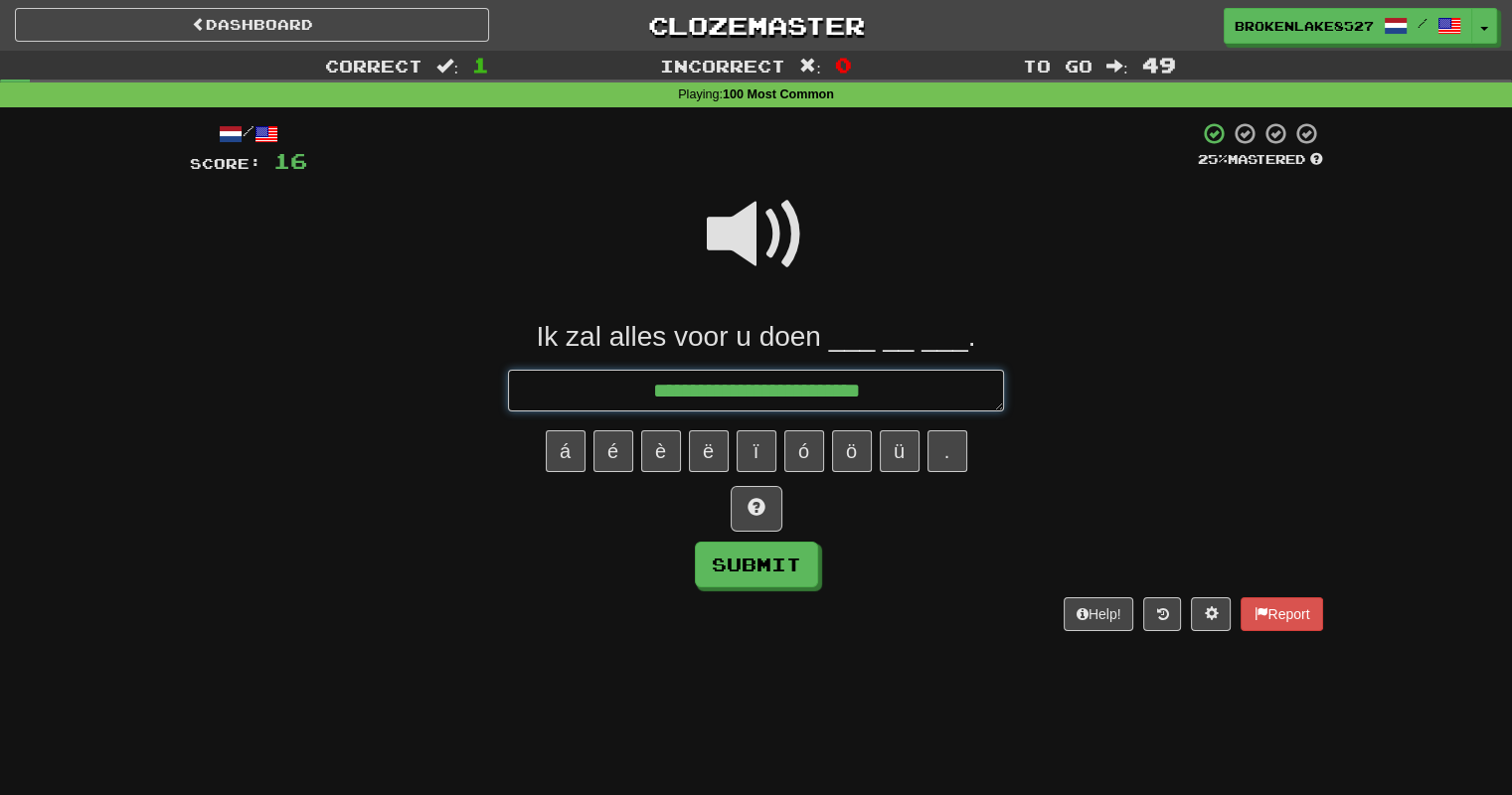 type on "*" 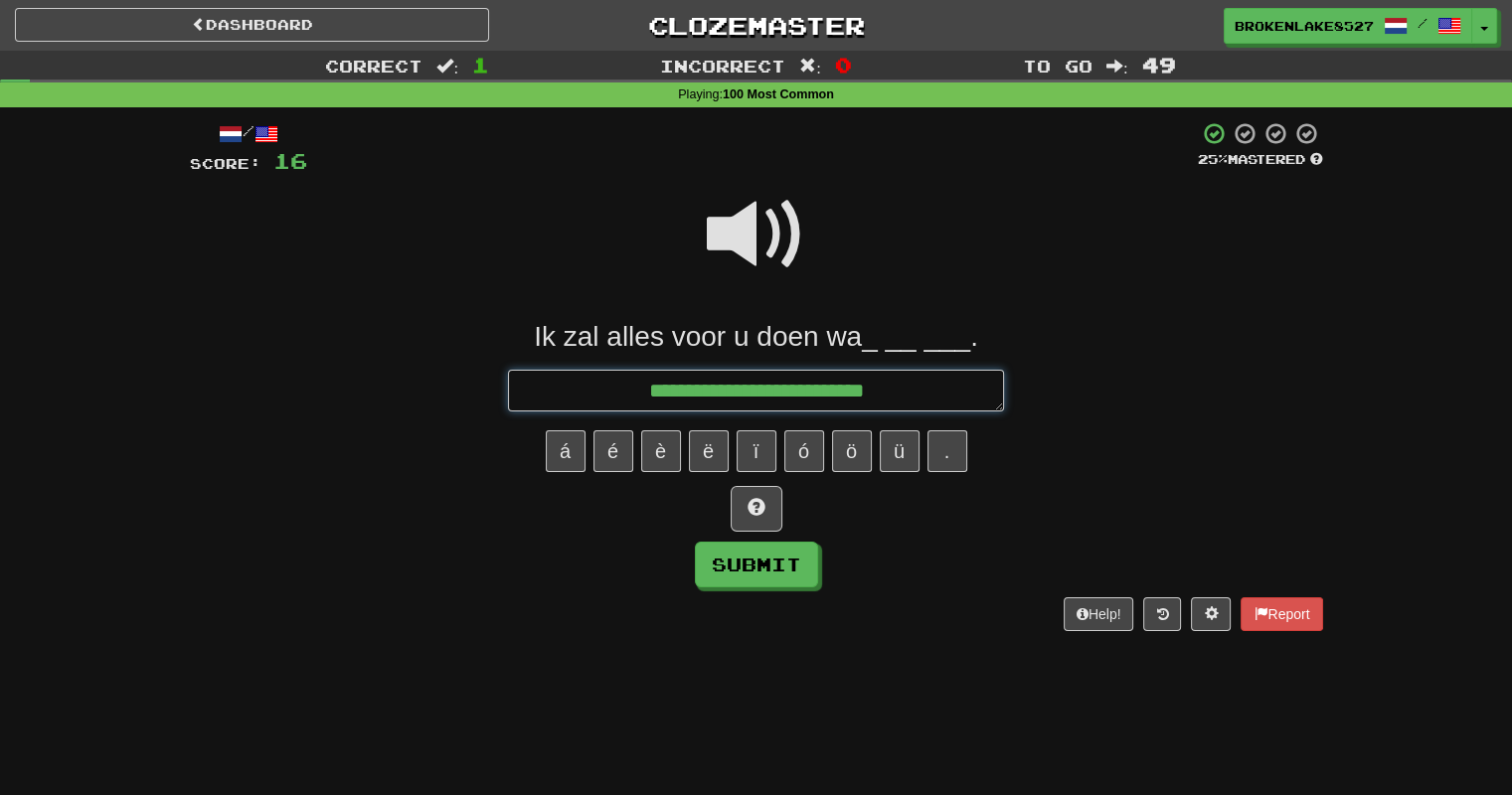 type on "**********" 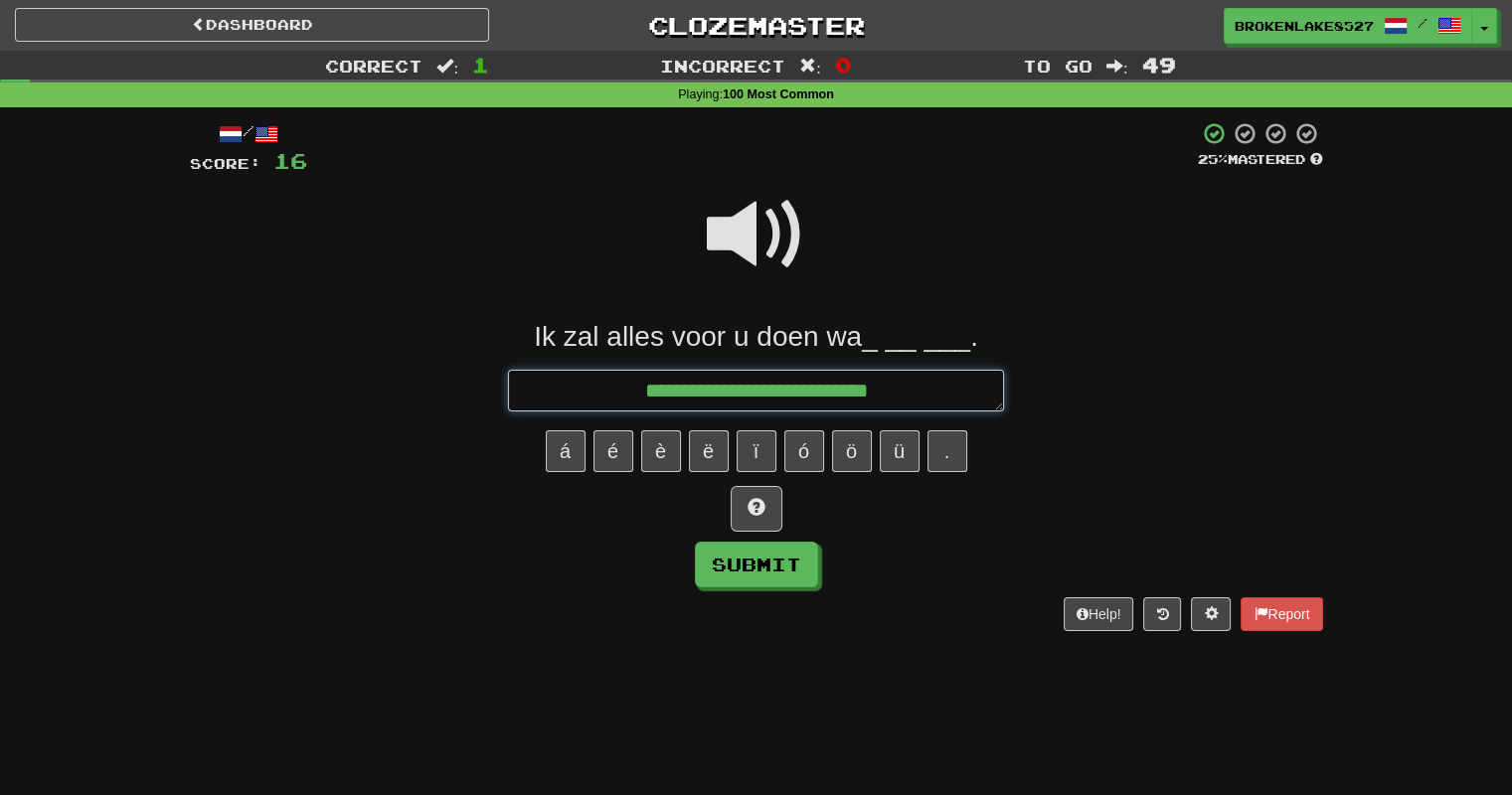 type on "*" 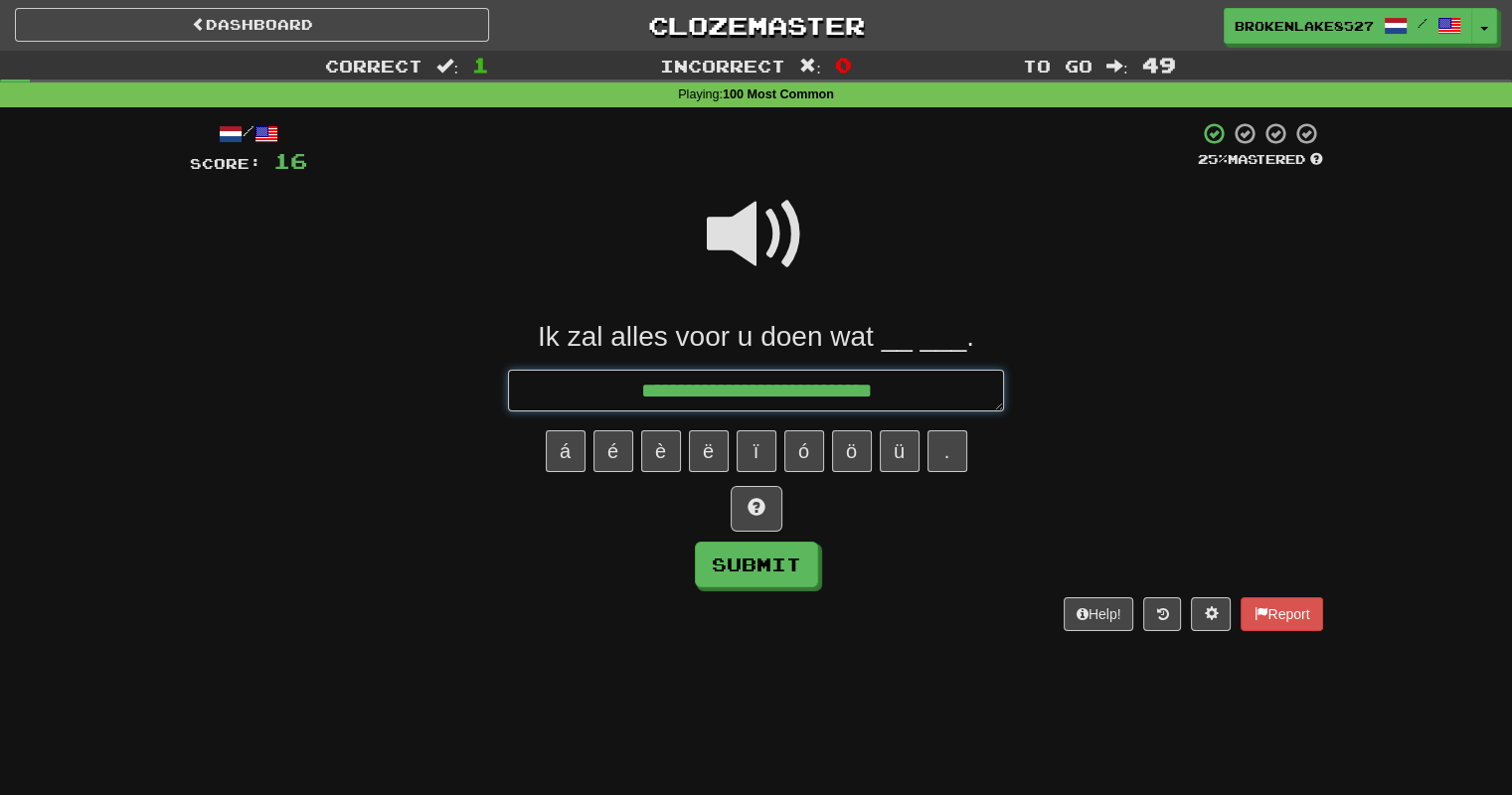 type on "*" 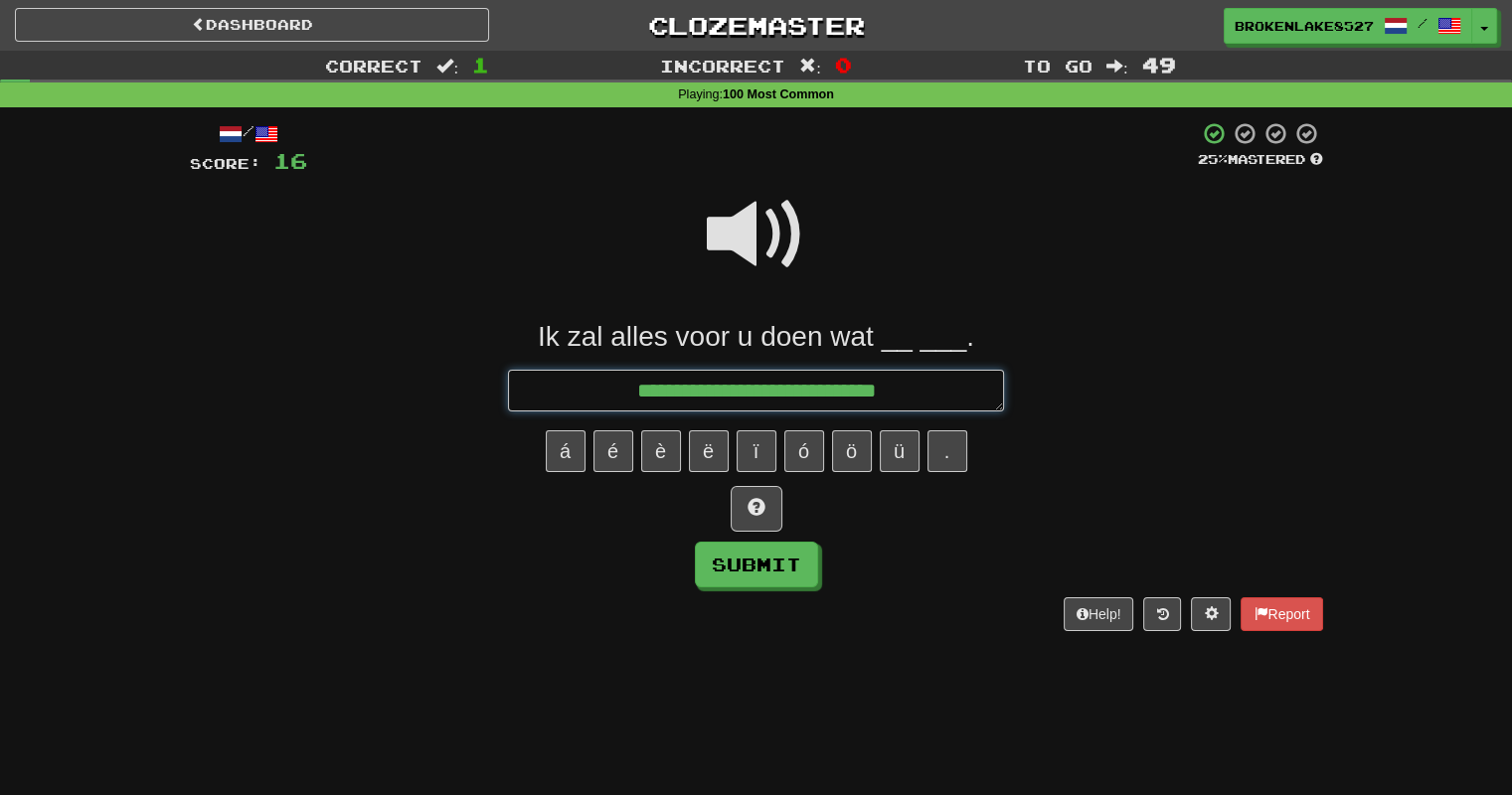type on "*" 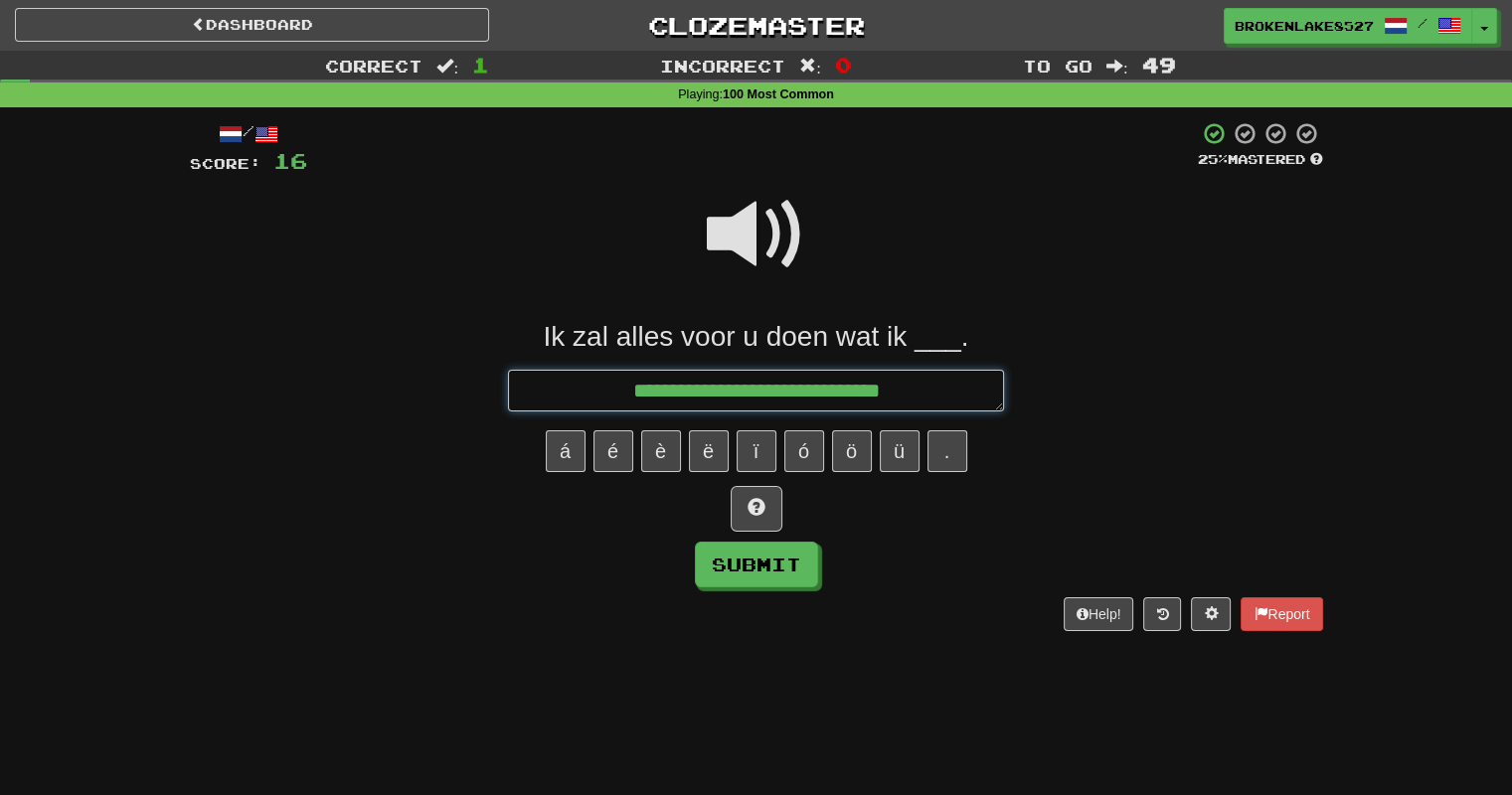 type on "**********" 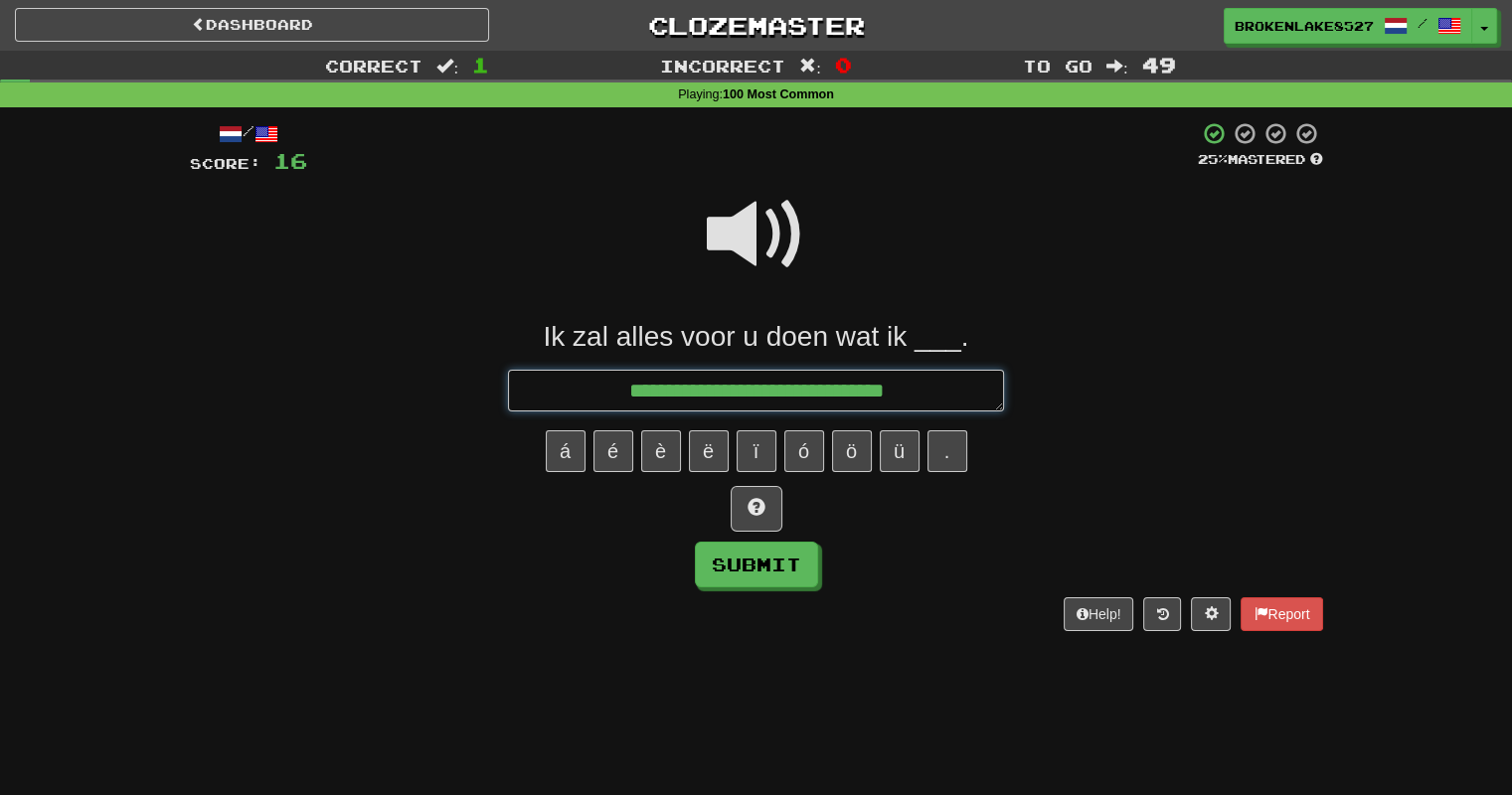 type on "*" 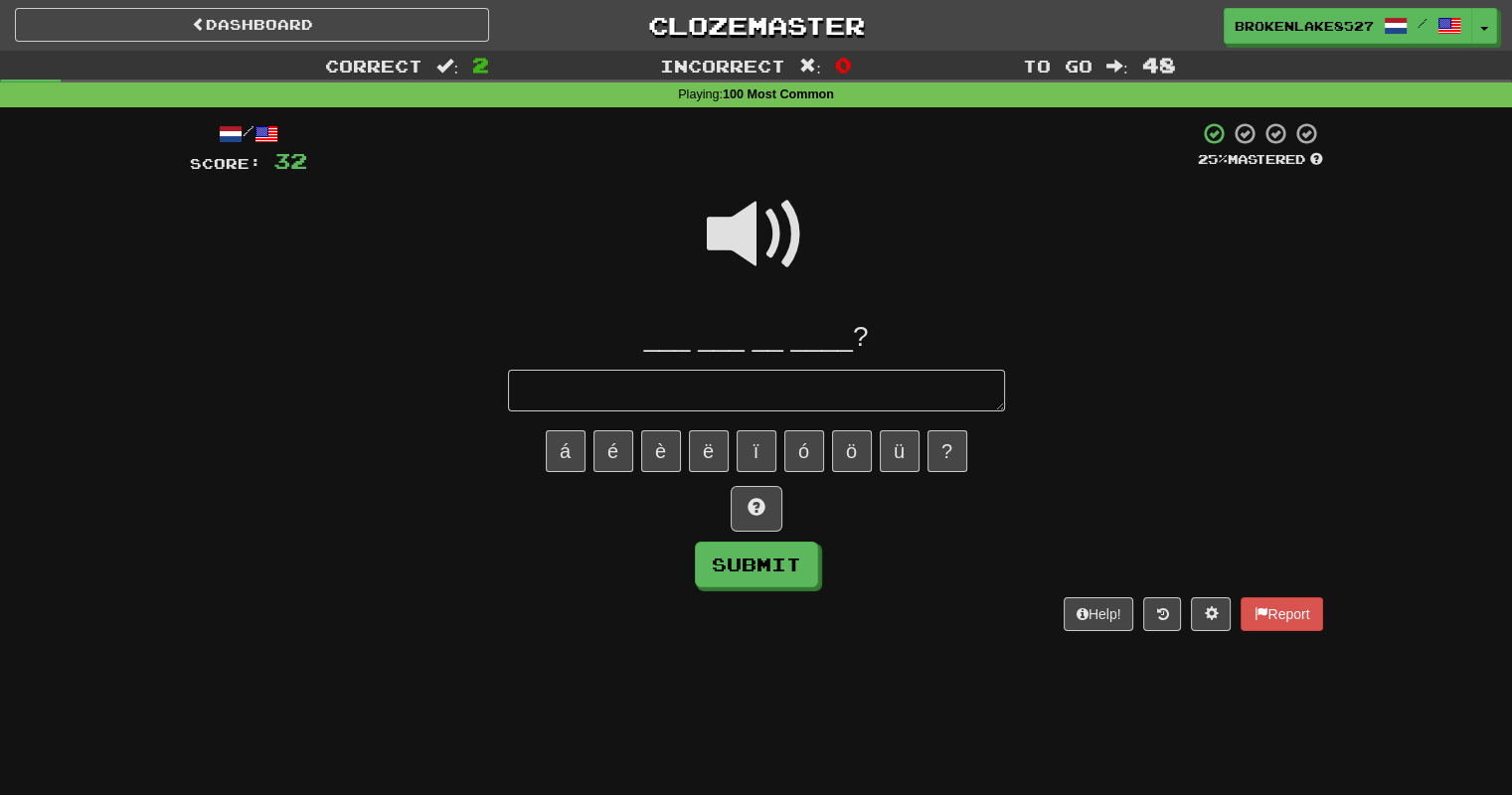 type on "*" 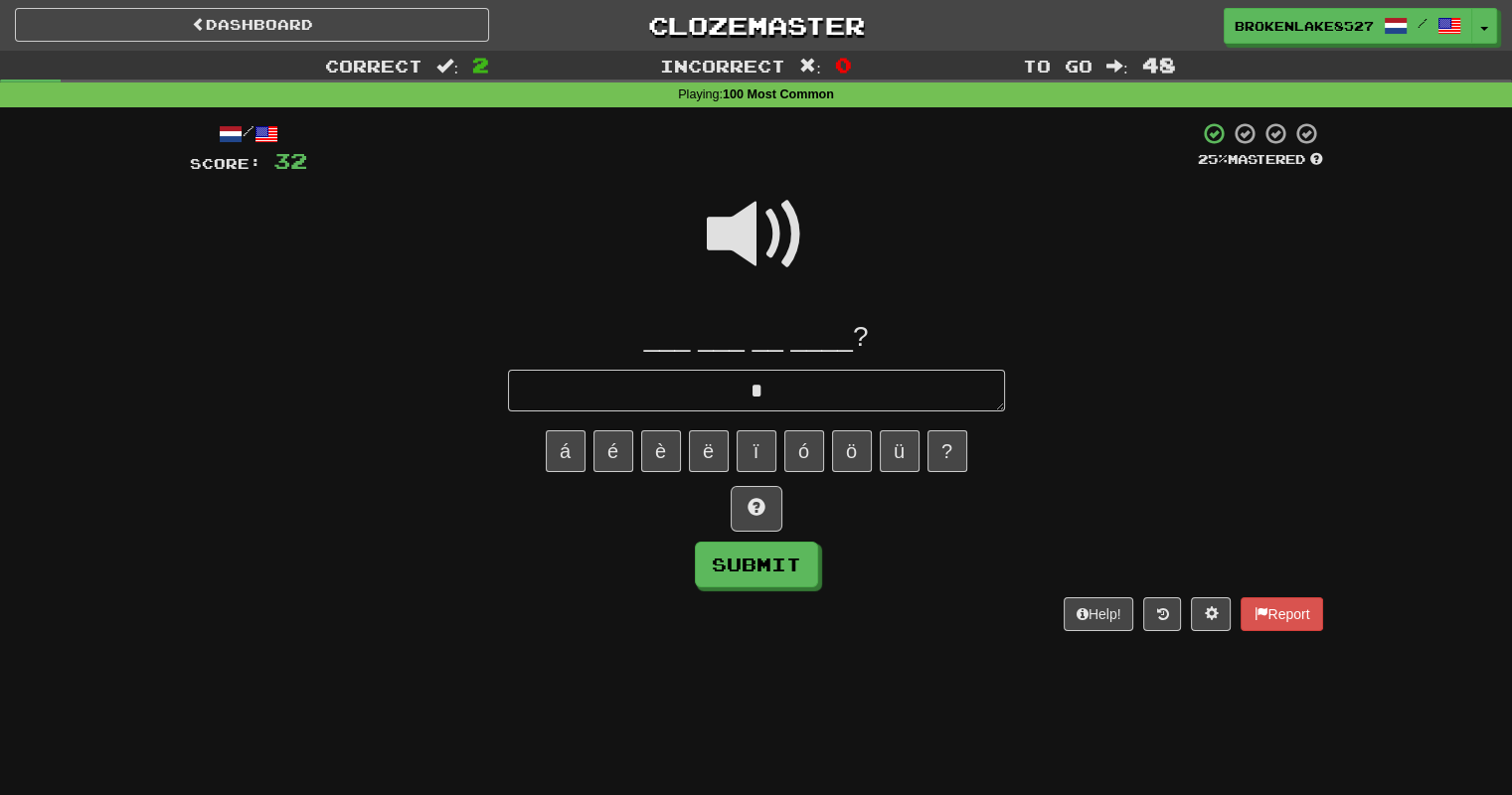 type on "*" 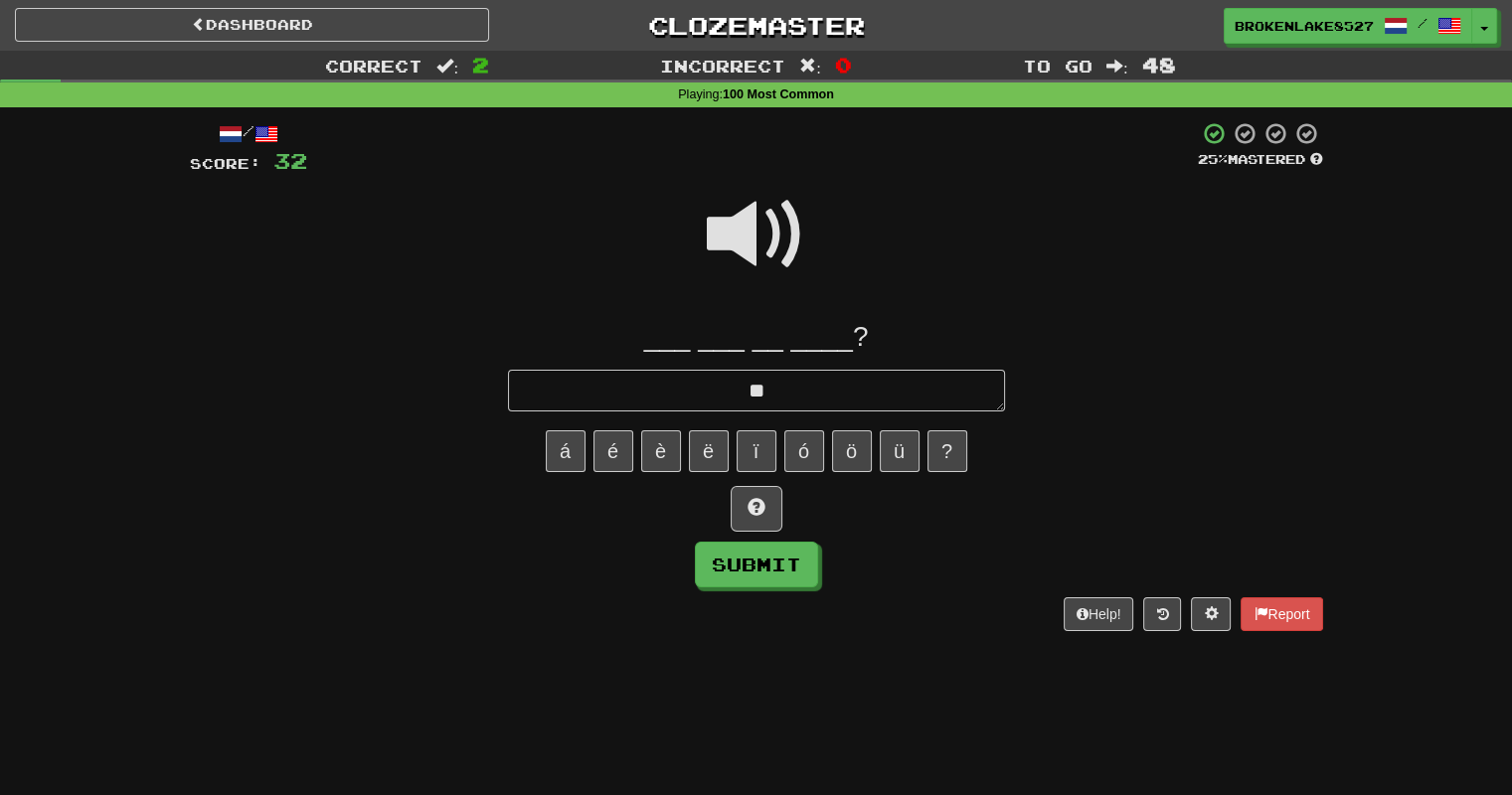 type on "*" 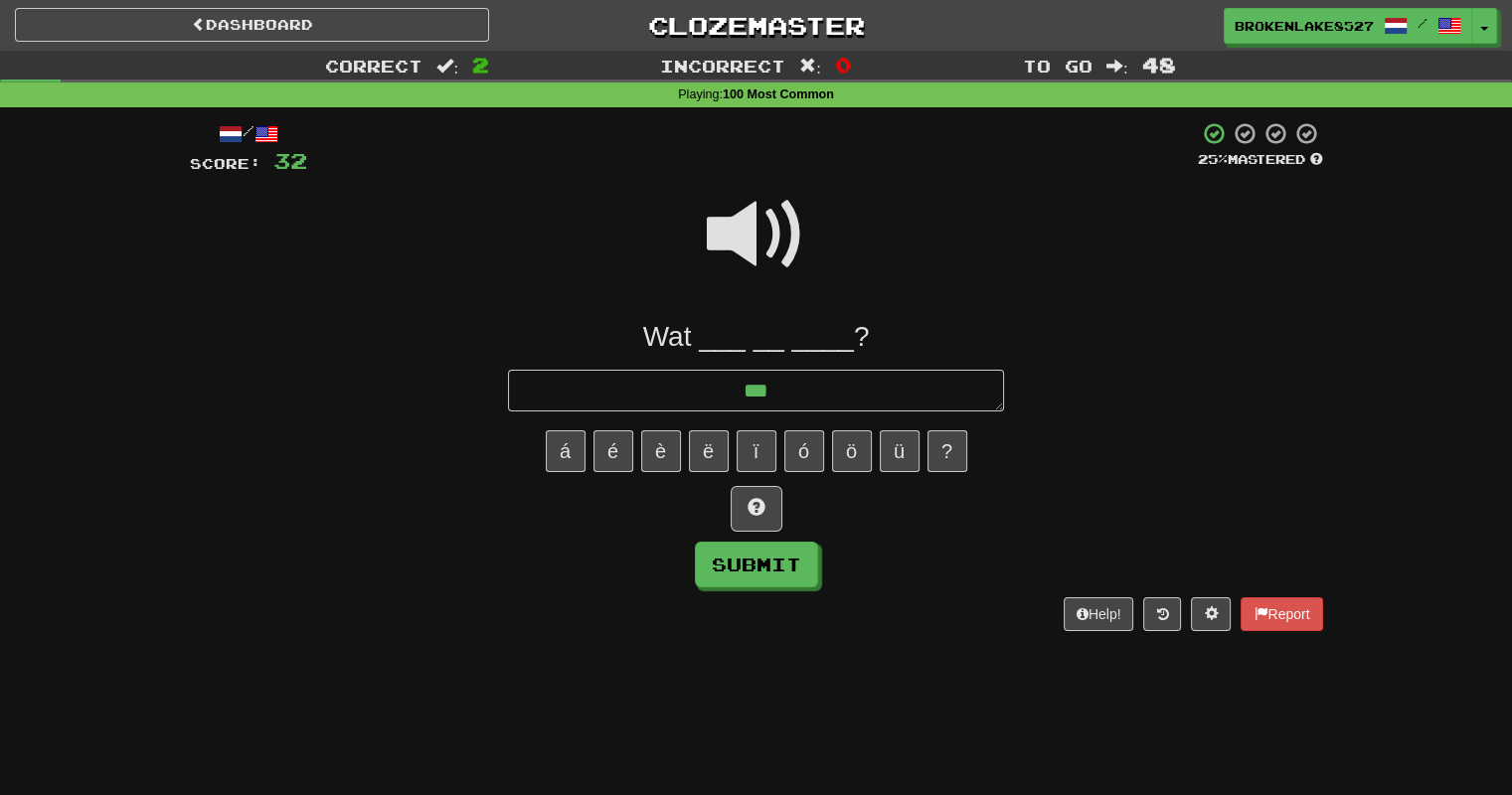 type on "*" 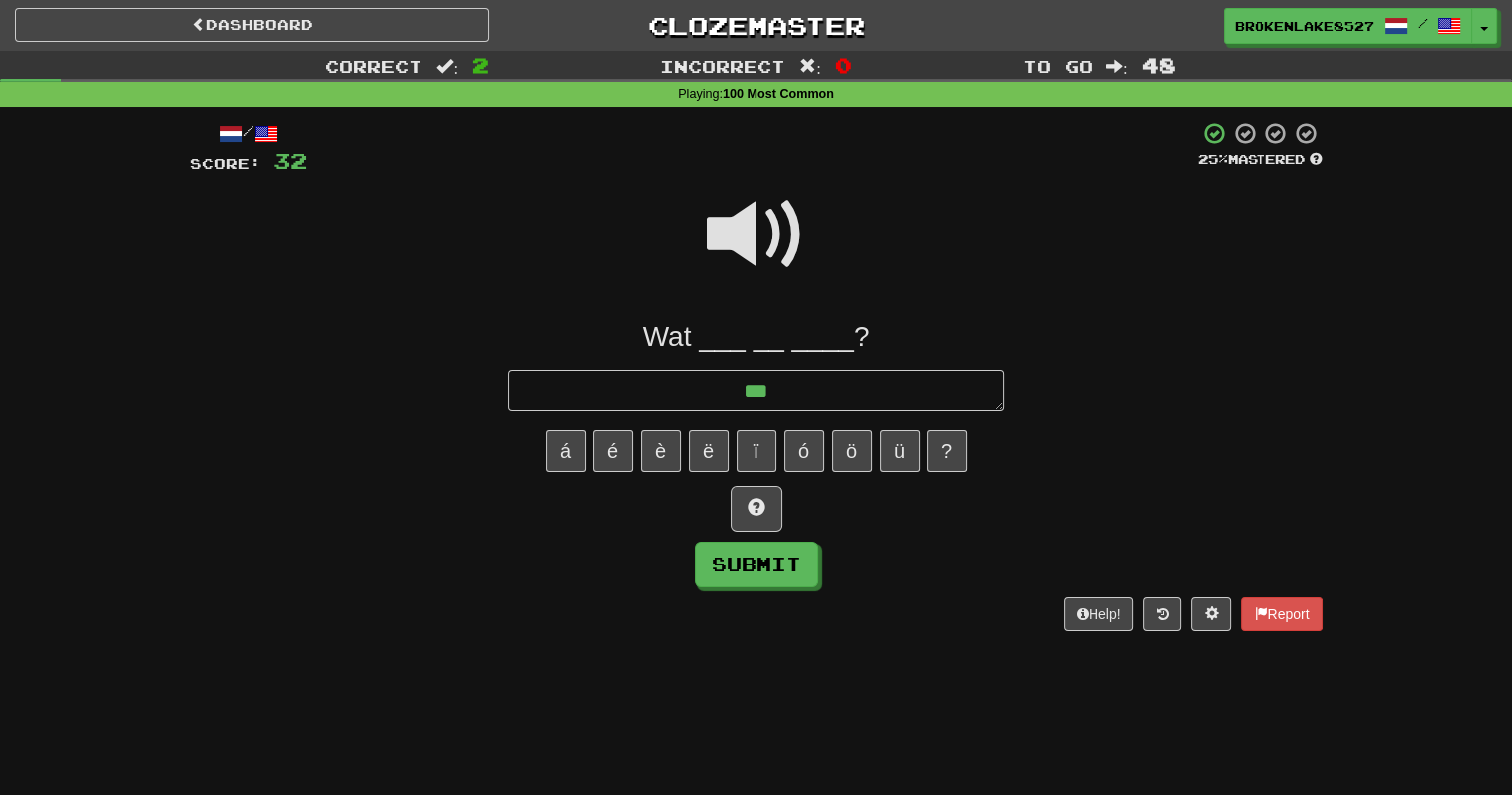 type on "***" 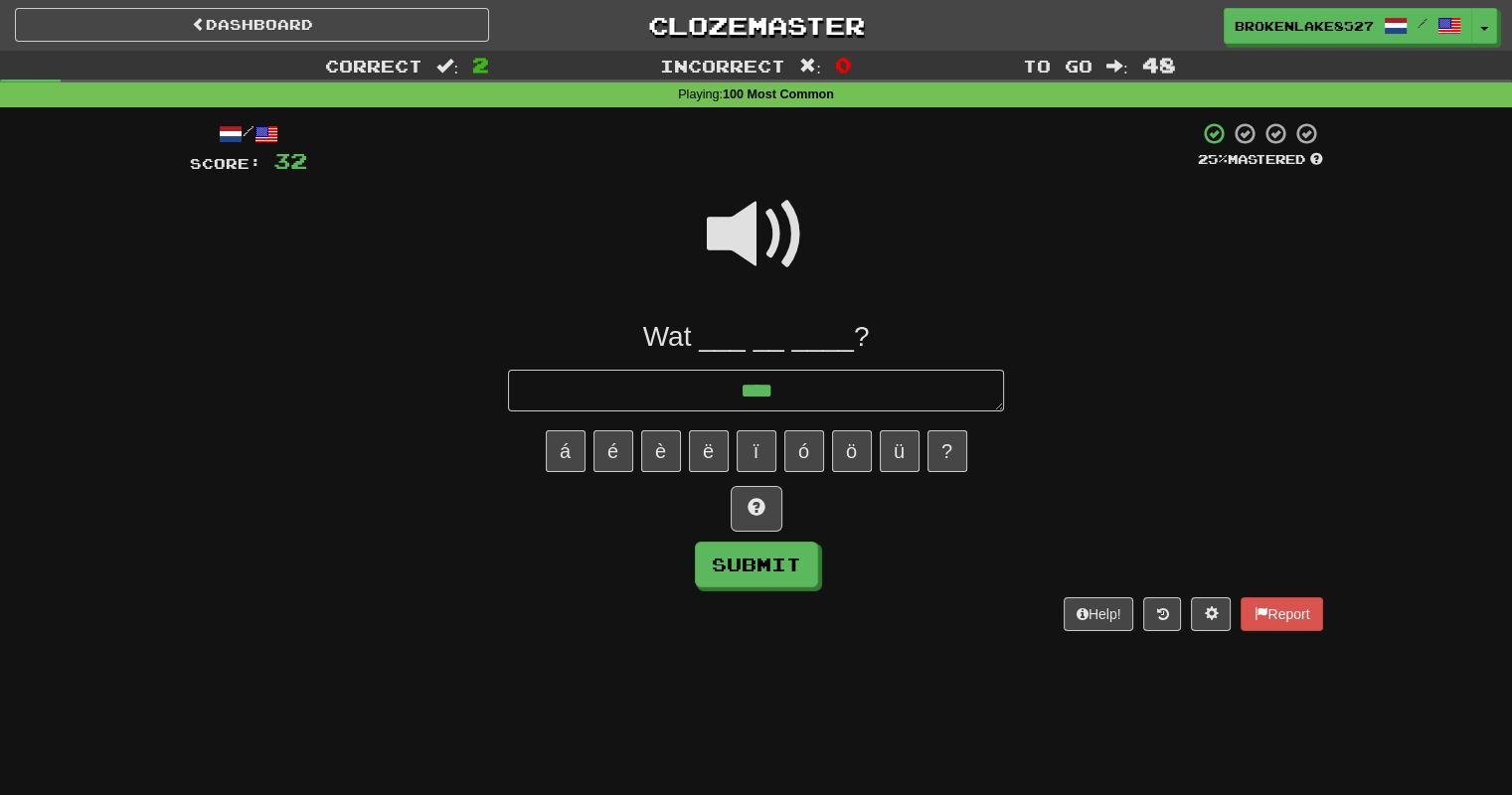 type on "*" 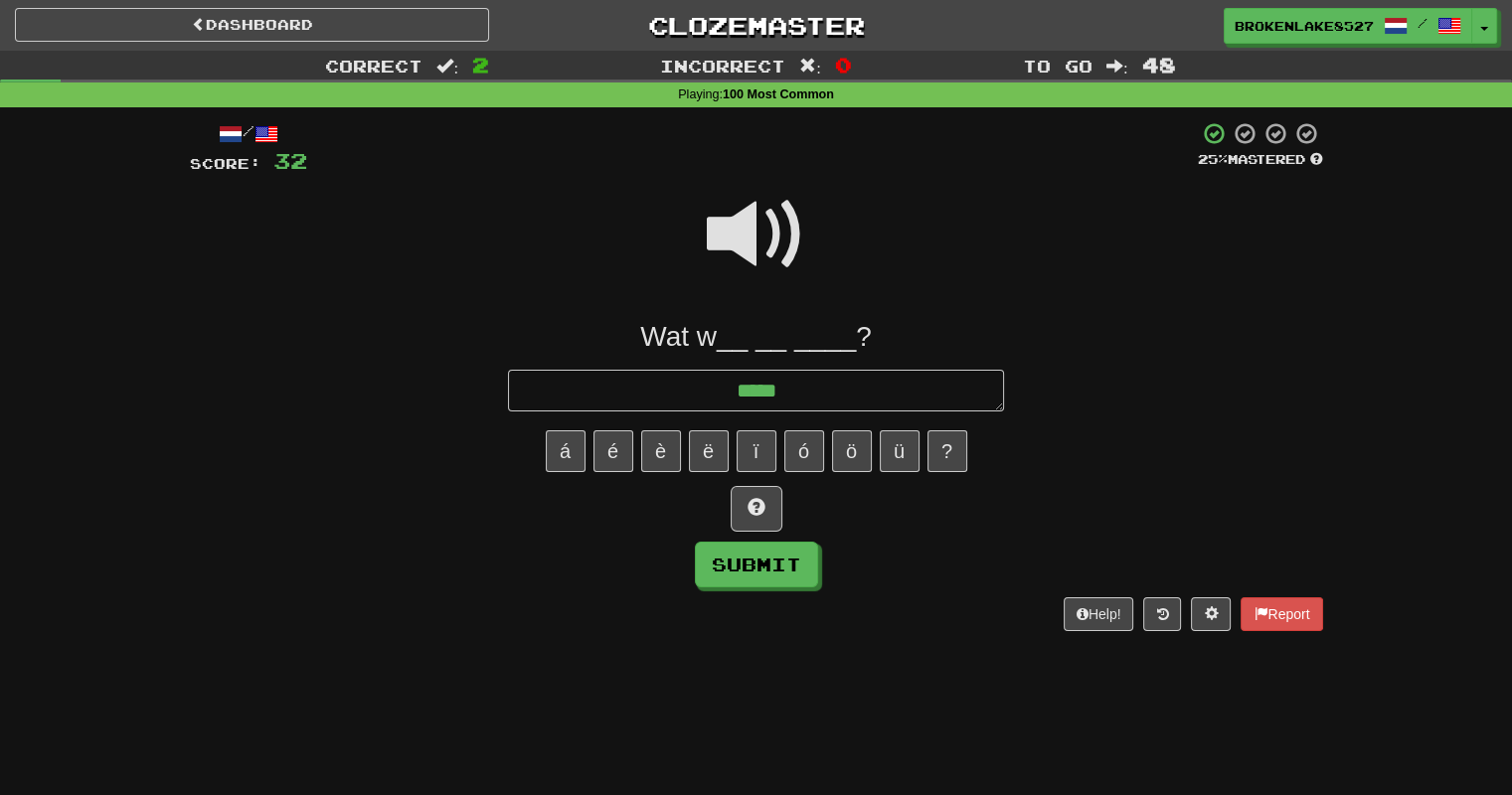 type on "******" 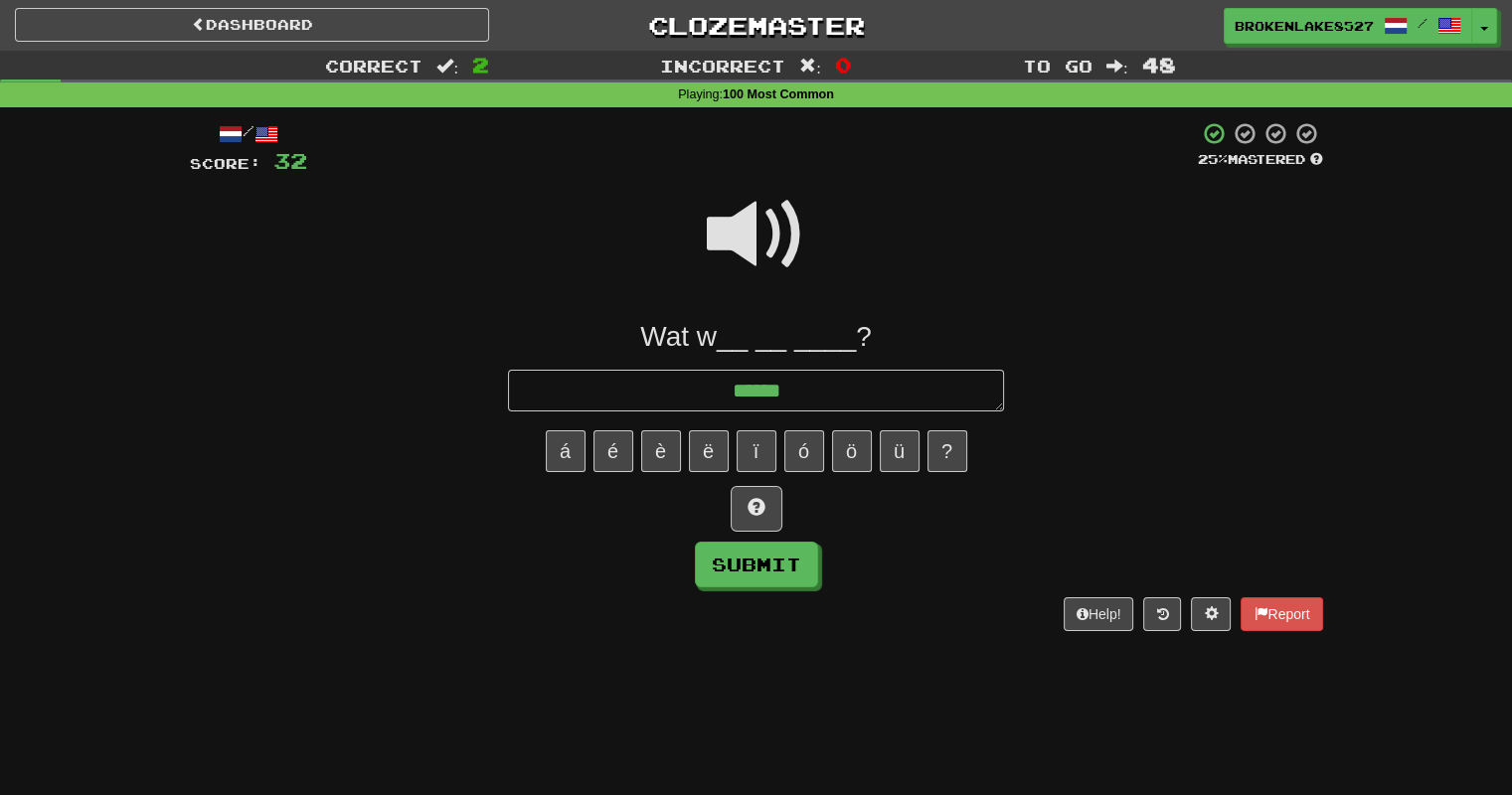 type on "*" 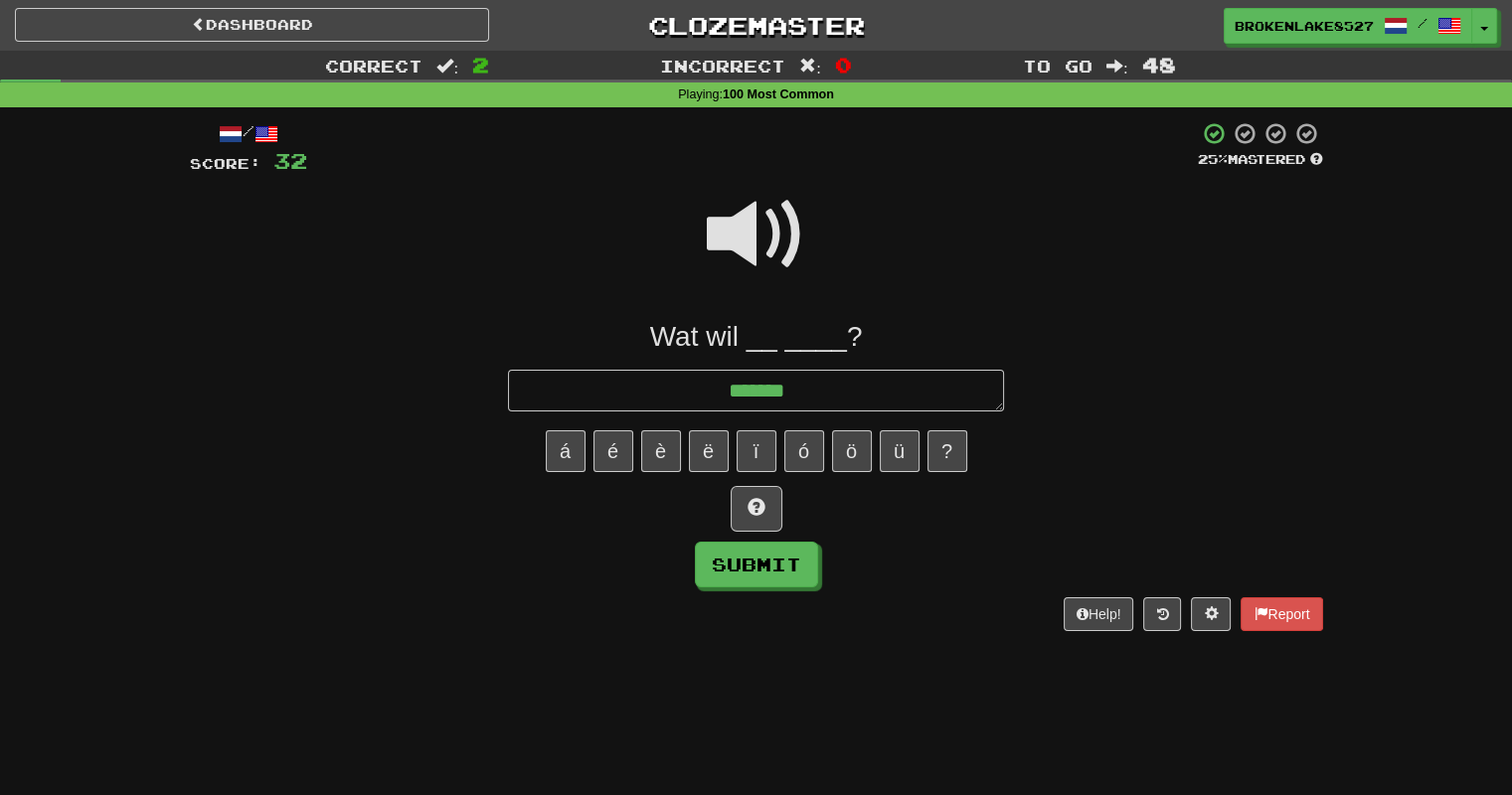 type on "*" 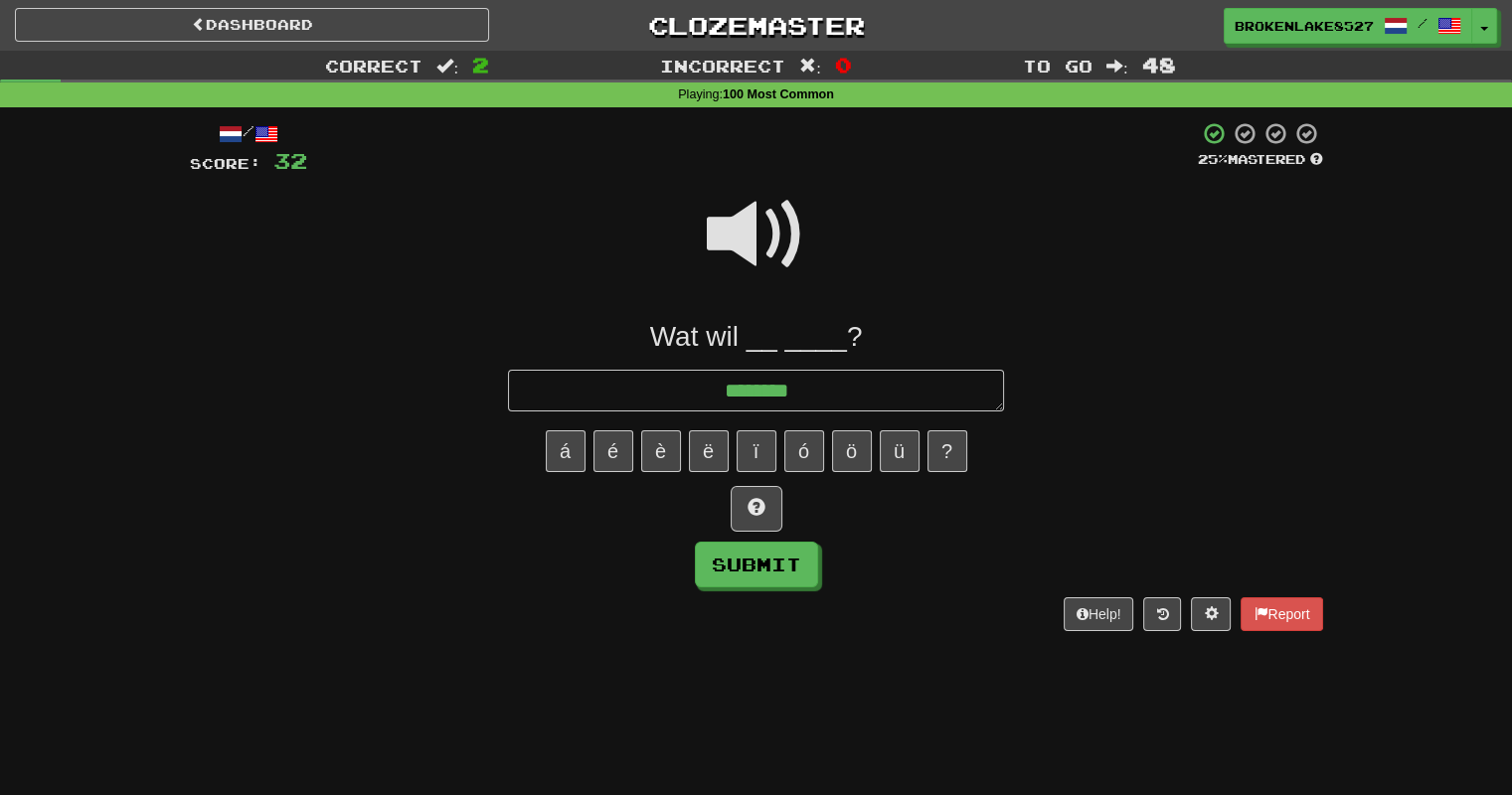 type on "*" 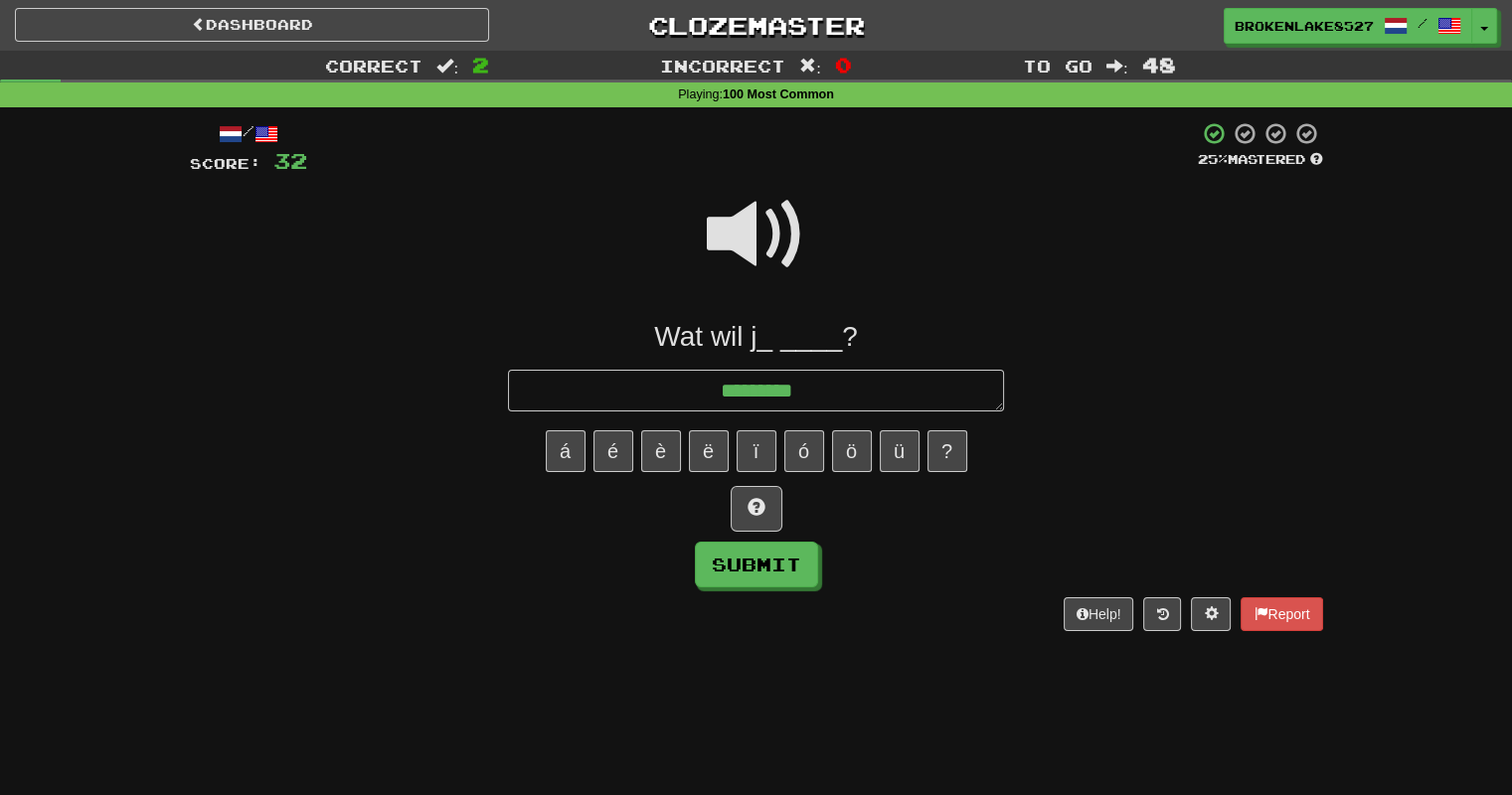 type on "*" 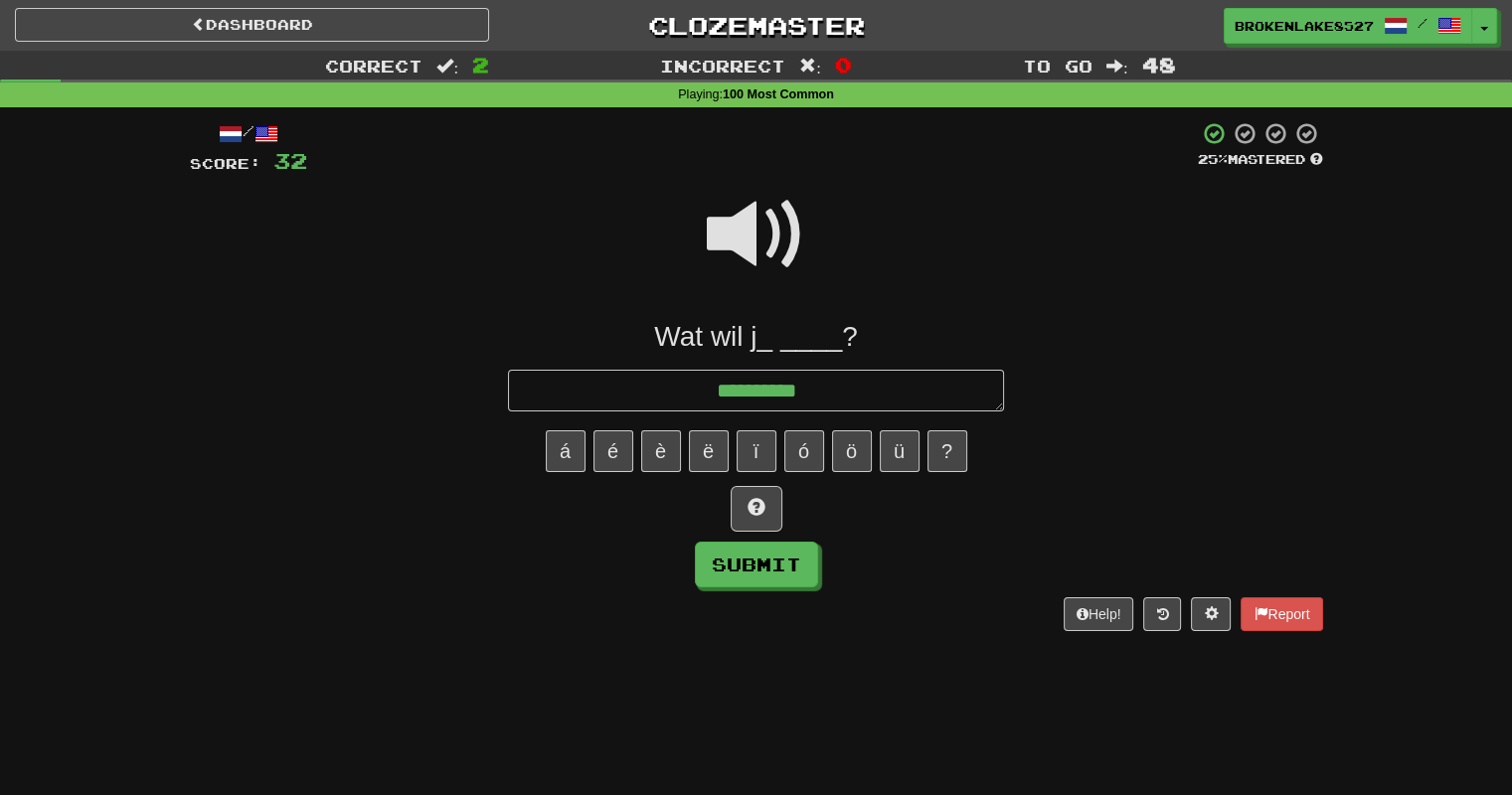 type on "*" 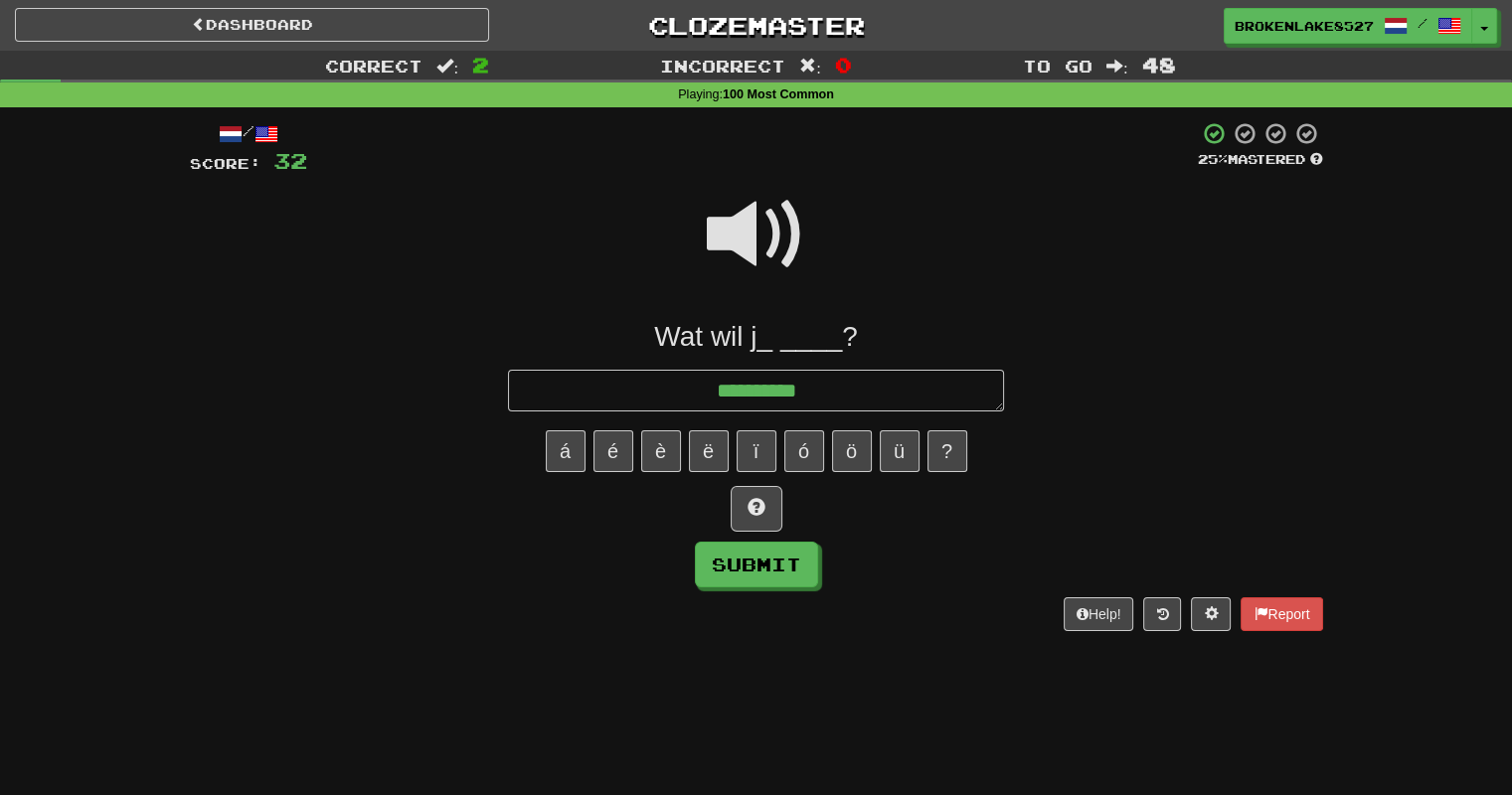 type on "**********" 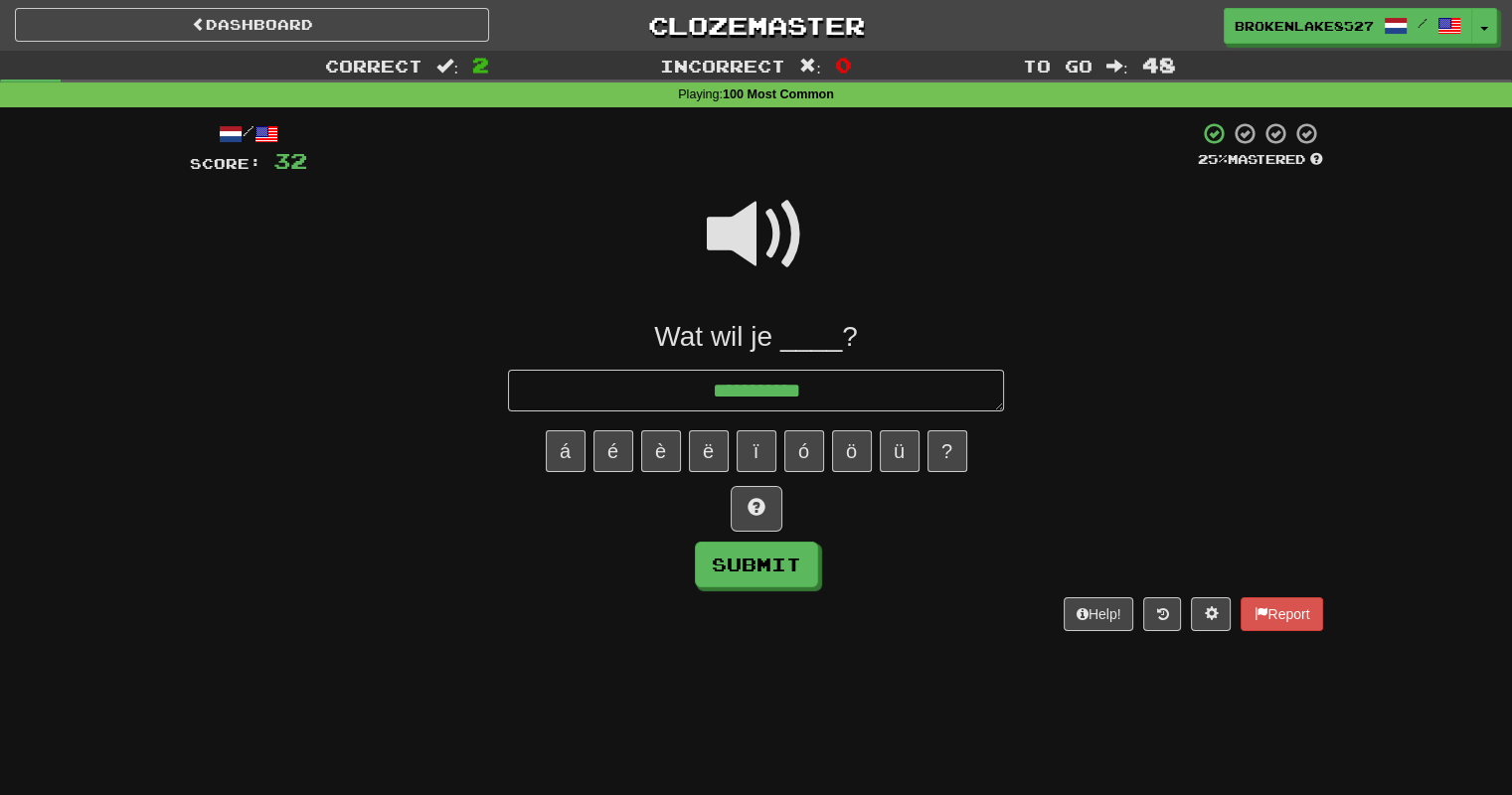 type on "*" 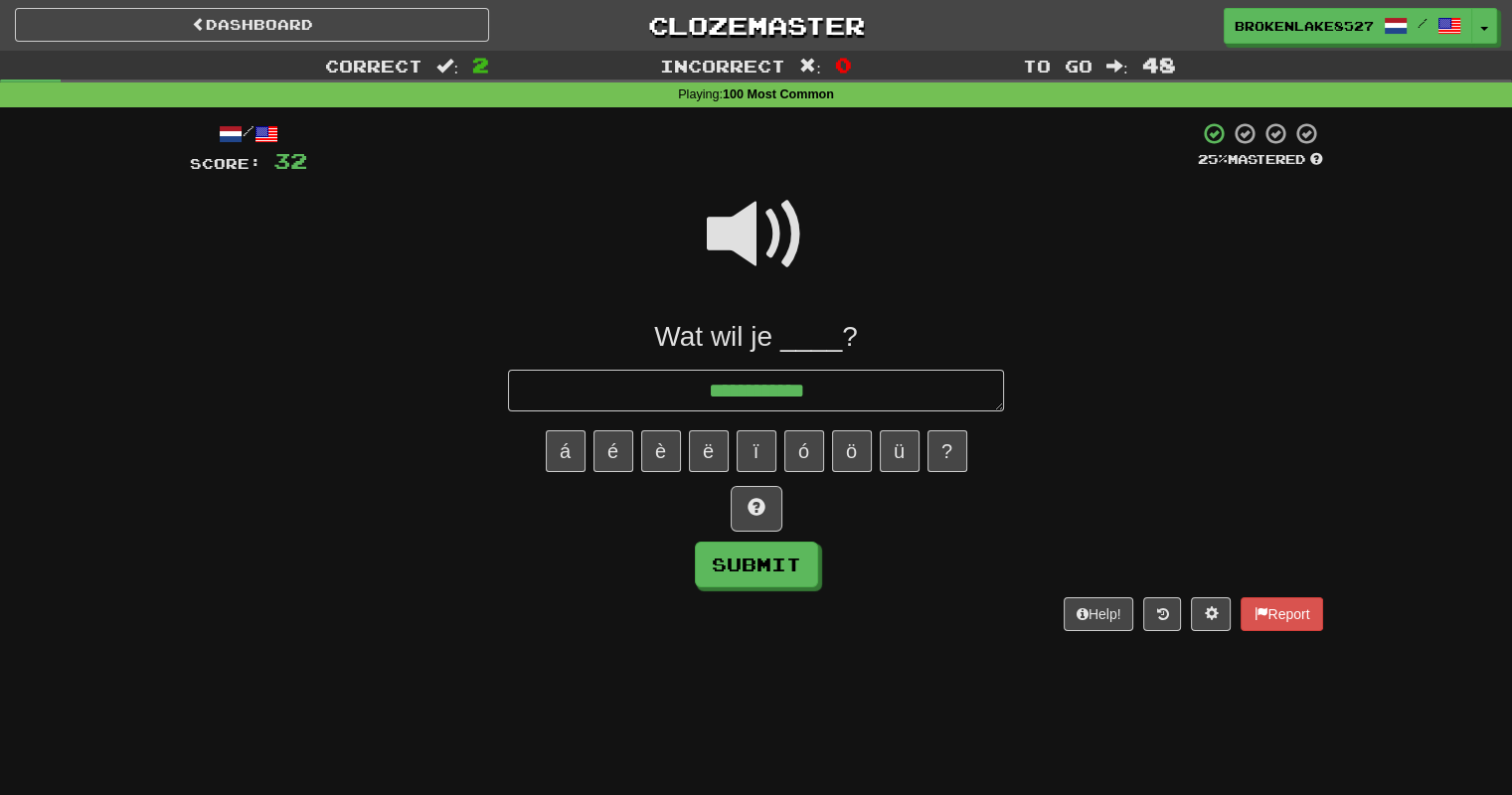 type on "**********" 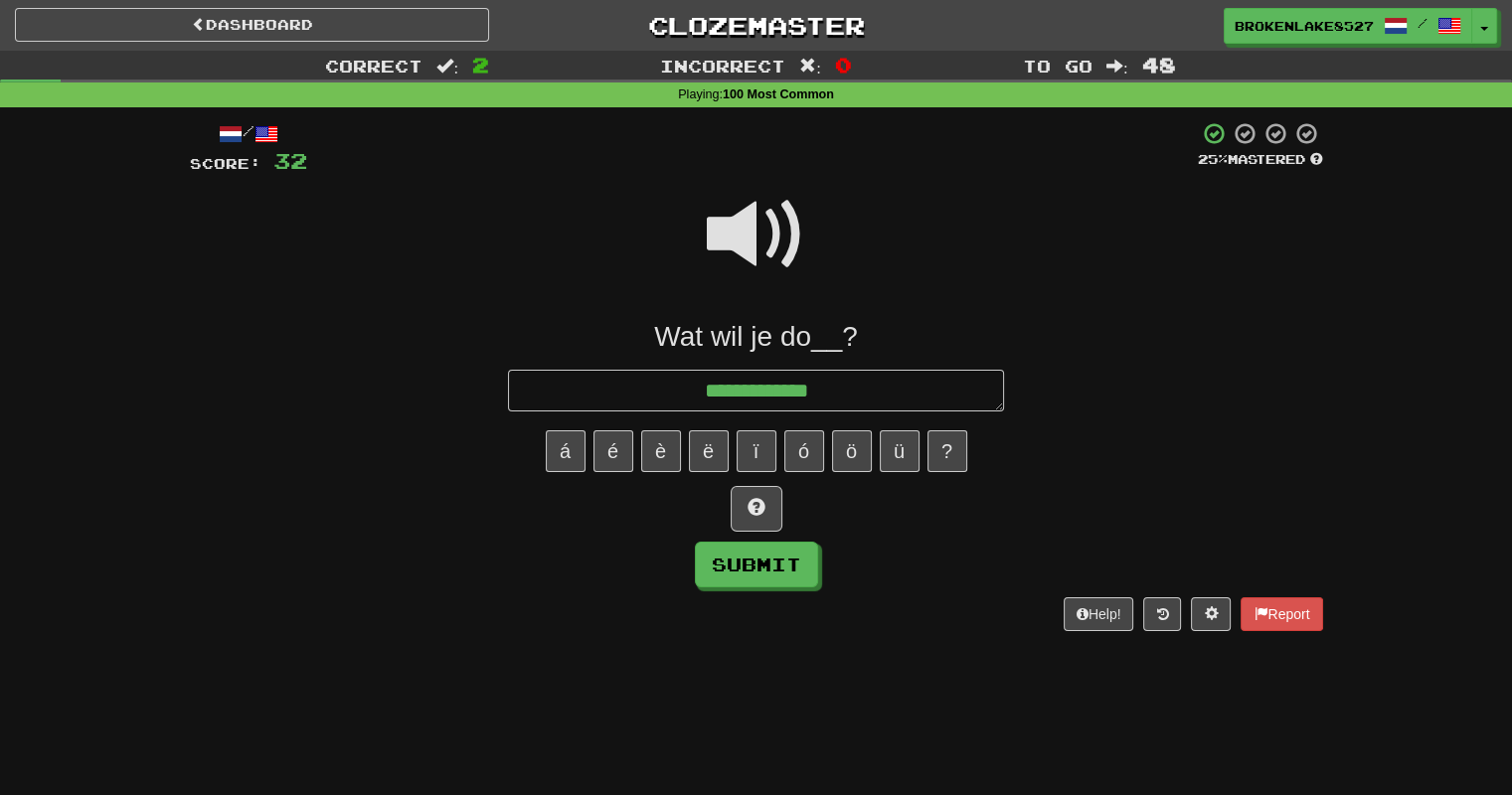 type on "*" 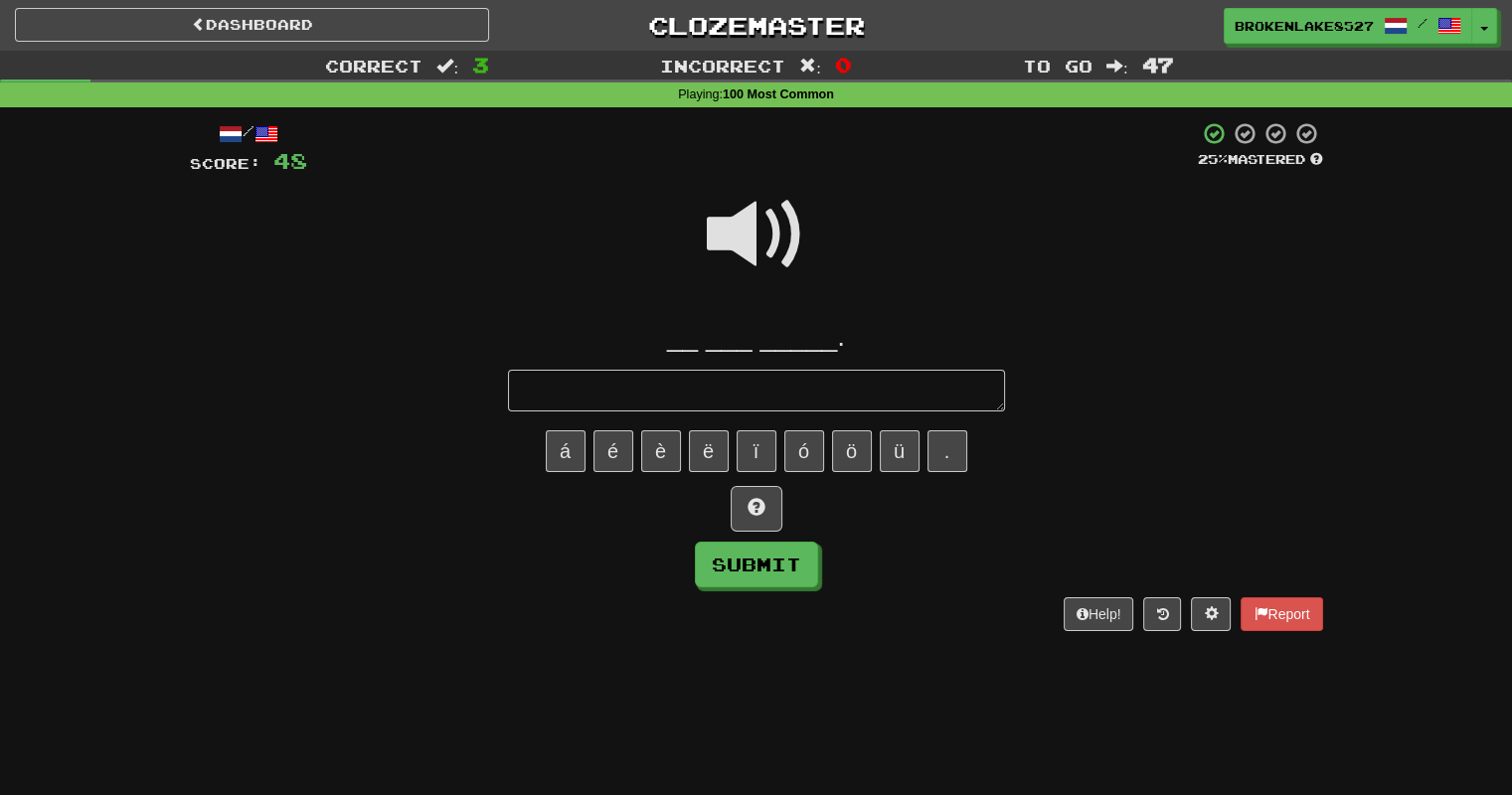 type on "*" 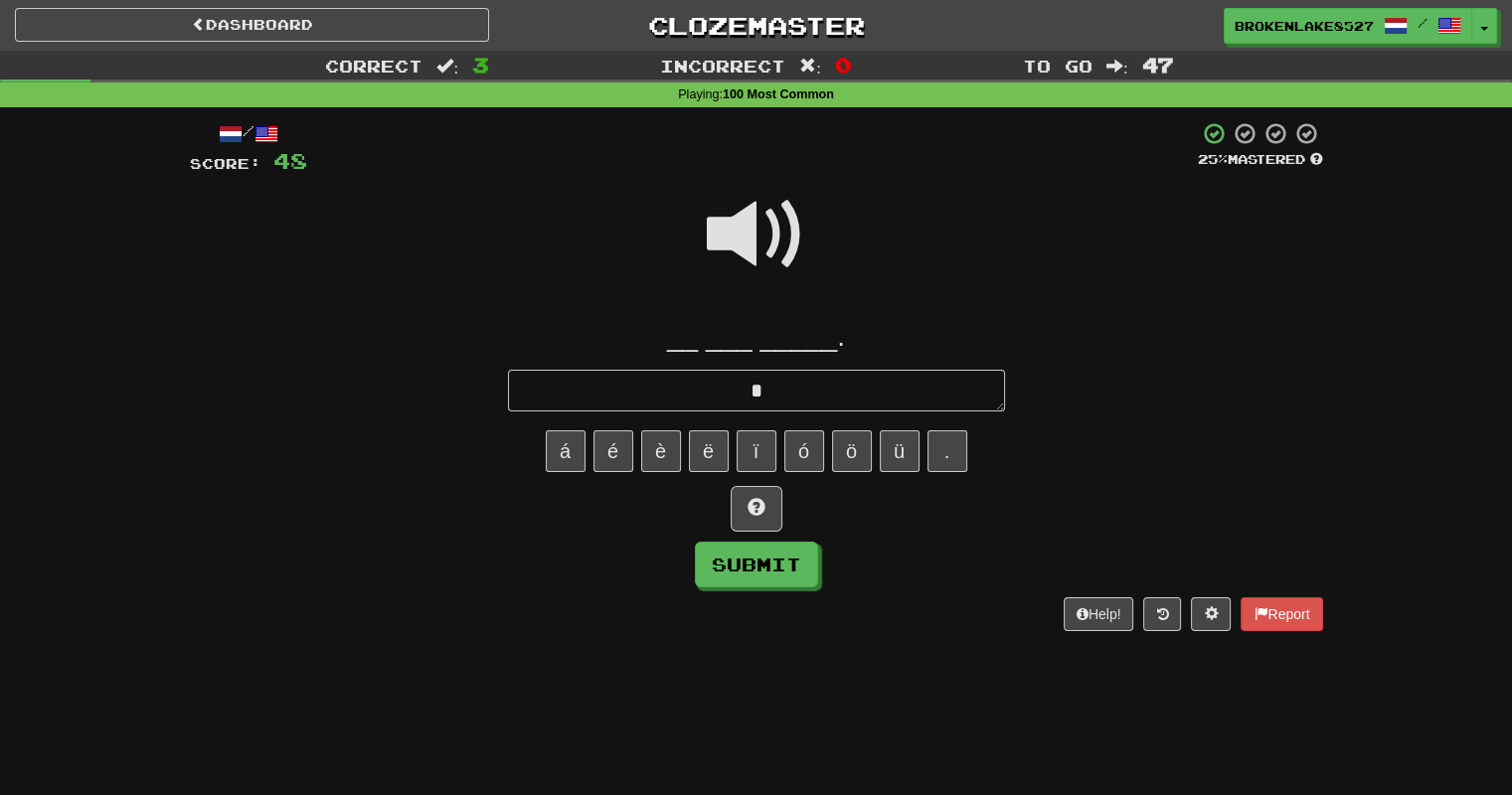 type on "*" 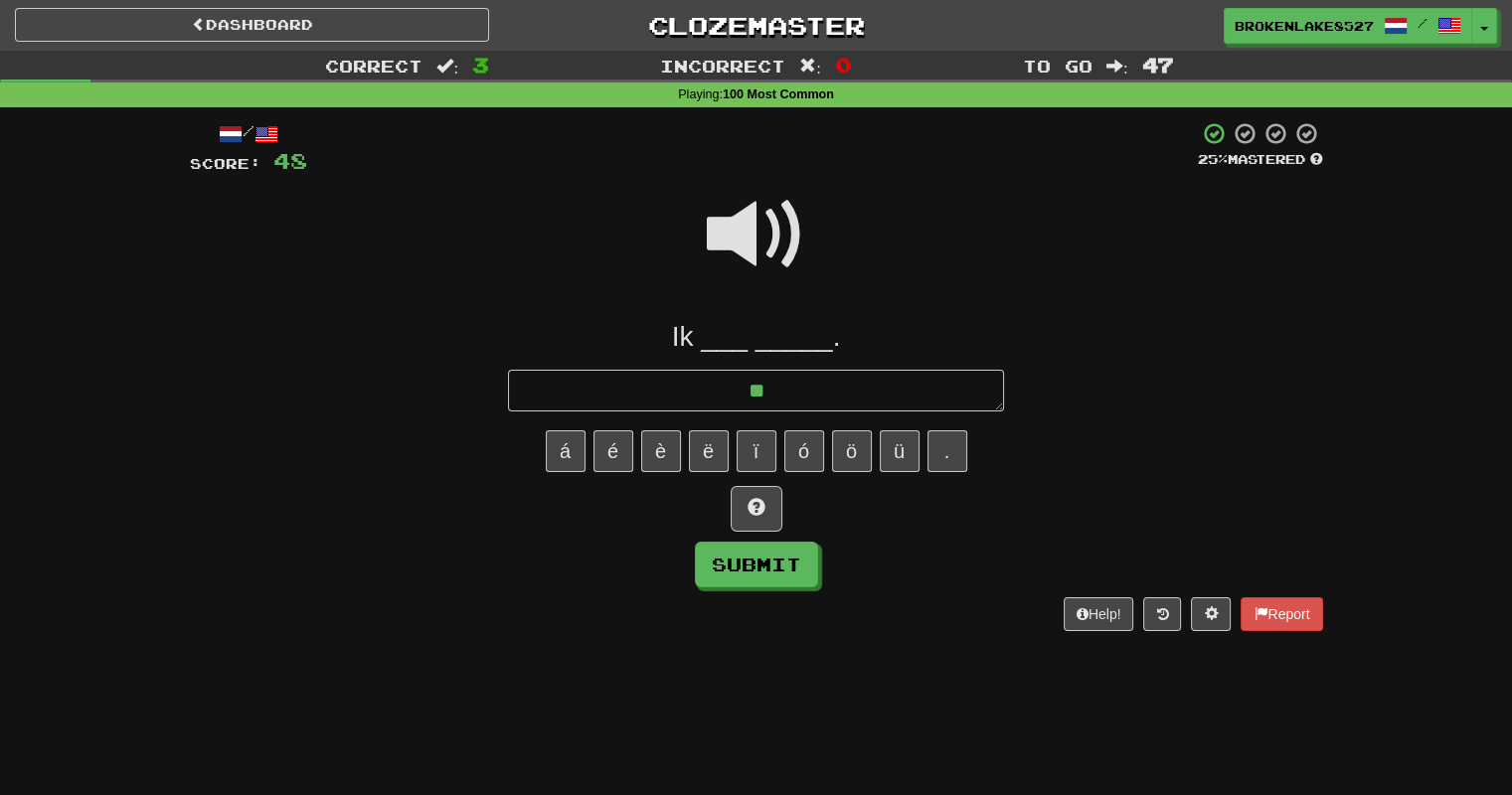type on "*" 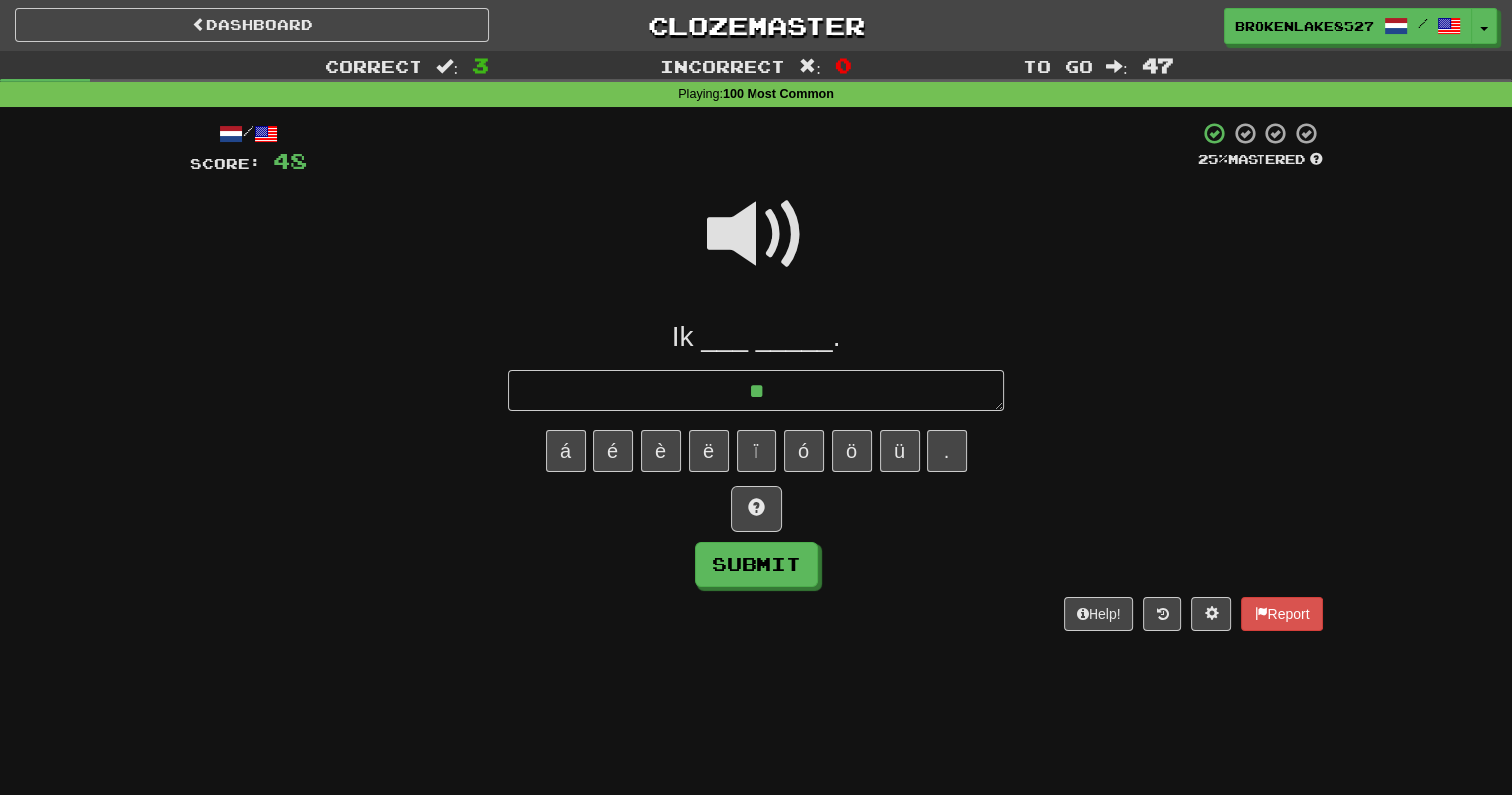 type on "**" 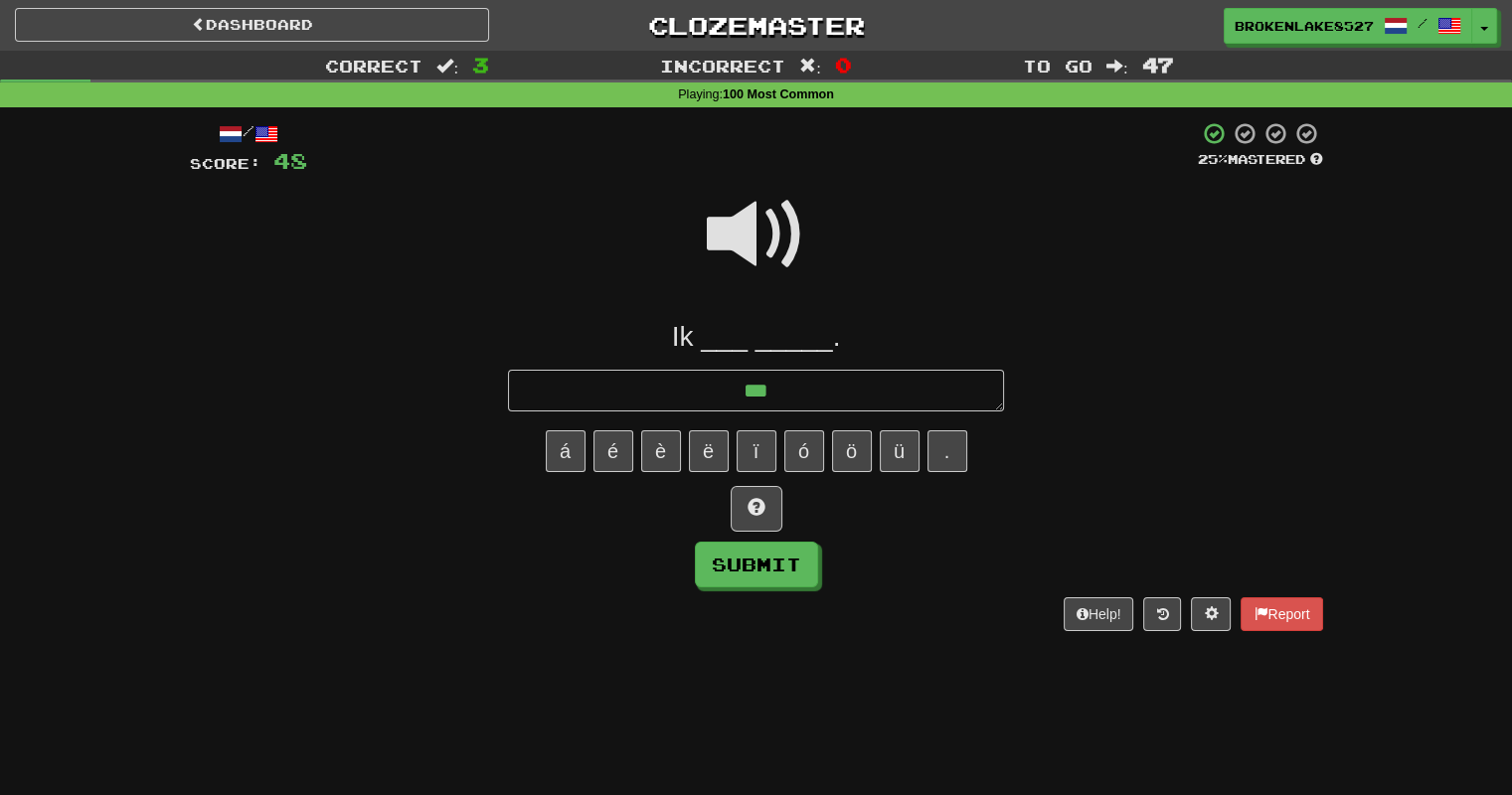 type on "*" 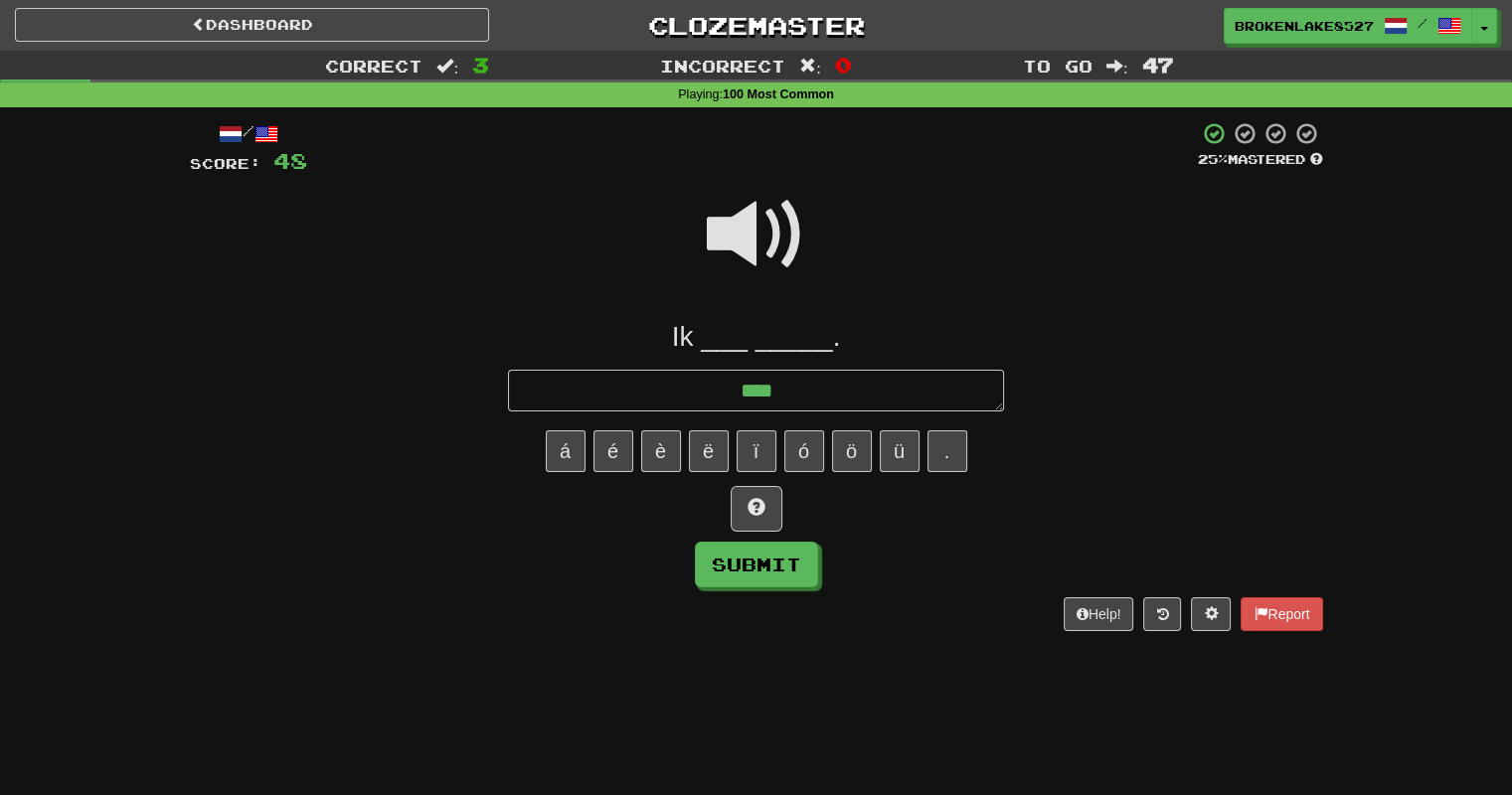 type on "*" 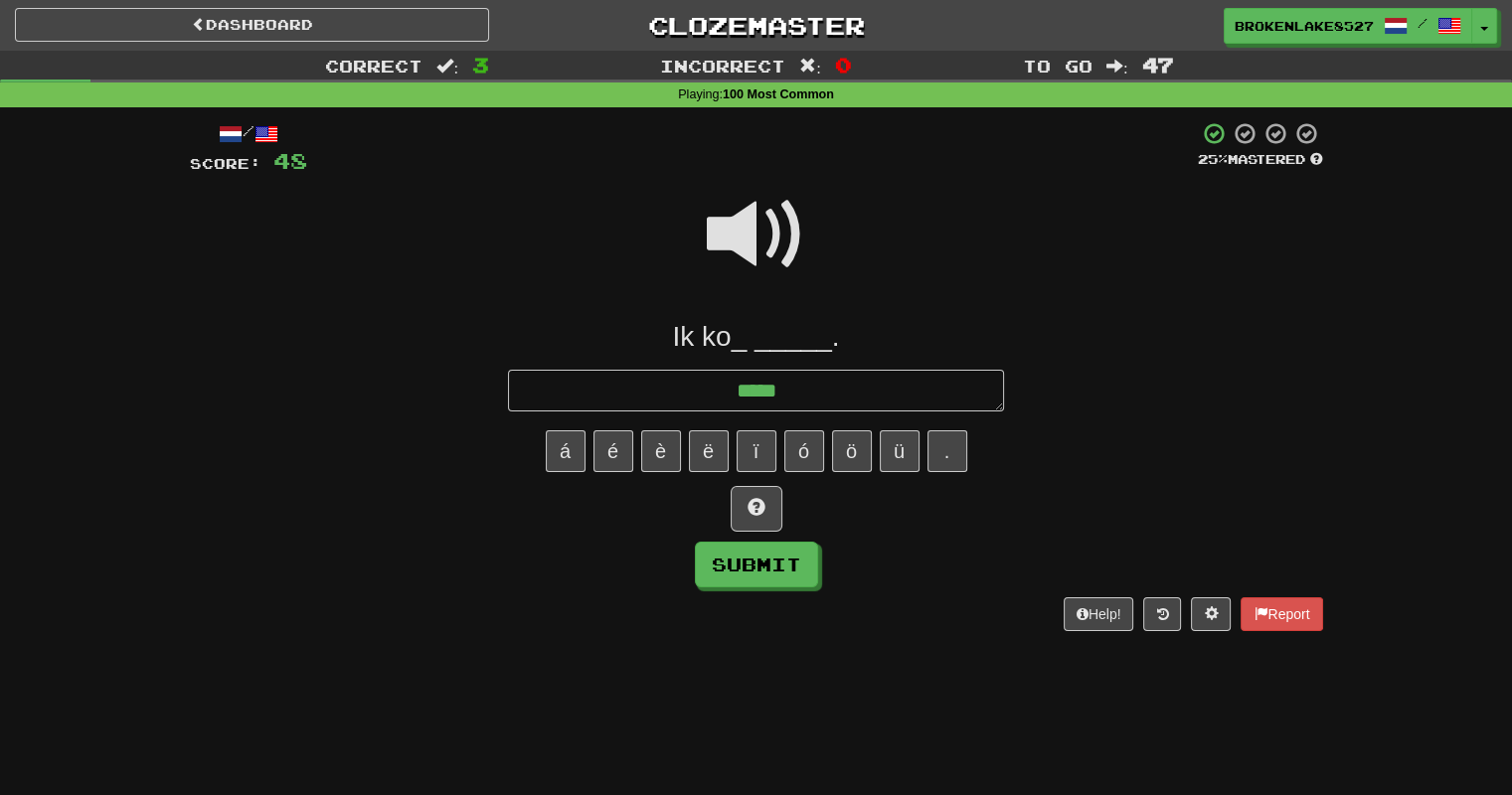 type on "*" 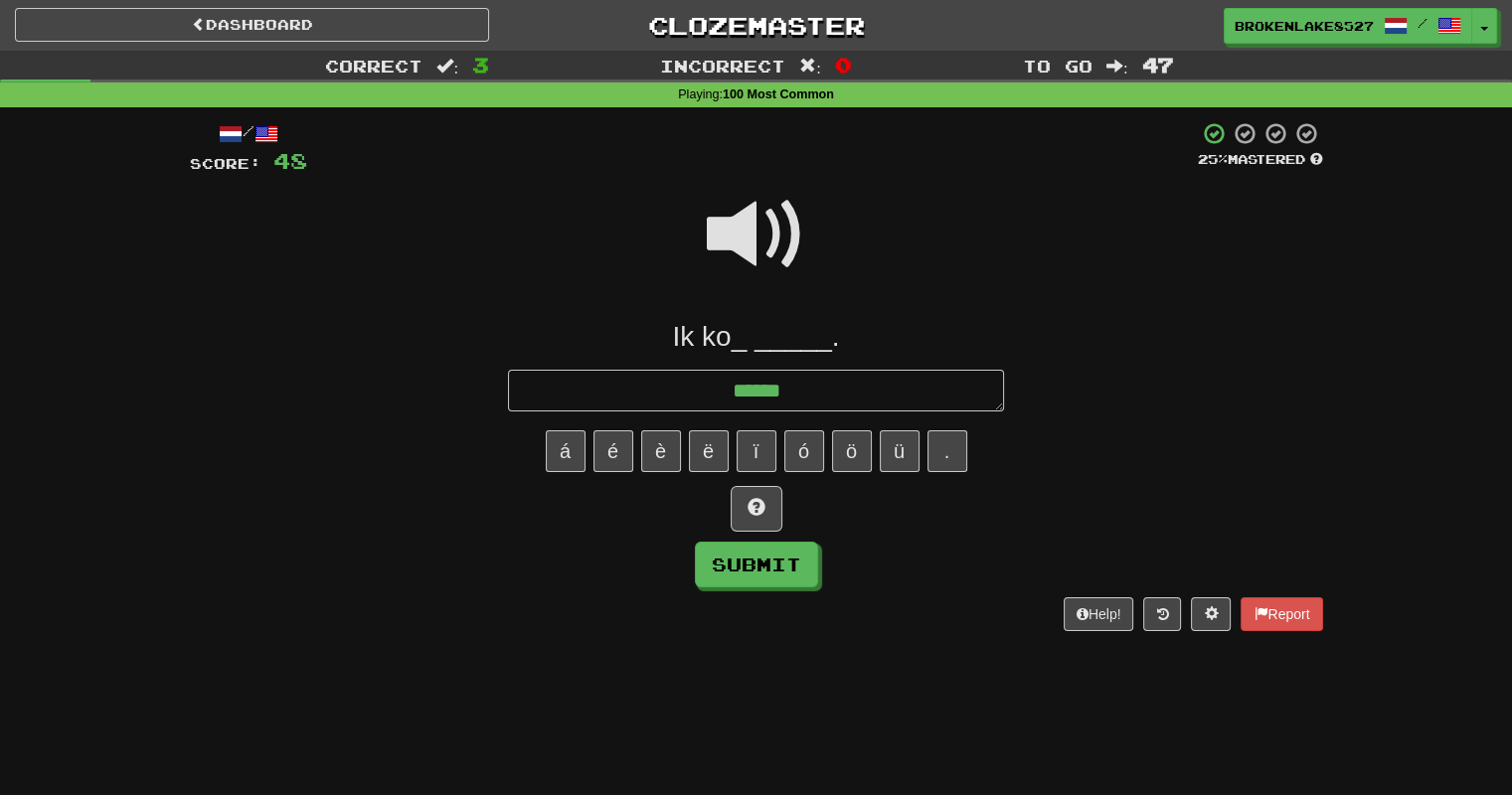 type on "*" 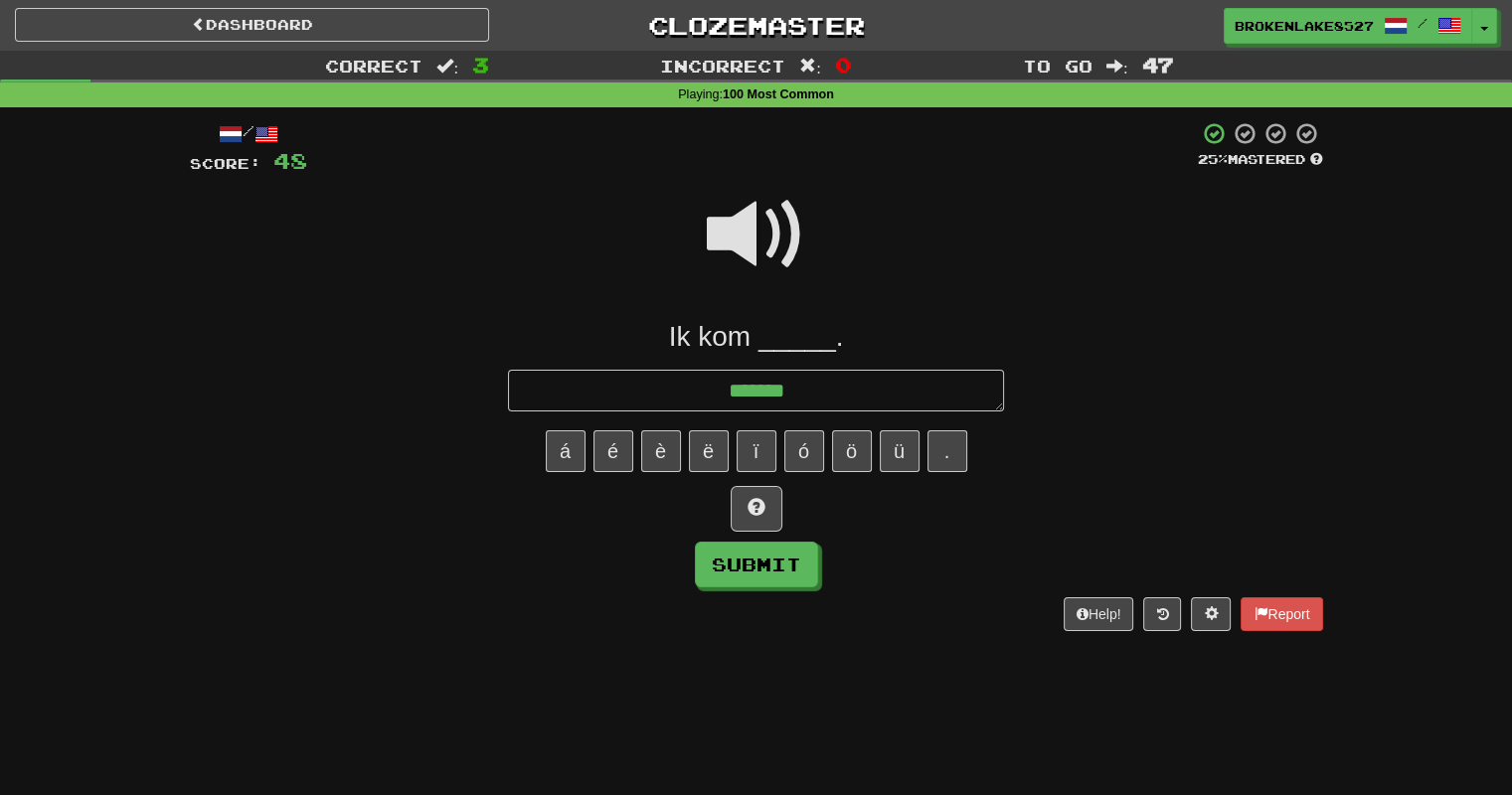 type on "*" 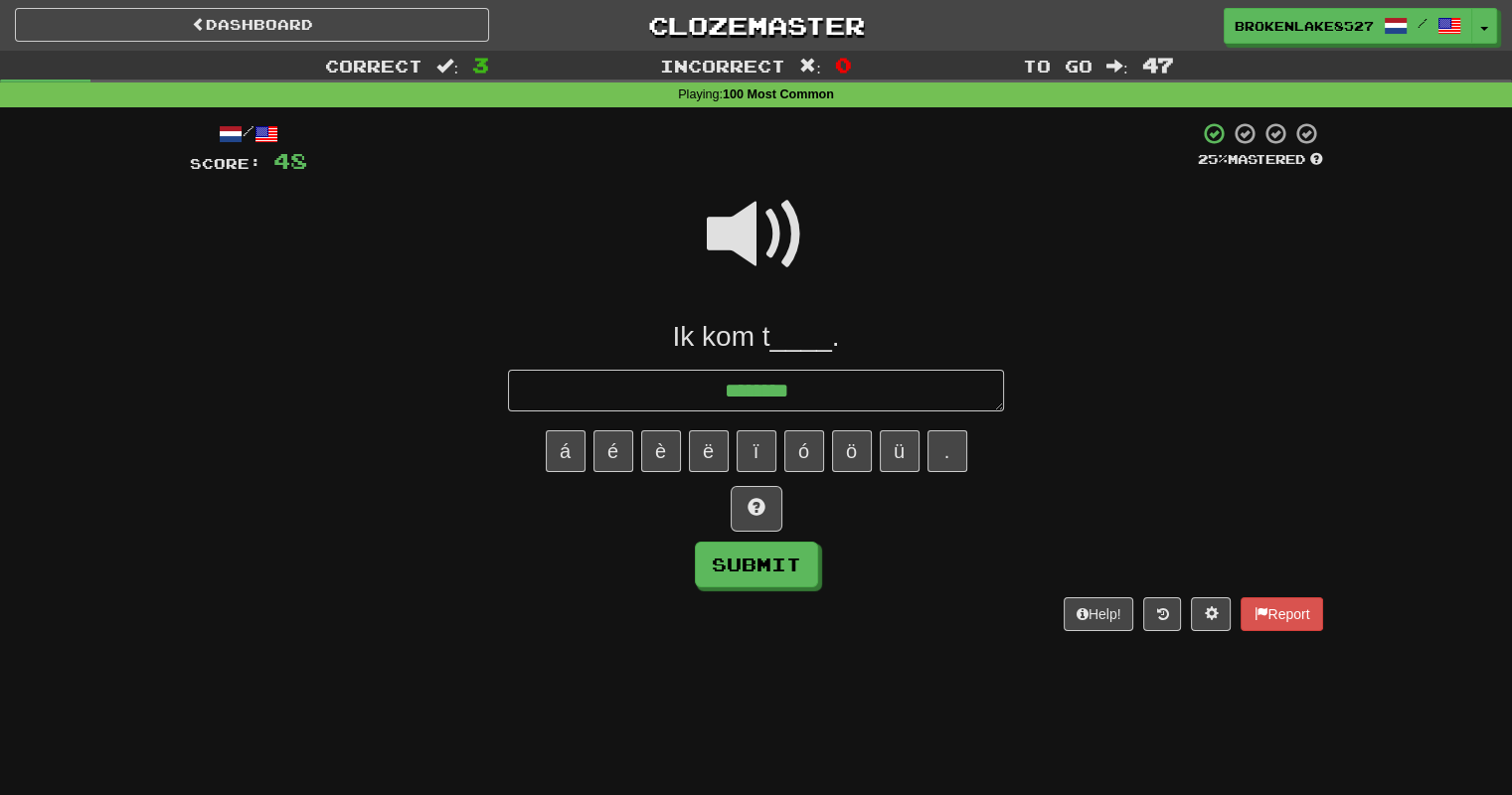 type on "*" 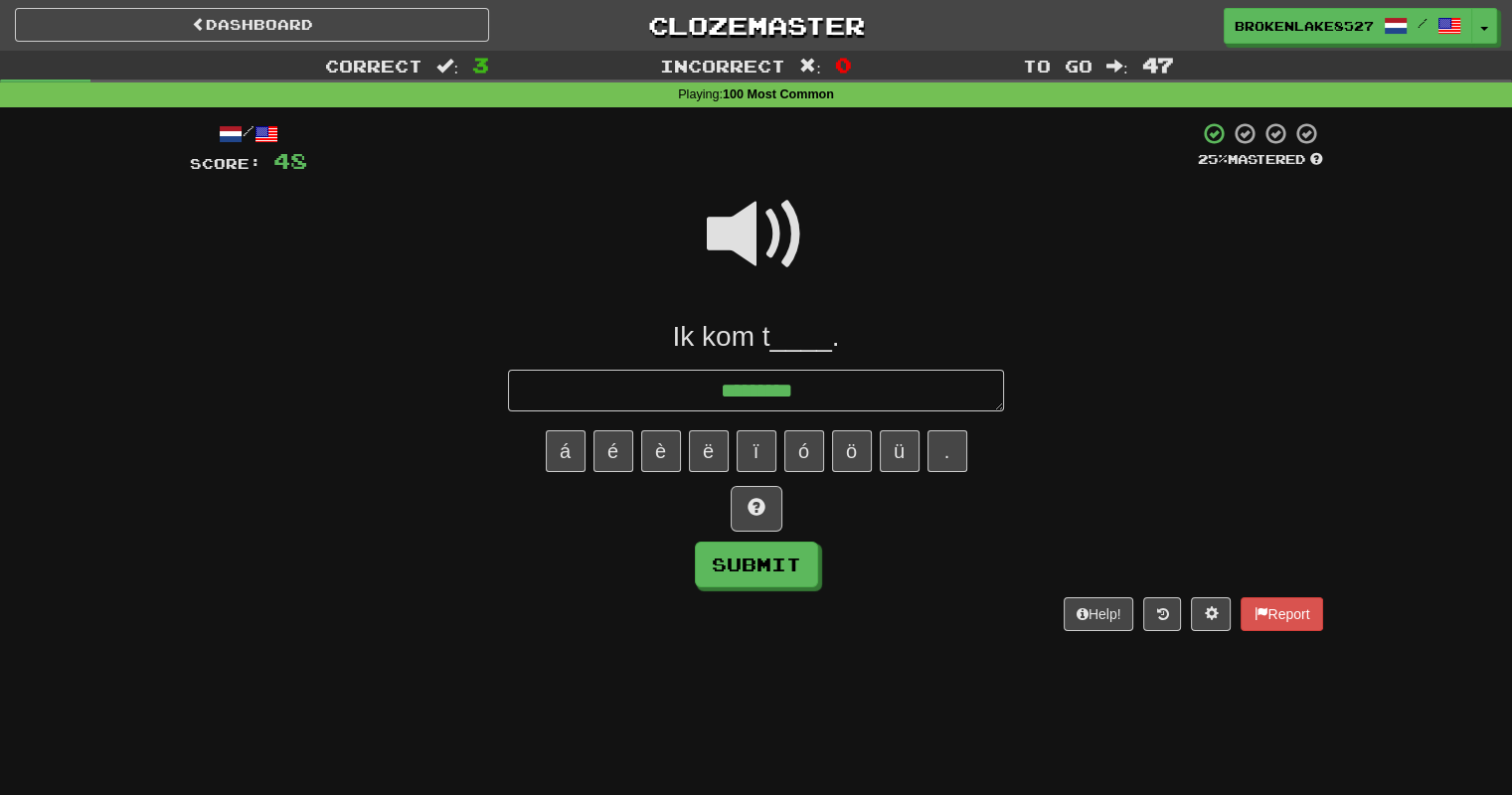 type on "*" 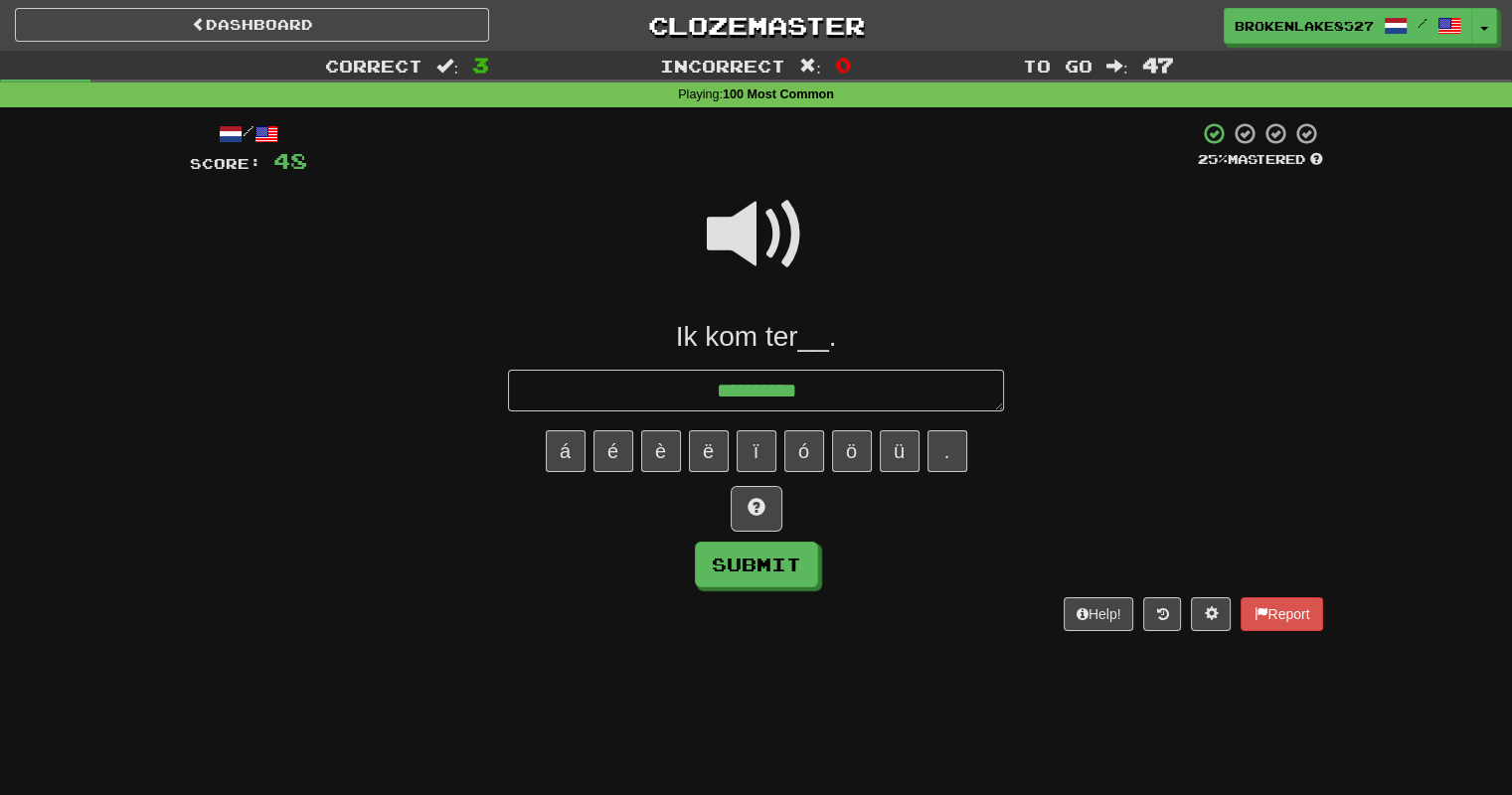 type on "*" 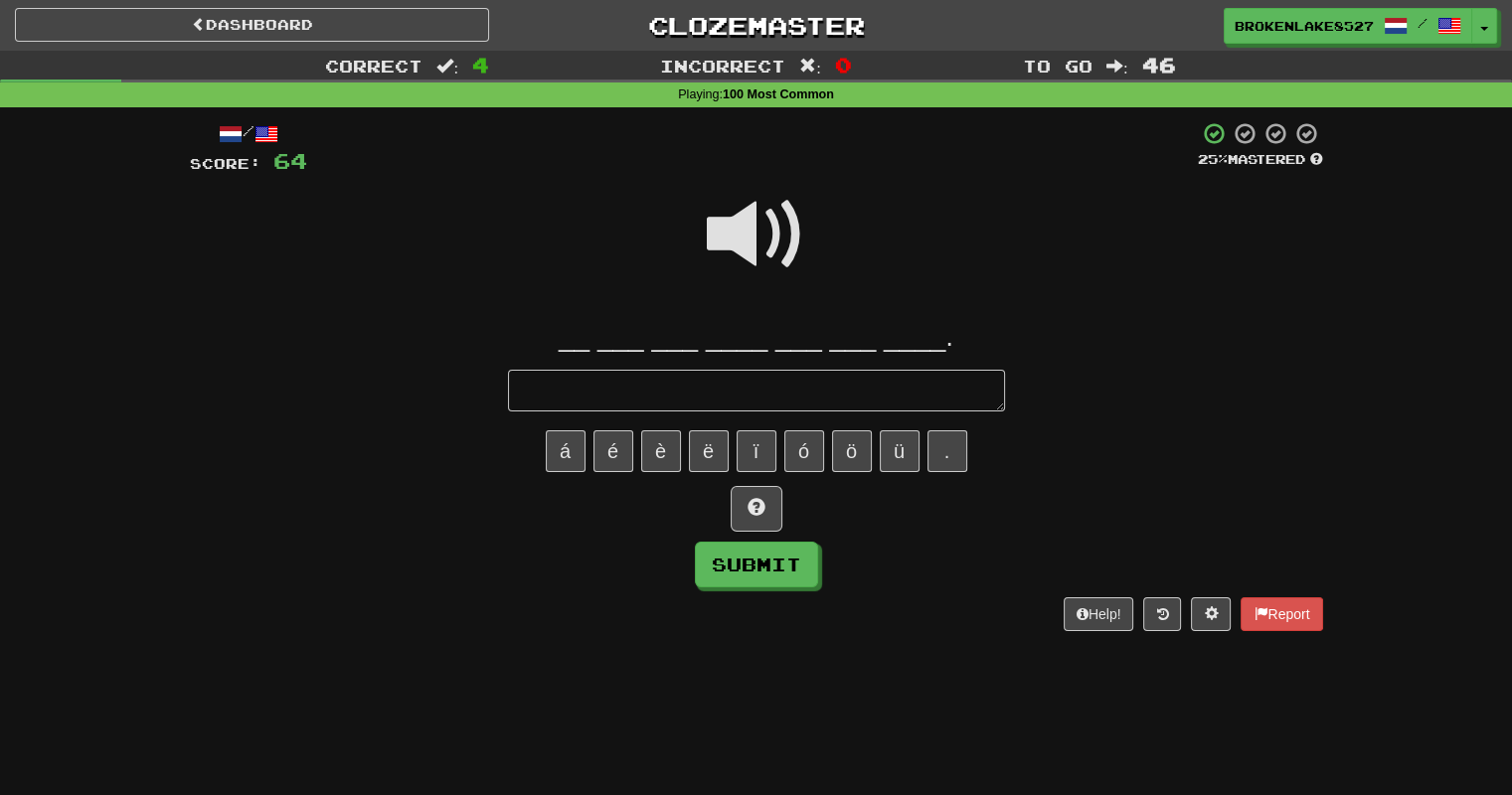 type on "*" 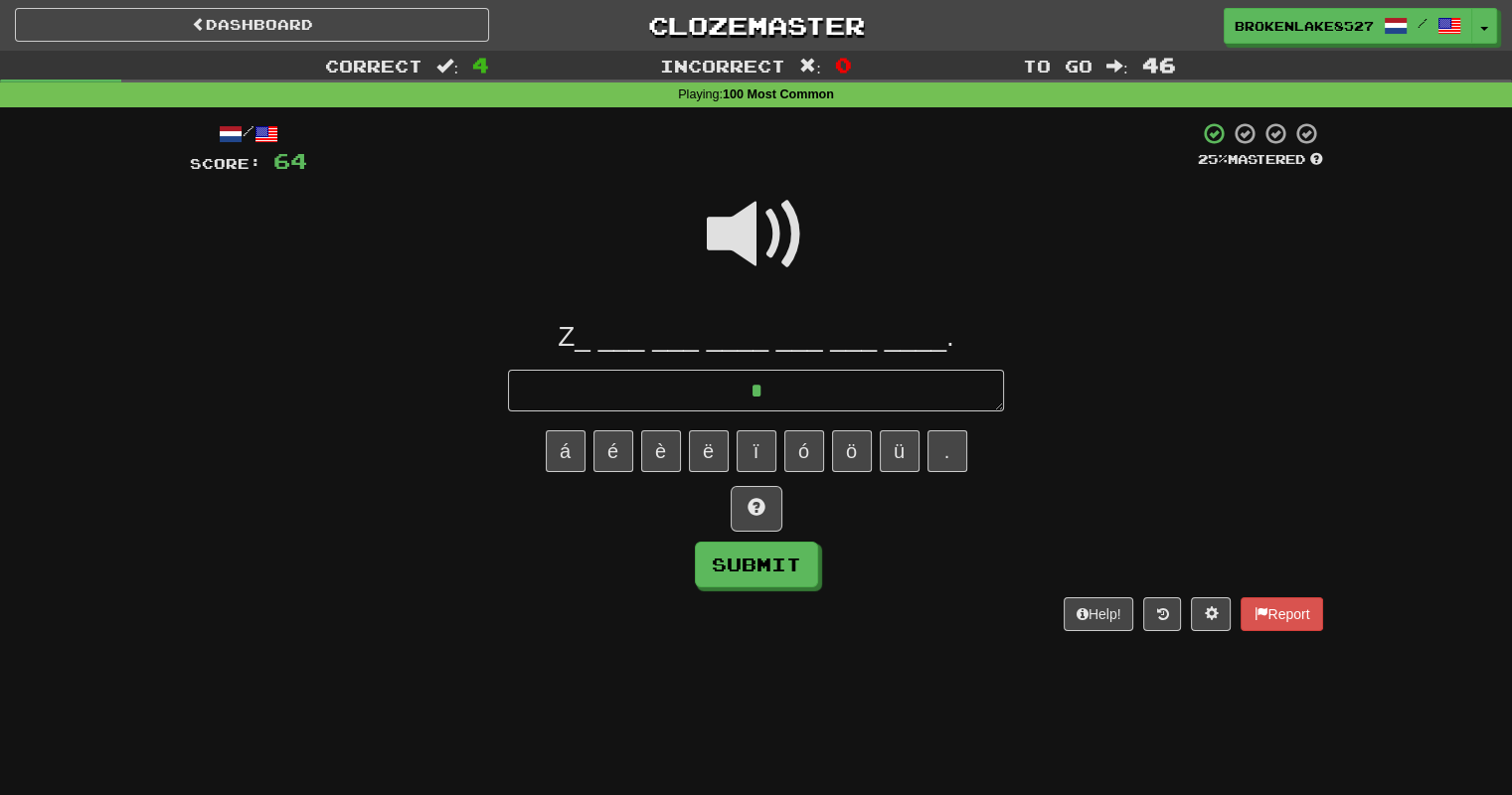 type on "*" 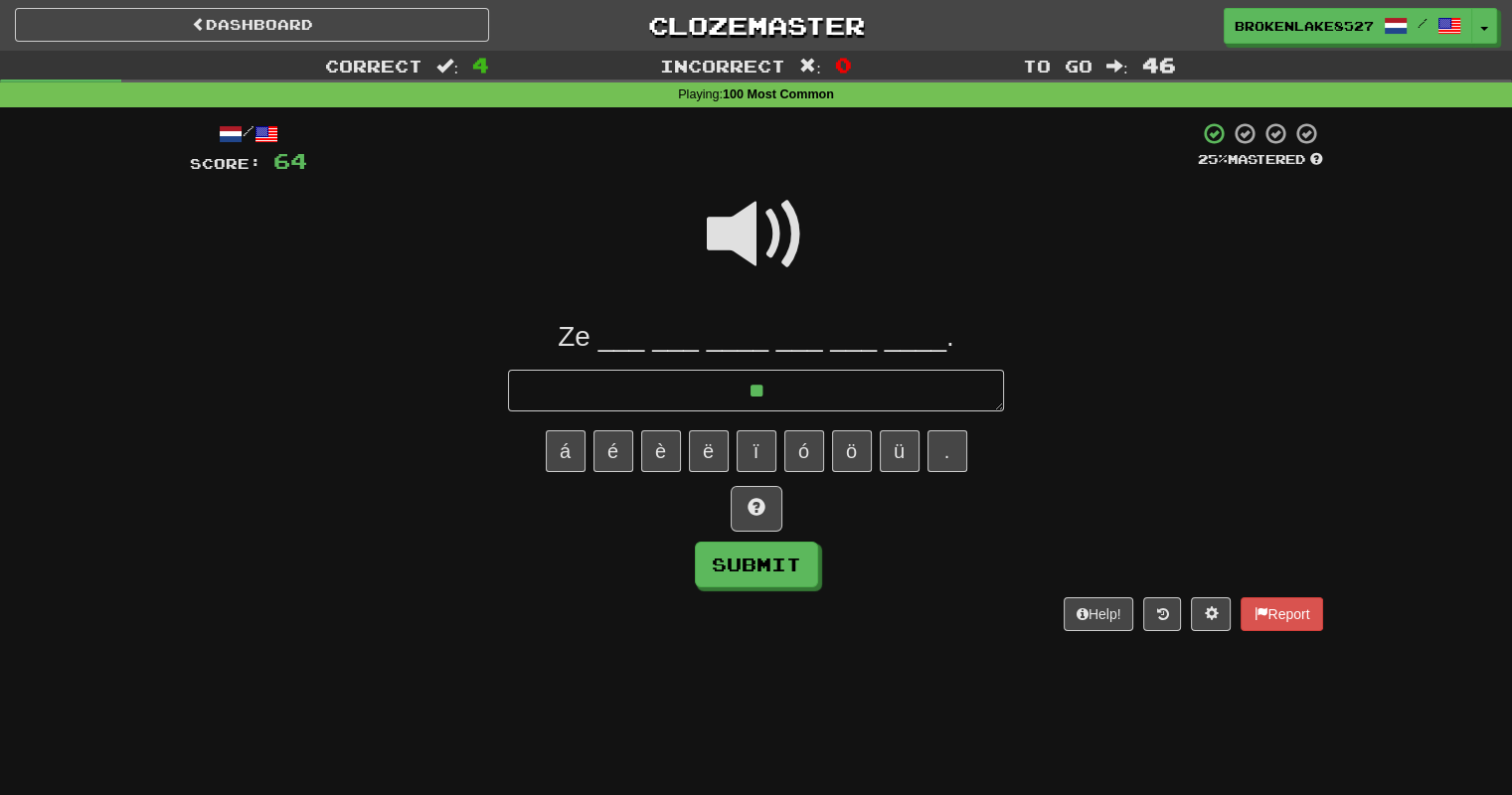 type on "*" 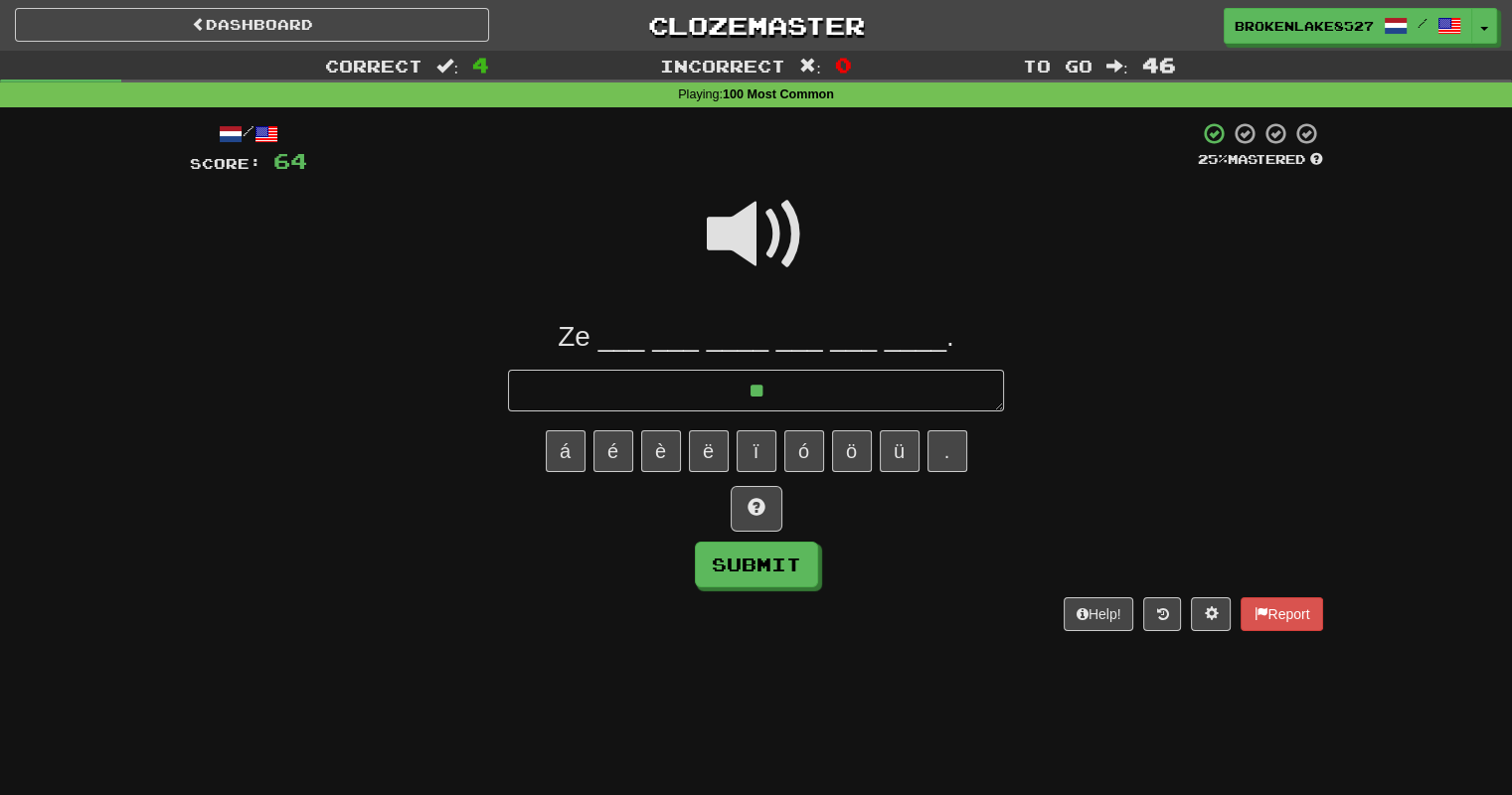 type on "**" 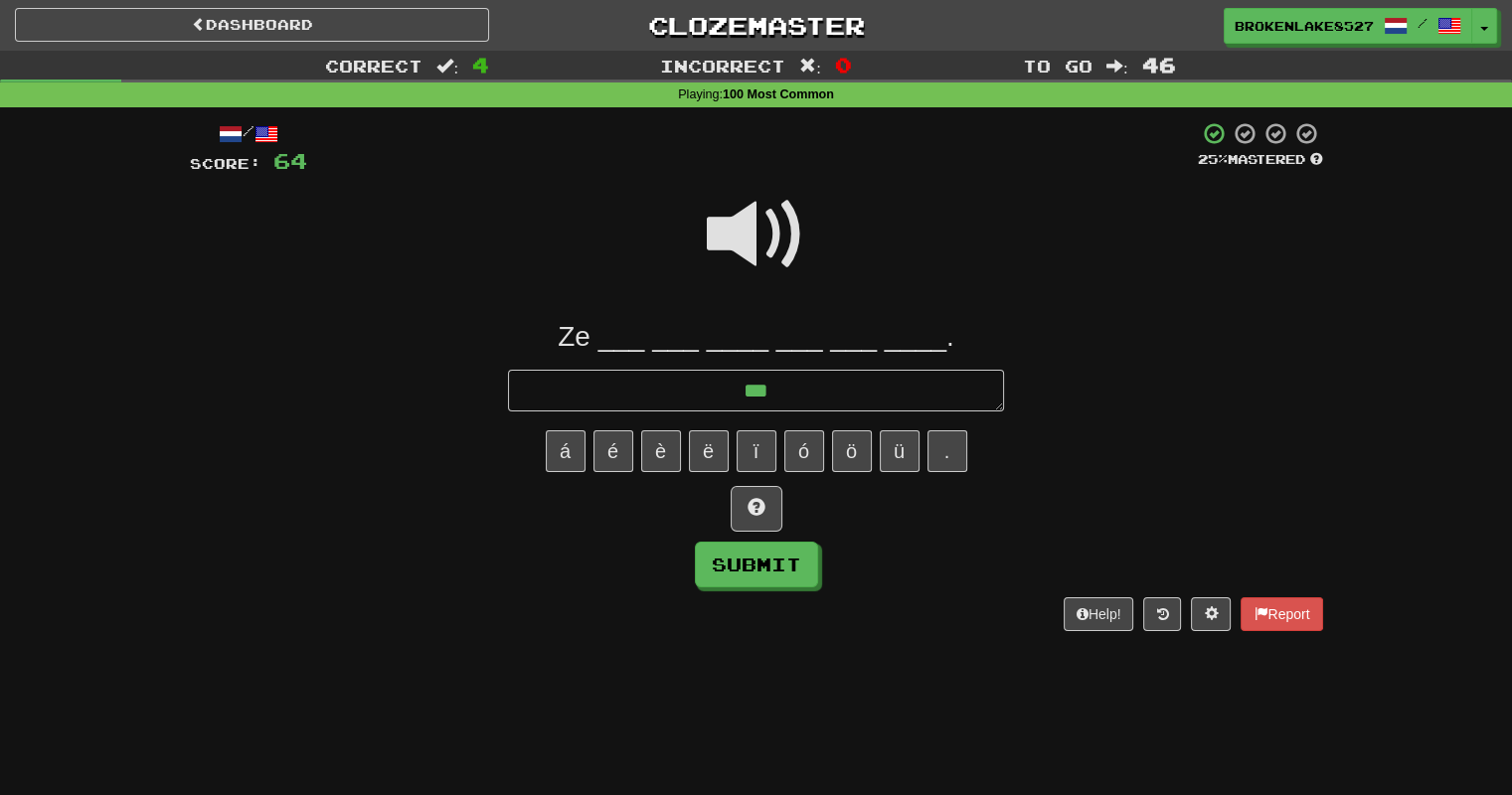 type on "*" 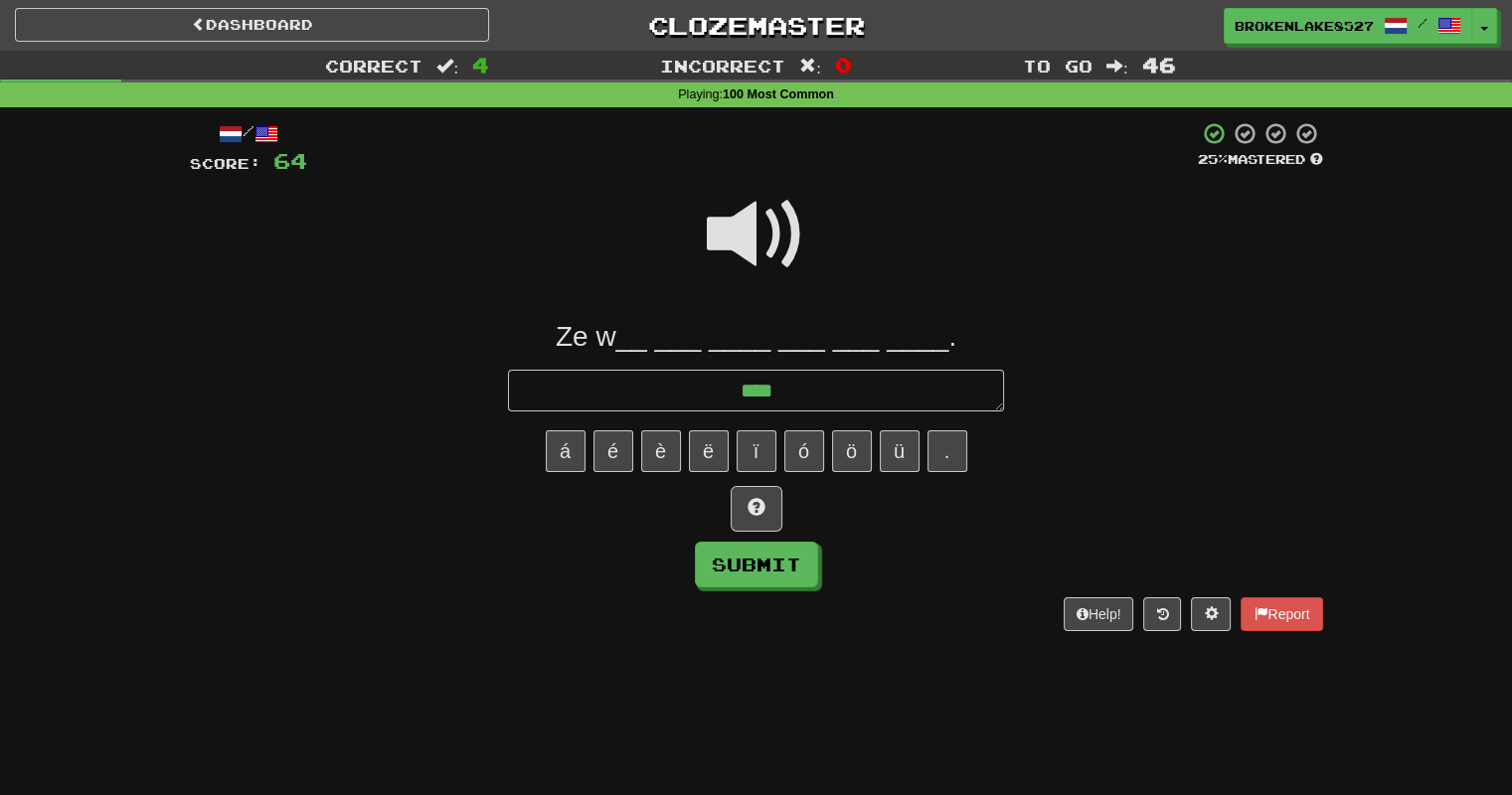 type on "*" 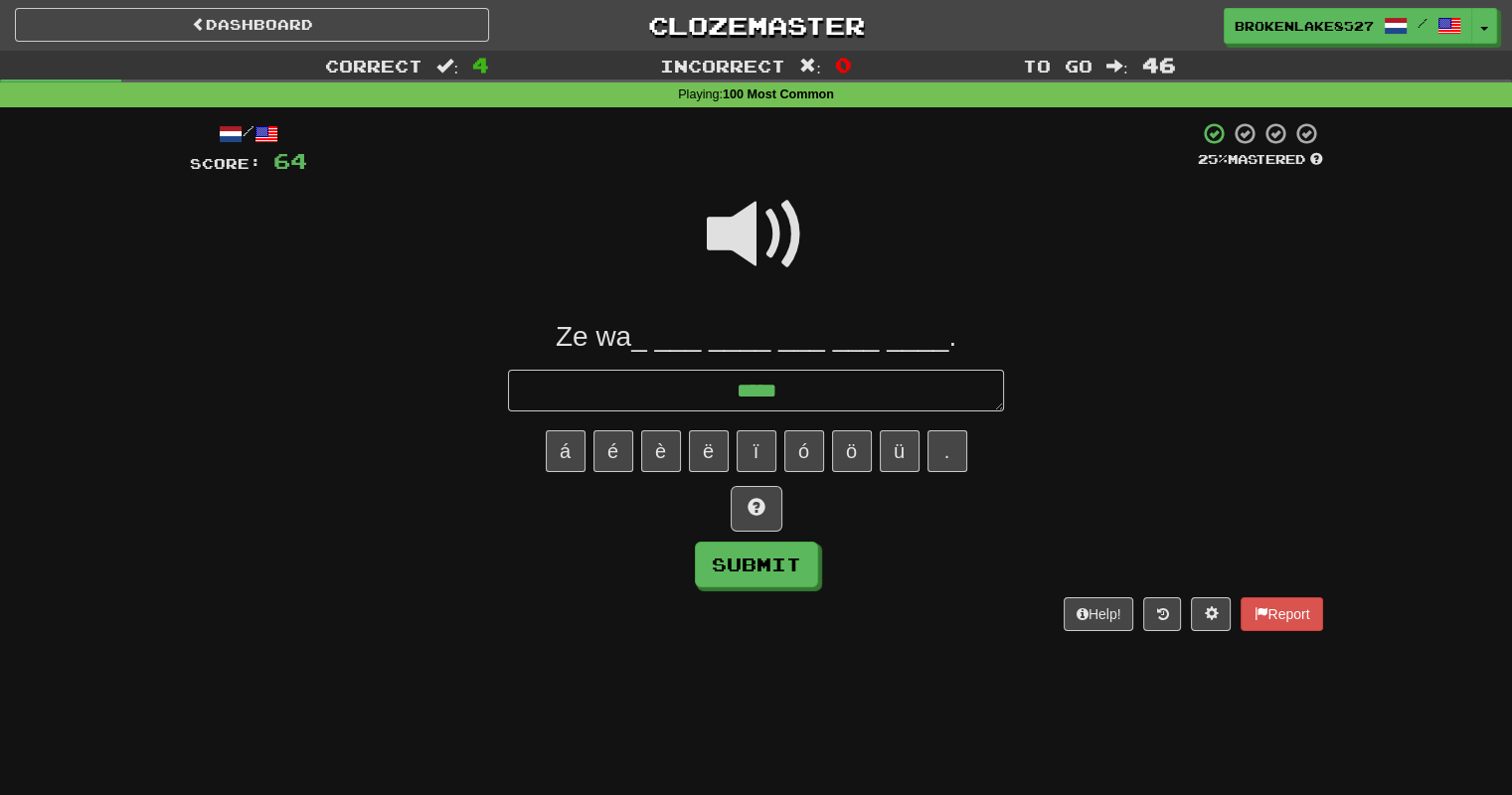 type on "*" 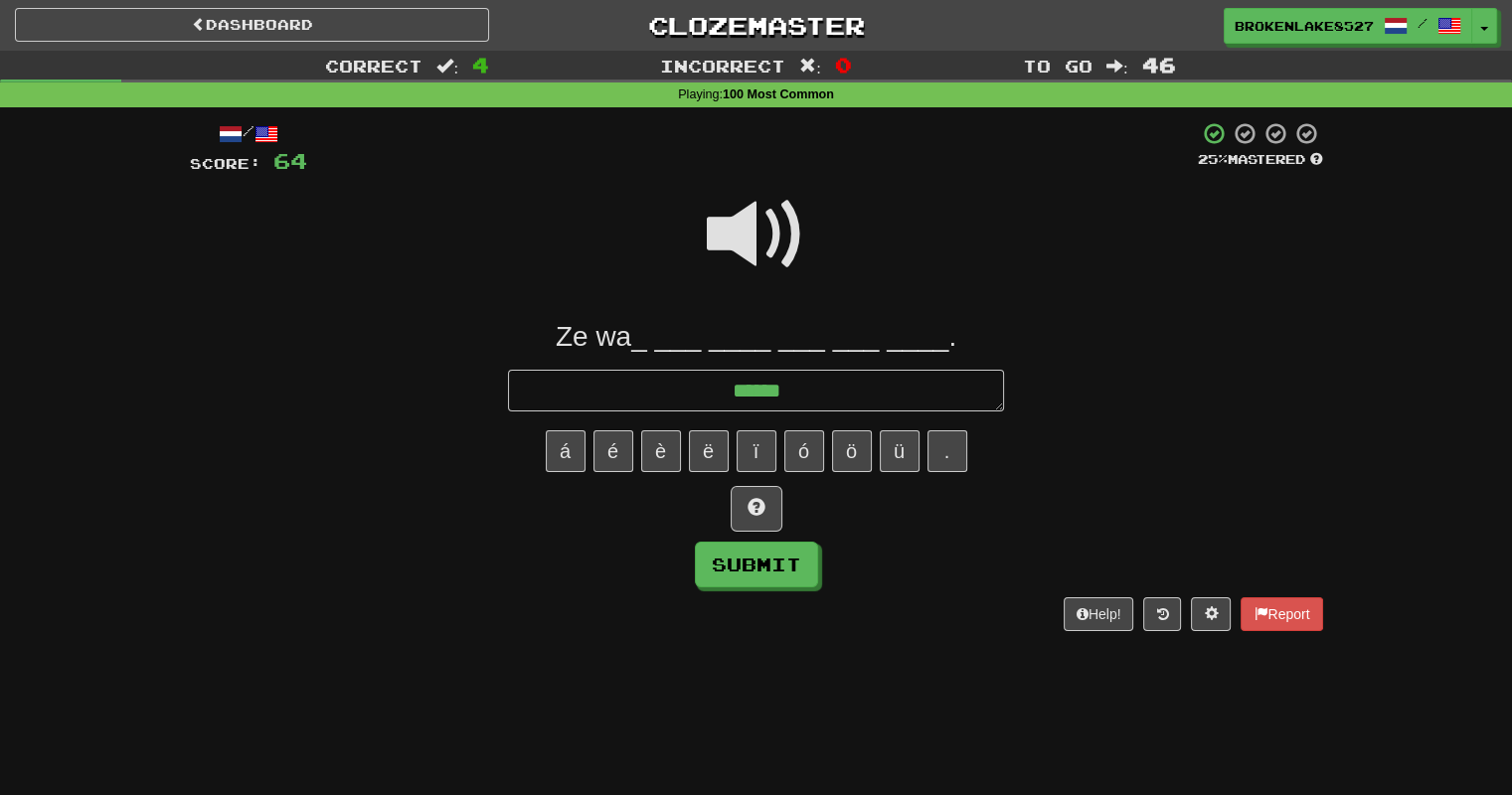type on "*" 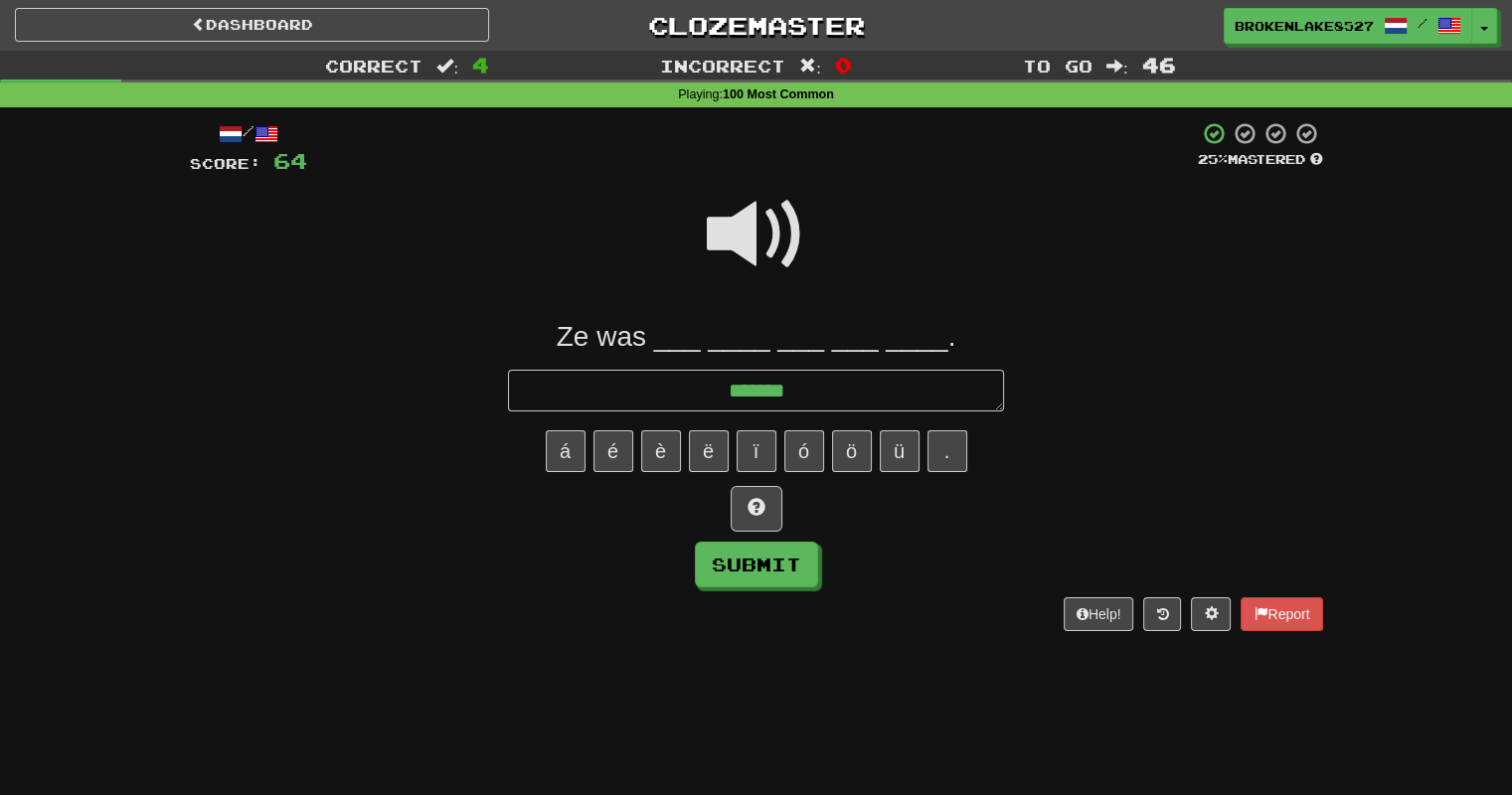 type on "*" 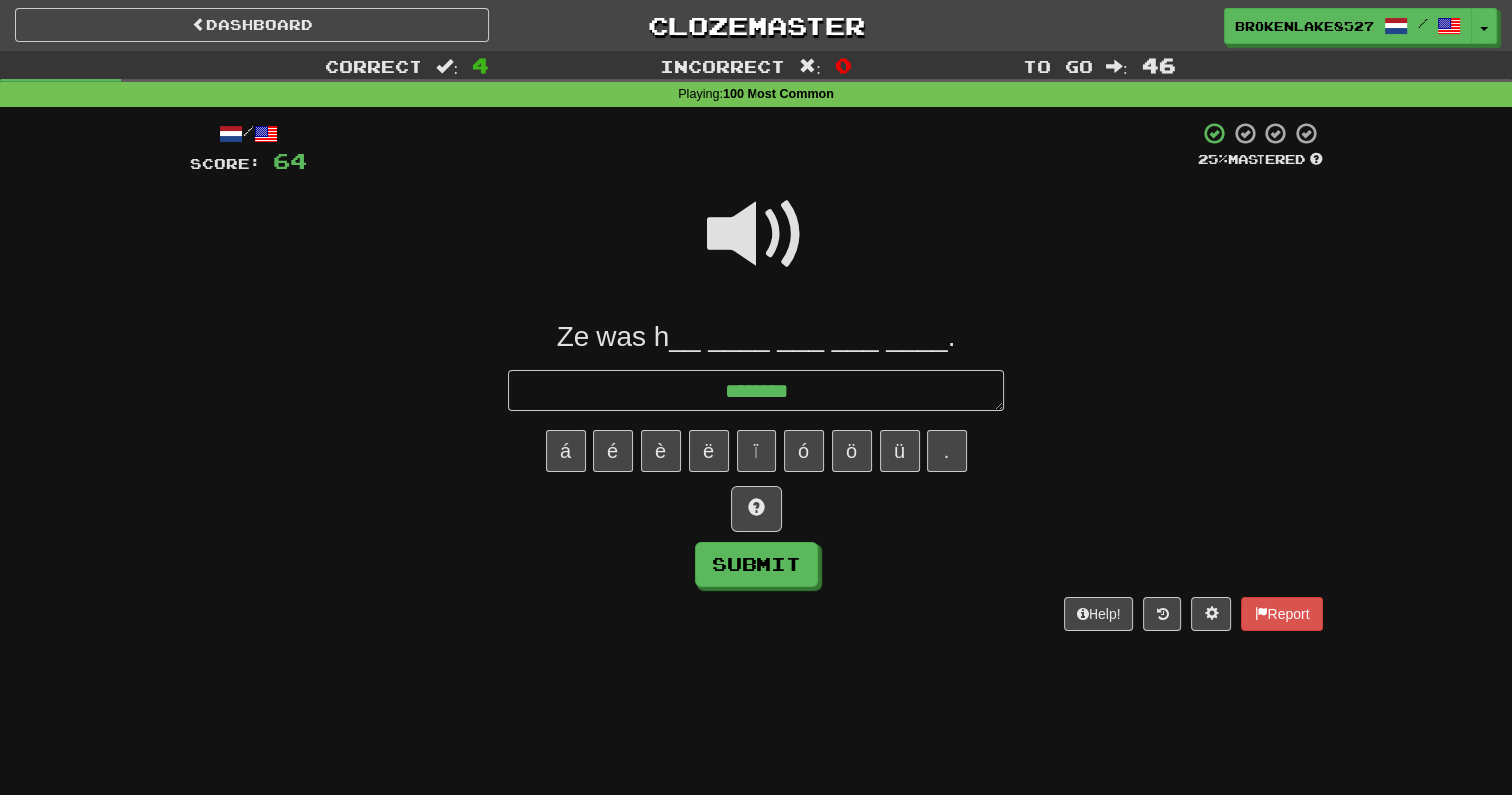 type on "*" 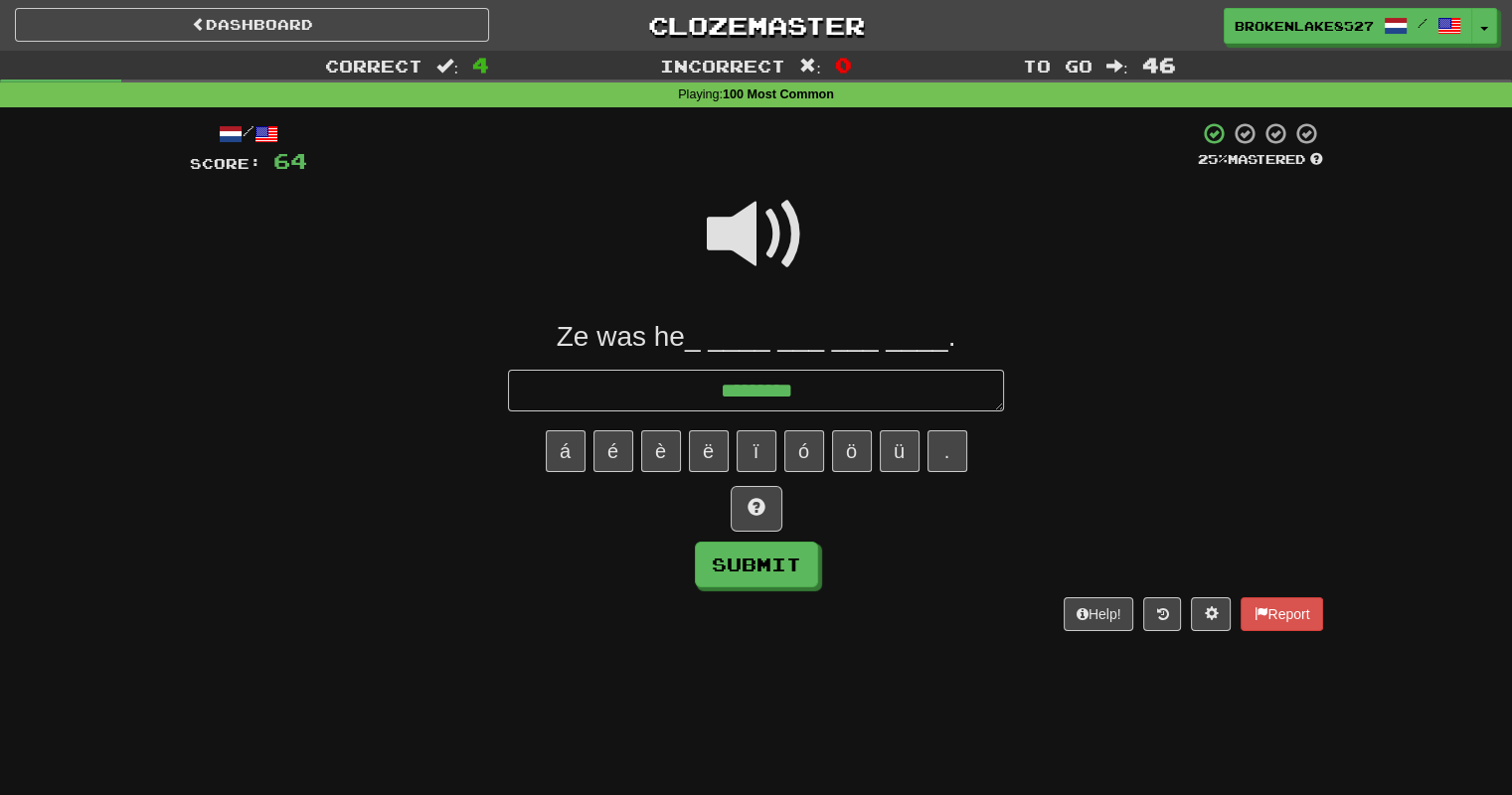 type on "*" 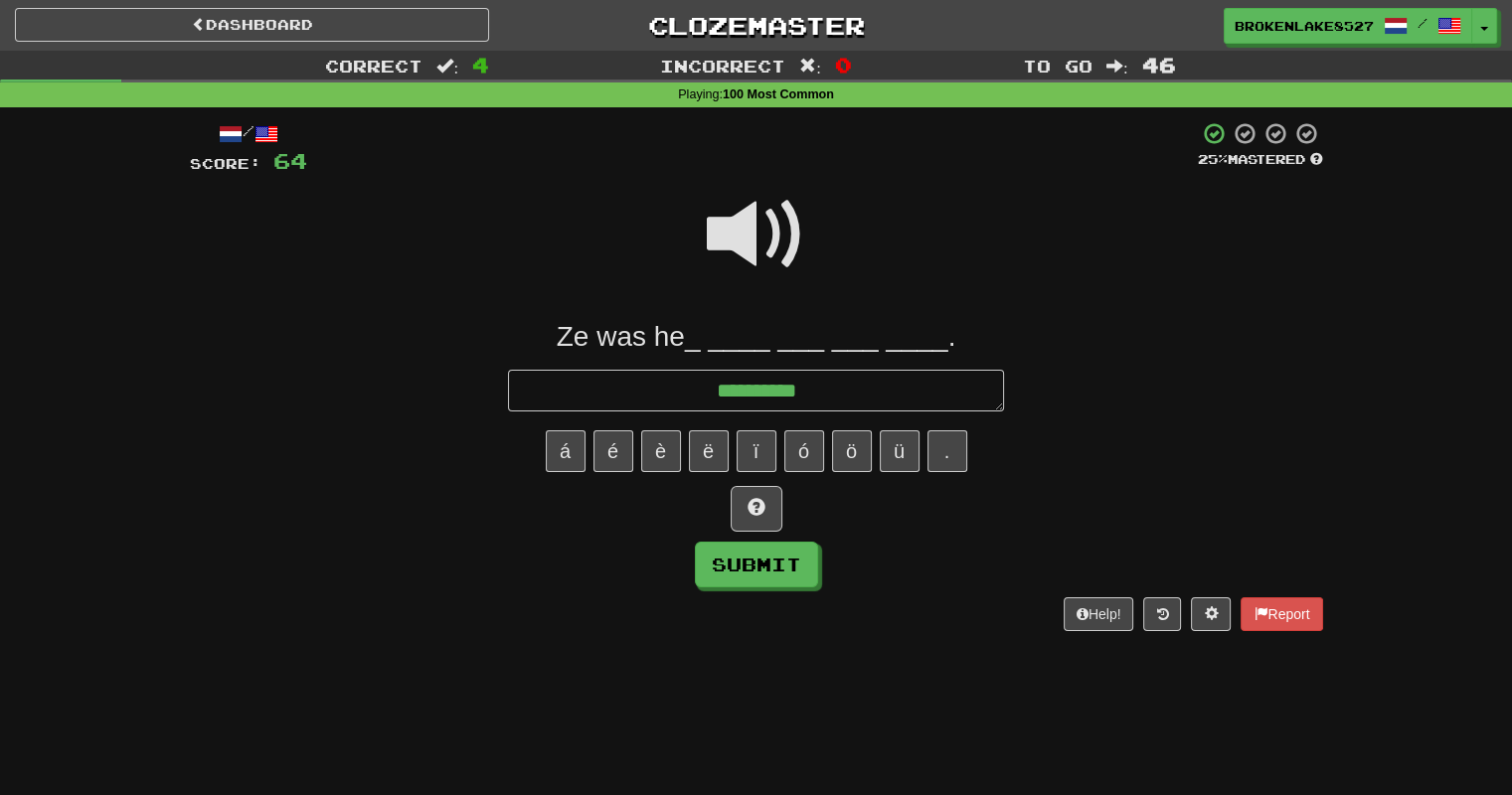 type on "*" 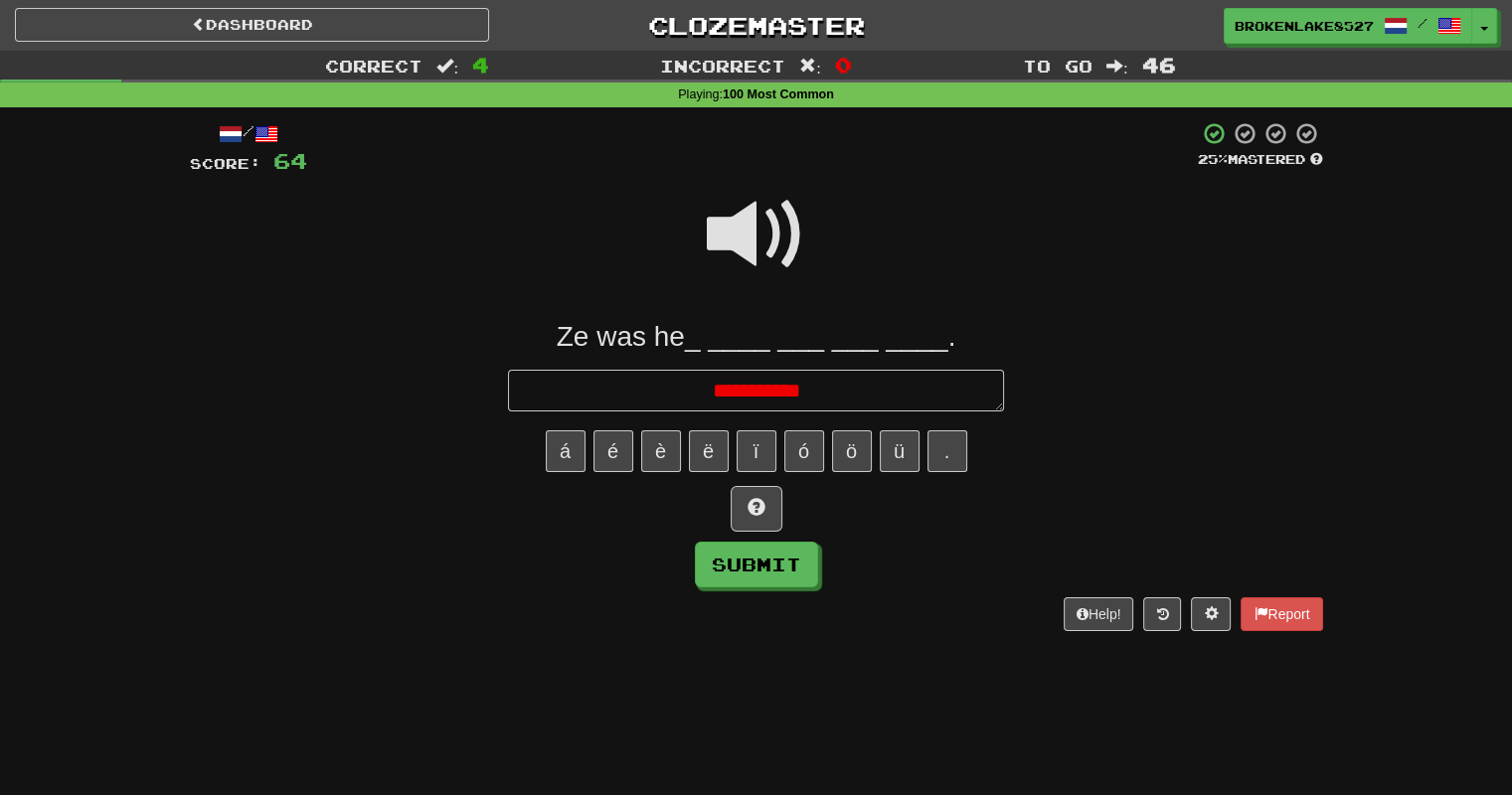 type on "*" 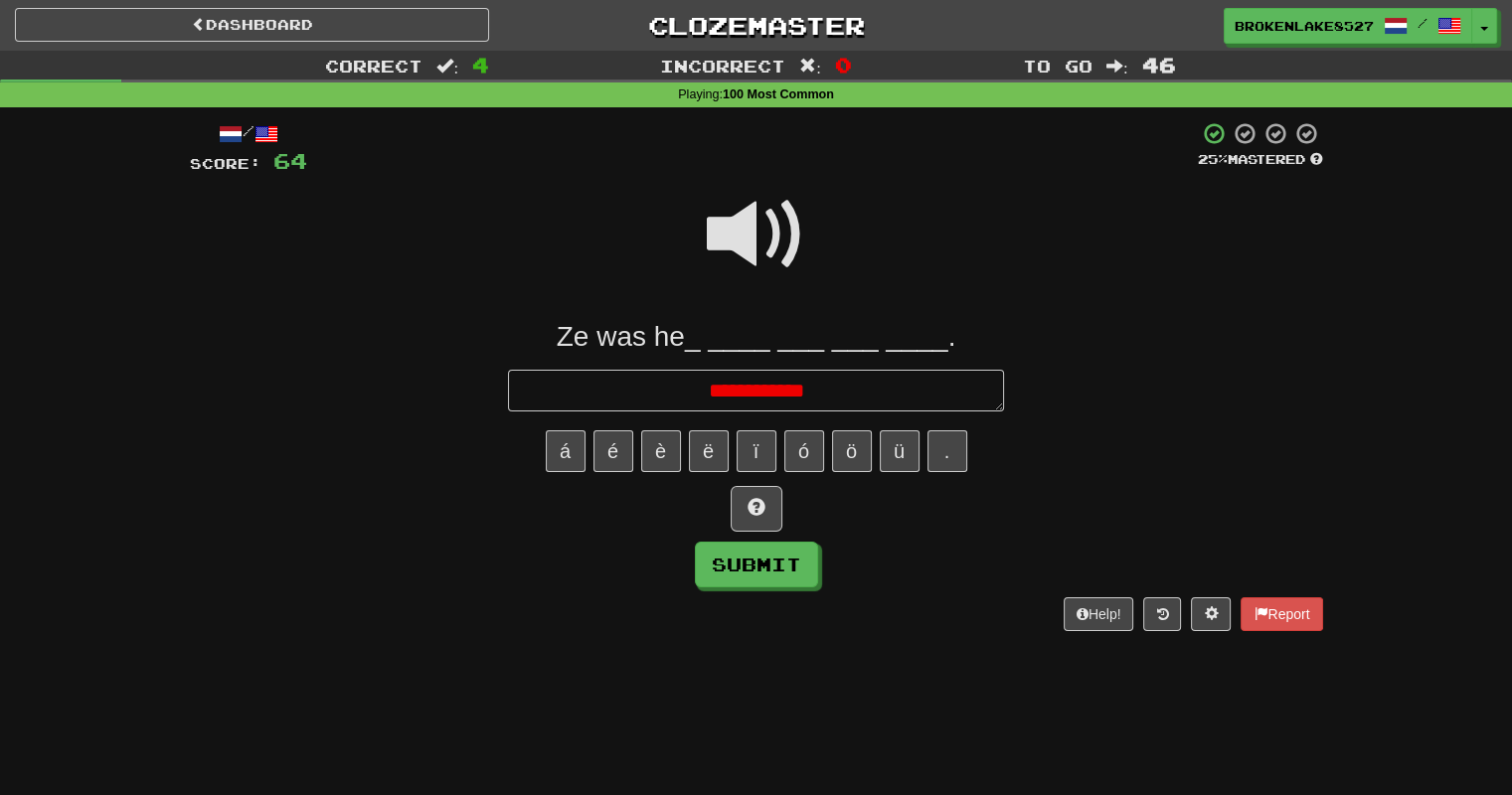 type on "*" 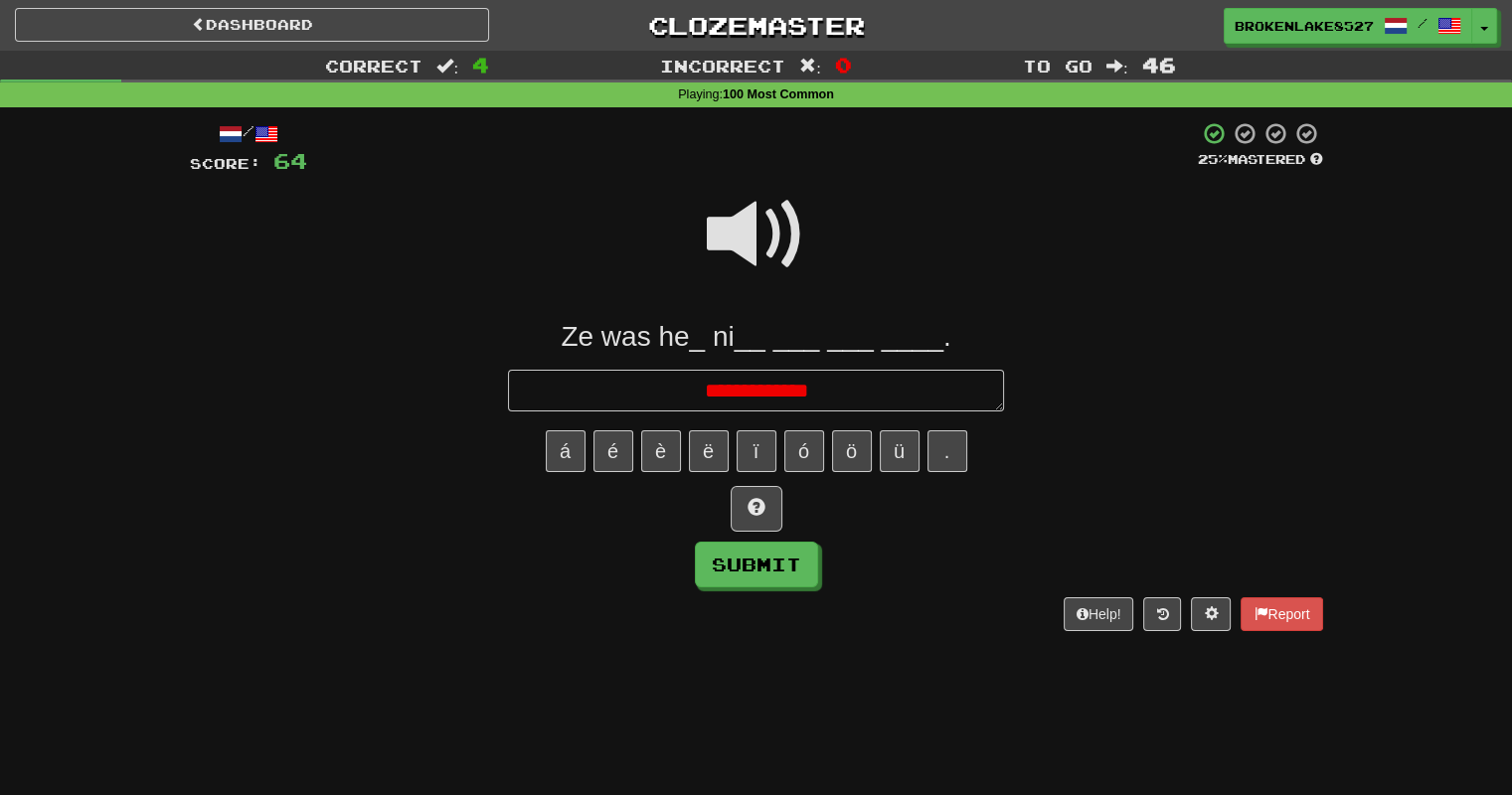 type on "*" 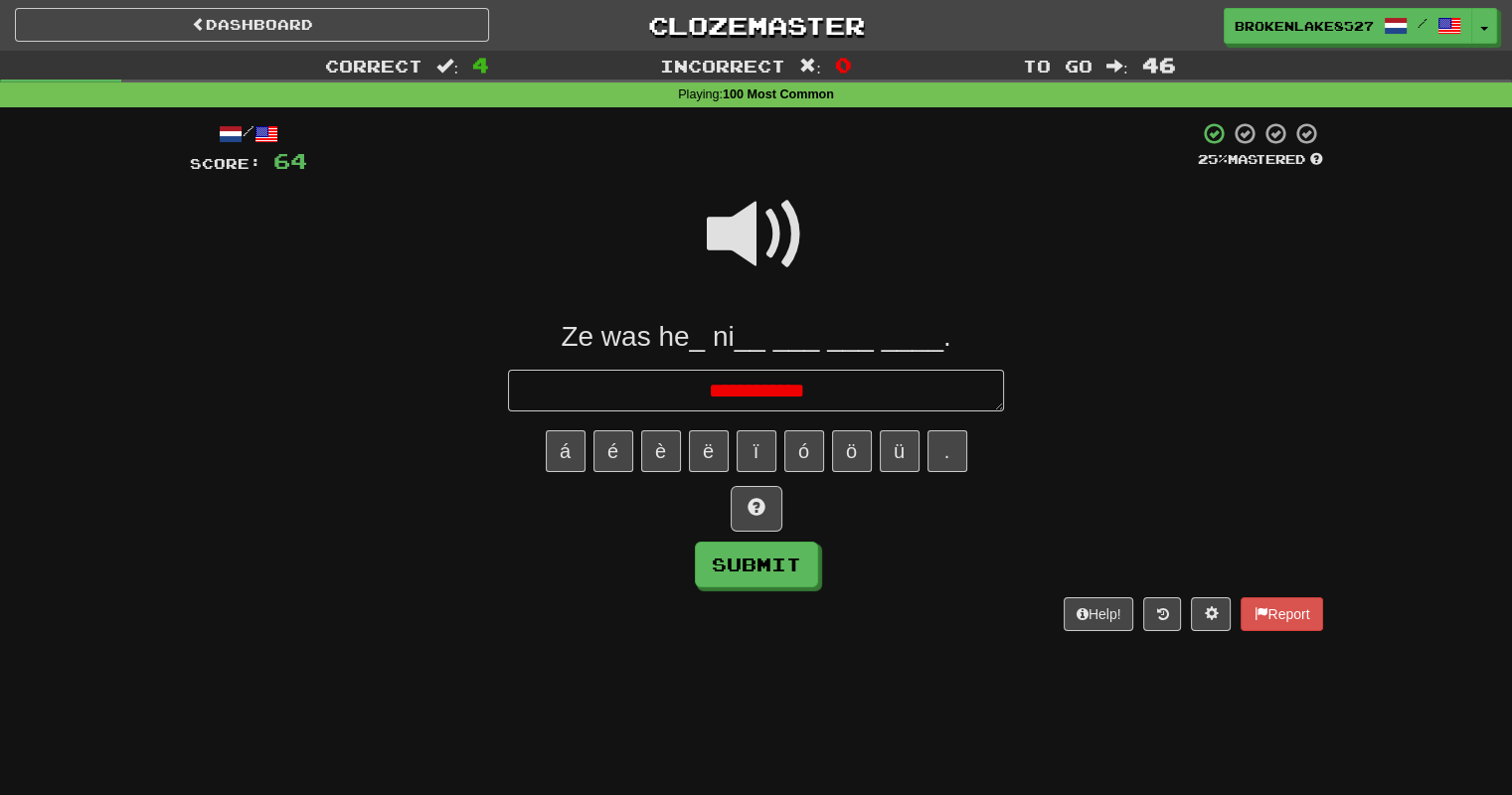 type on "*" 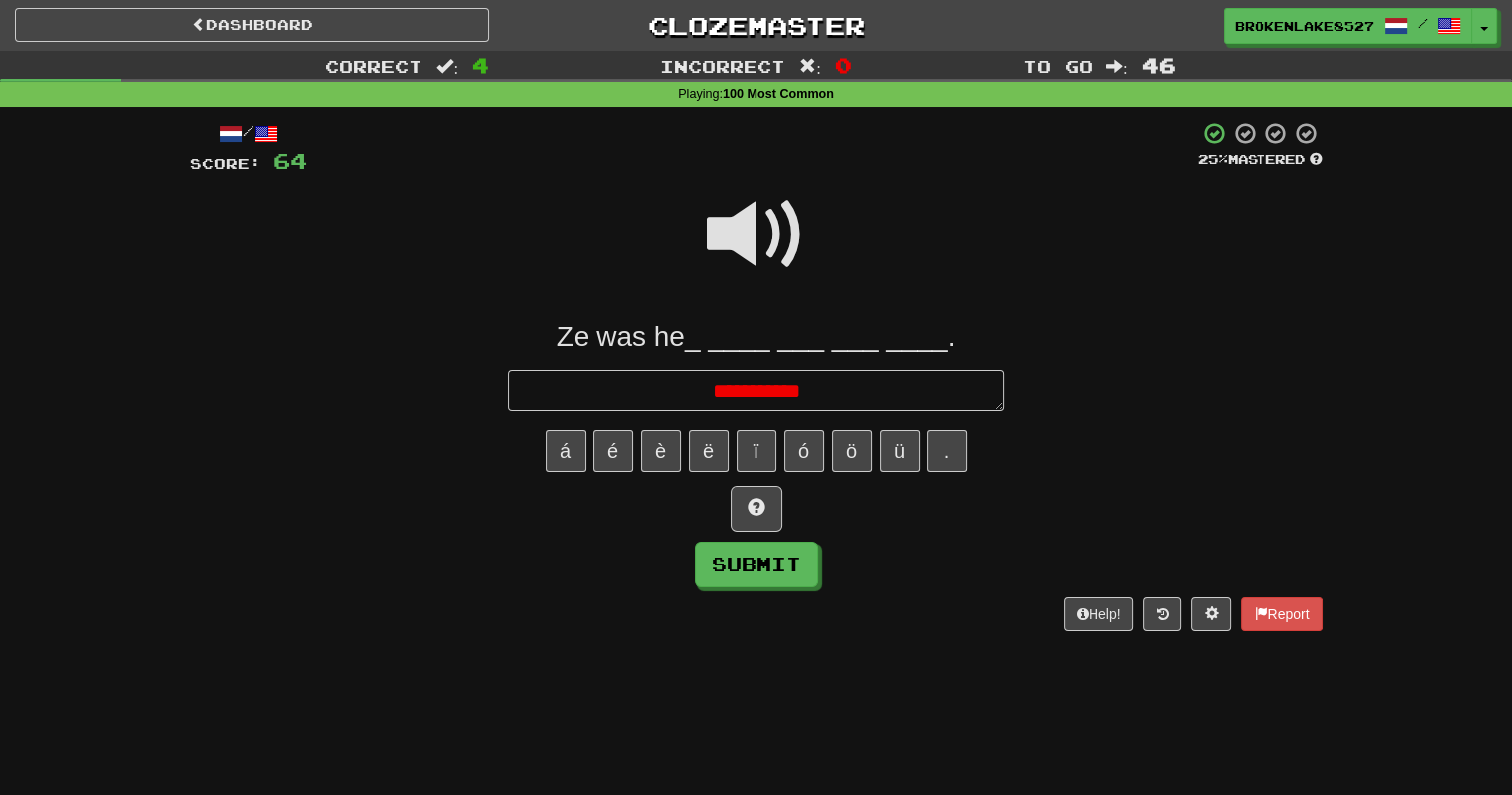 type 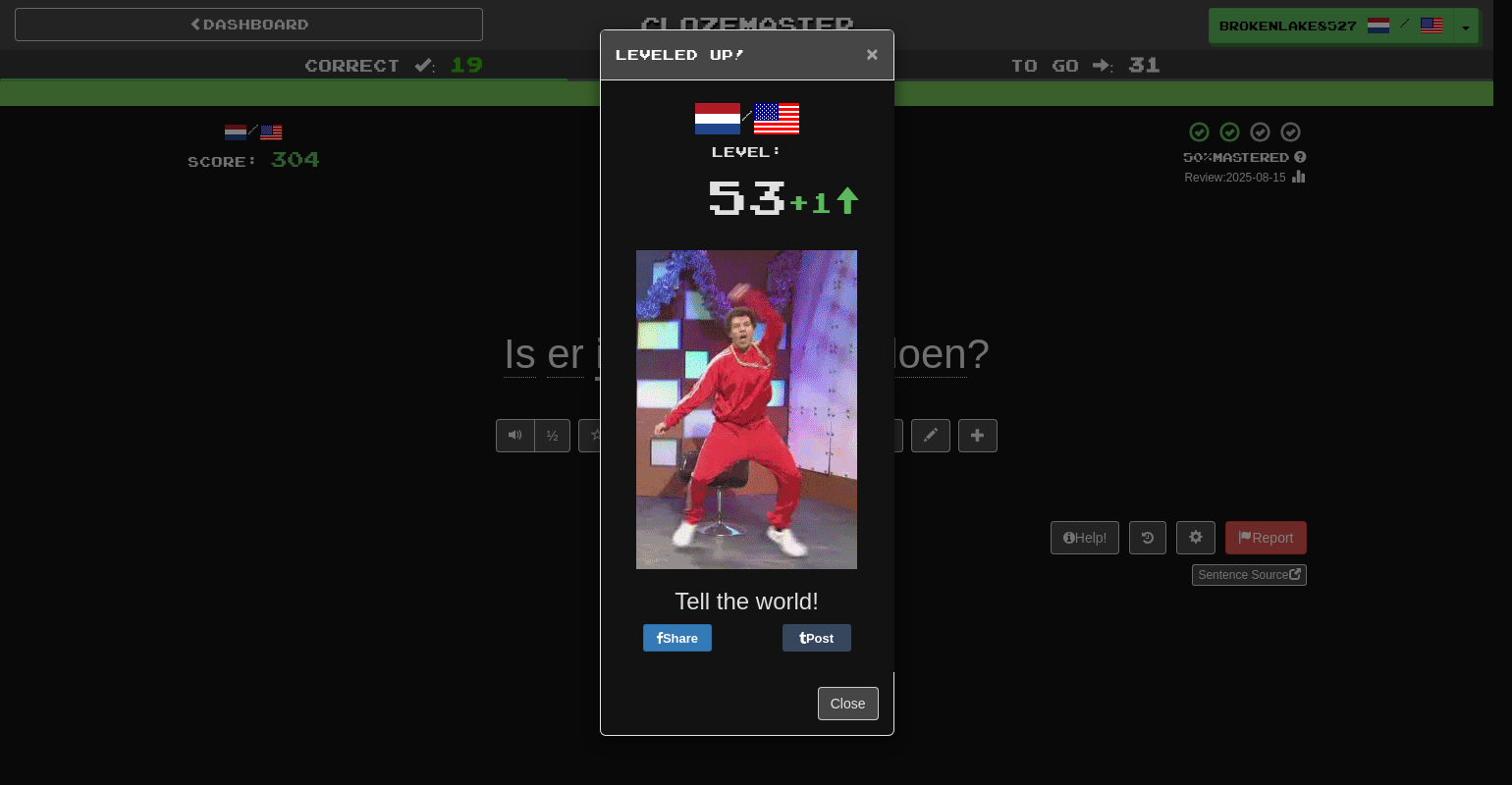 click on "×" at bounding box center [872, 53] 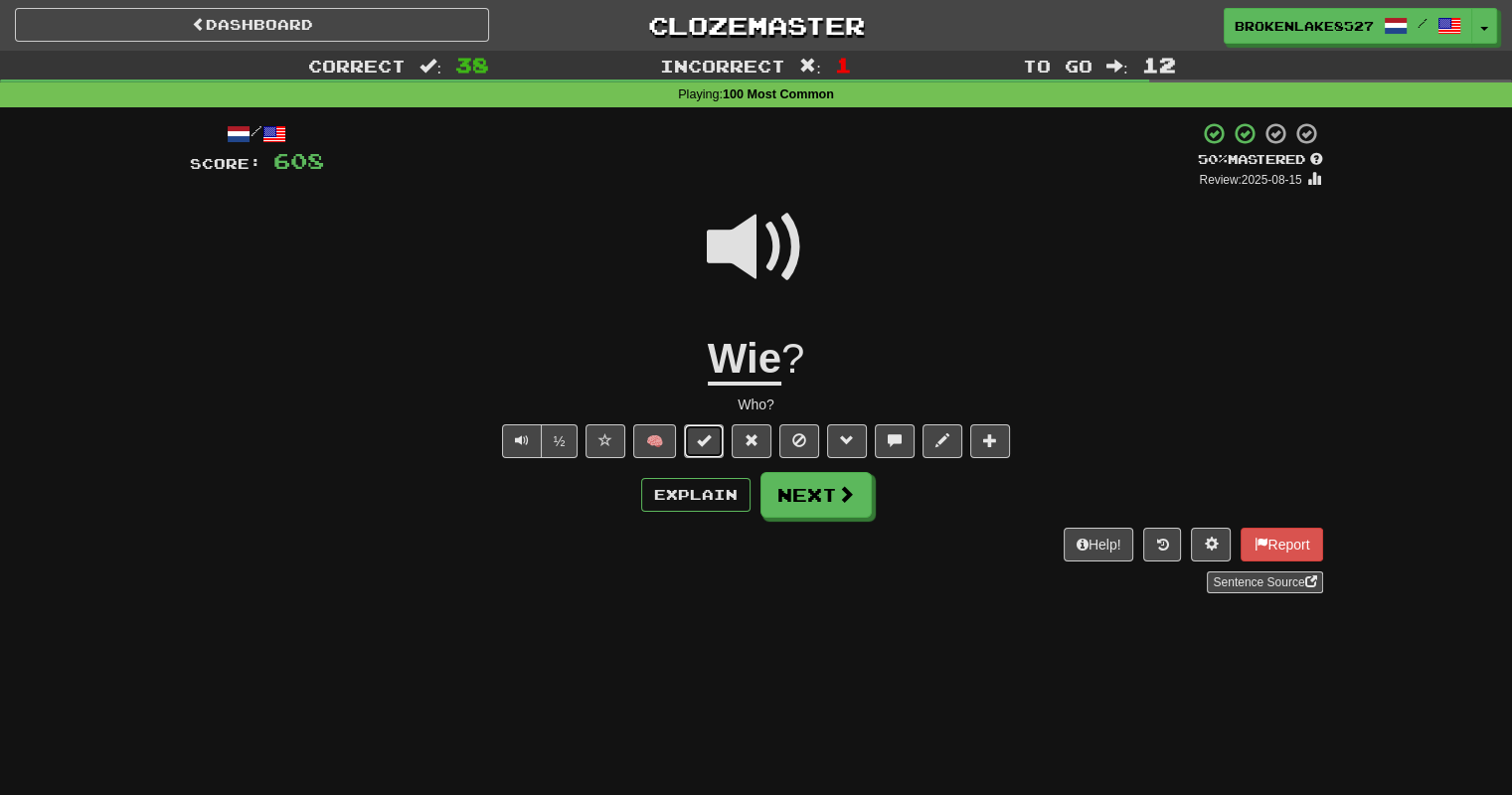 click at bounding box center (704, 440) 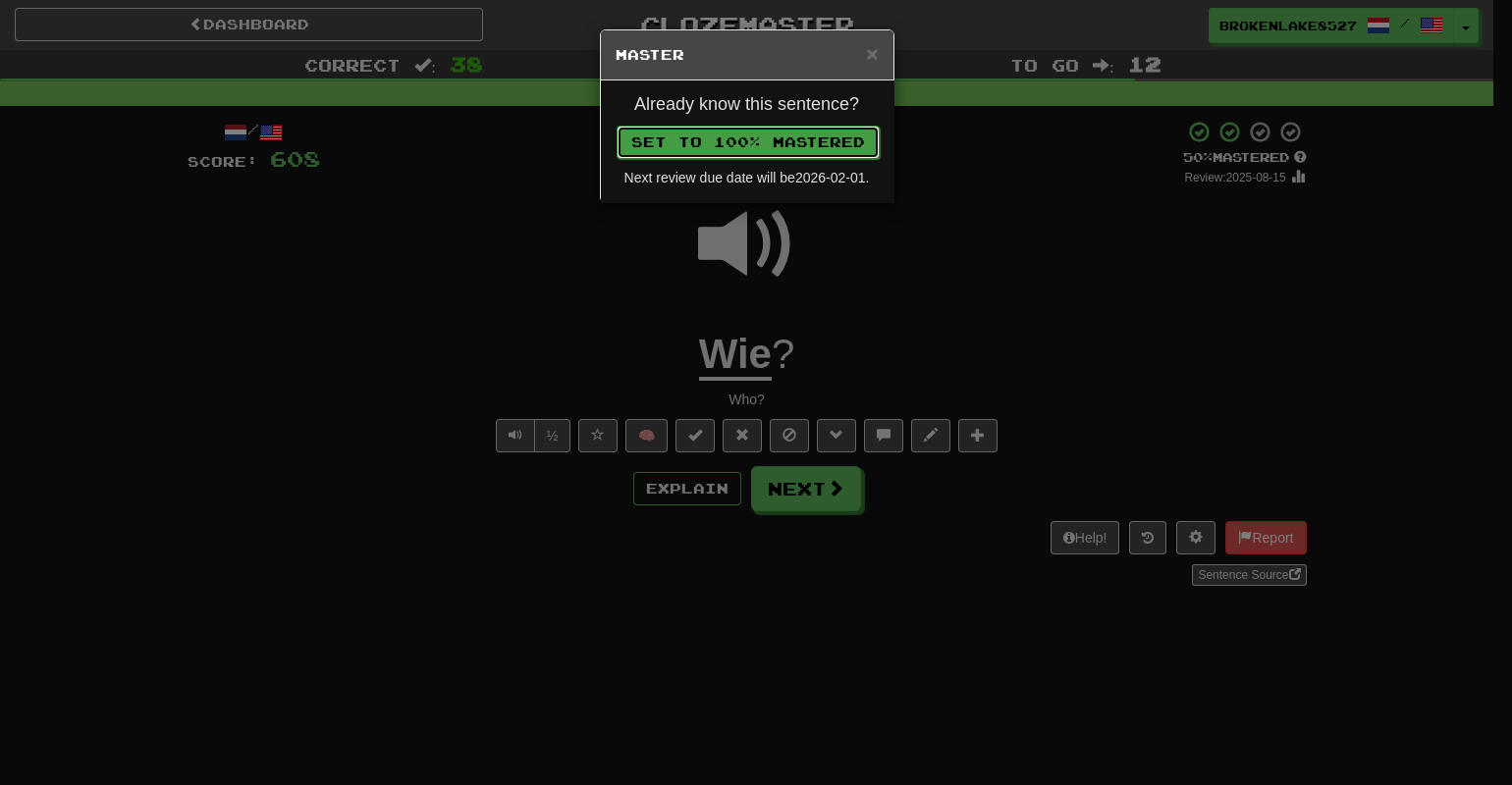 click on "Set to 100% Mastered" at bounding box center (748, 142) 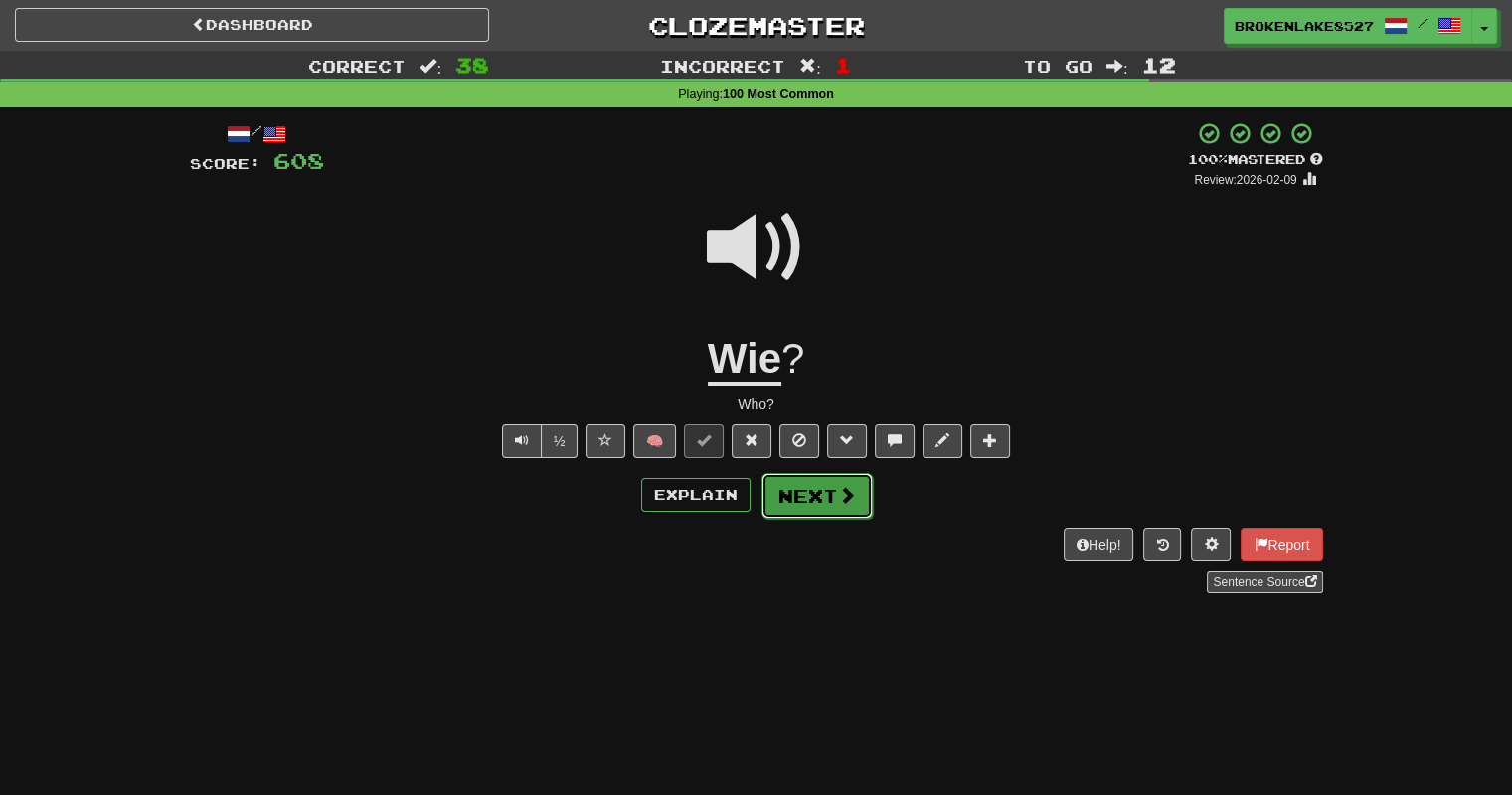 click on "Next" at bounding box center (817, 496) 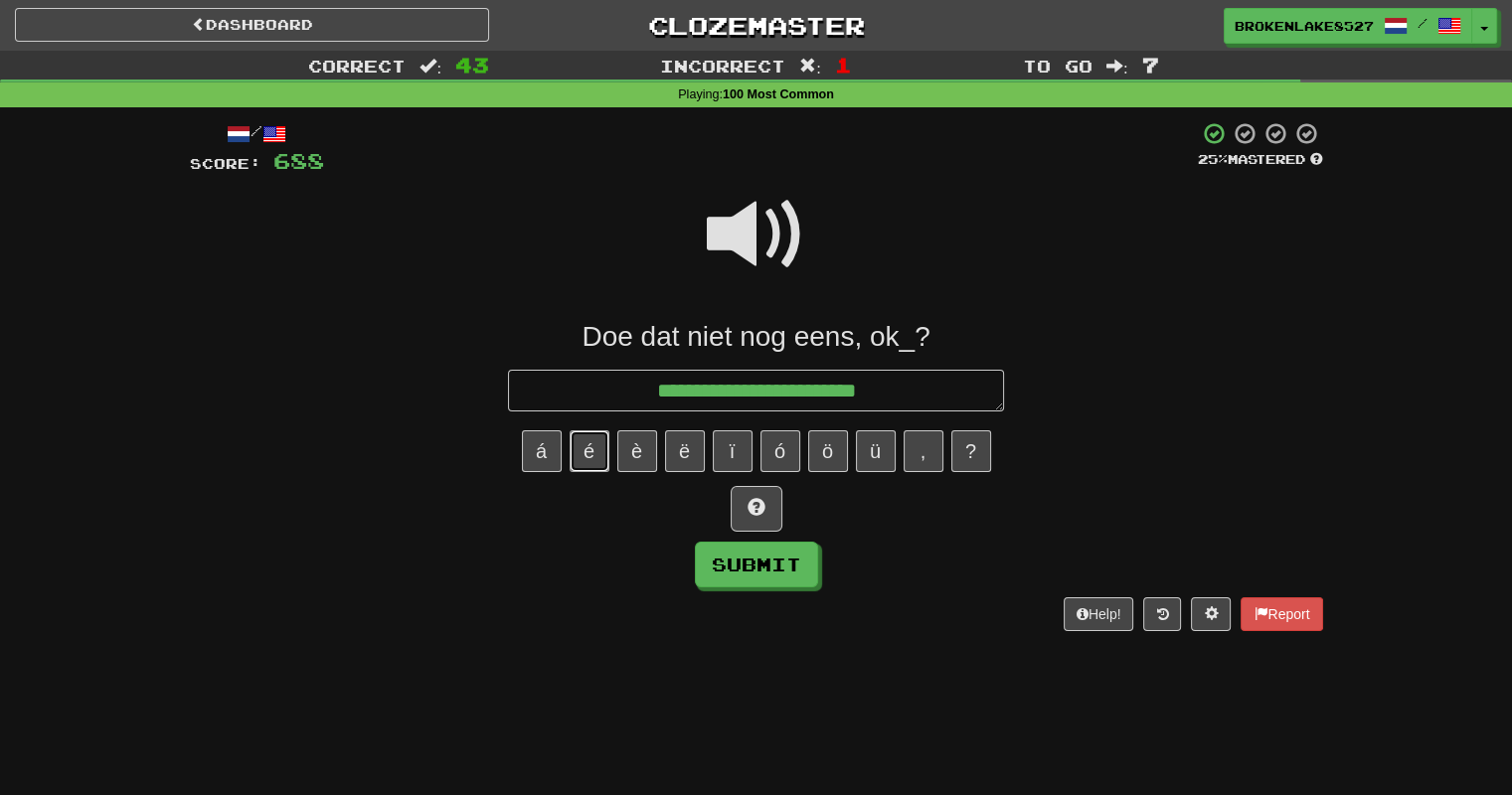 click on "é" at bounding box center (589, 451) 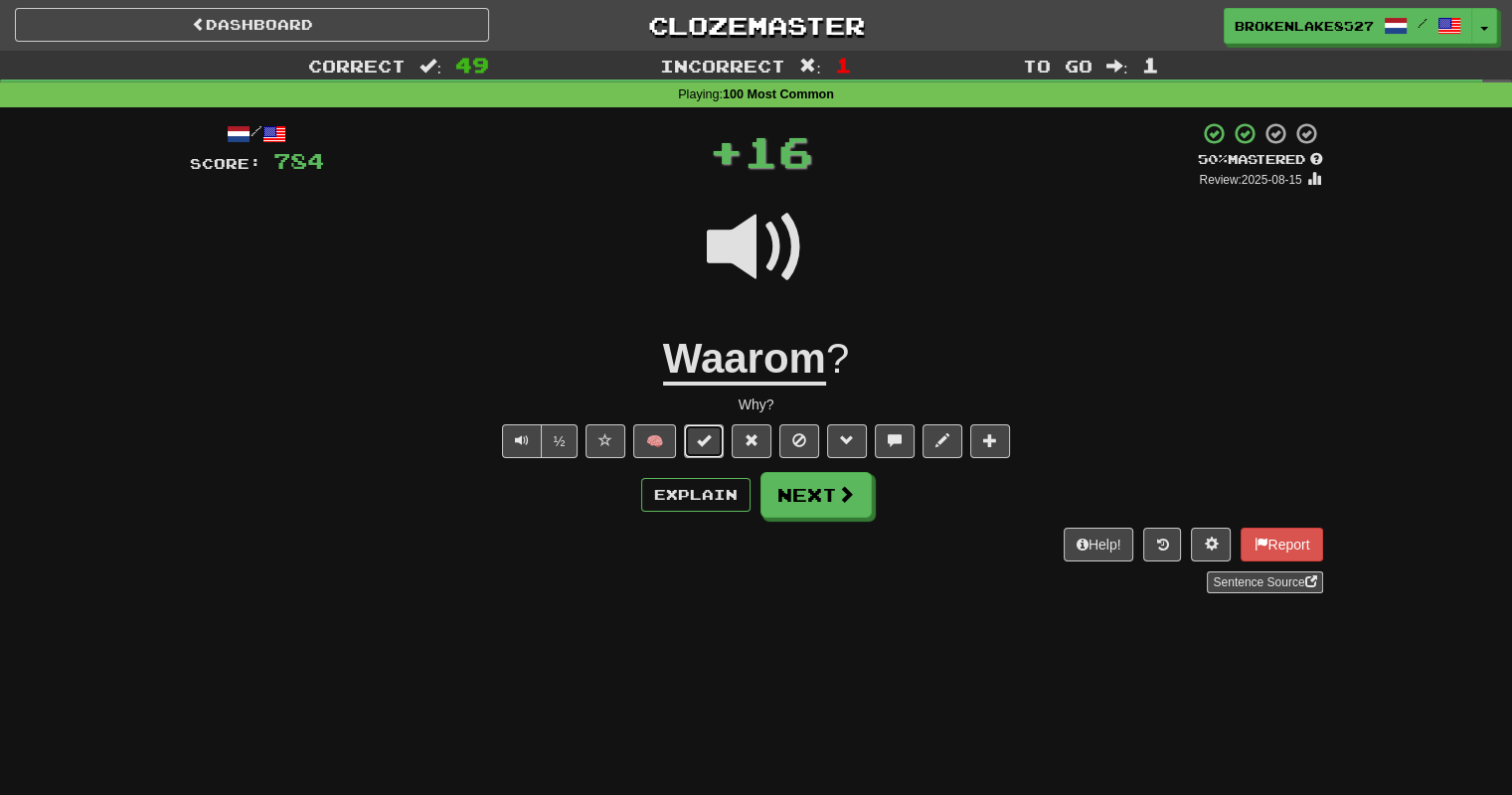 click at bounding box center (704, 440) 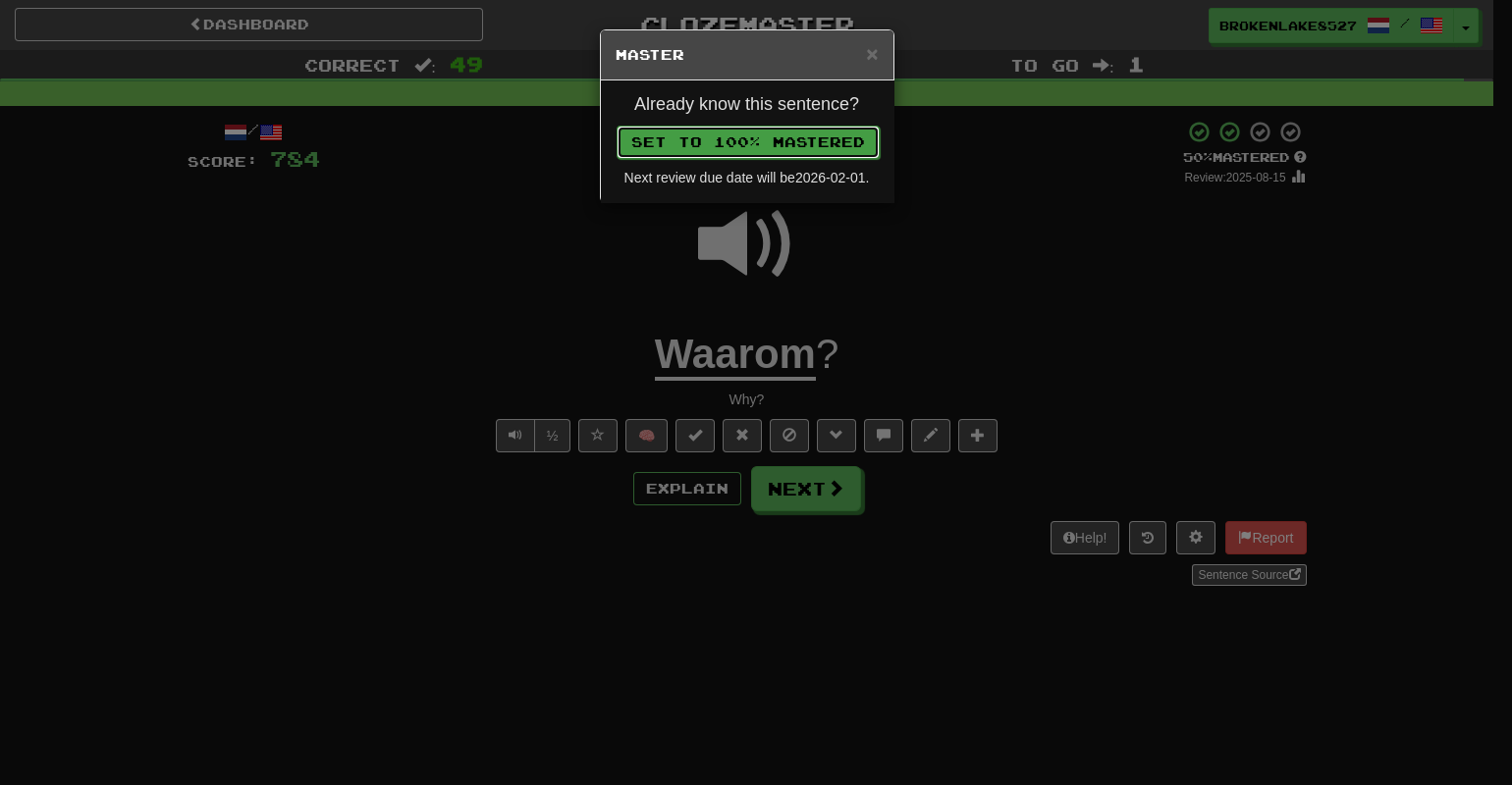 click on "Set to 100% Mastered" at bounding box center [748, 142] 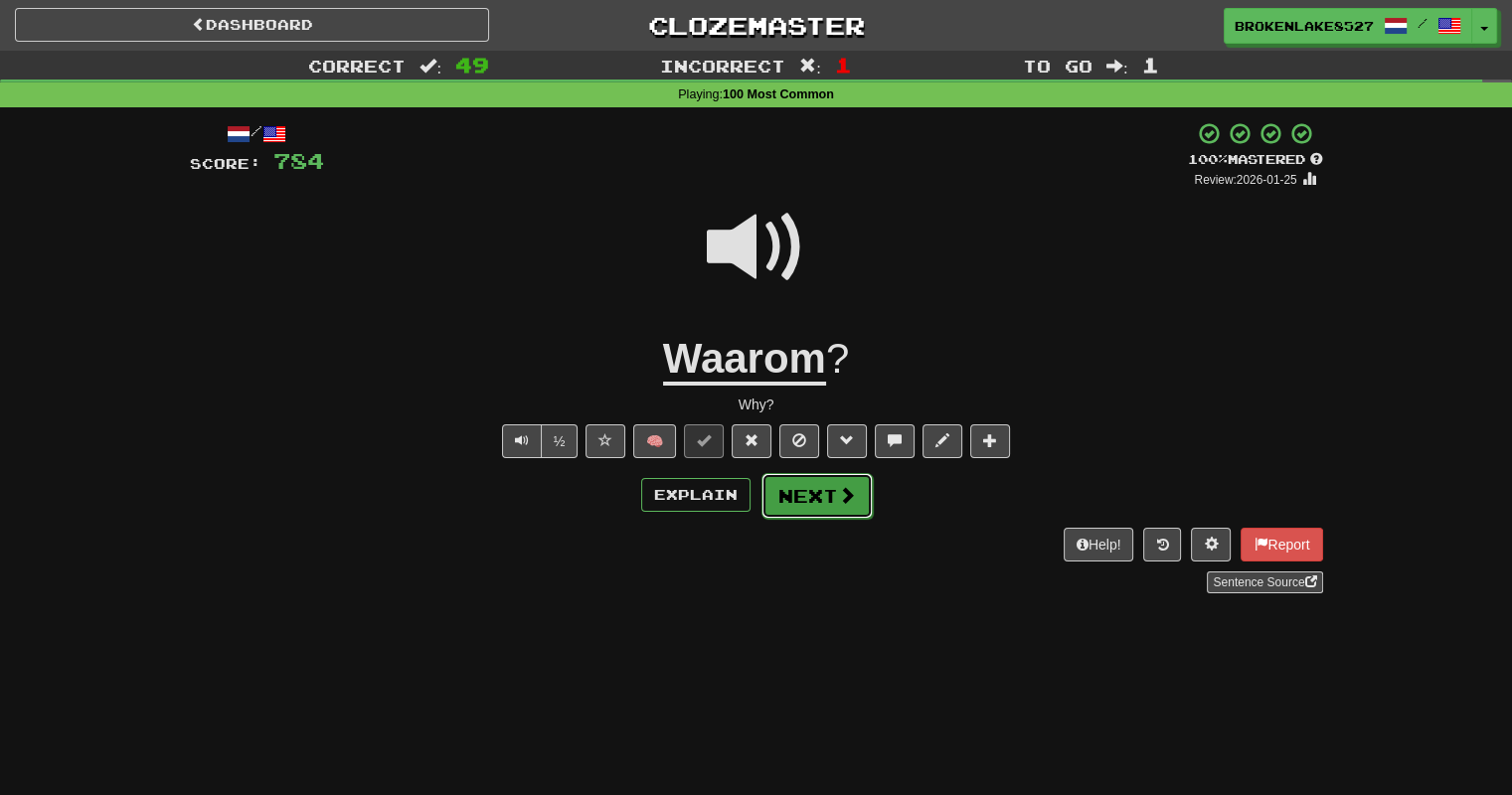 click on "Next" at bounding box center [817, 496] 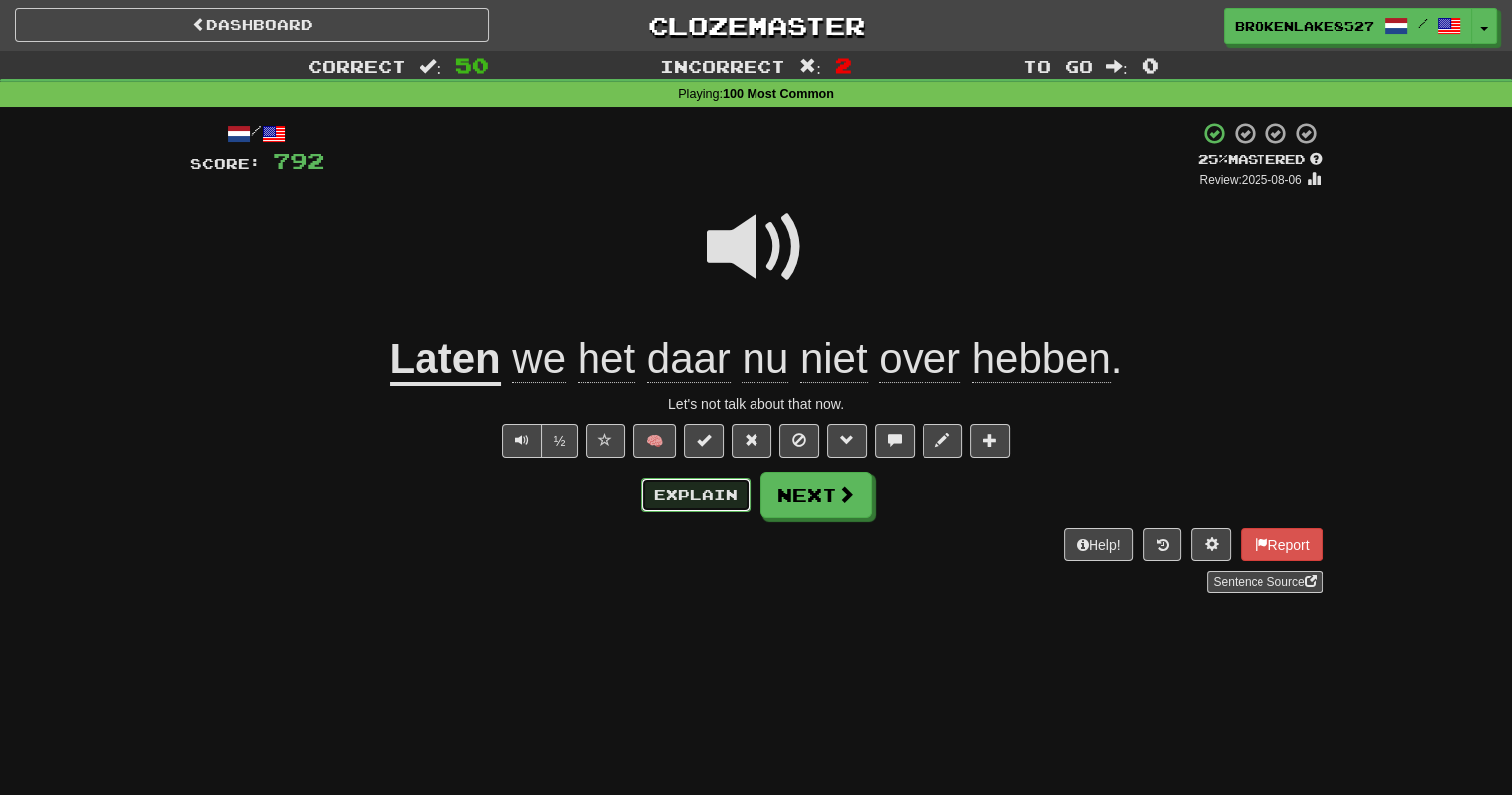 click on "Explain" at bounding box center [696, 495] 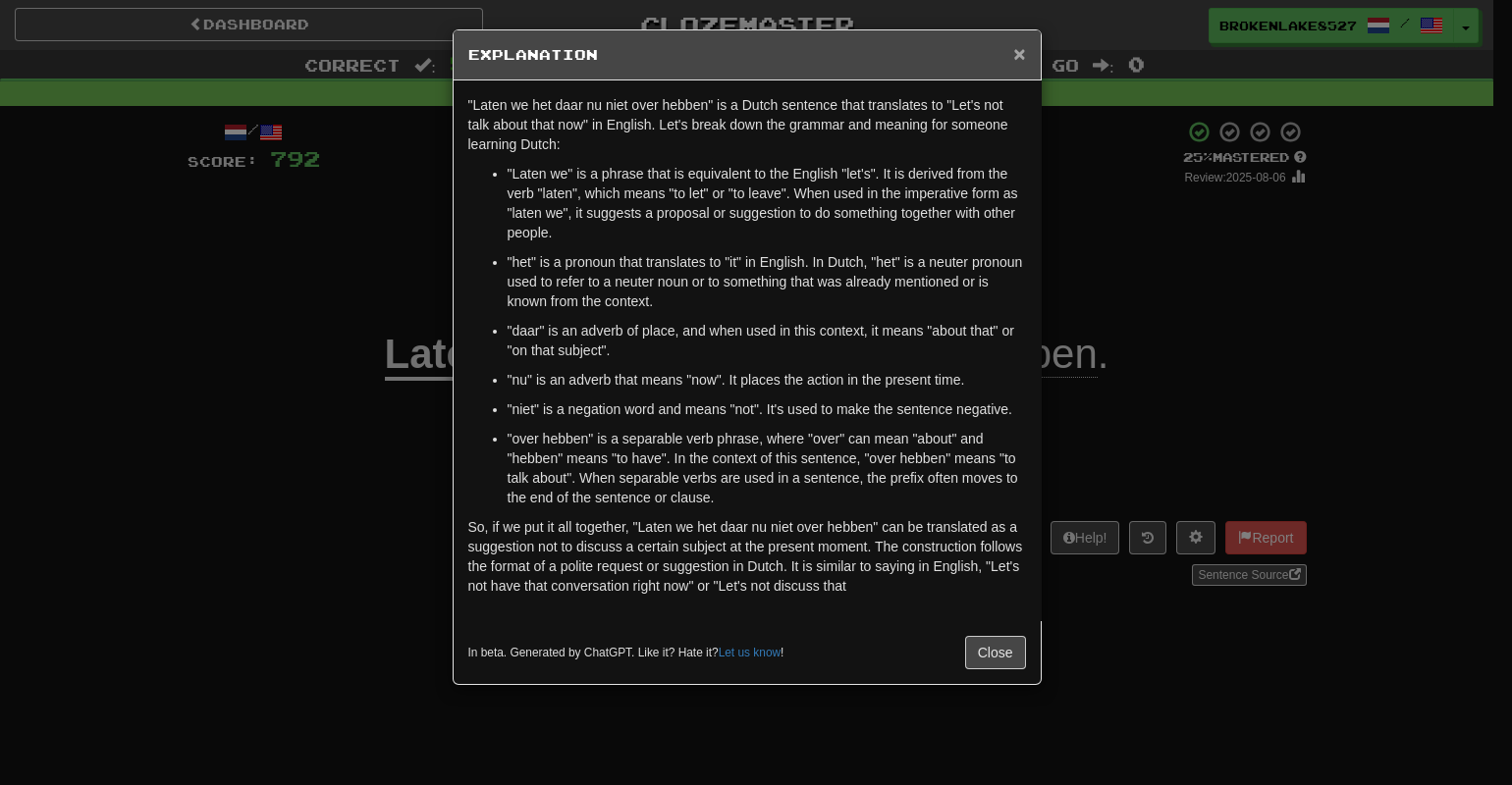 click on "×" at bounding box center (1019, 53) 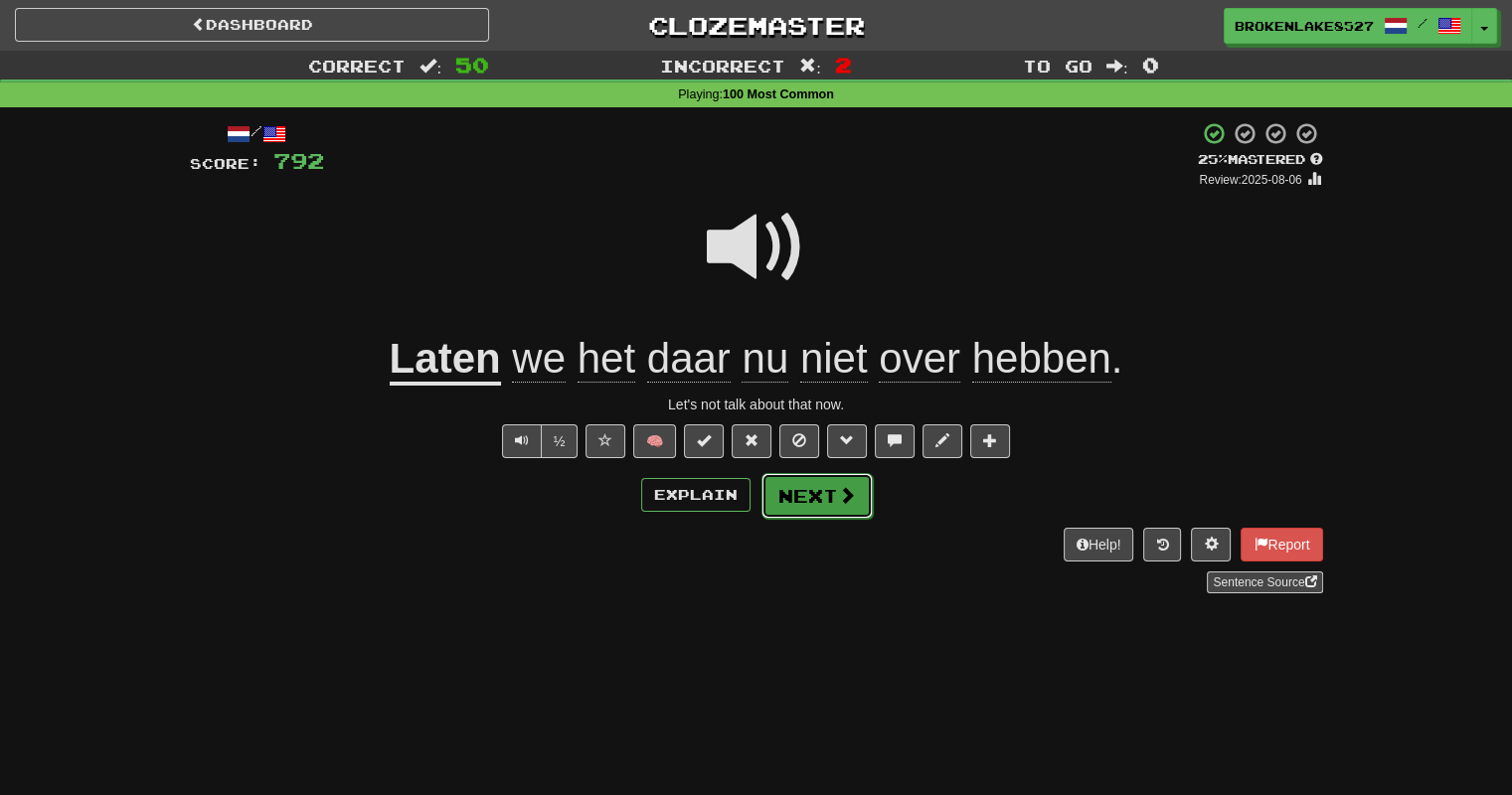 click on "Next" at bounding box center [817, 496] 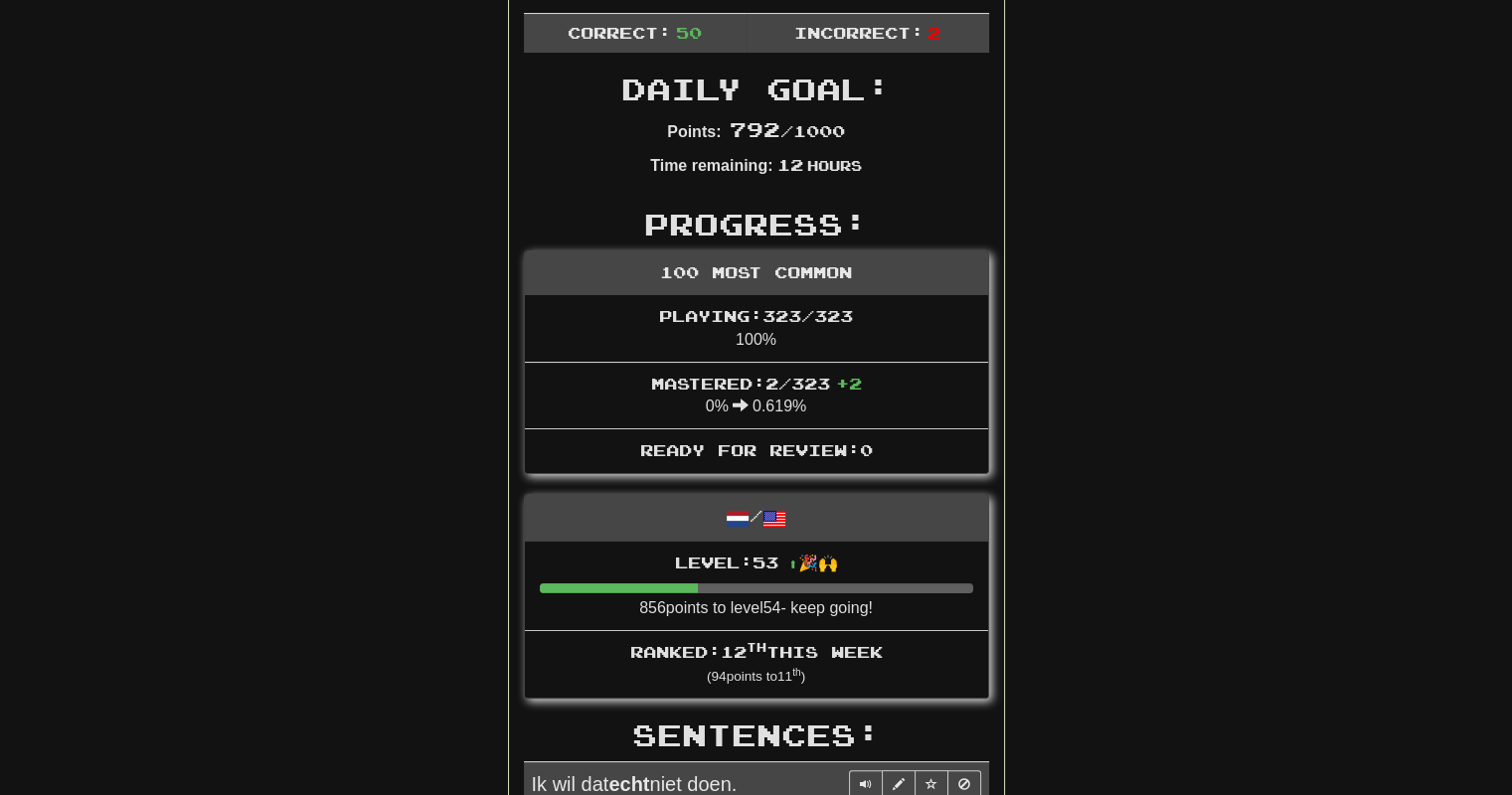 scroll, scrollTop: 0, scrollLeft: 0, axis: both 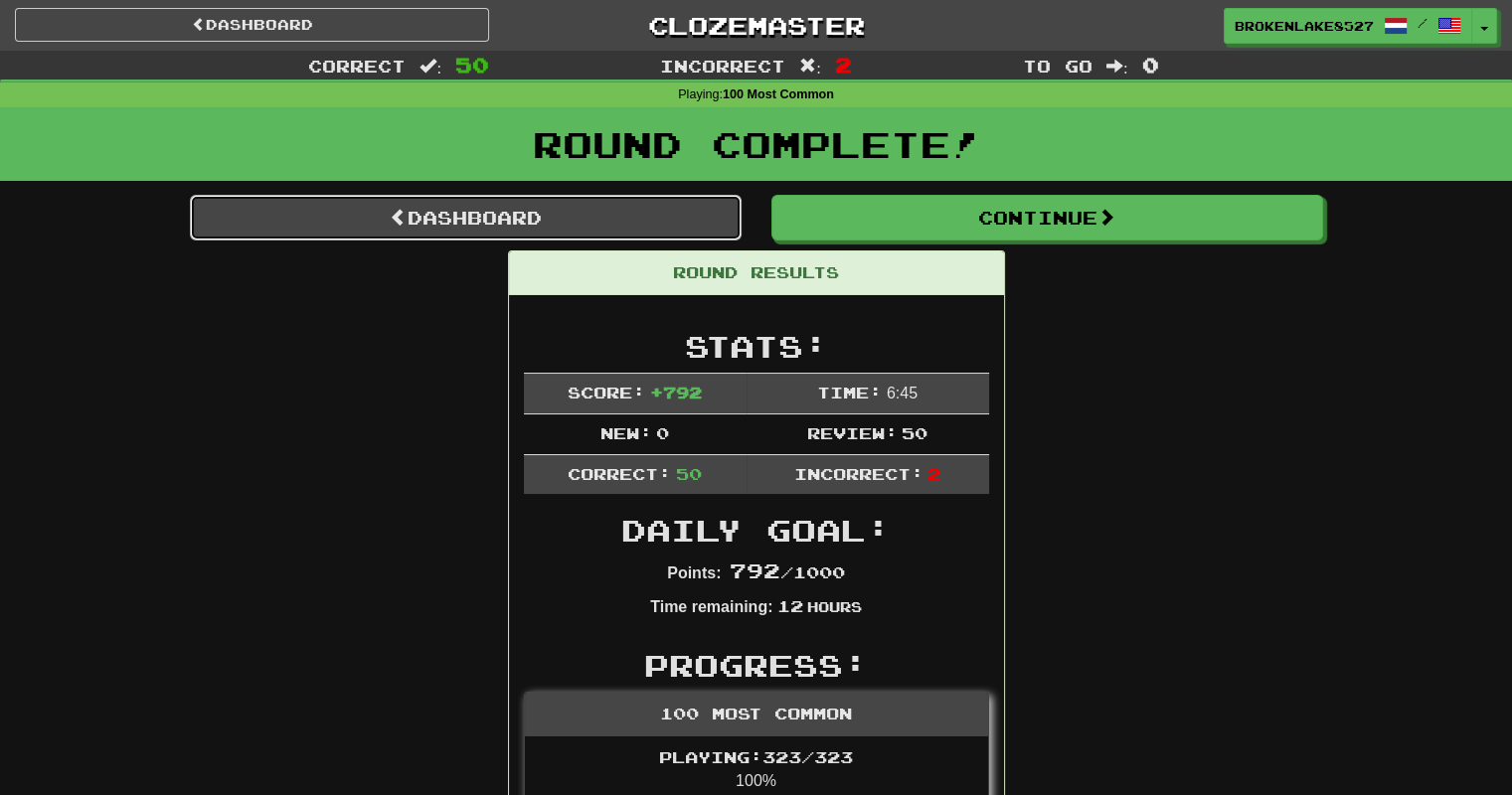 click on "Dashboard" at bounding box center (465, 218) 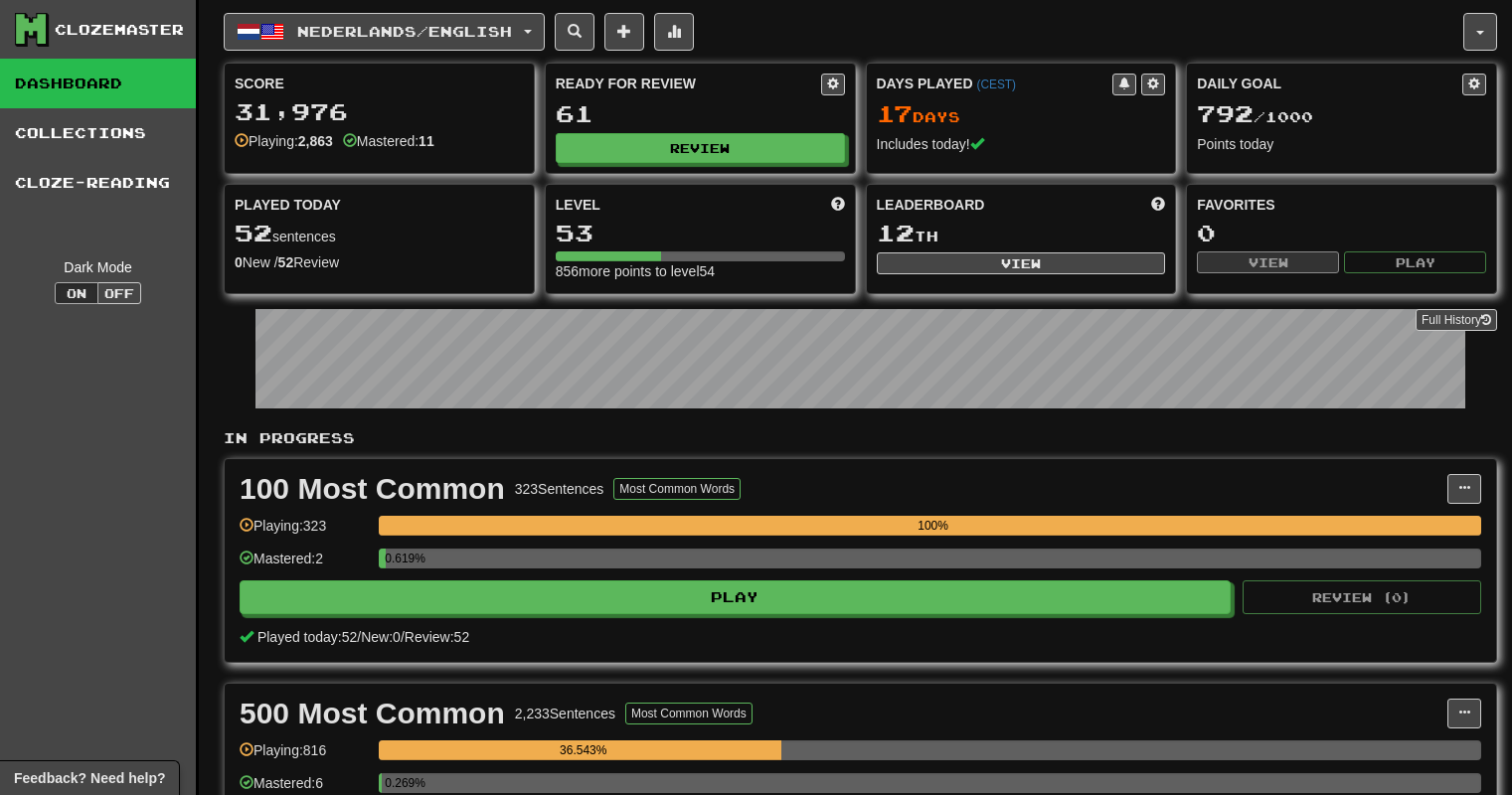scroll, scrollTop: 0, scrollLeft: 0, axis: both 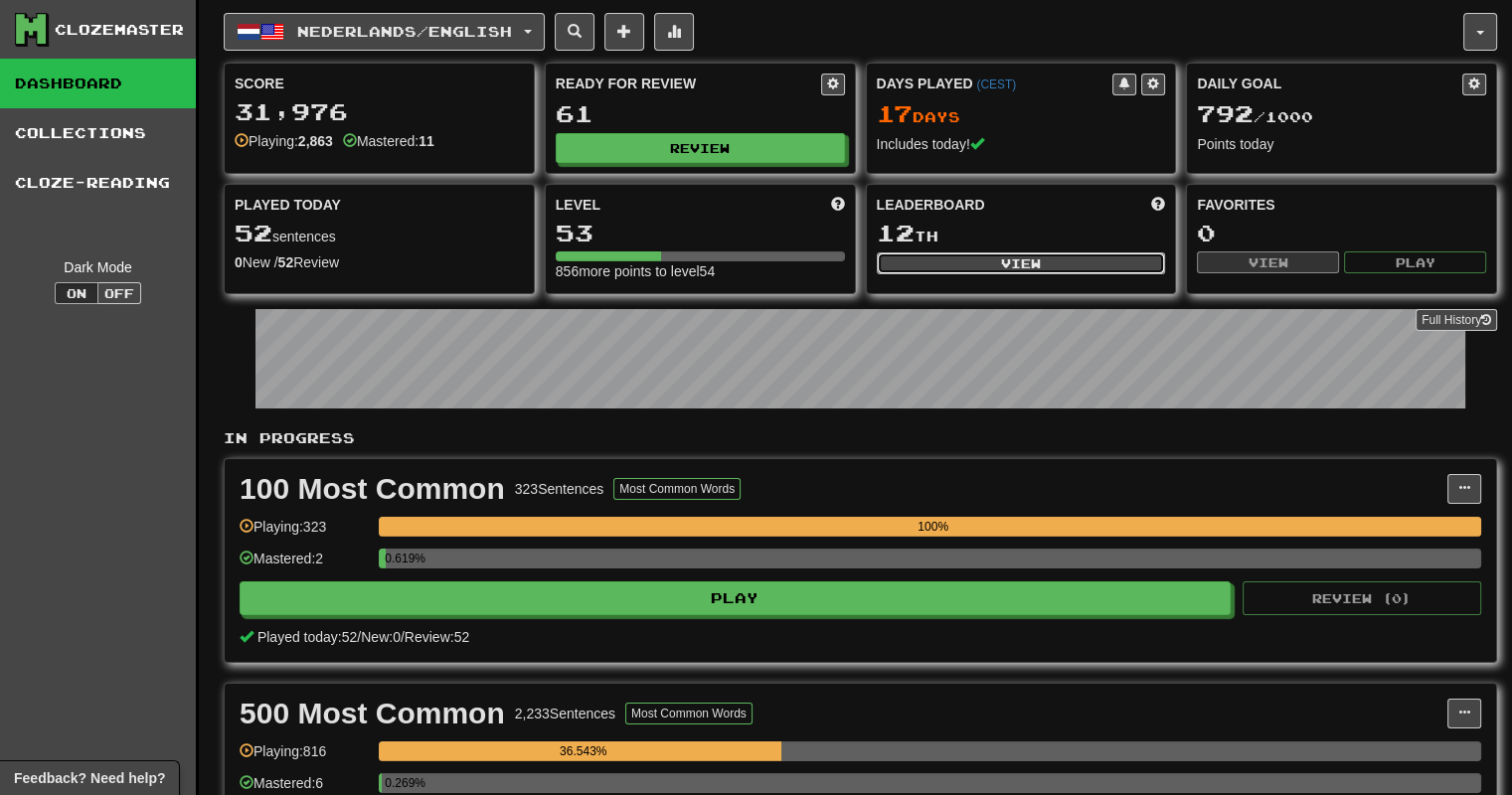 click on "View" at bounding box center [1021, 263] 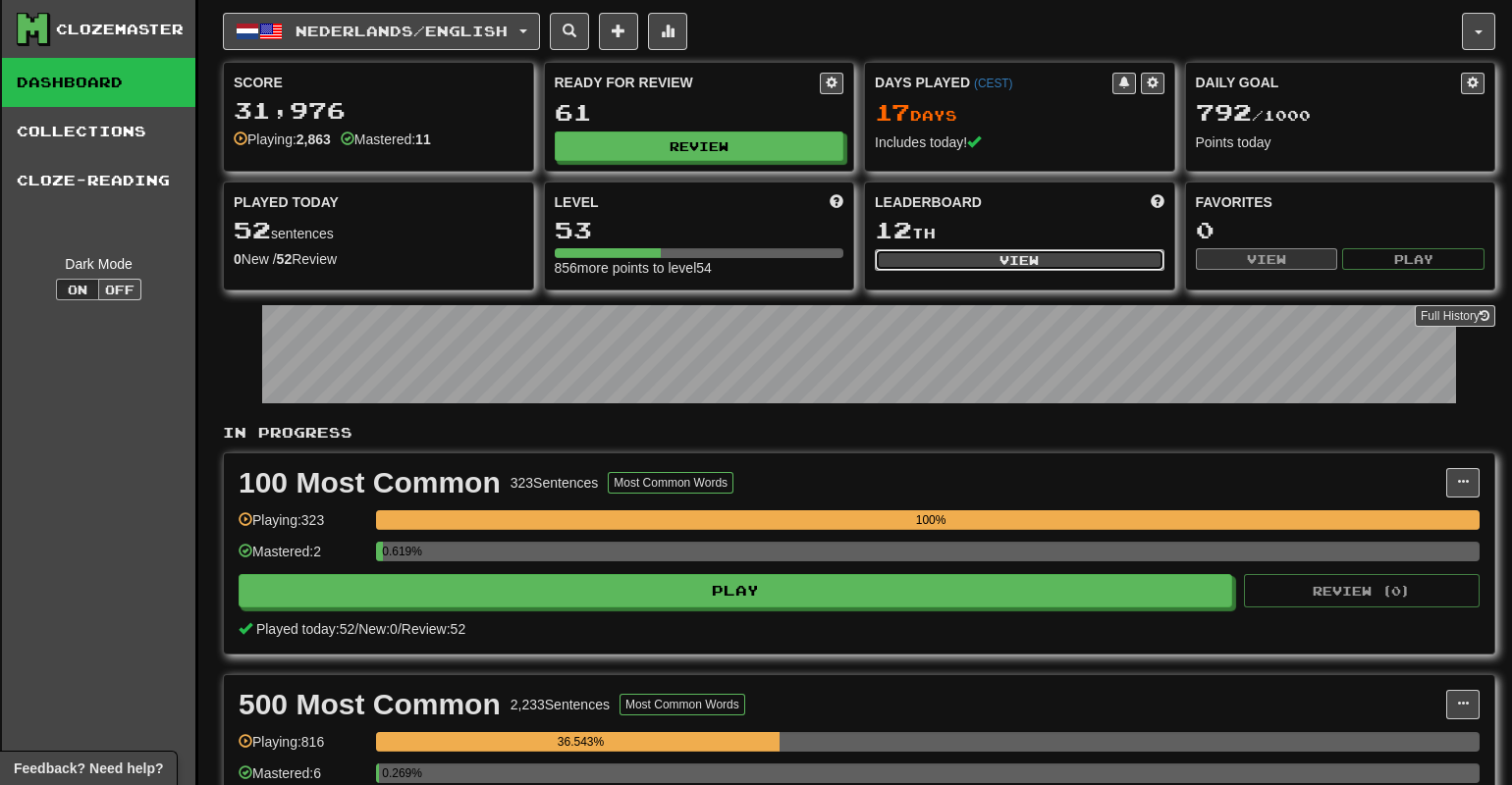 select on "**********" 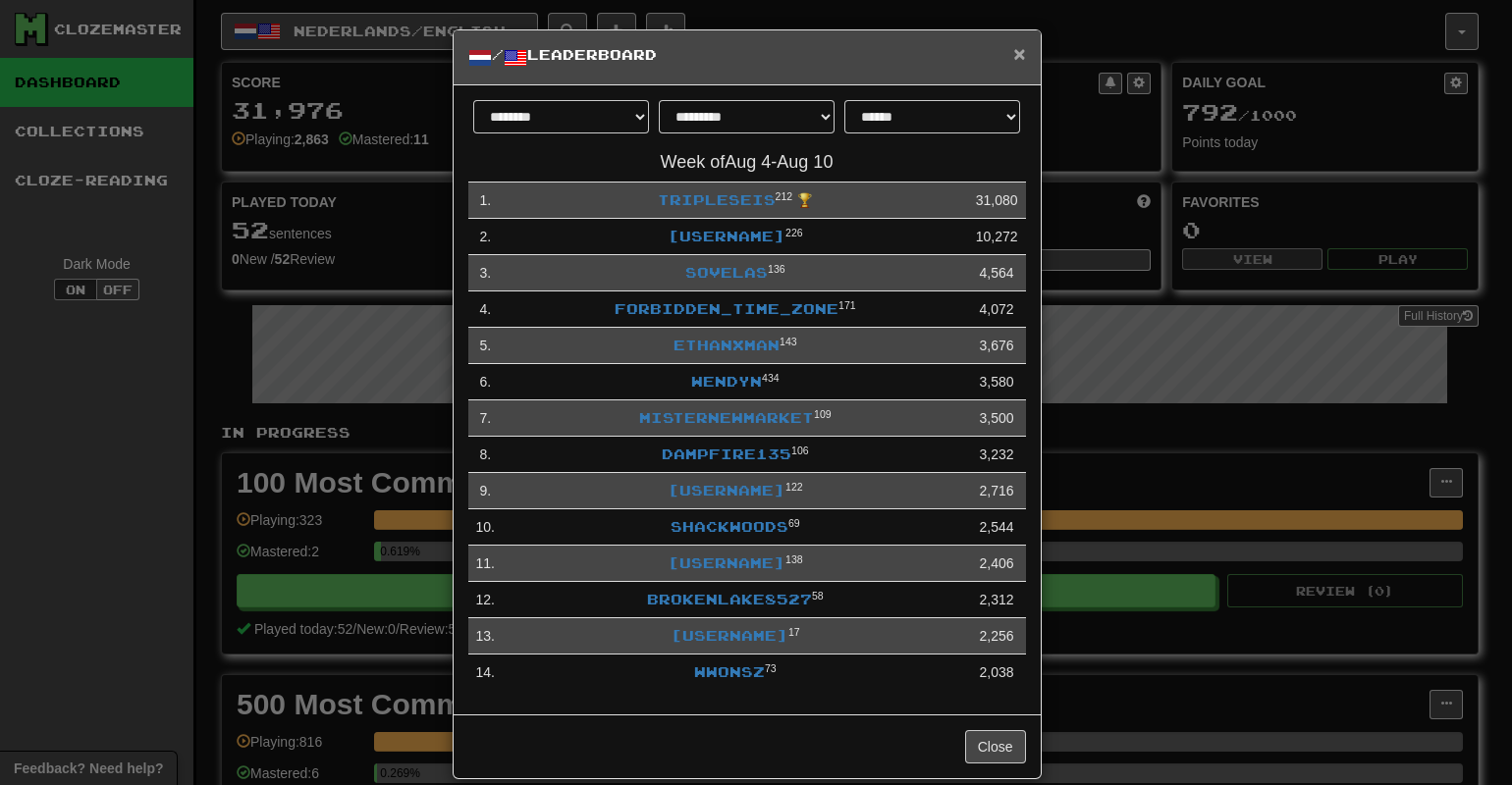 click on "×" at bounding box center [1019, 53] 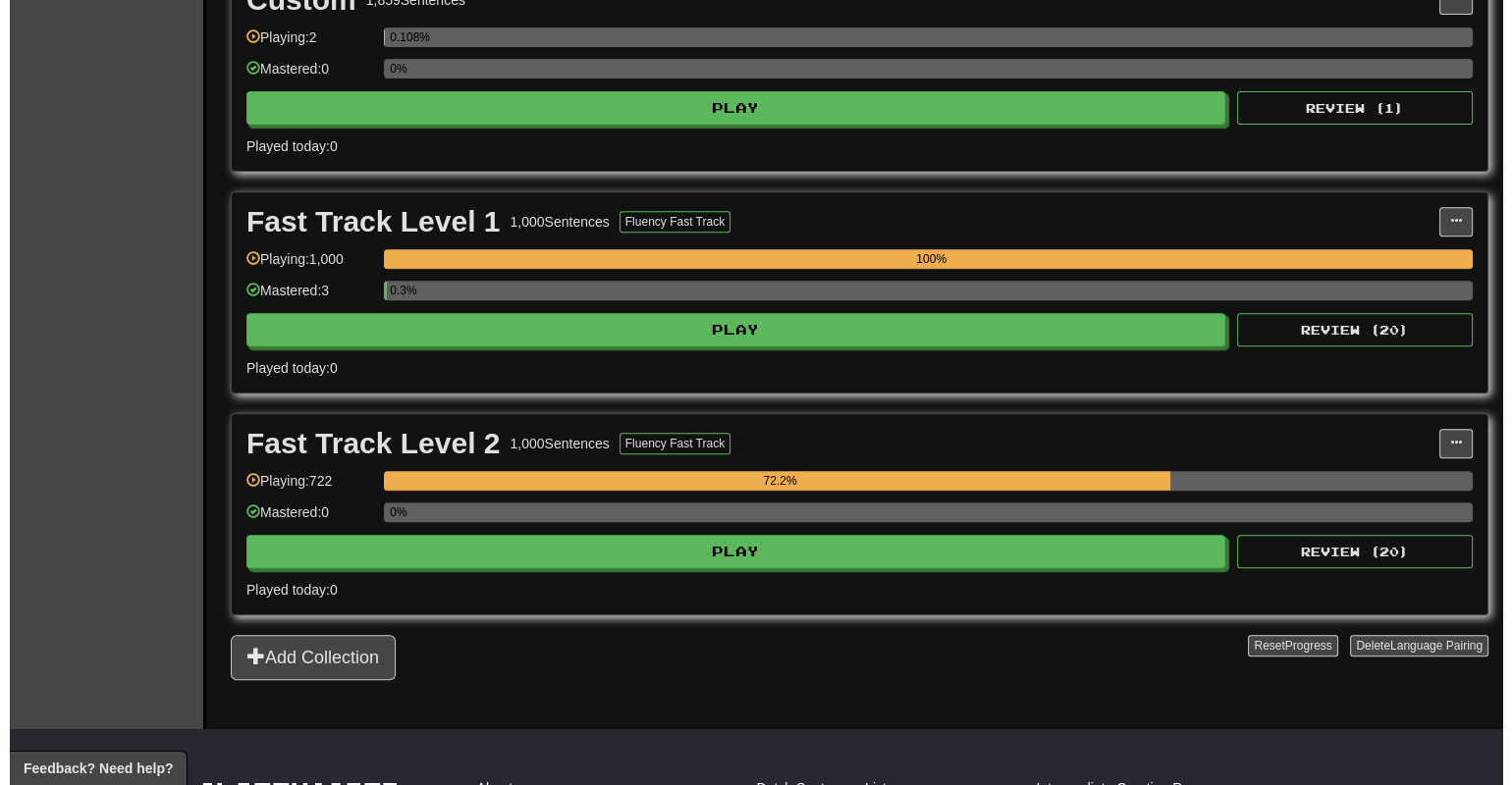 scroll, scrollTop: 926, scrollLeft: 0, axis: vertical 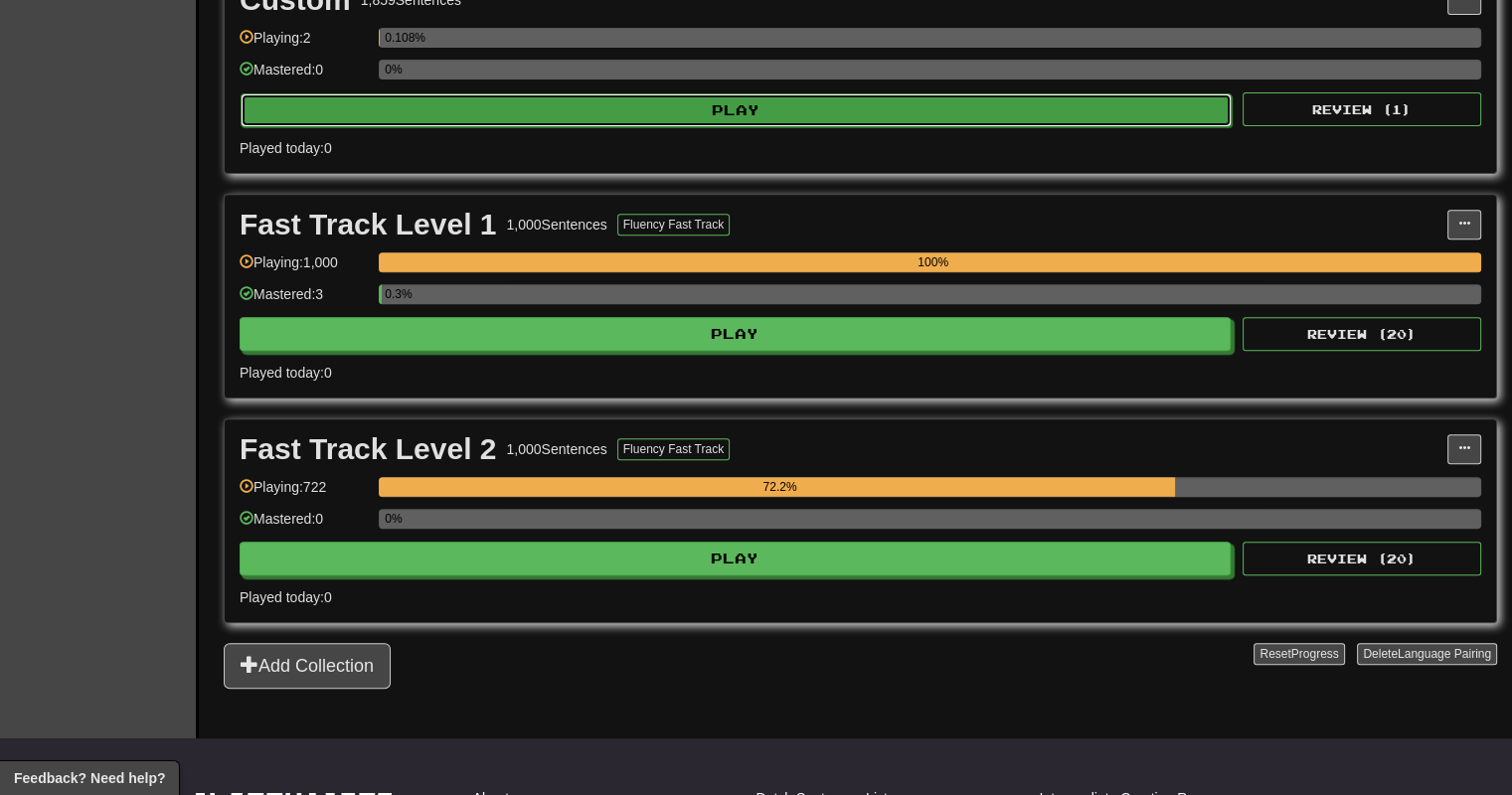 click on "Play" at bounding box center [736, 110] 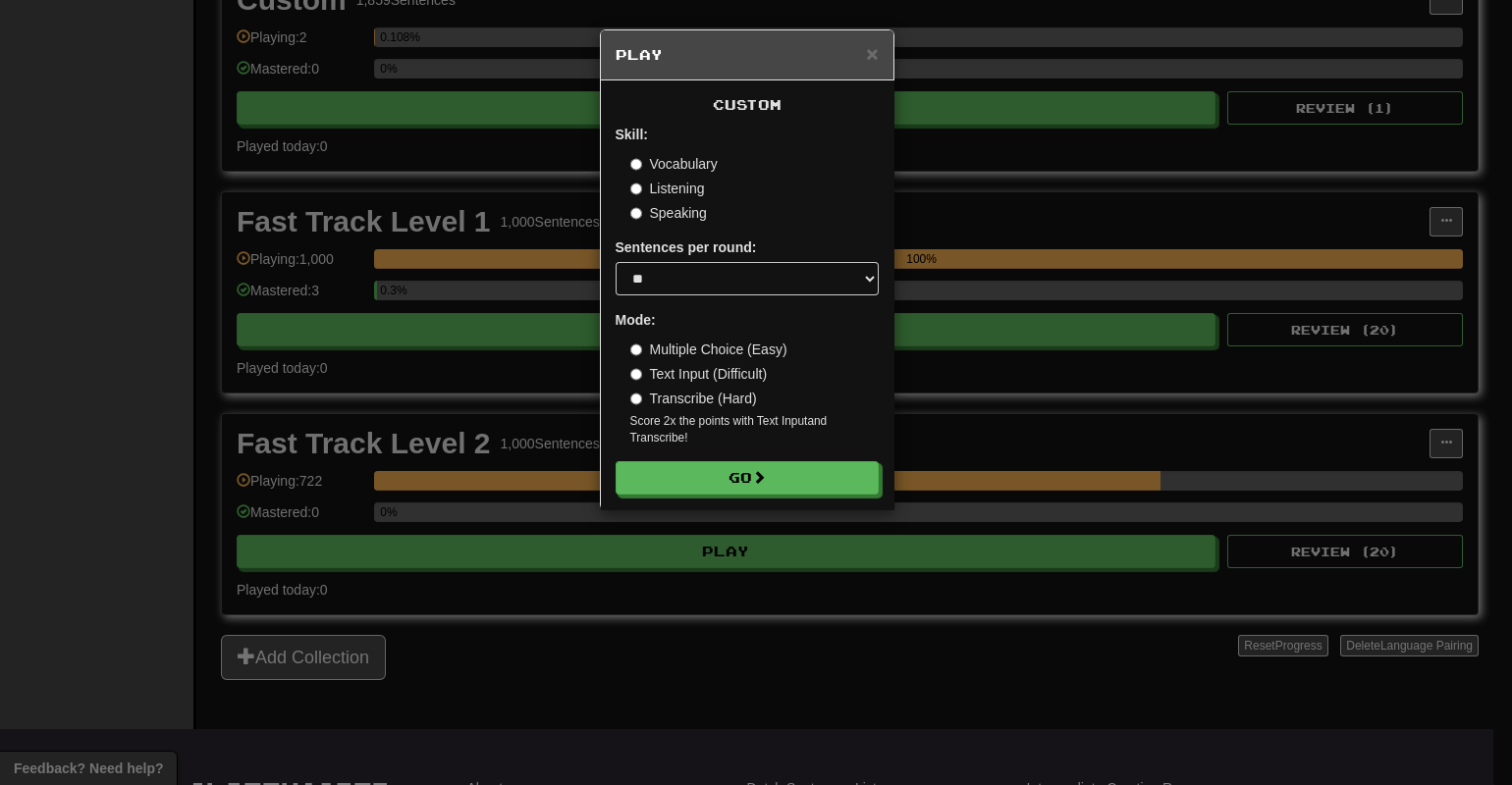 click on "Transcribe (Hard)" at bounding box center [693, 398] 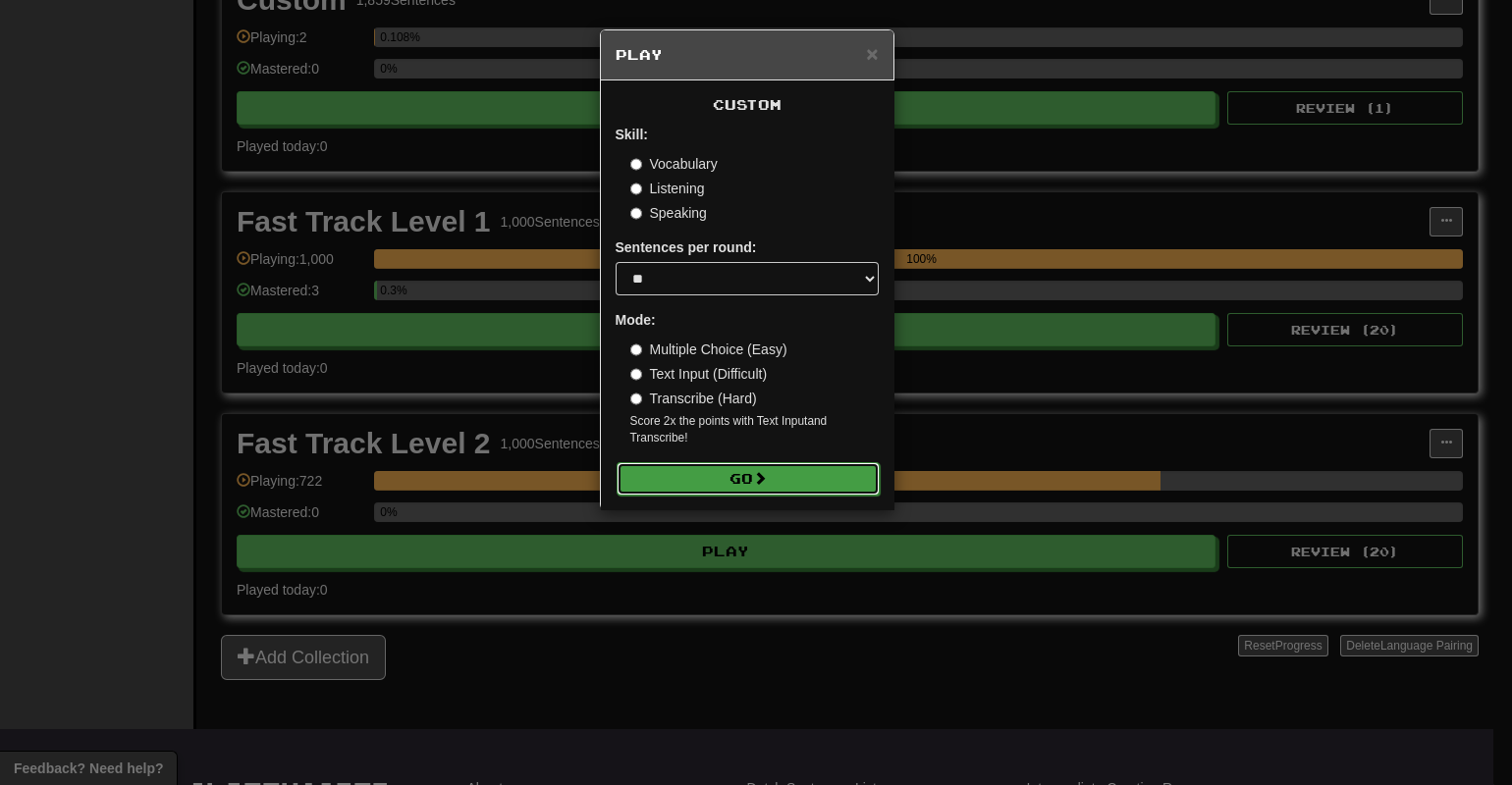 click on "Go" at bounding box center (748, 479) 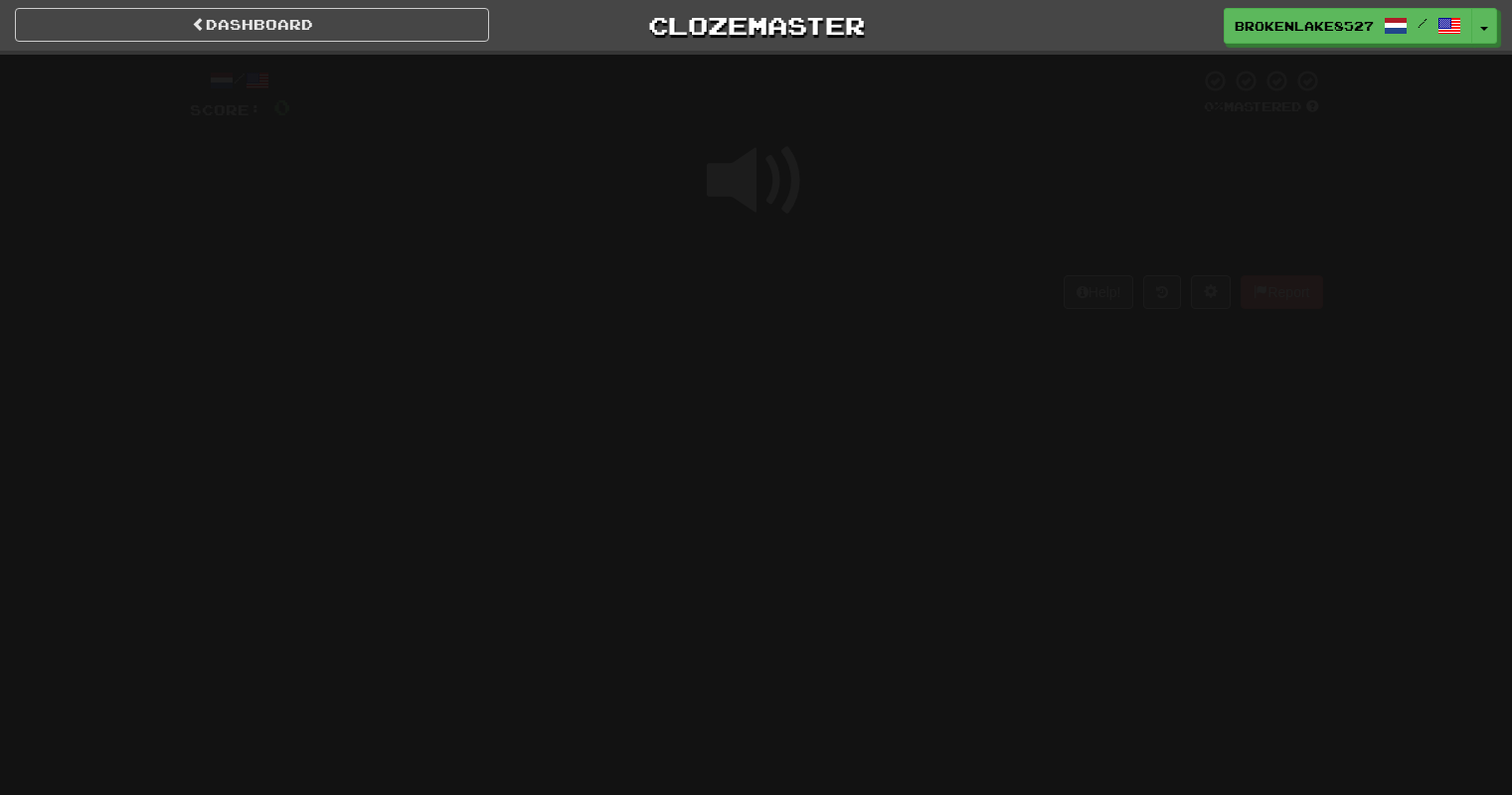 scroll, scrollTop: 0, scrollLeft: 0, axis: both 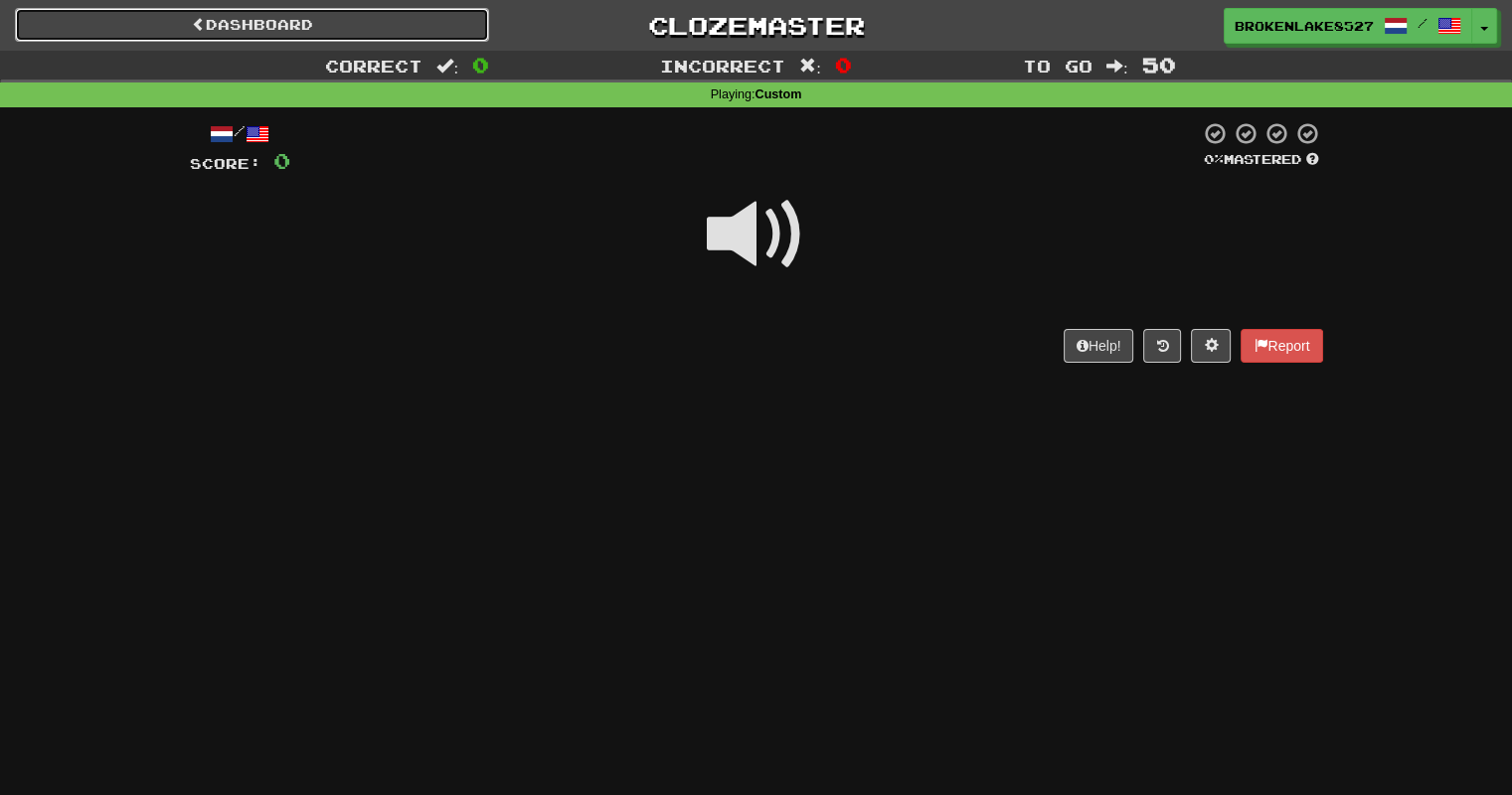 click on "Dashboard" at bounding box center [252, 25] 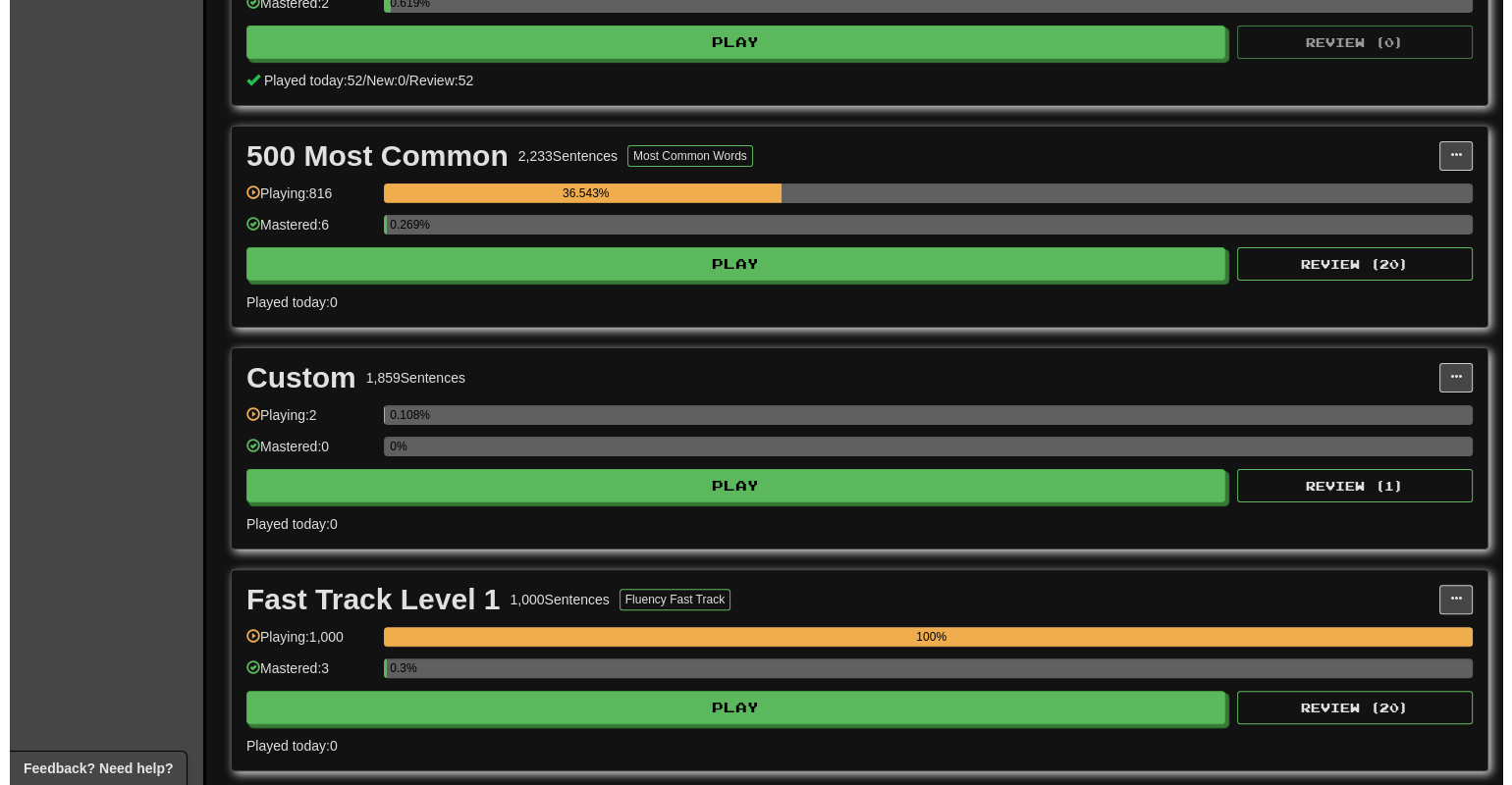 scroll, scrollTop: 550, scrollLeft: 0, axis: vertical 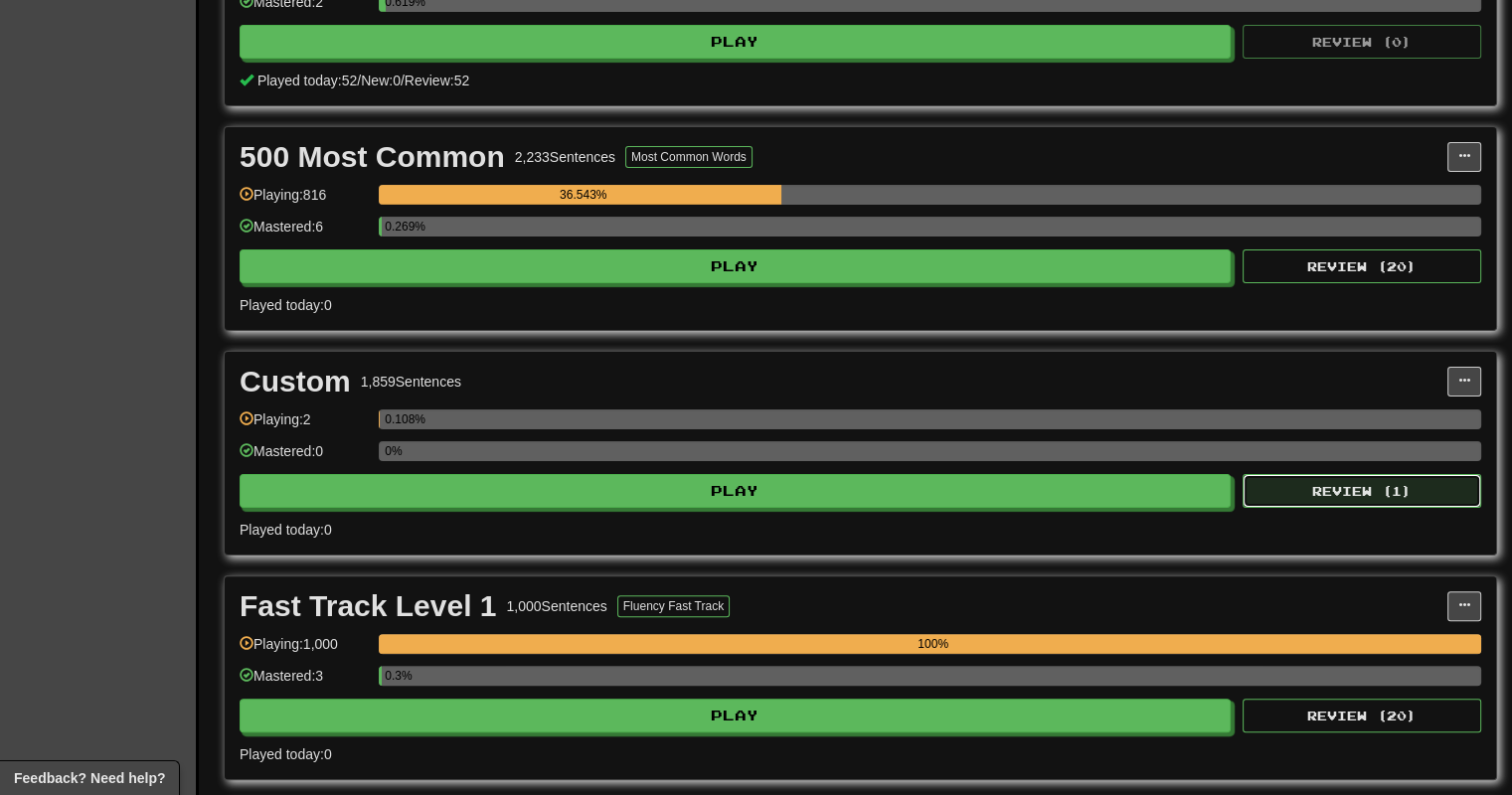 click on "Review ( 1 )" at bounding box center (1362, 491) 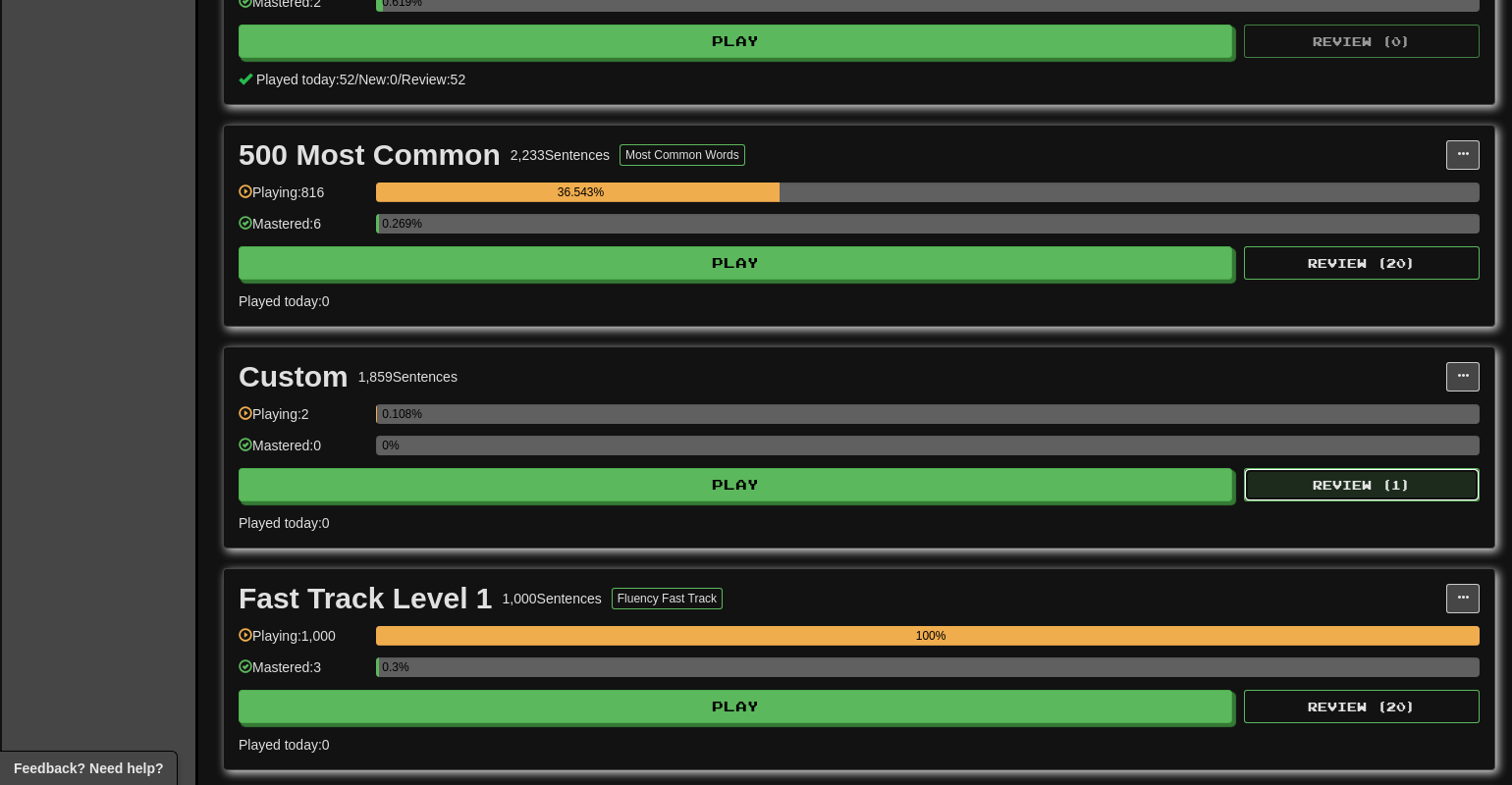 select on "**" 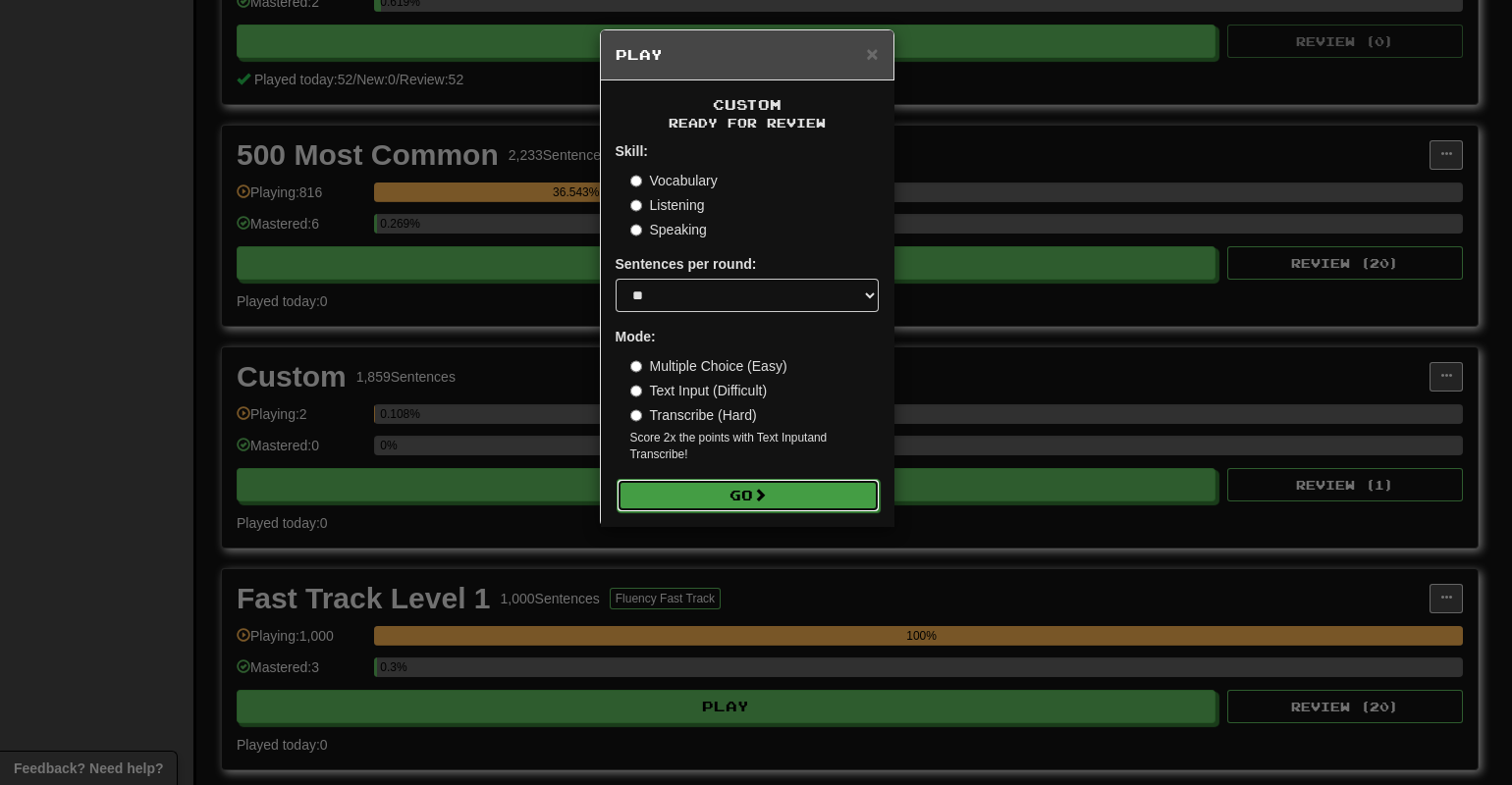 click on "Go" at bounding box center [748, 496] 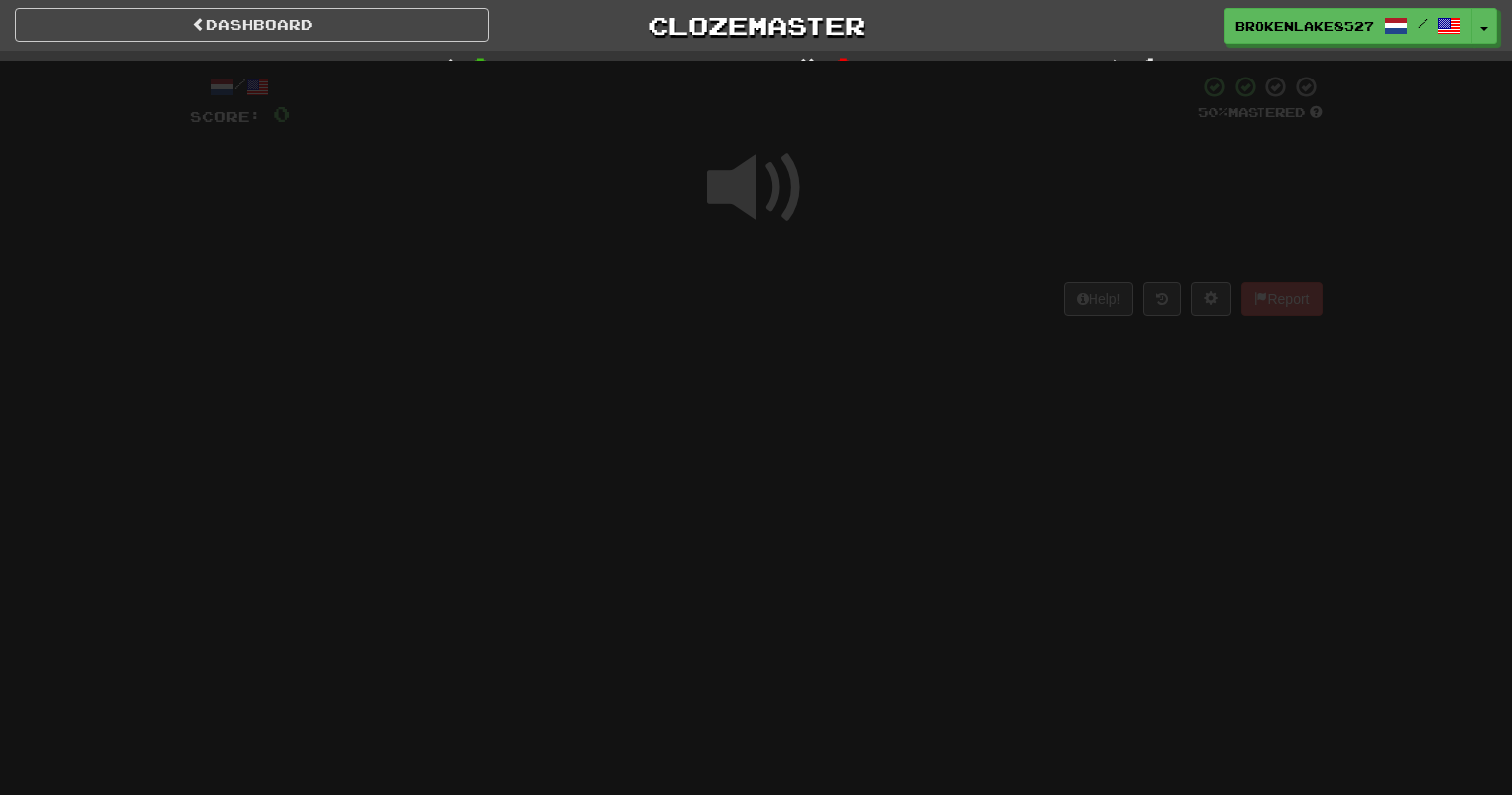 scroll, scrollTop: 0, scrollLeft: 0, axis: both 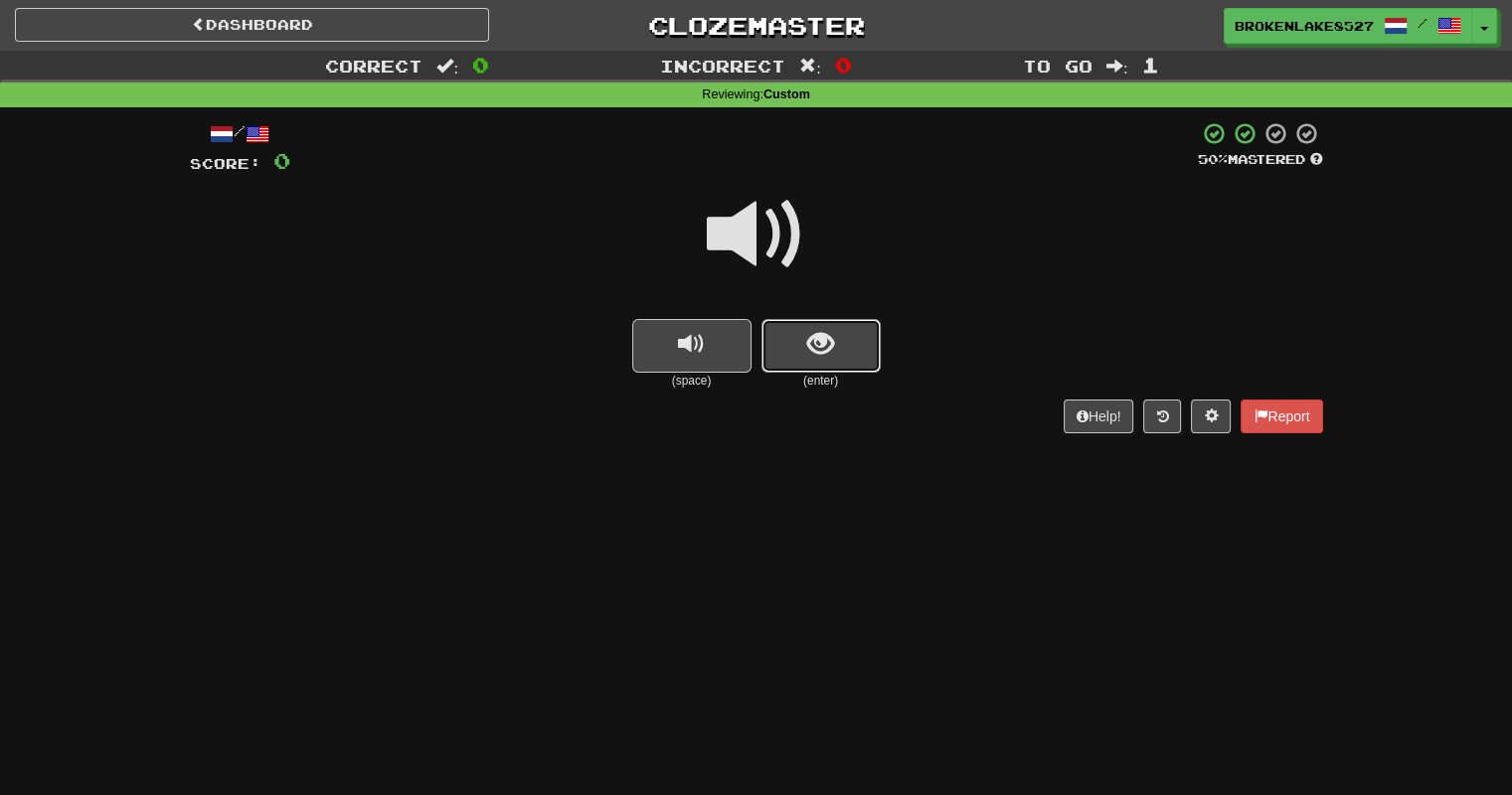 click at bounding box center (821, 346) 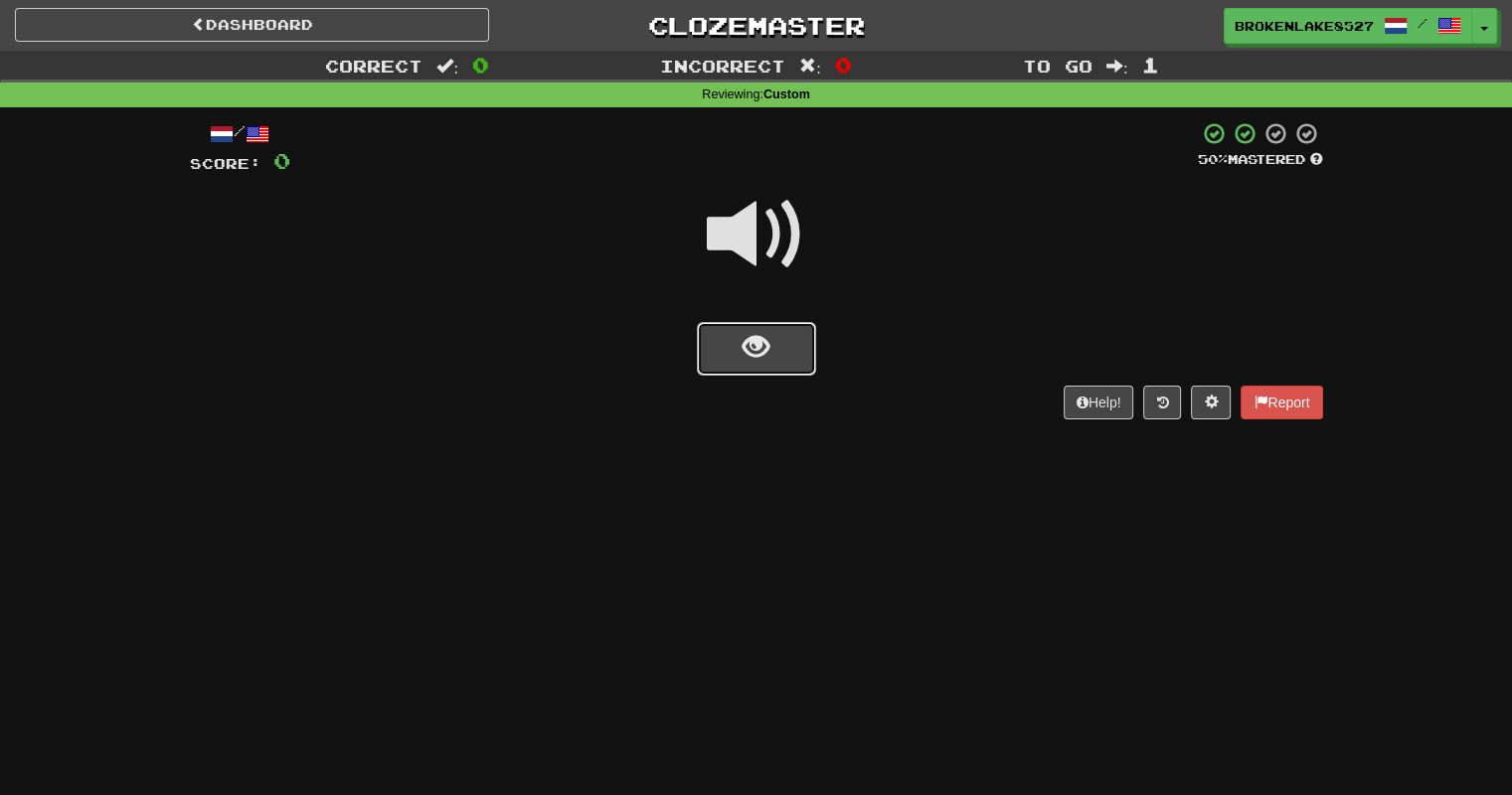click at bounding box center [756, 349] 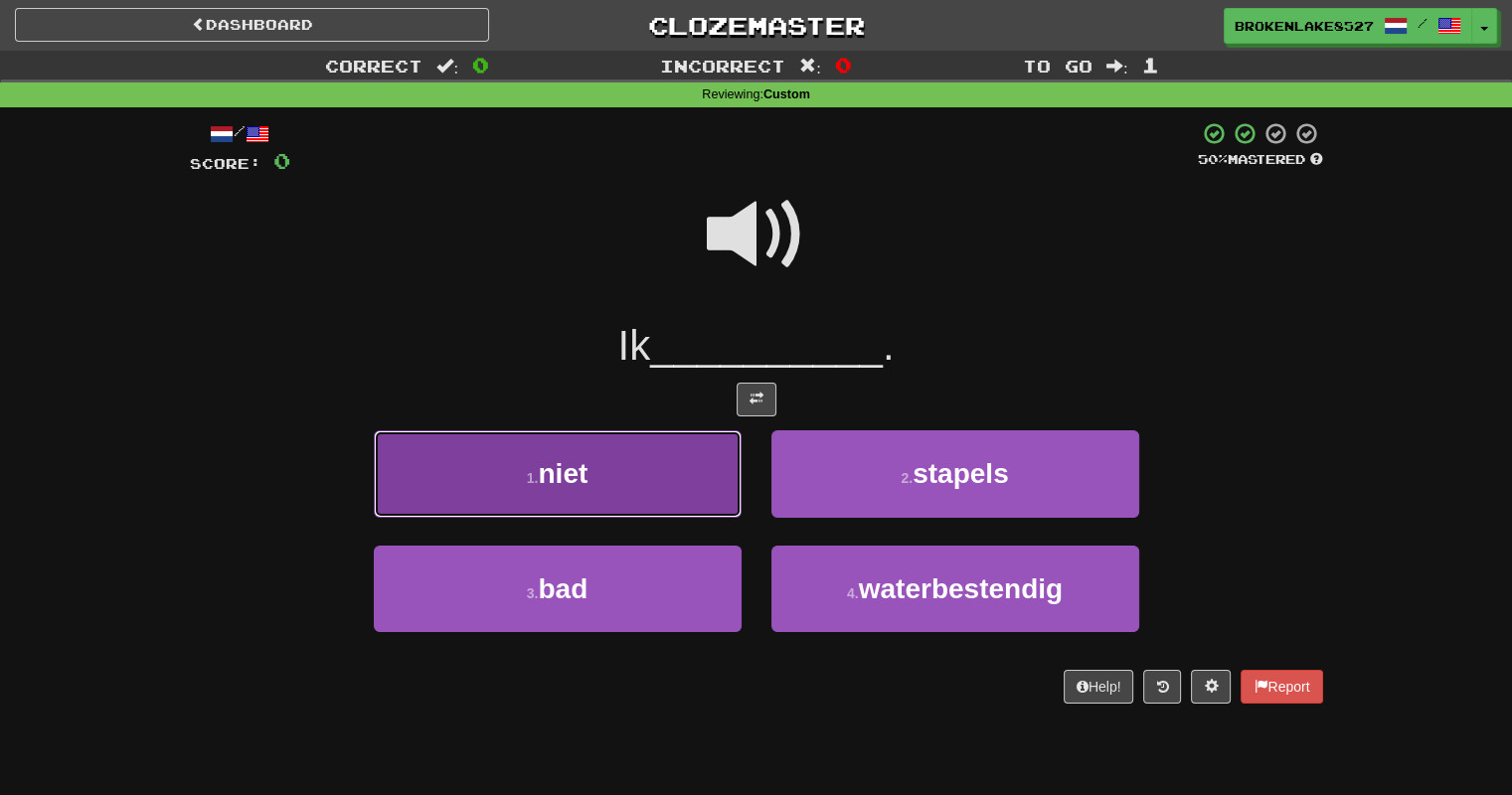 click on "niet" at bounding box center (563, 473) 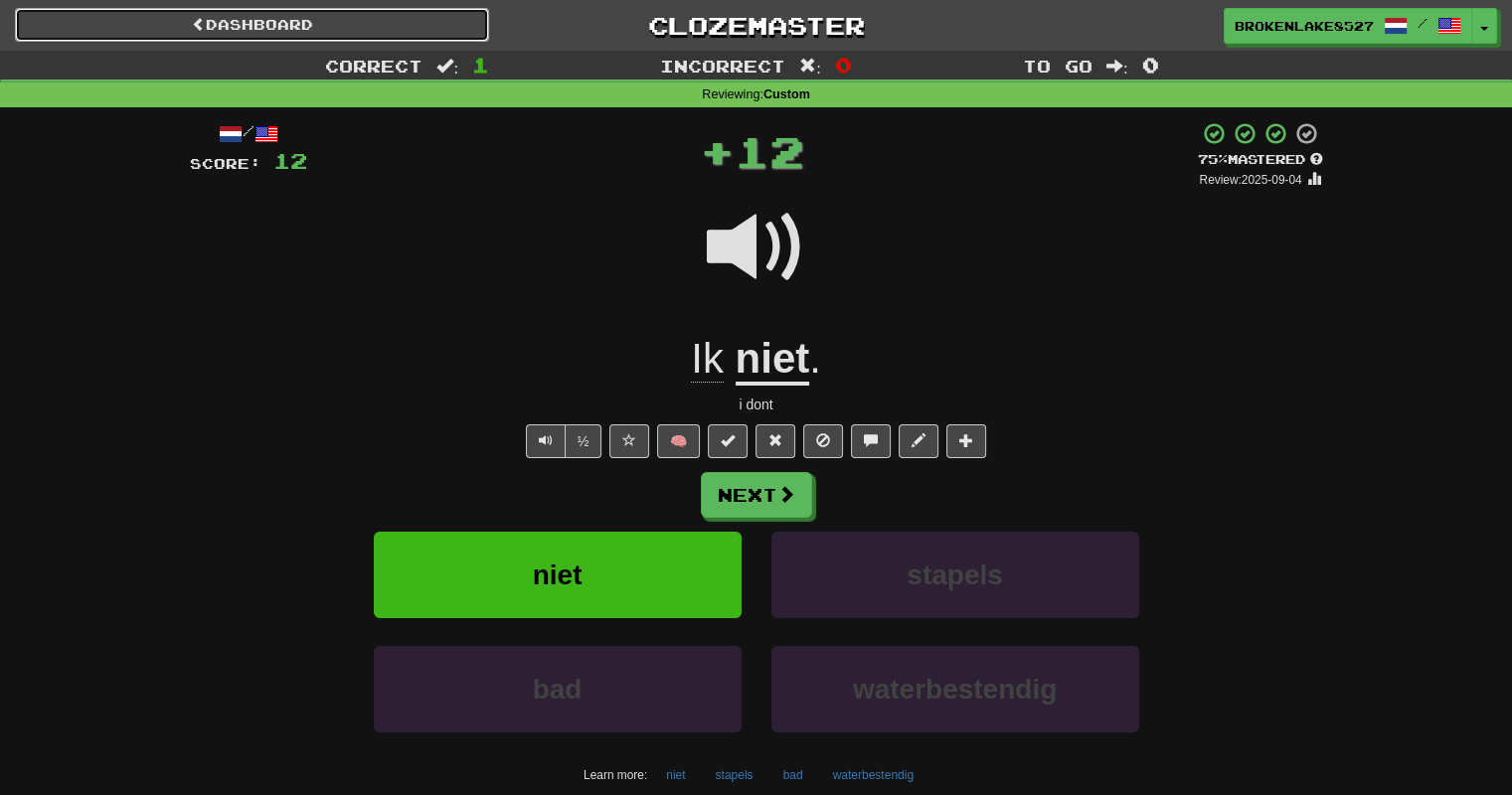 click on "Dashboard" at bounding box center [252, 25] 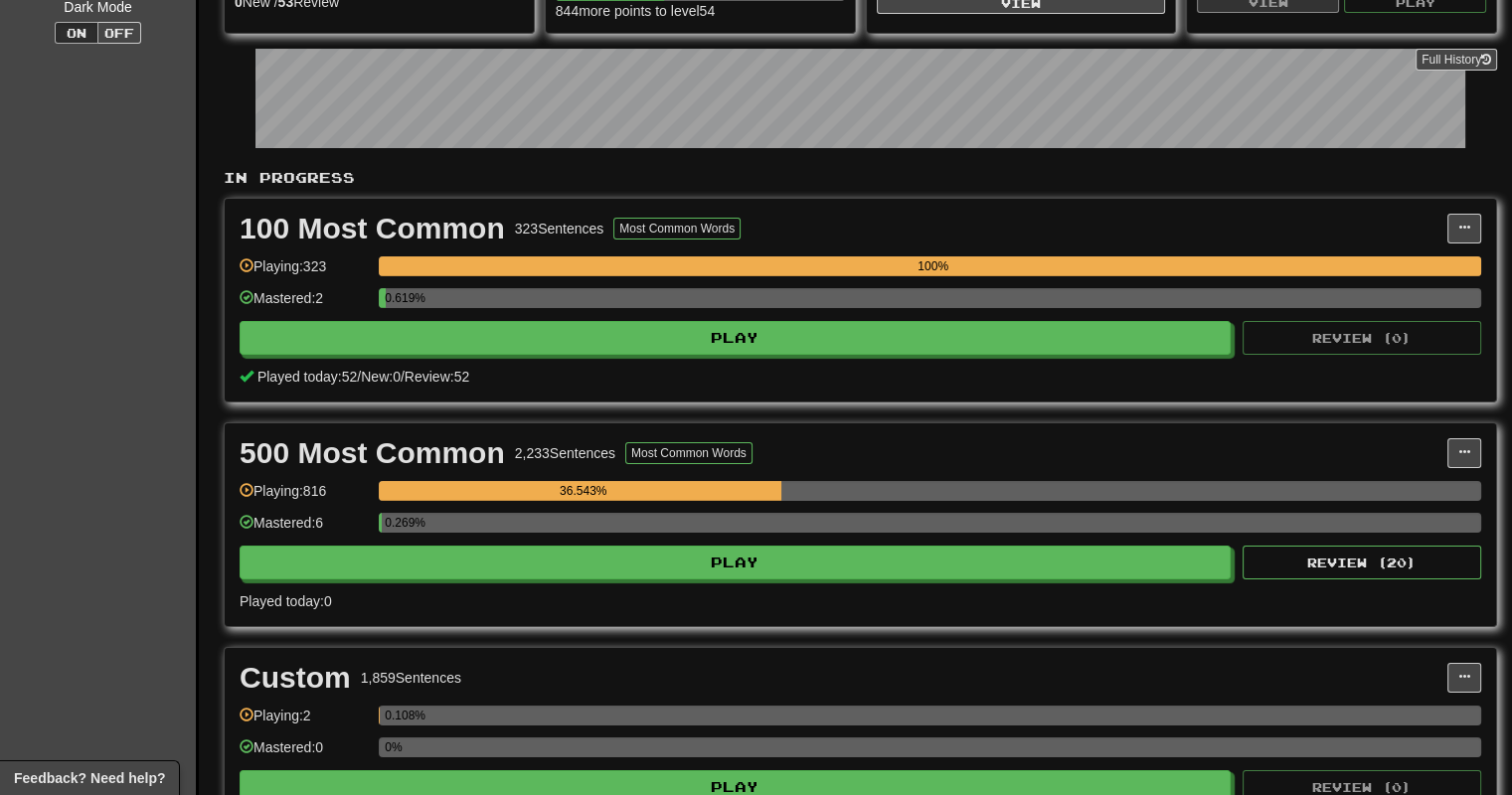 scroll, scrollTop: 249, scrollLeft: 0, axis: vertical 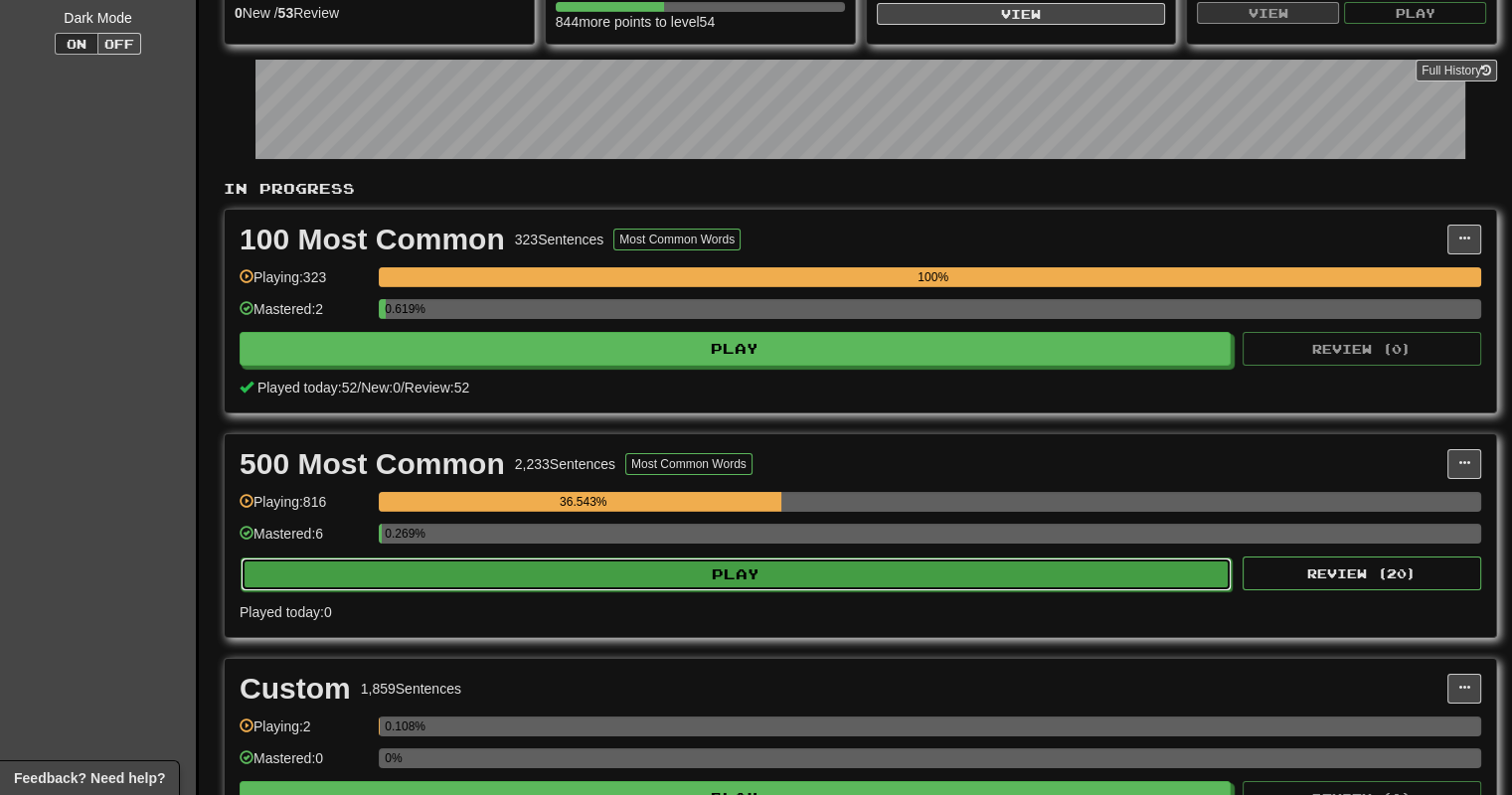 click on "Play" at bounding box center (736, 574) 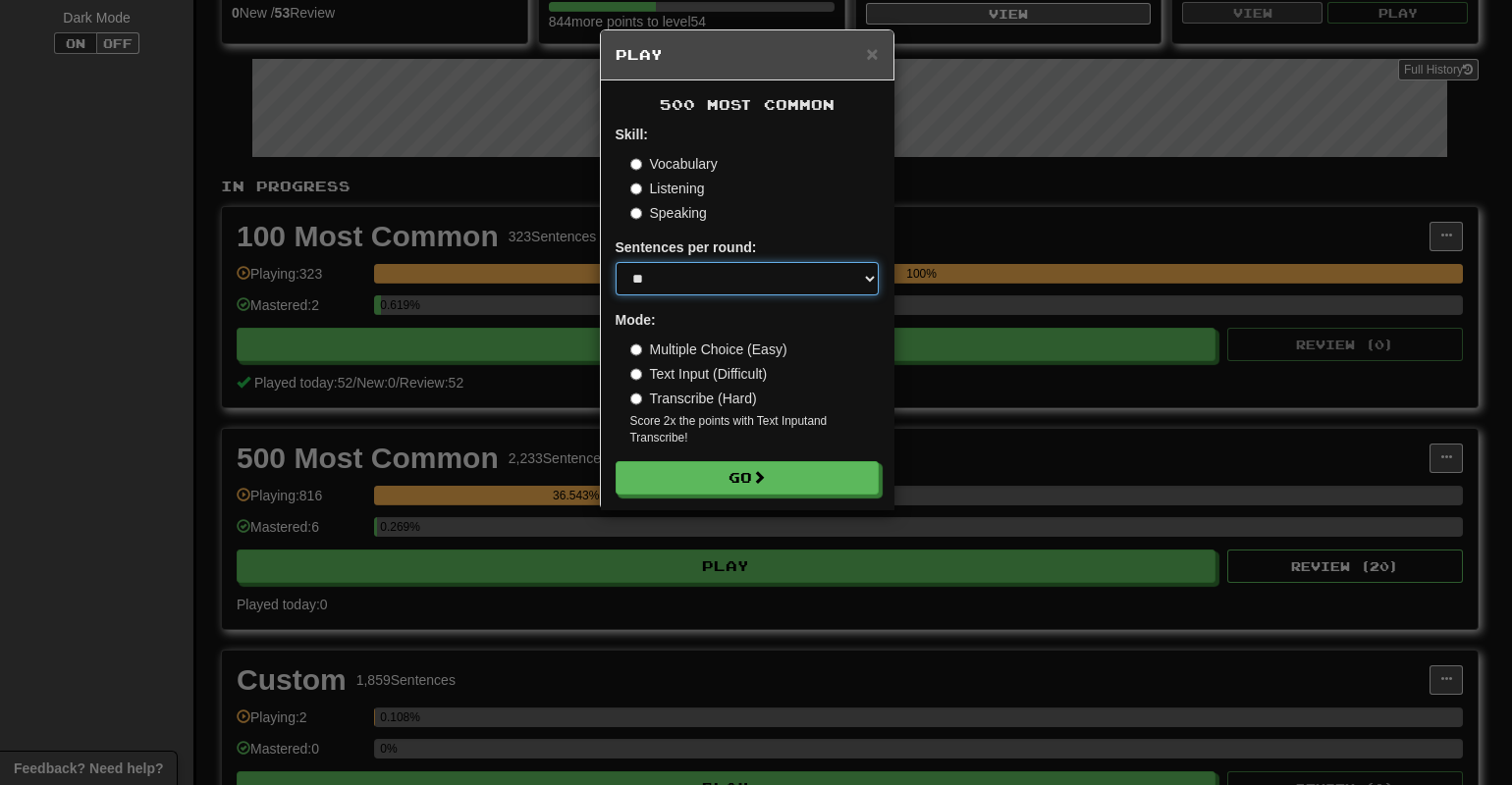 click on "* ** ** ** ** ** *** ********" at bounding box center (747, 279) 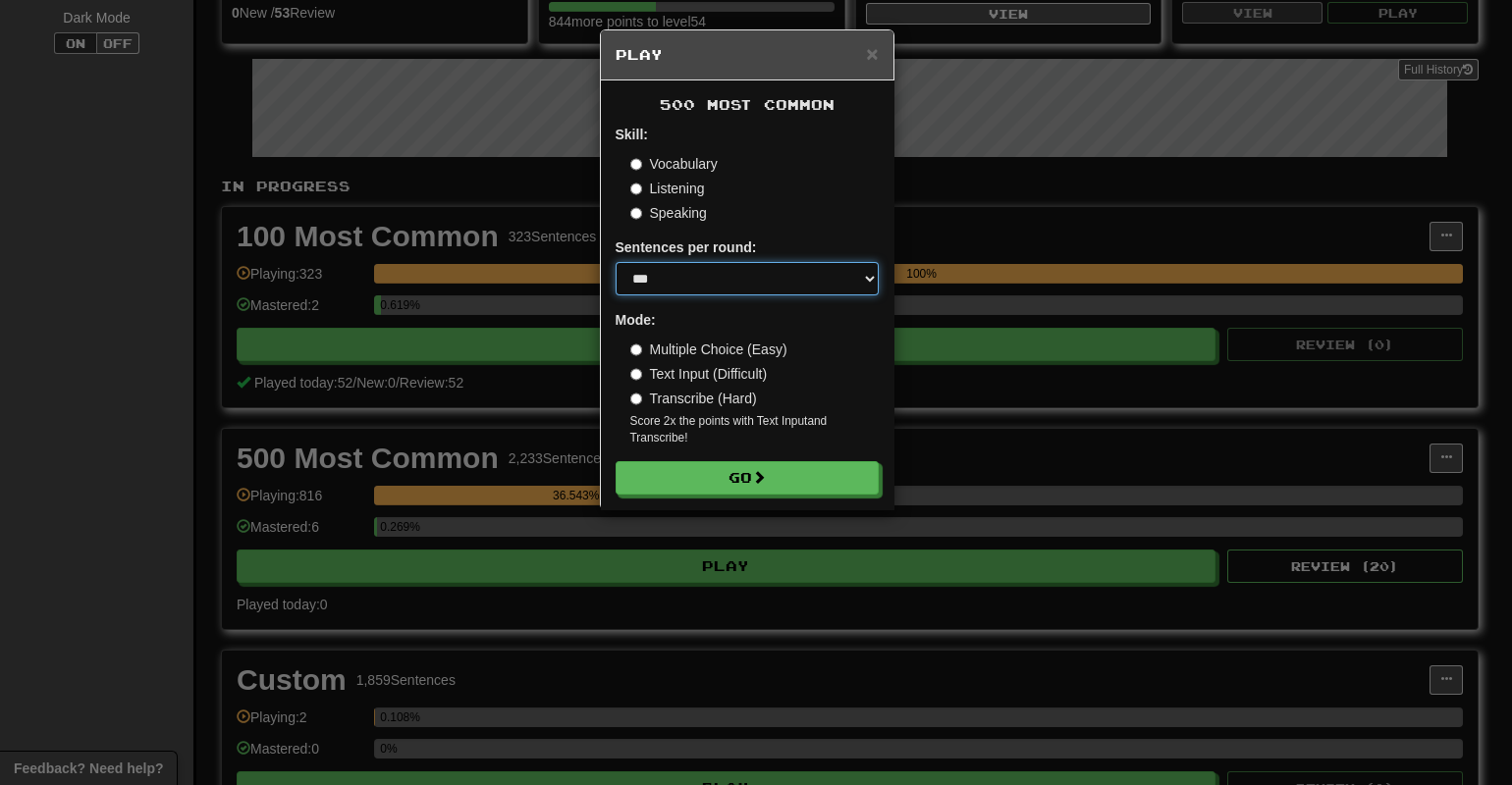 click on "* ** ** ** ** ** *** ********" at bounding box center (747, 279) 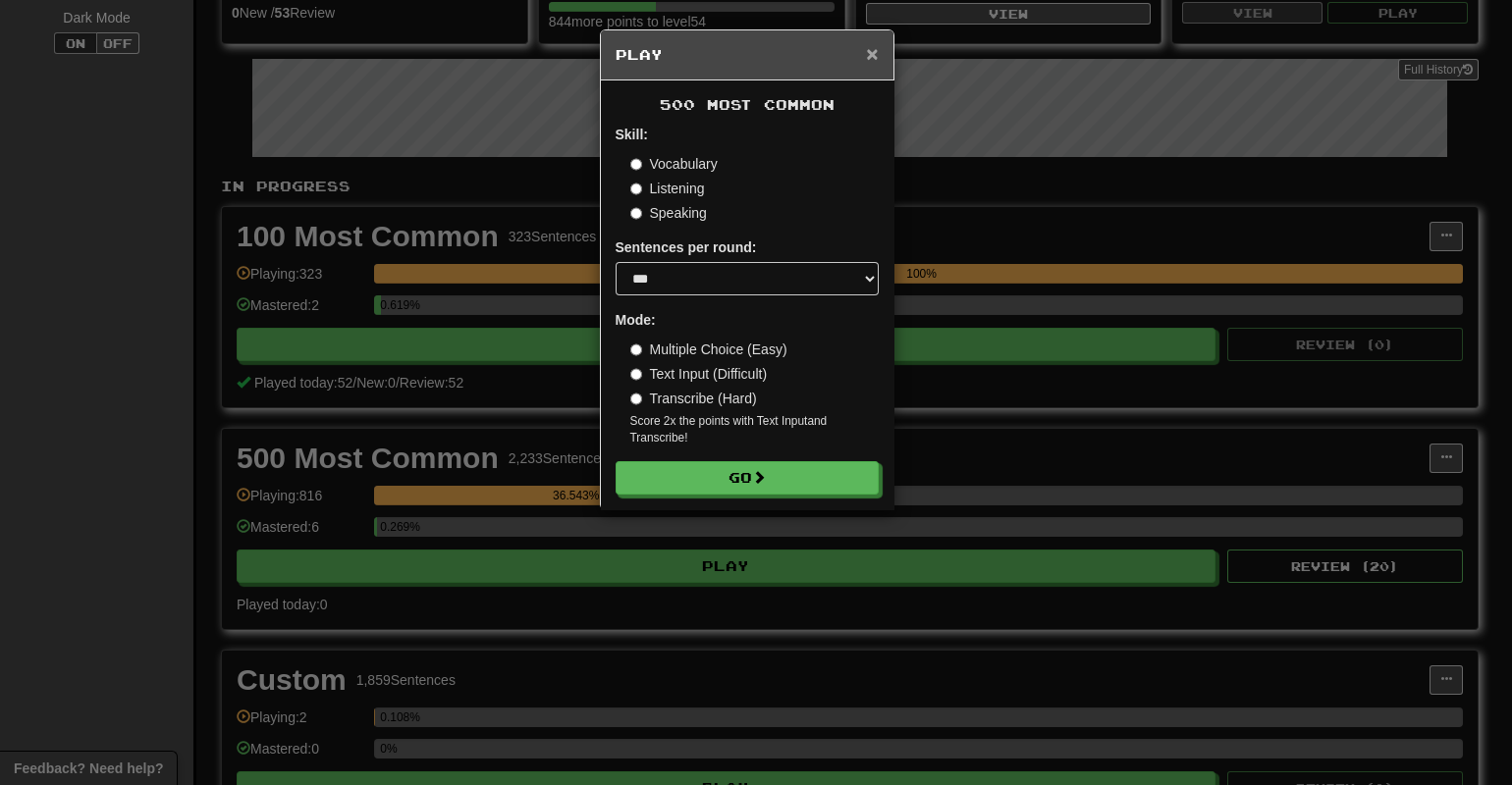 click on "×" at bounding box center (872, 53) 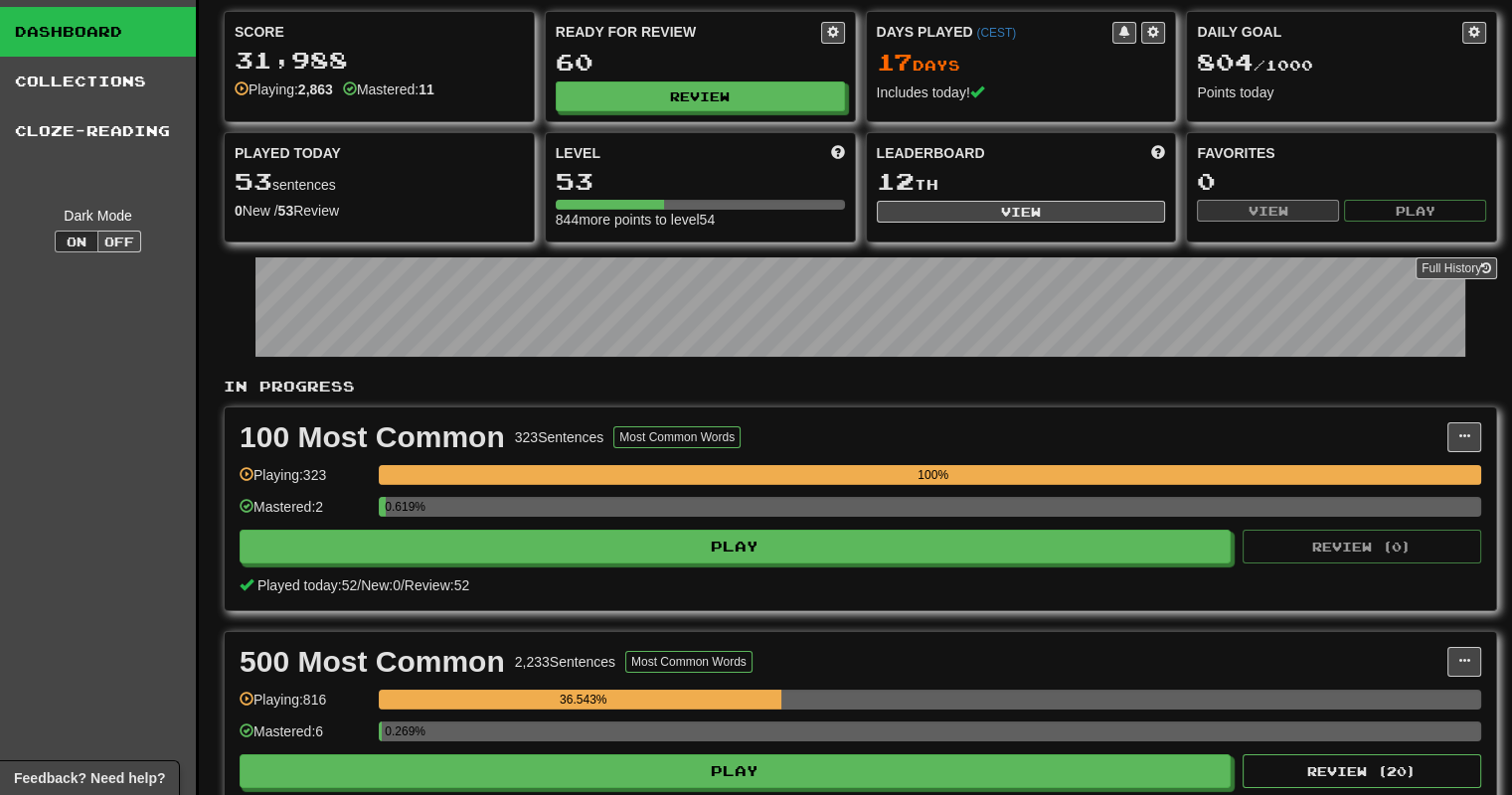scroll, scrollTop: 51, scrollLeft: 0, axis: vertical 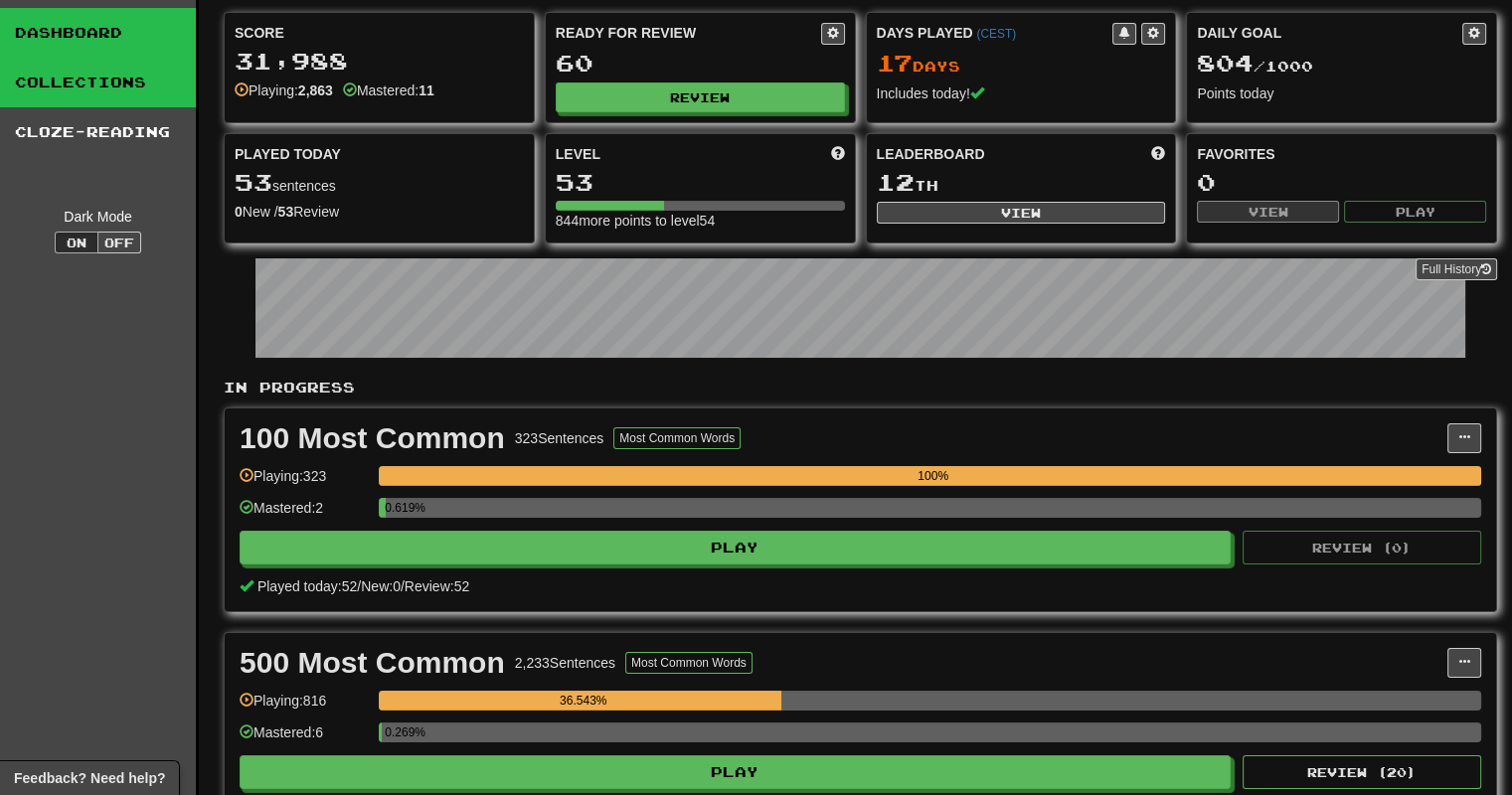click on "Collections" at bounding box center [97, 82] 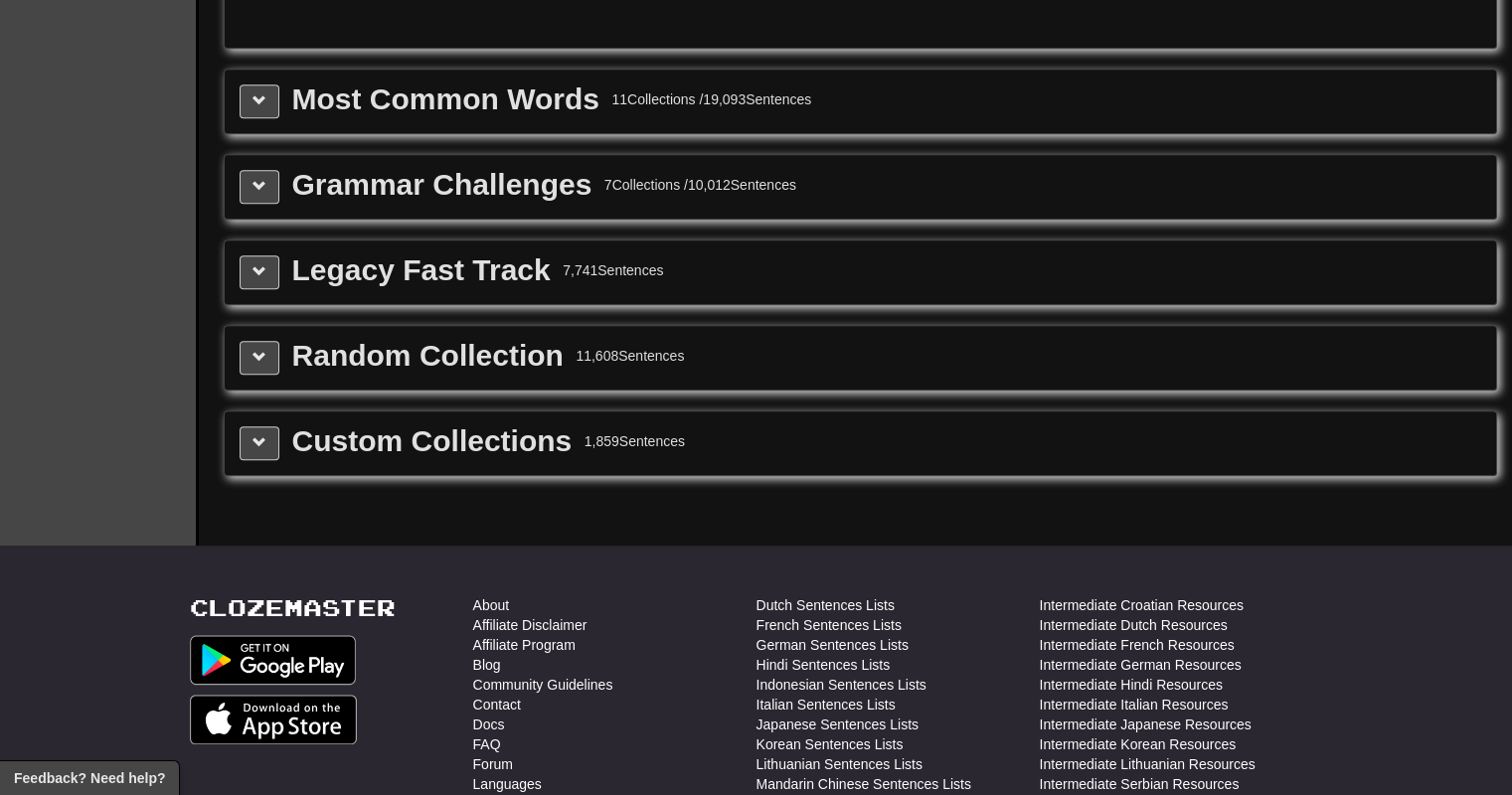 scroll, scrollTop: 2196, scrollLeft: 0, axis: vertical 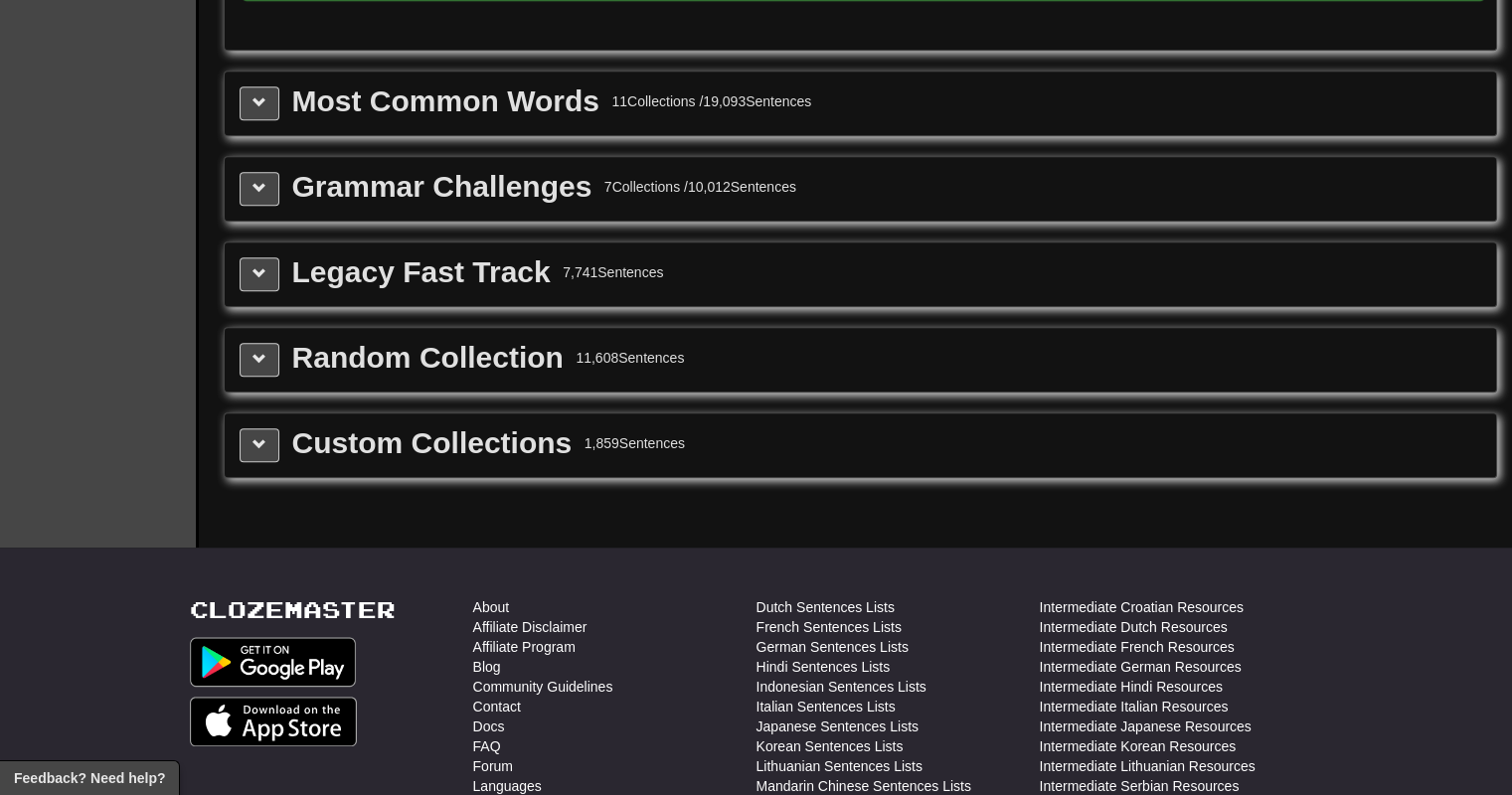 click on "Most Common Words 11  Collections /  19,093  Sentences" at bounding box center [860, 103] 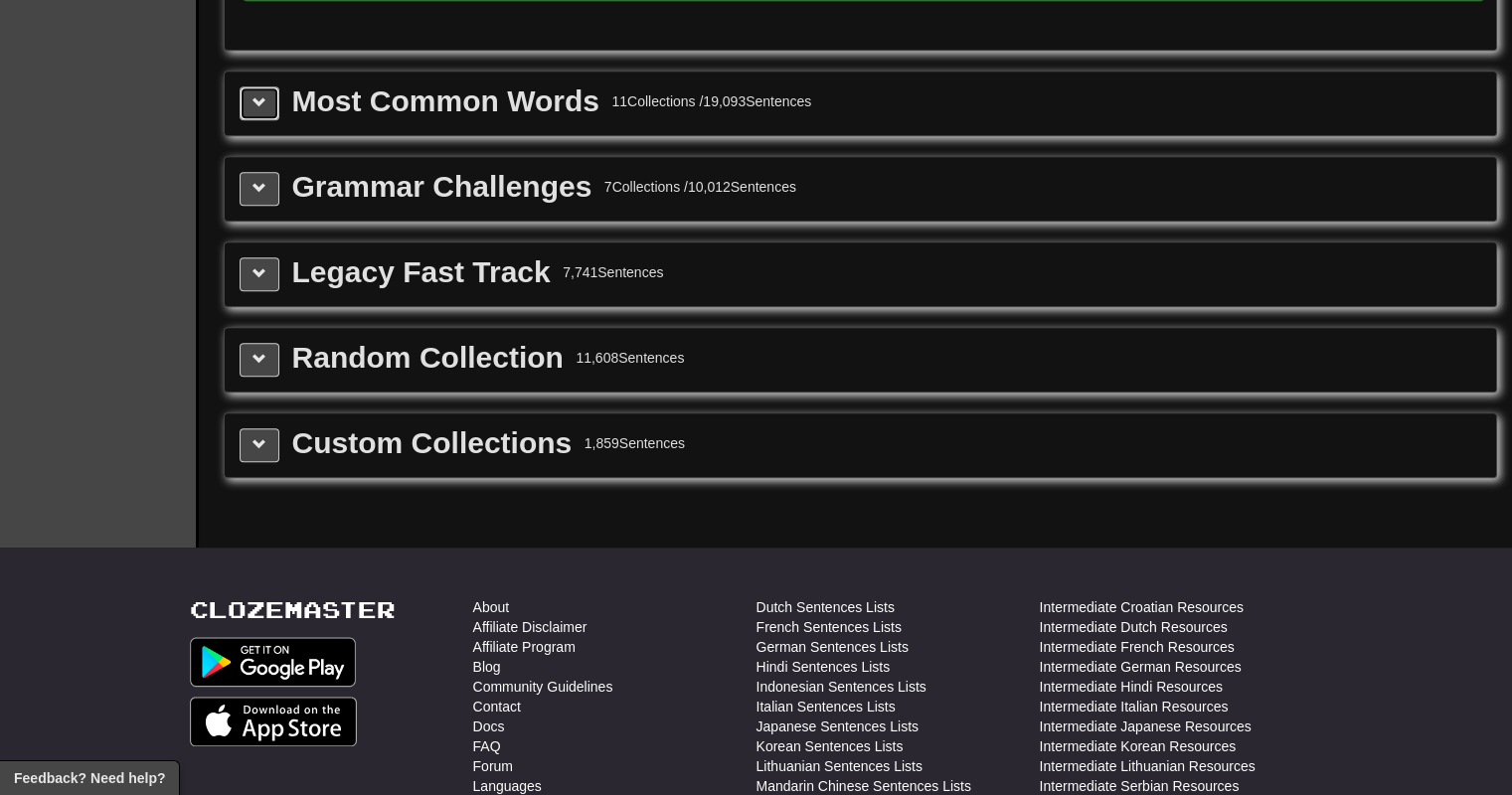 click at bounding box center (259, 103) 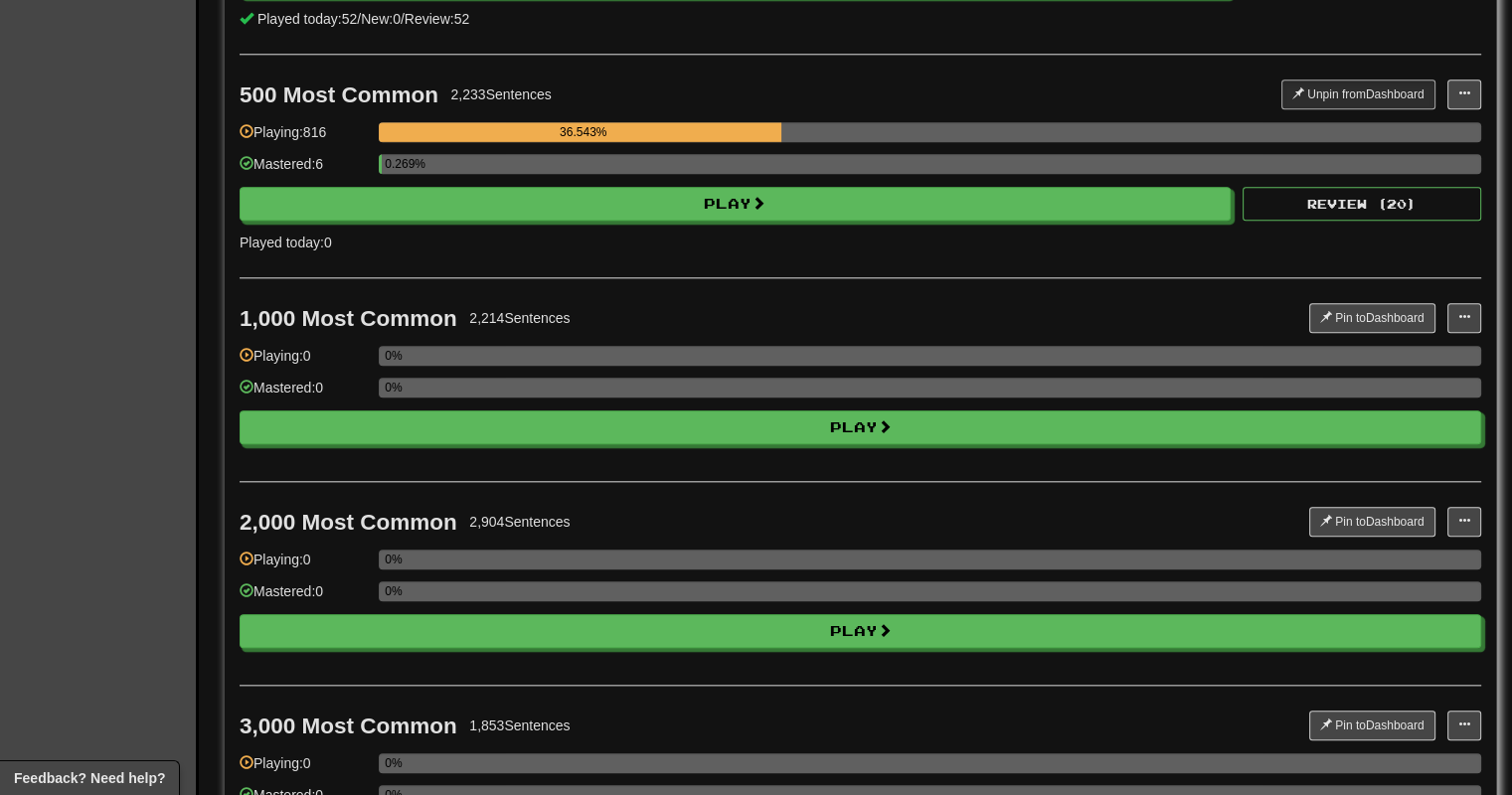 scroll, scrollTop: 2499, scrollLeft: 0, axis: vertical 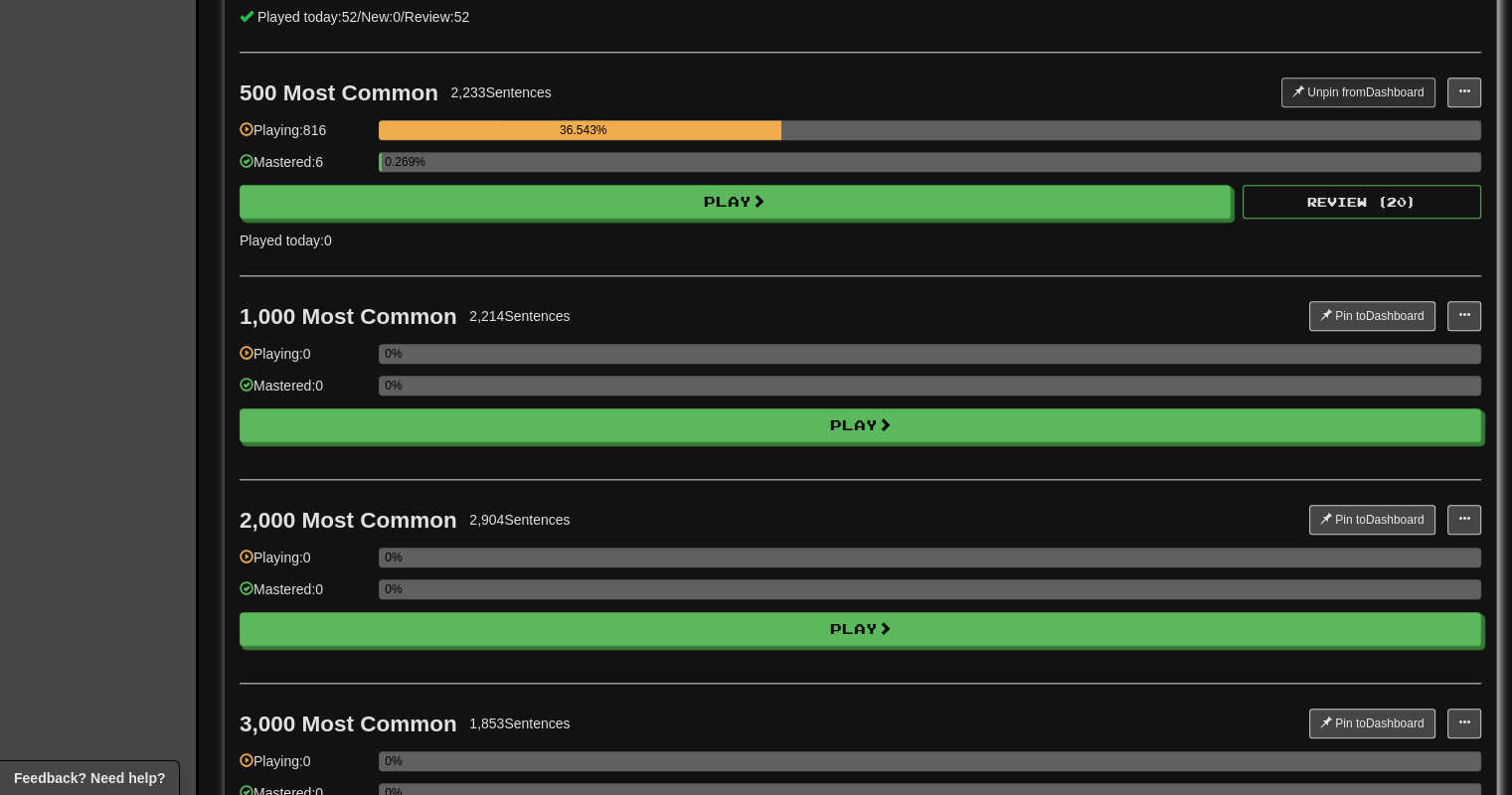 type 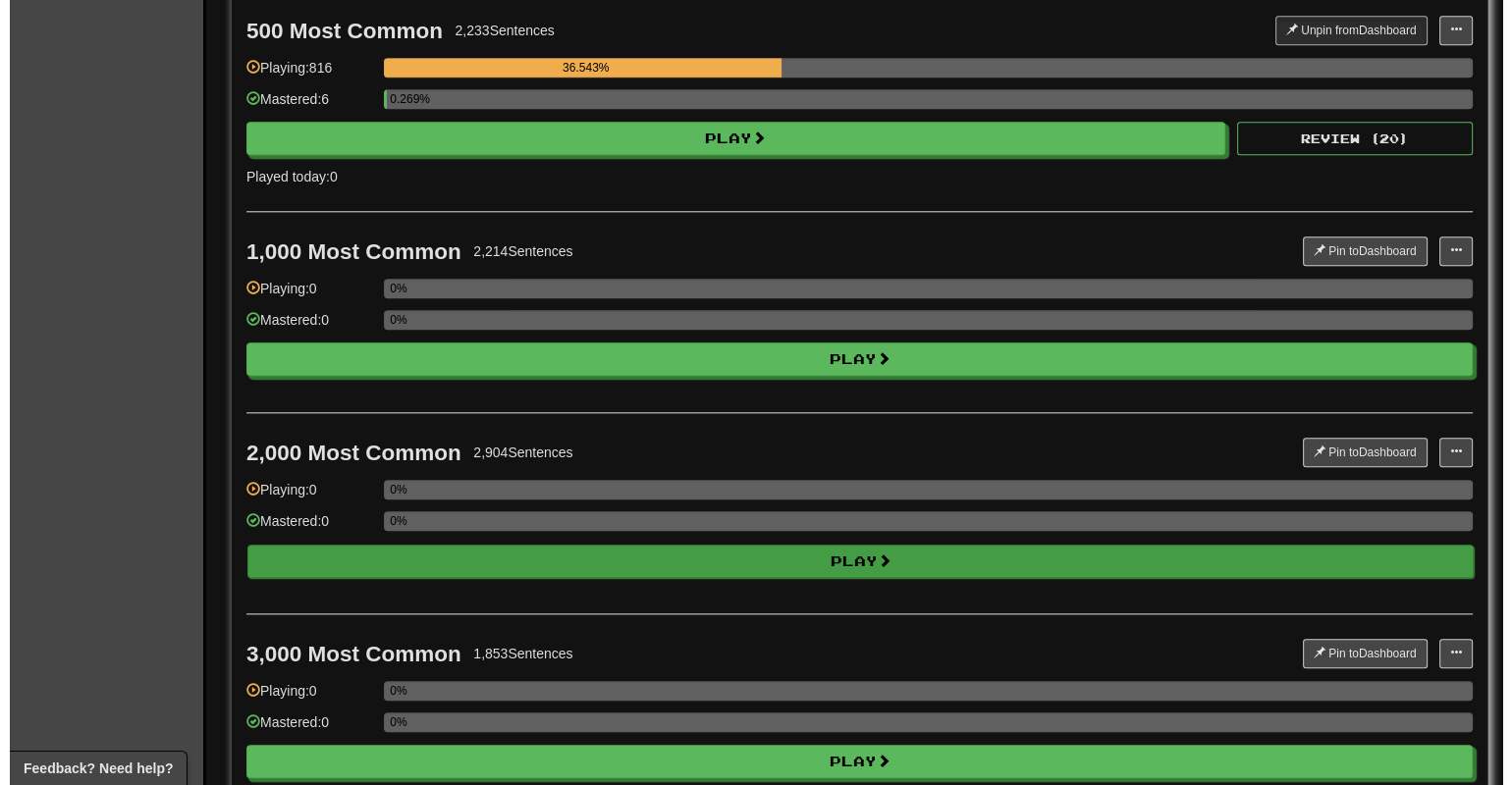 scroll, scrollTop: 2478, scrollLeft: 0, axis: vertical 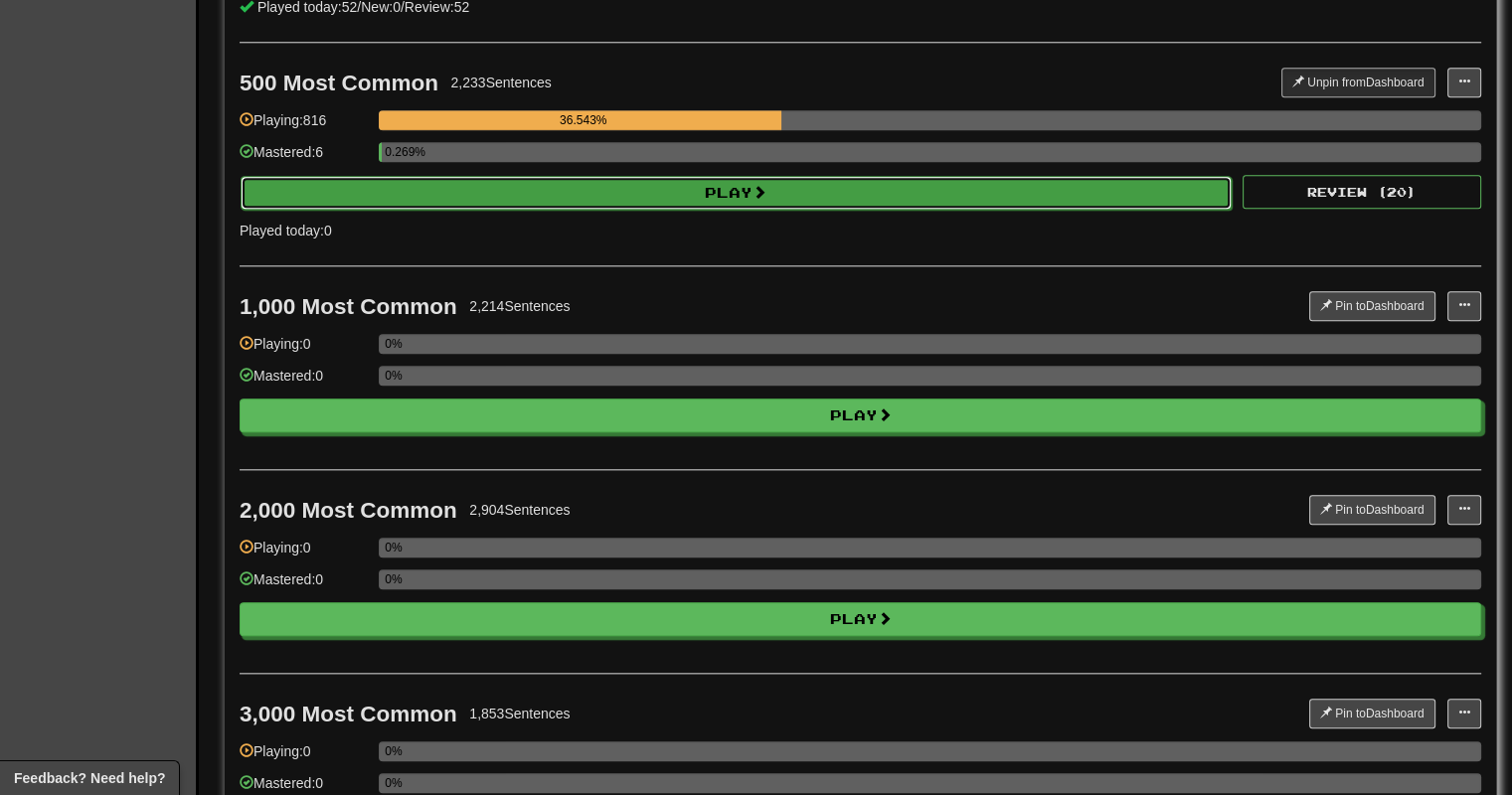 click on "Play" at bounding box center [736, 193] 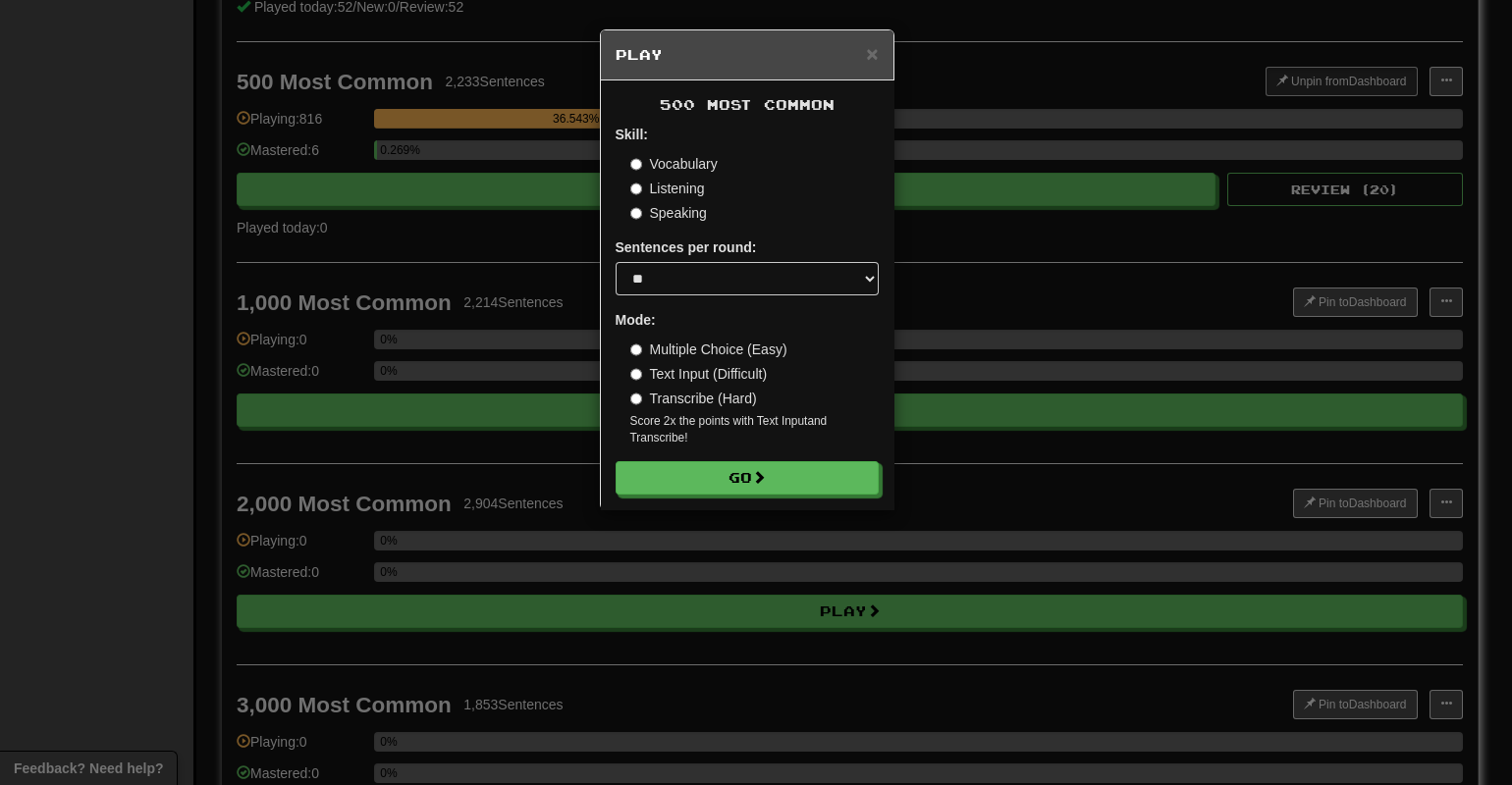 click on "Speaking" at bounding box center [669, 213] 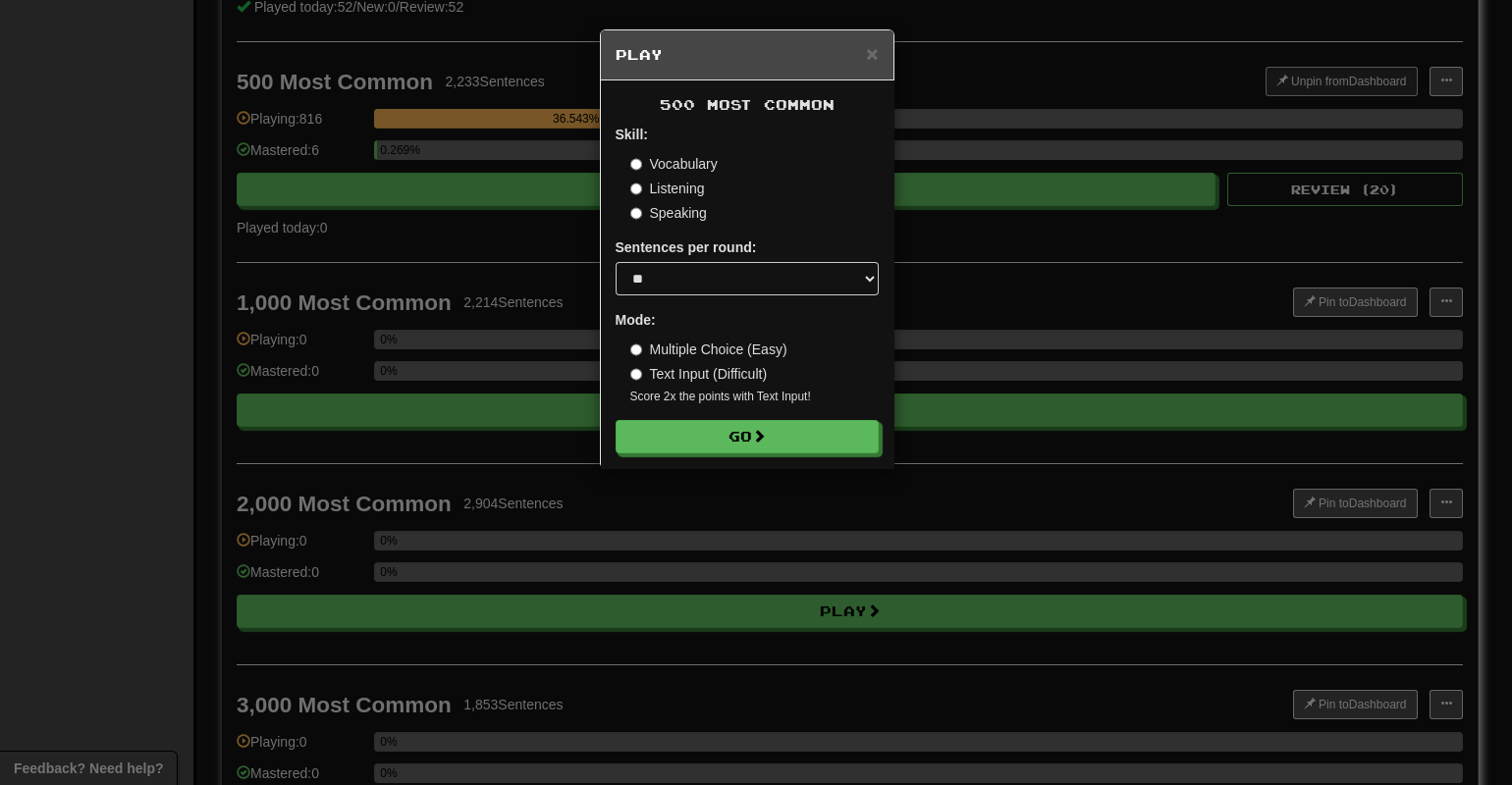 click on "Listening" at bounding box center (668, 188) 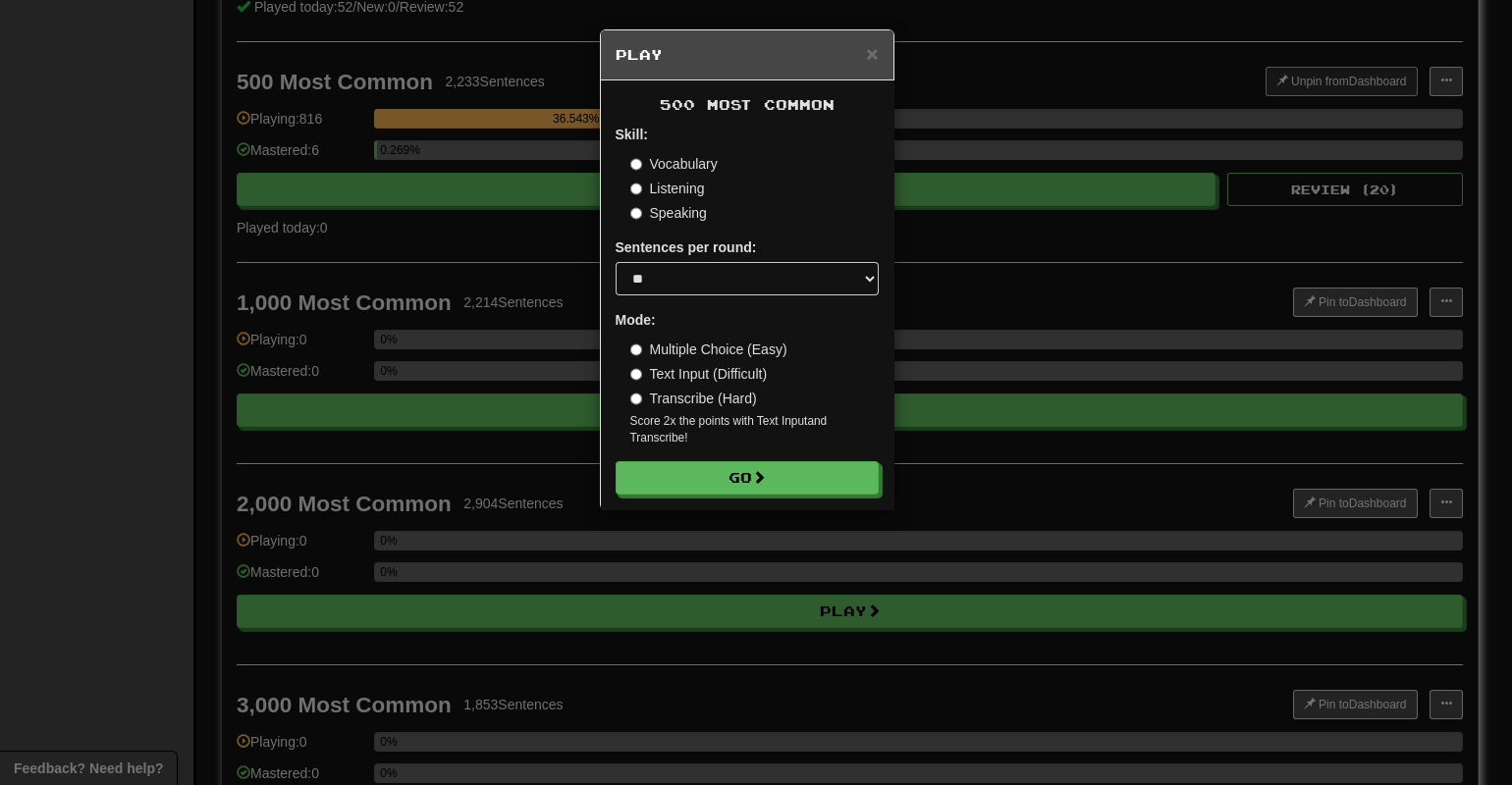 click on "Transcribe (Hard)" at bounding box center (693, 398) 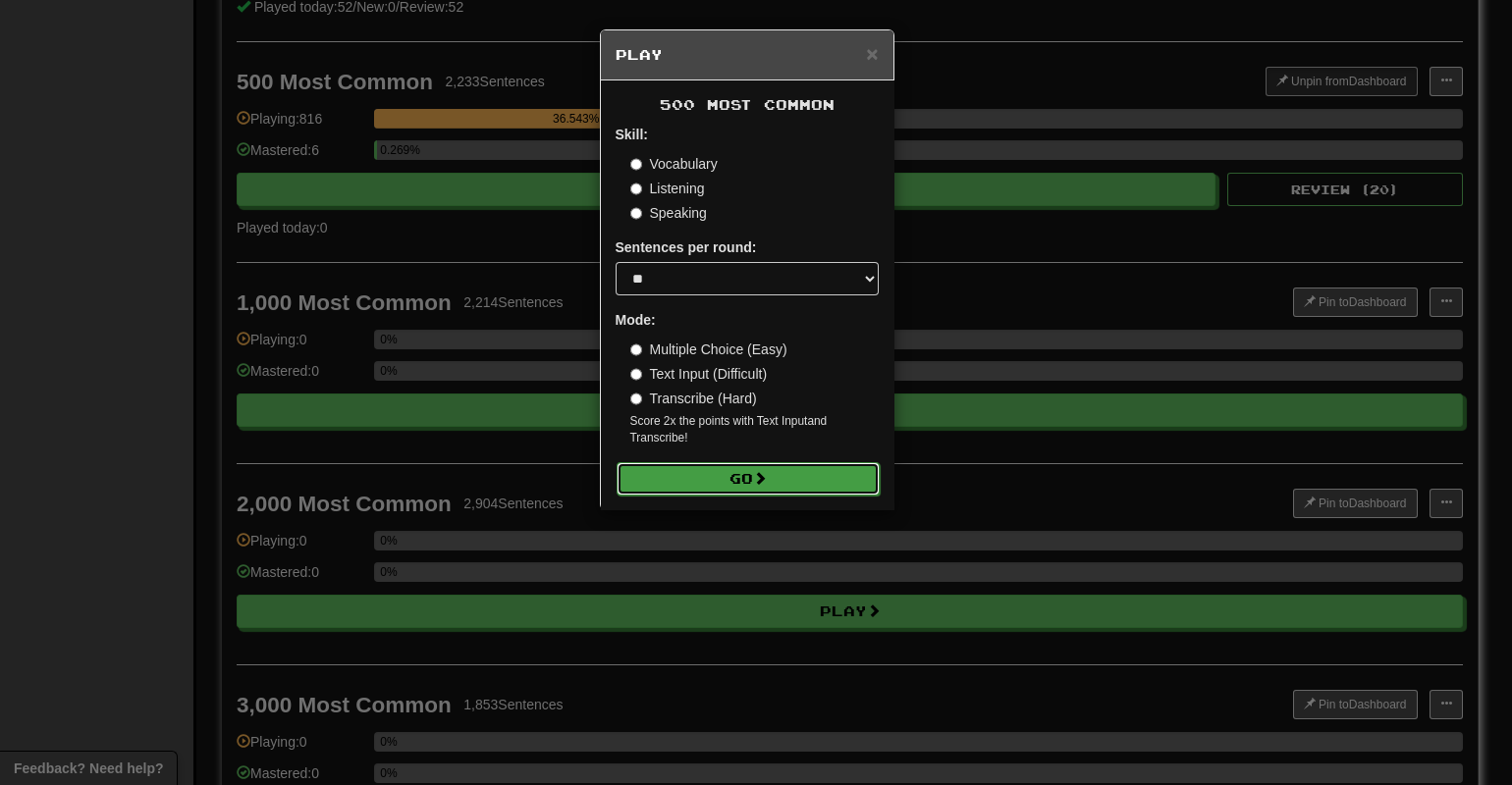 click on "Go" at bounding box center (748, 479) 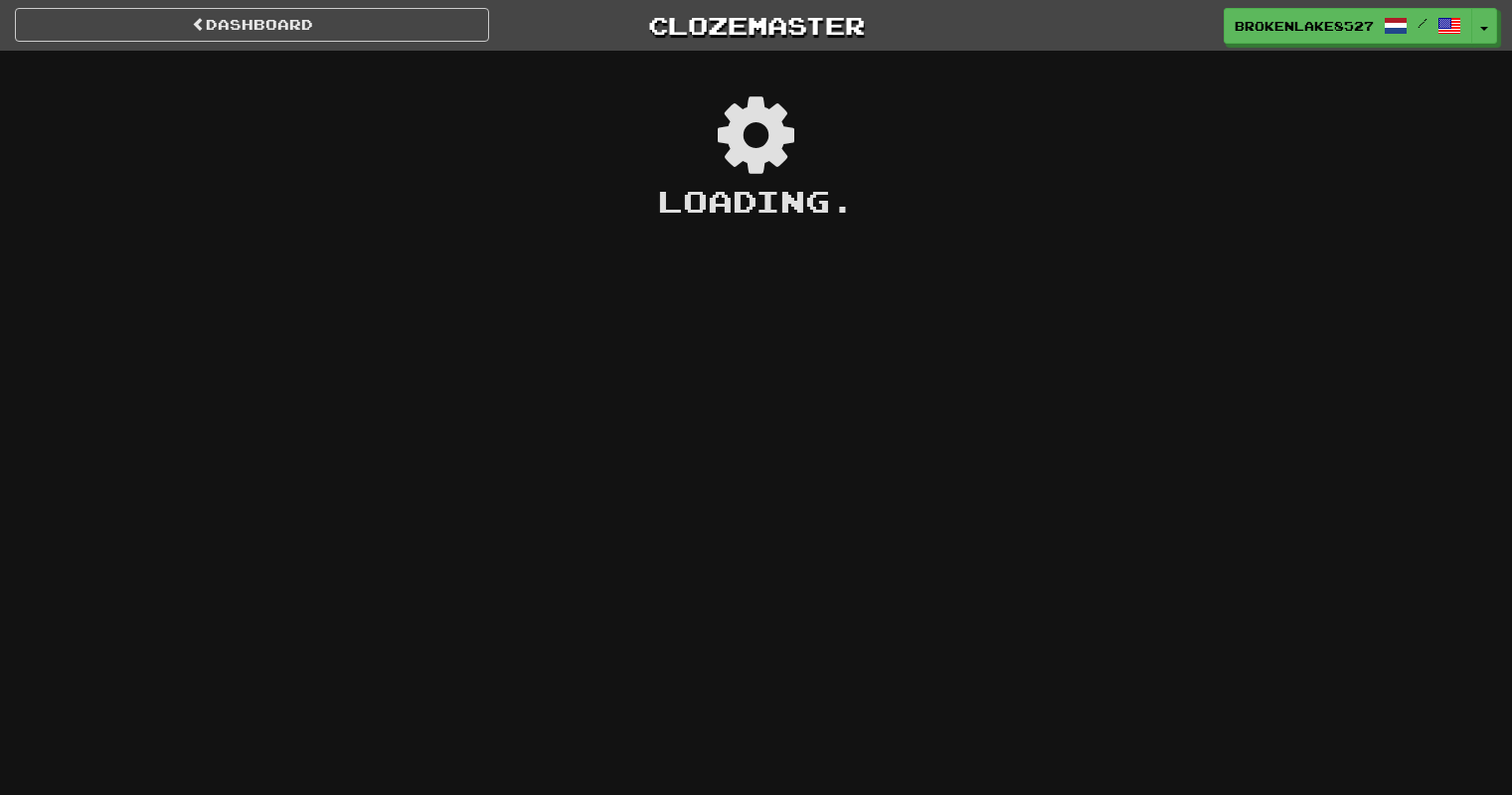 scroll, scrollTop: 0, scrollLeft: 0, axis: both 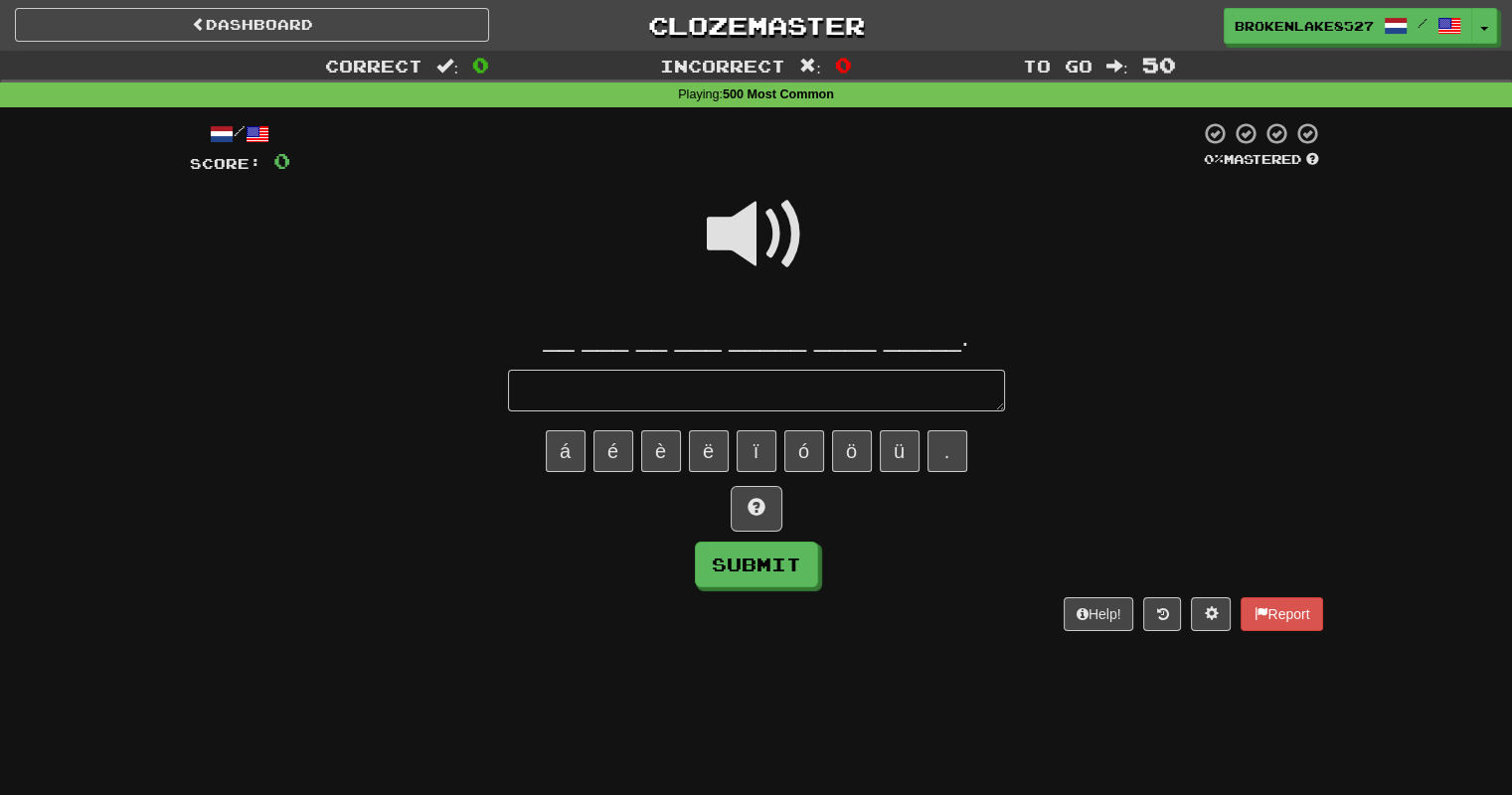 type on "*" 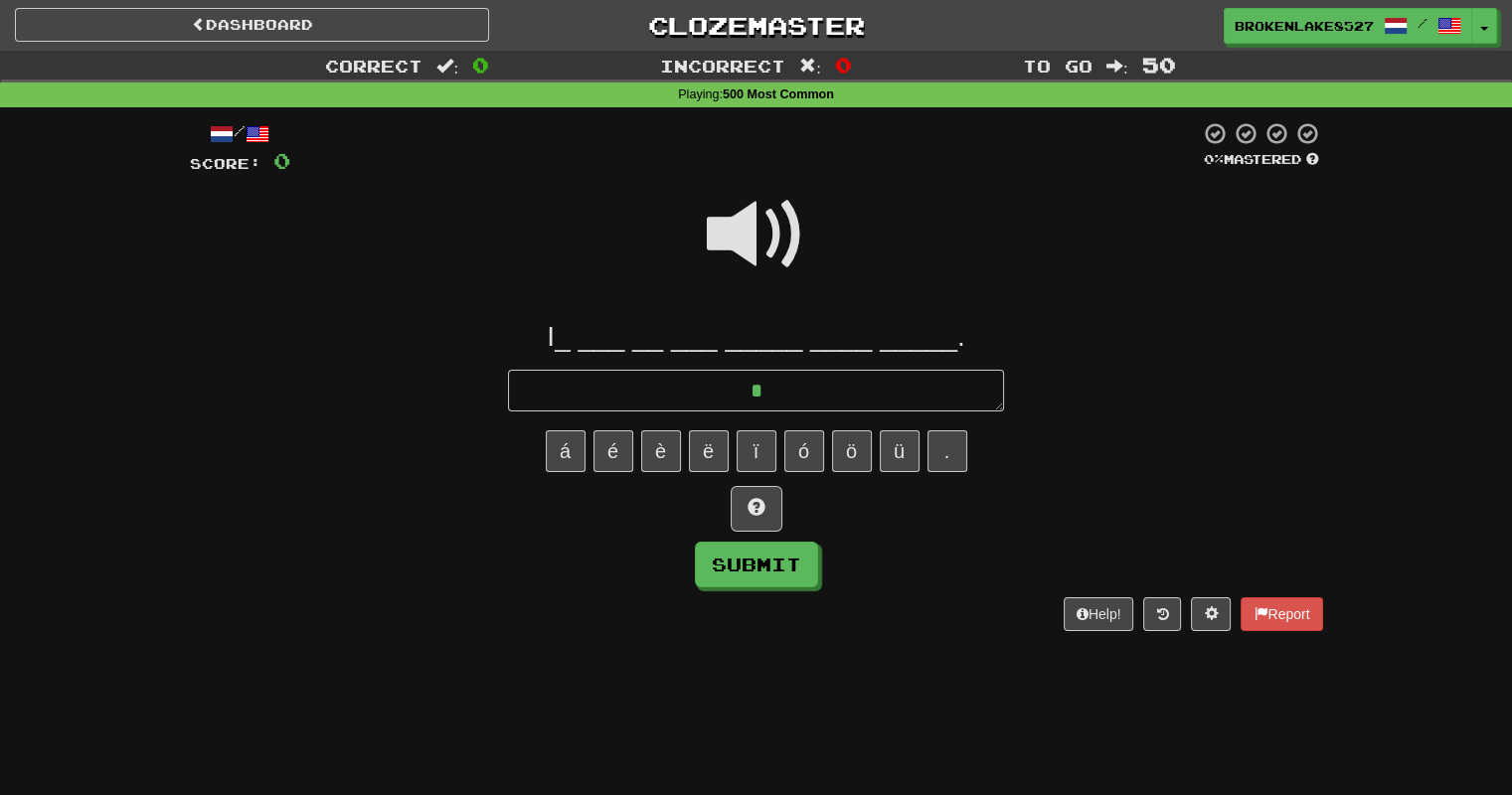 type on "*" 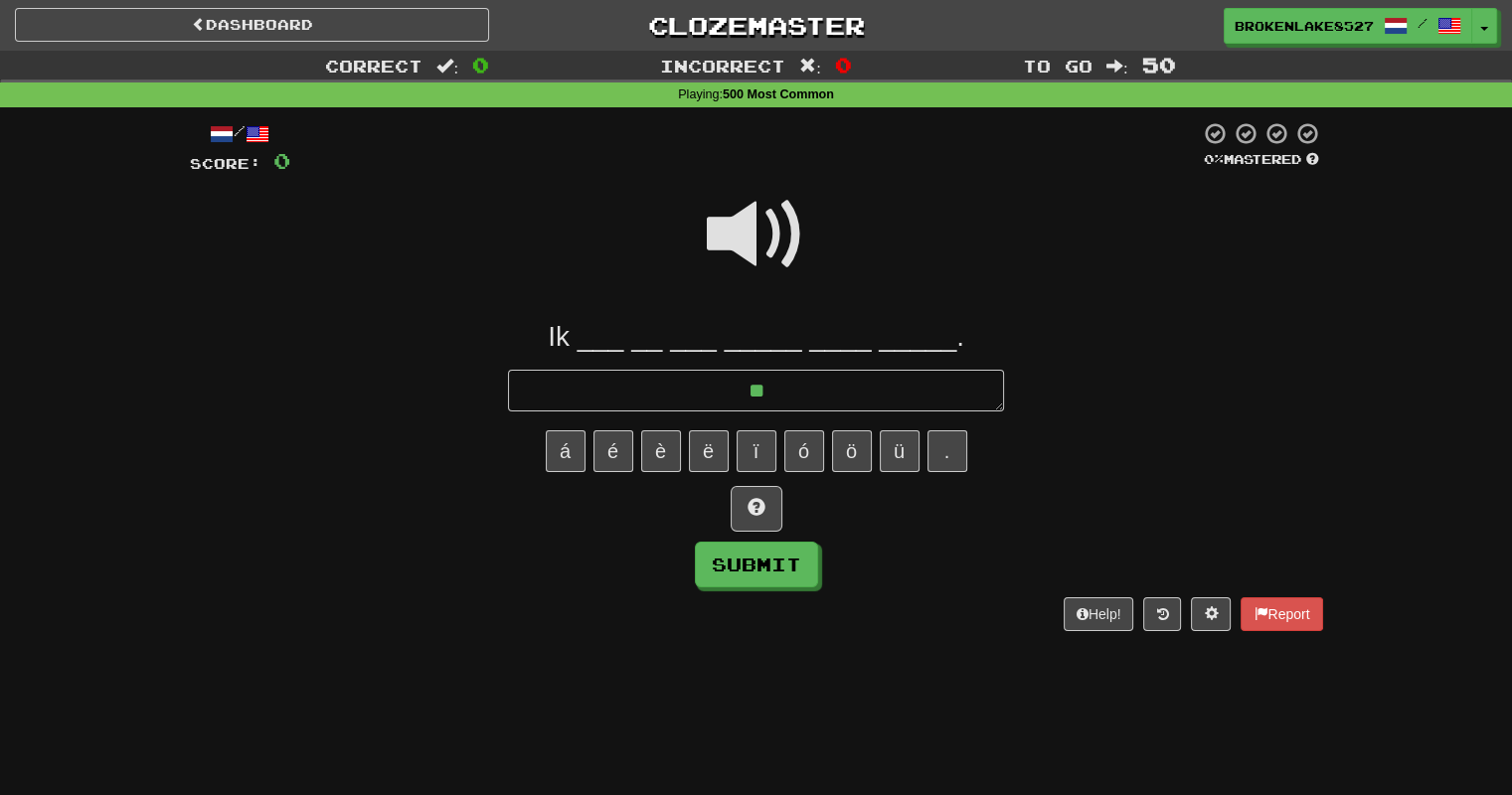type on "*" 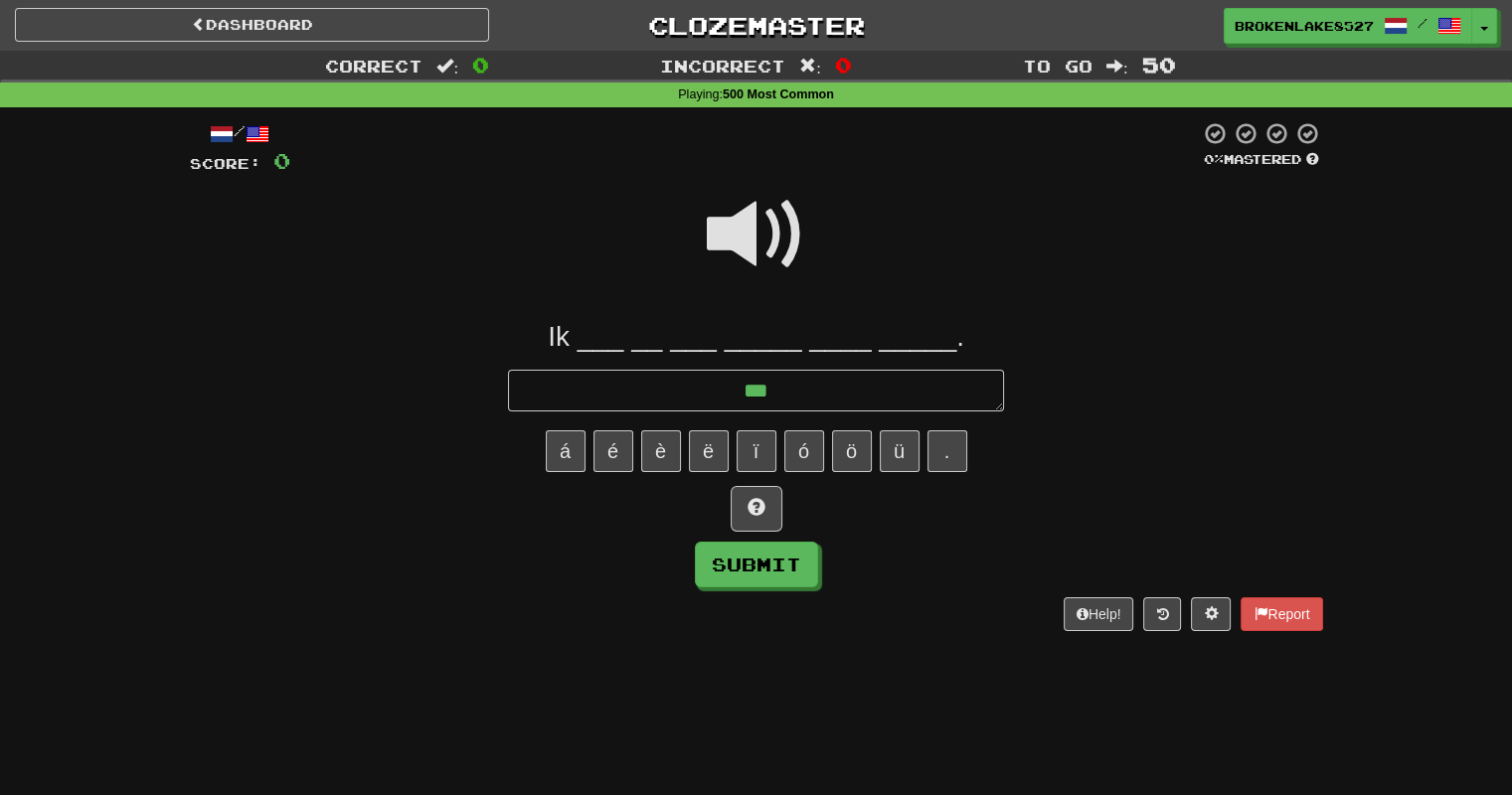type on "*" 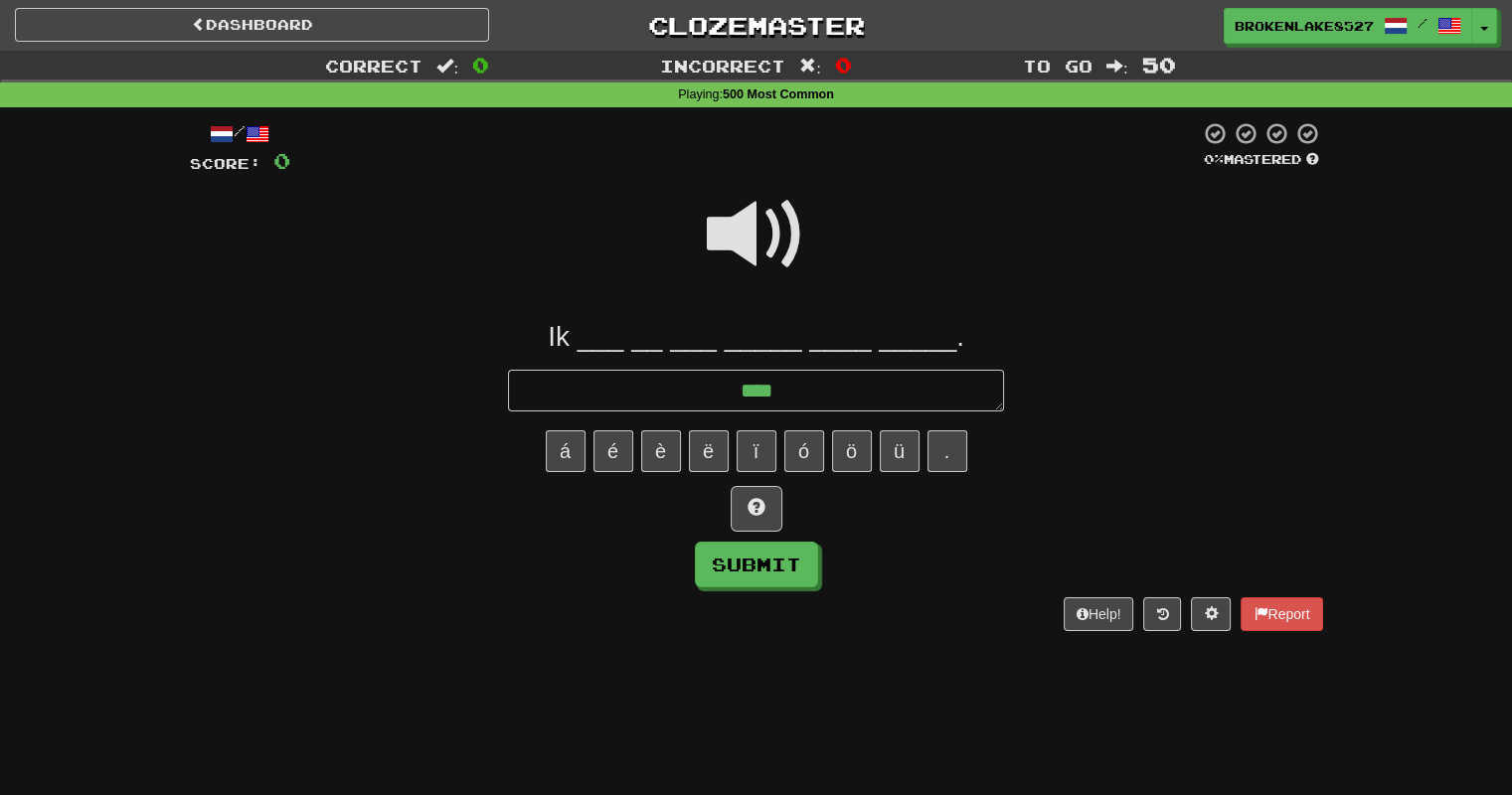 type on "*****" 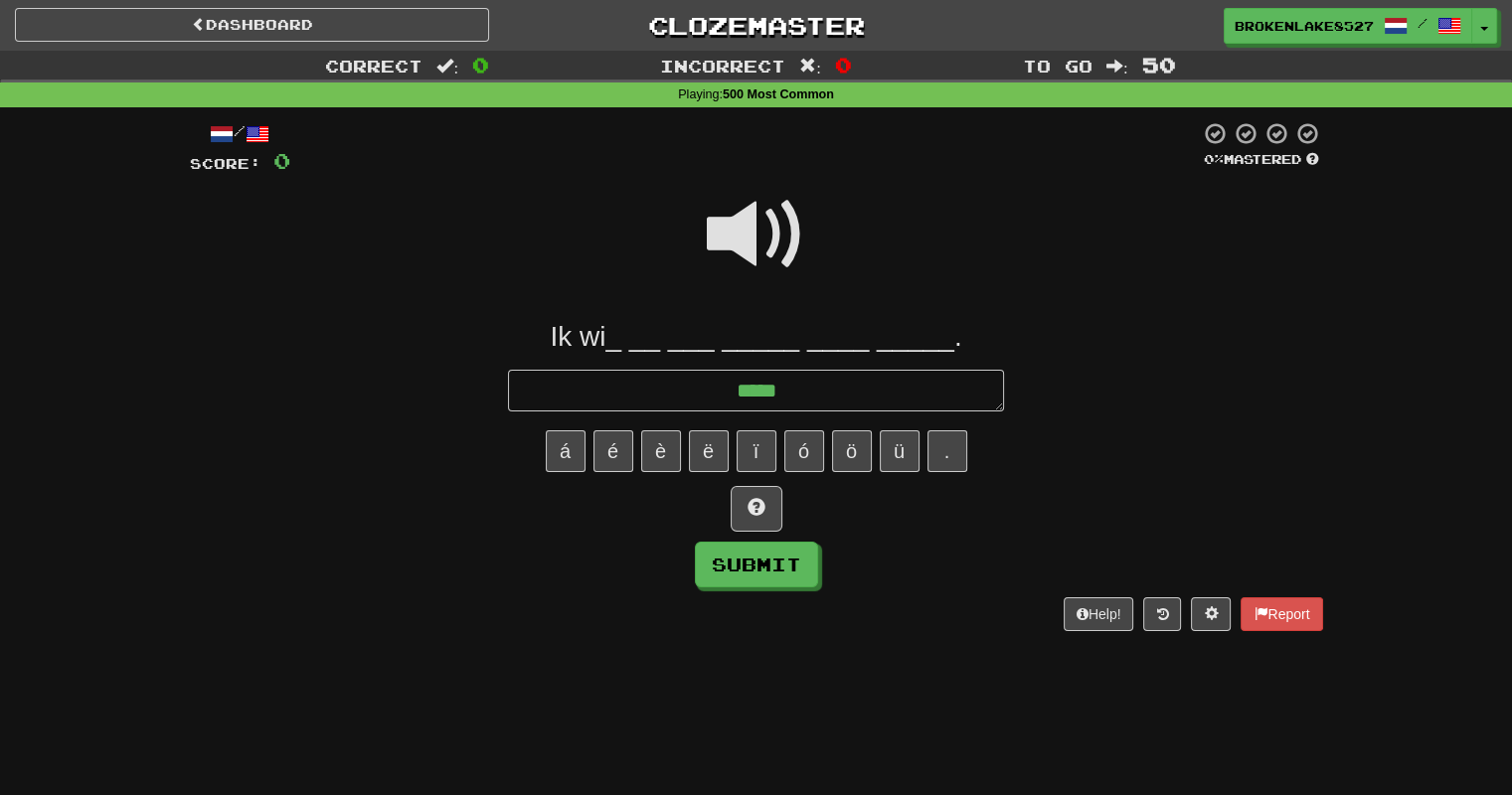 type on "*" 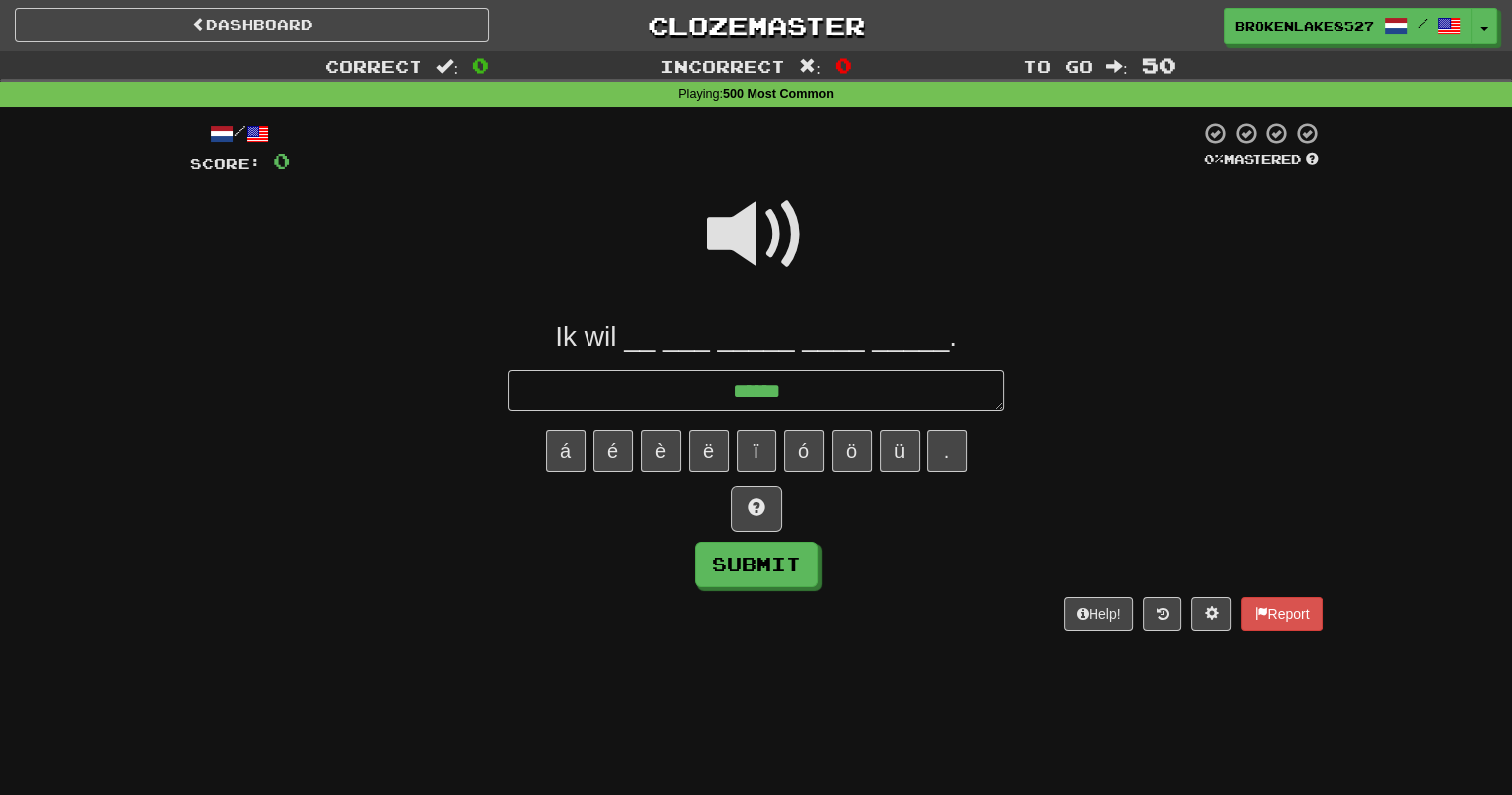 type on "*" 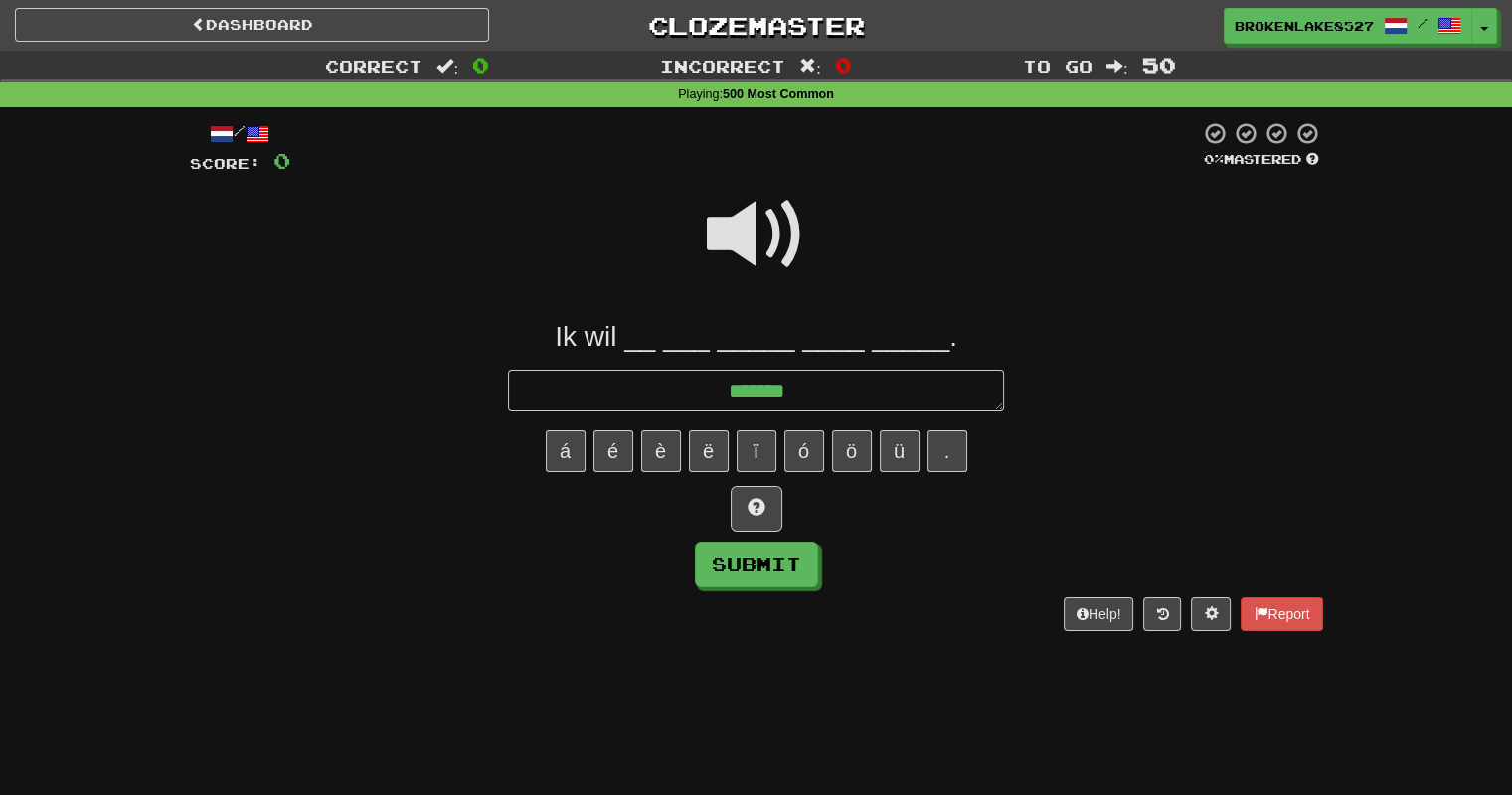 type on "*" 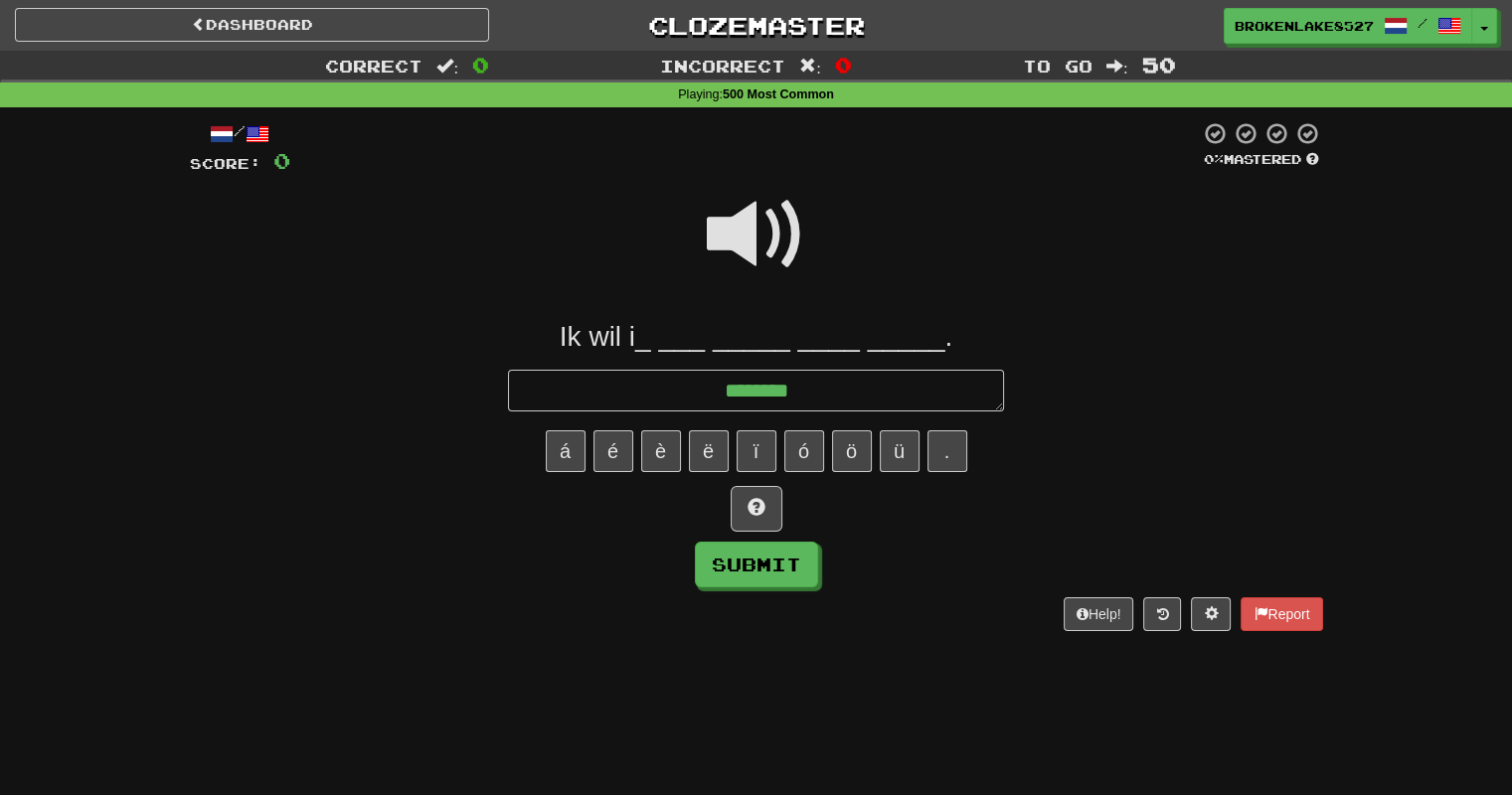 type on "*" 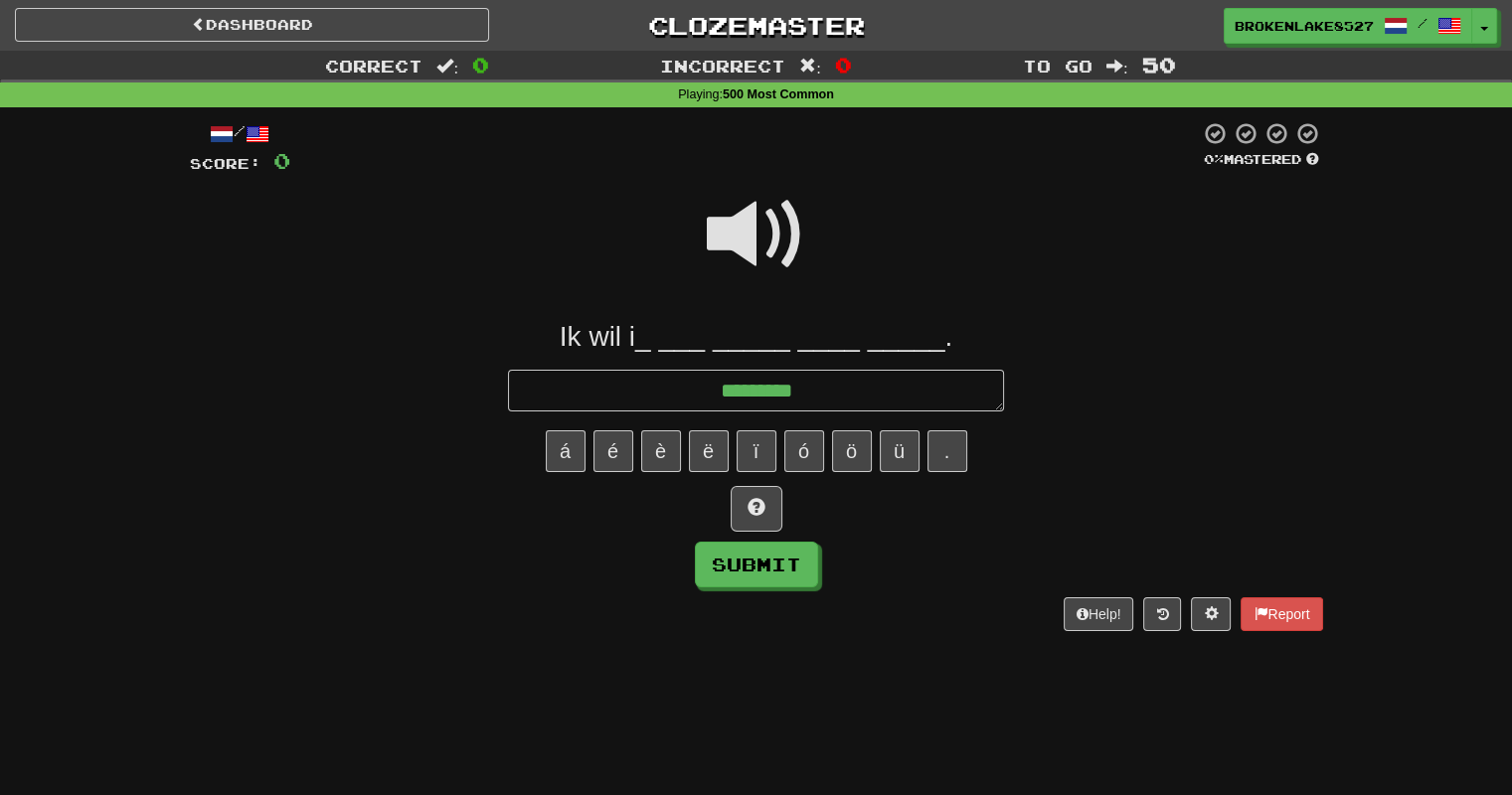 type on "*" 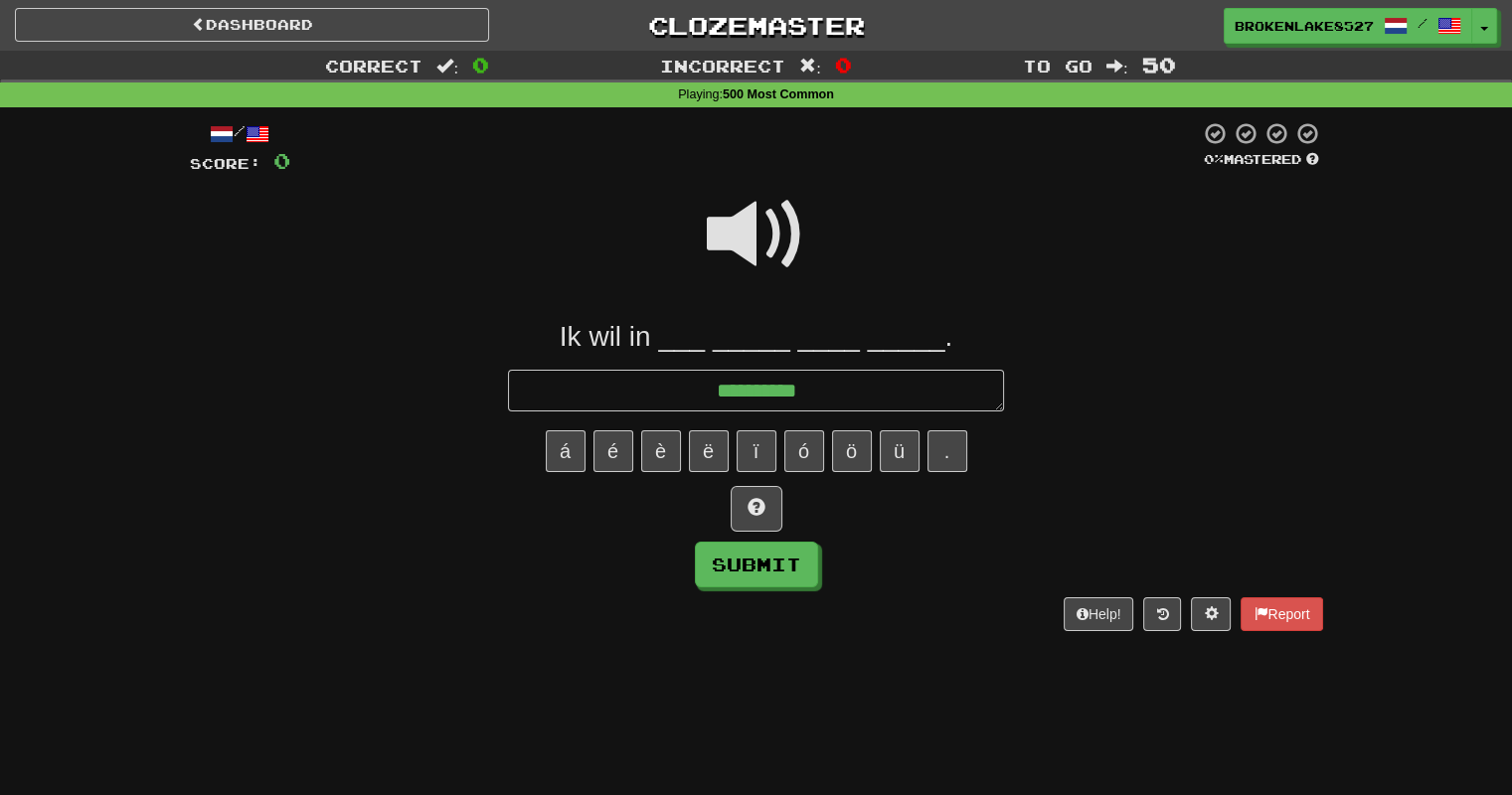type on "*" 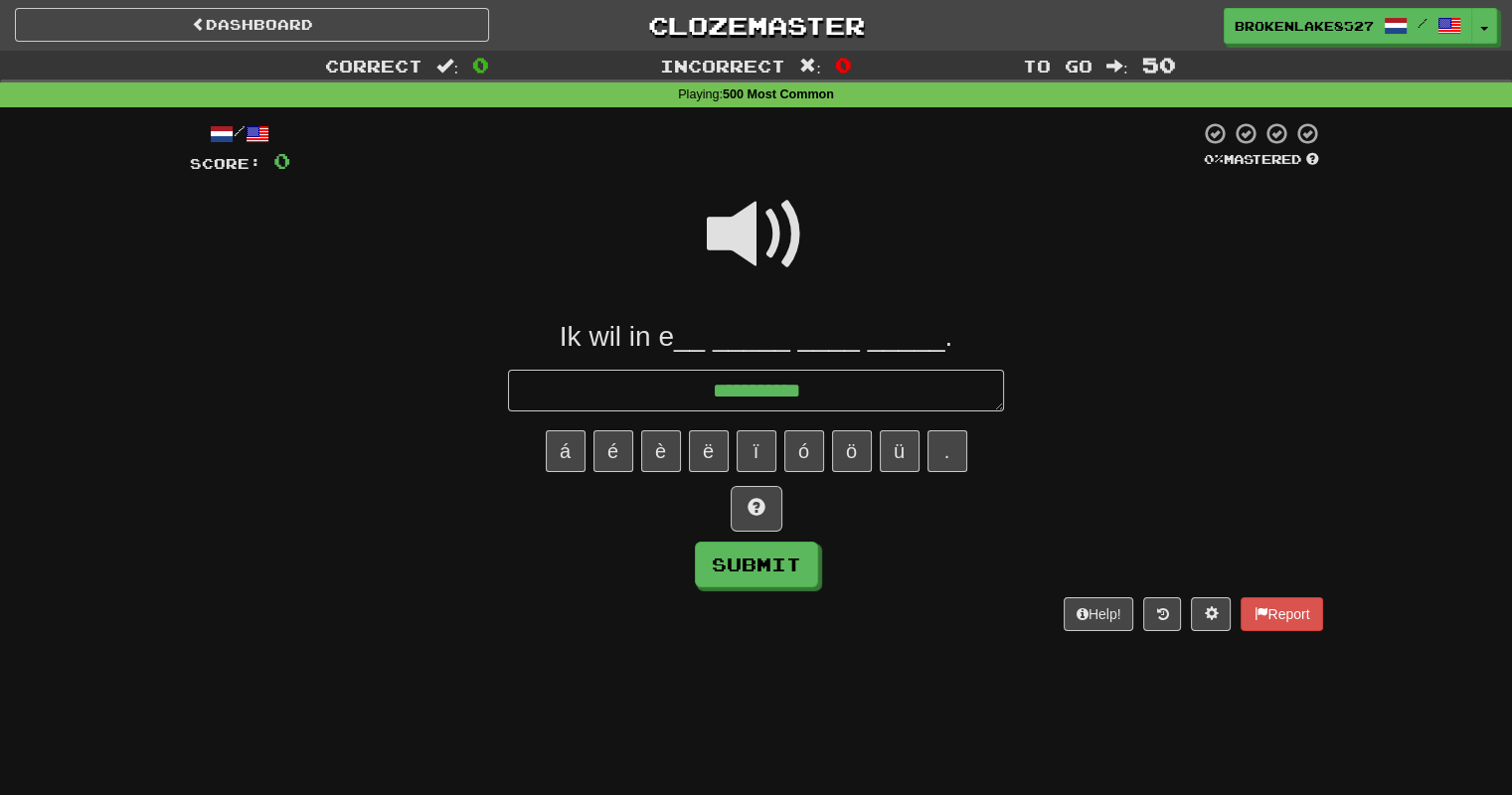 type on "*" 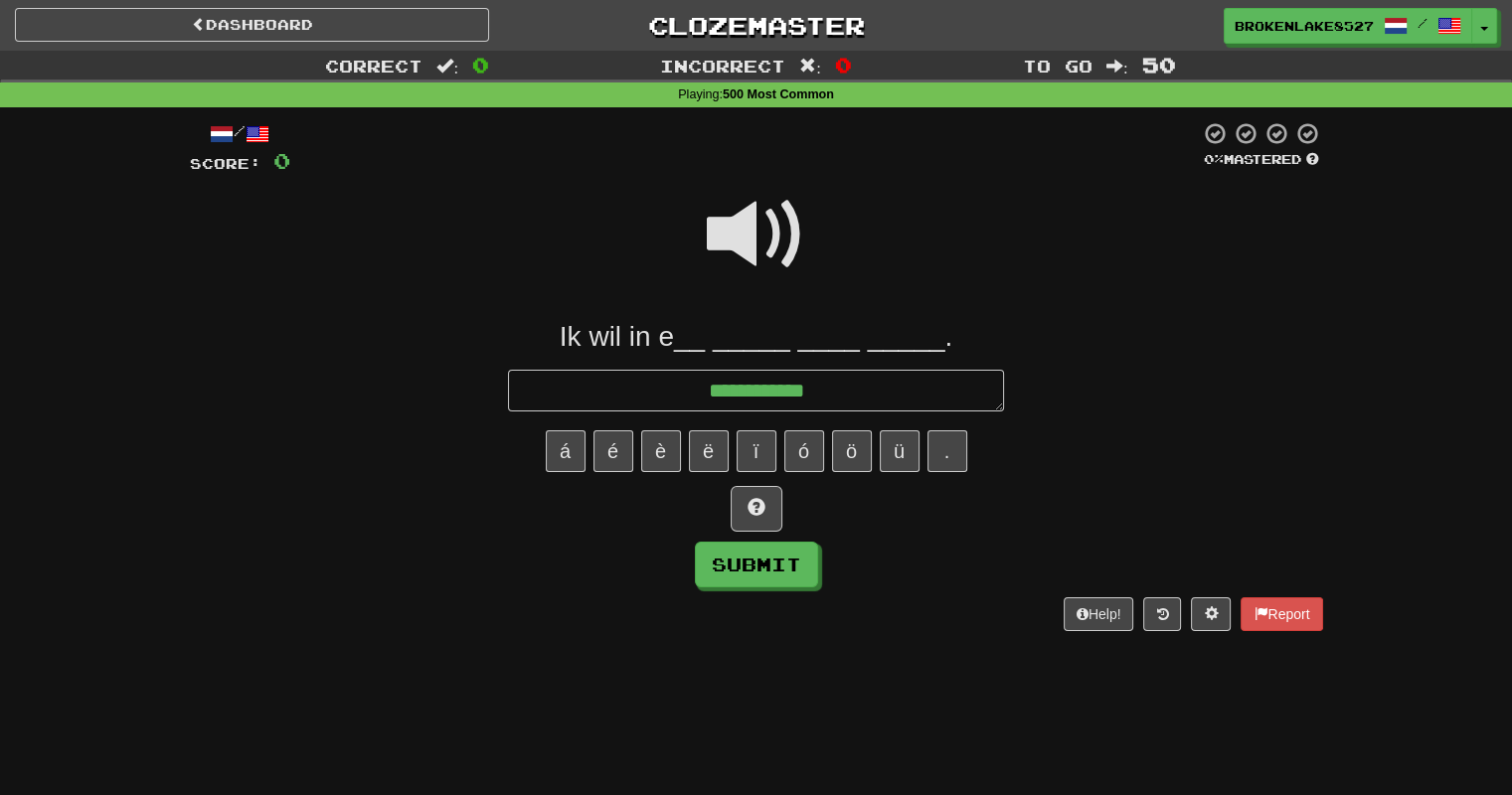 type on "**********" 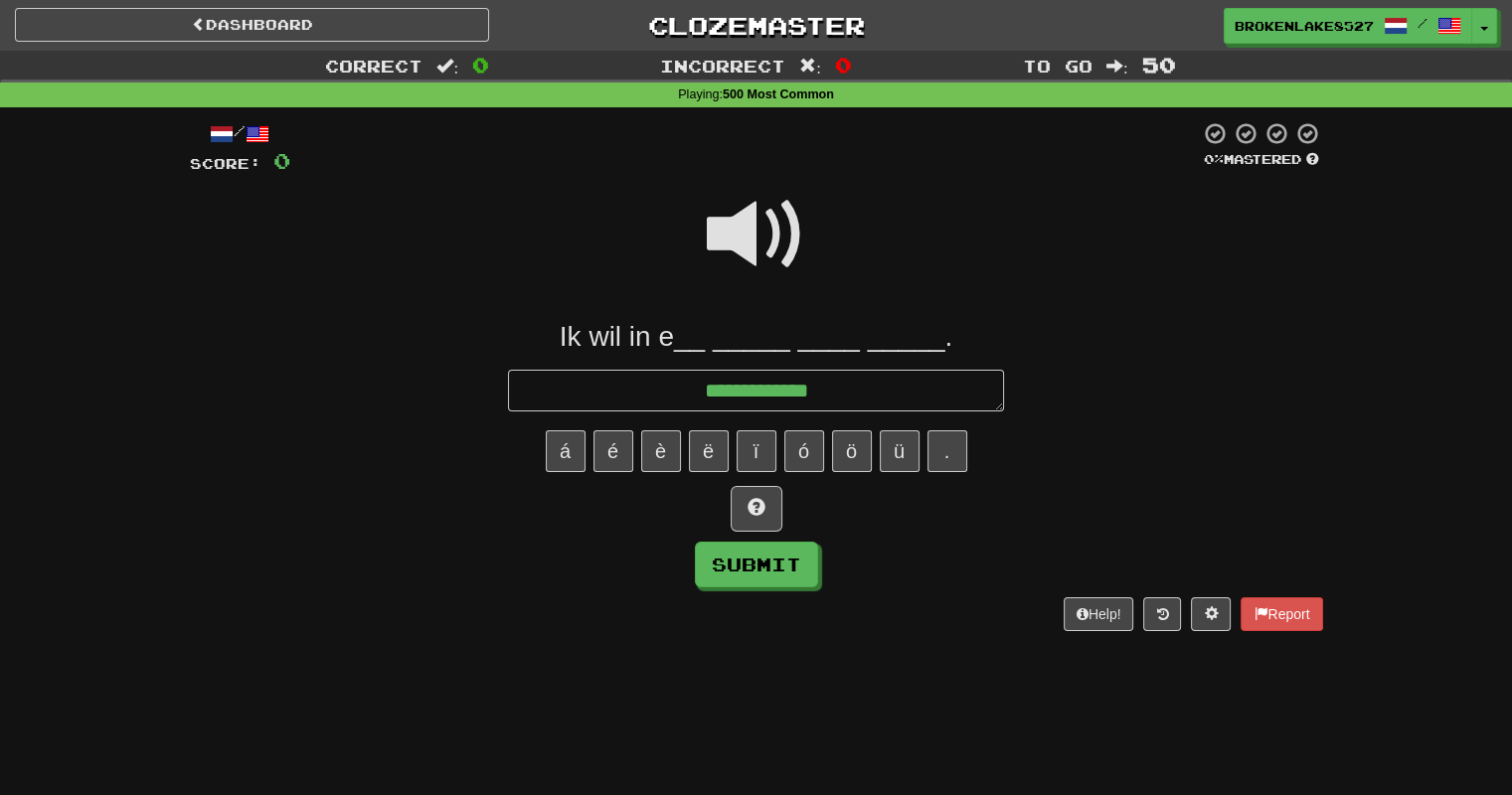 type on "*" 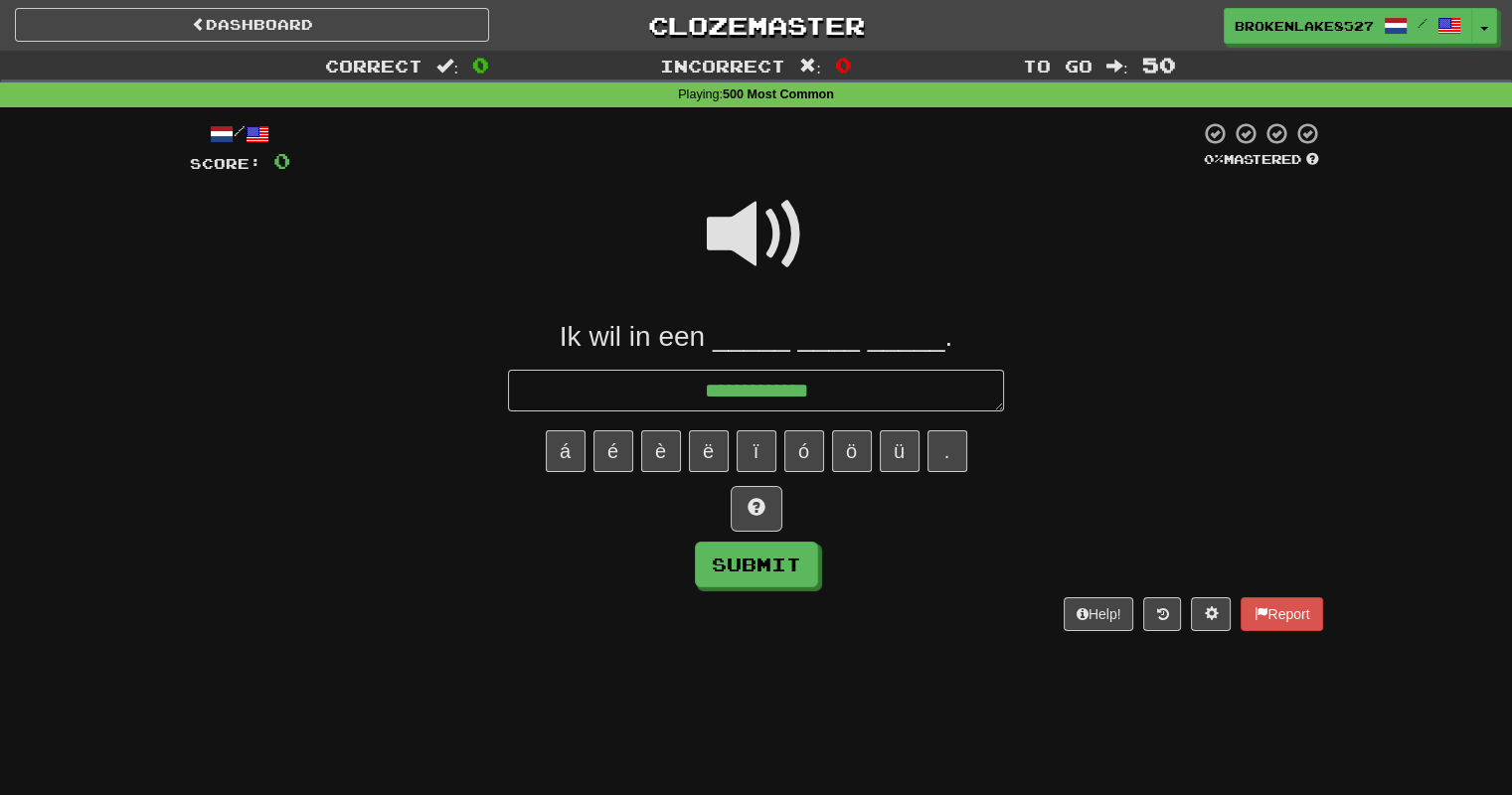type on "**********" 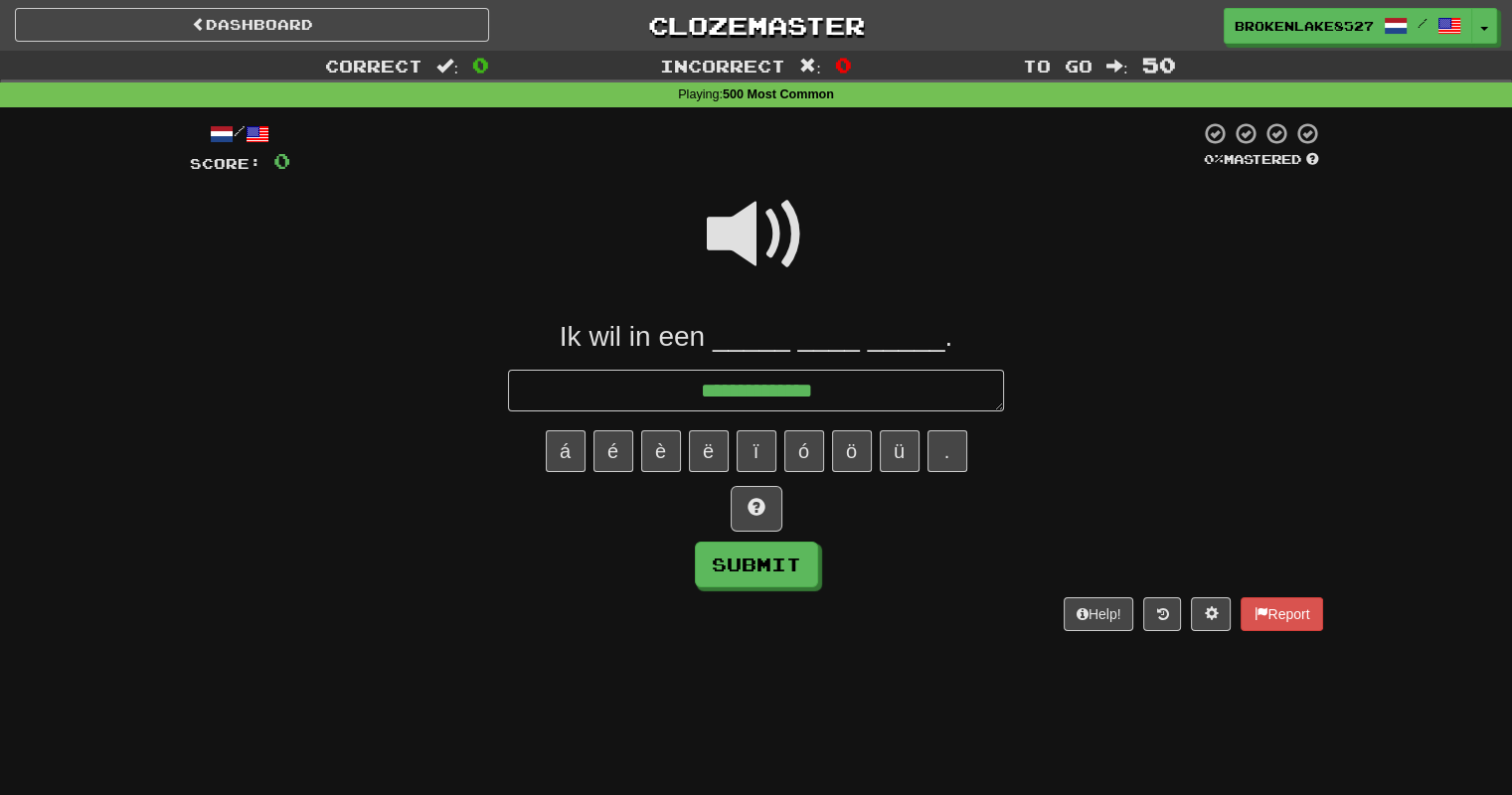 type on "*" 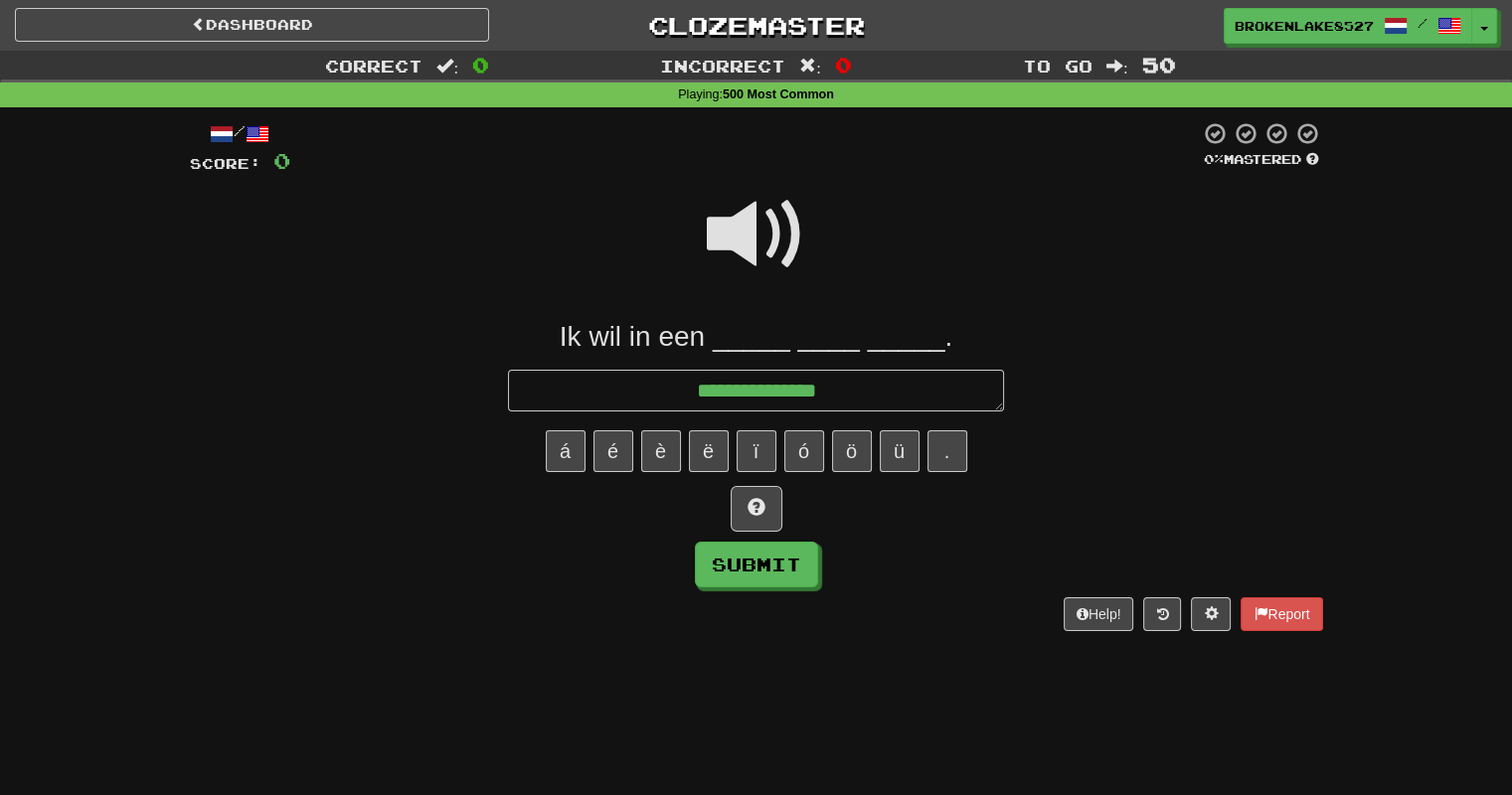 type on "*" 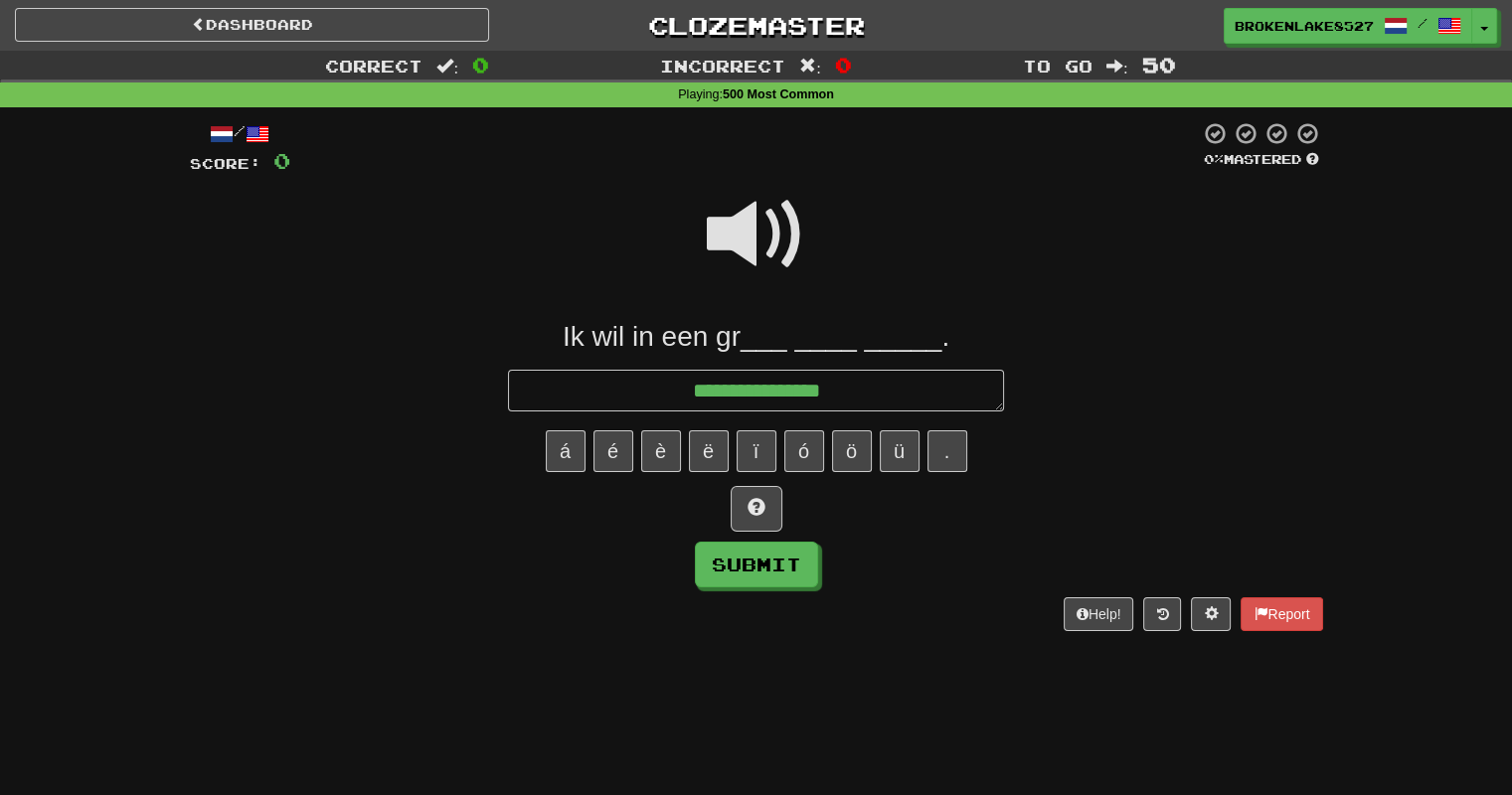 type on "**********" 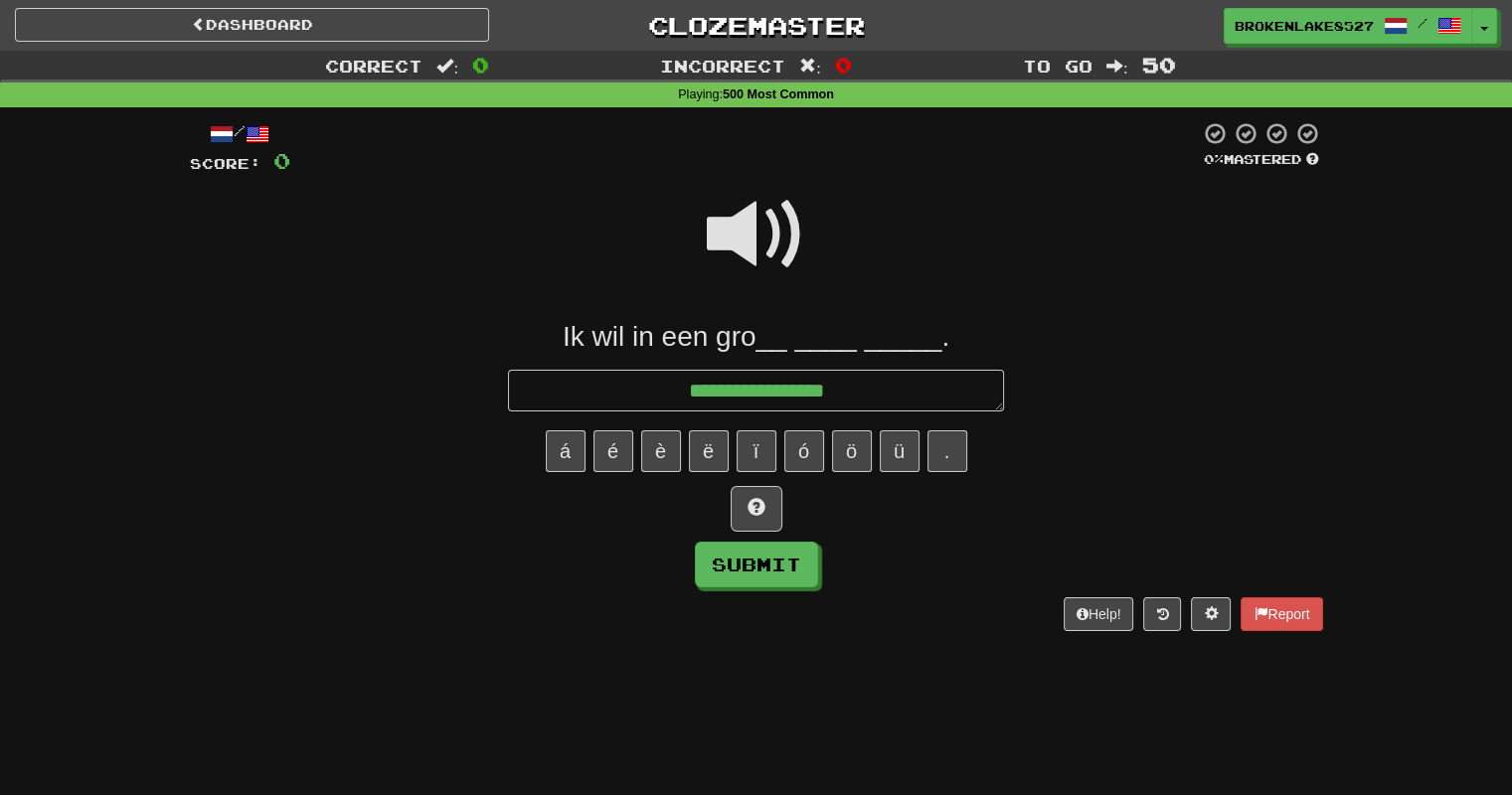type on "*" 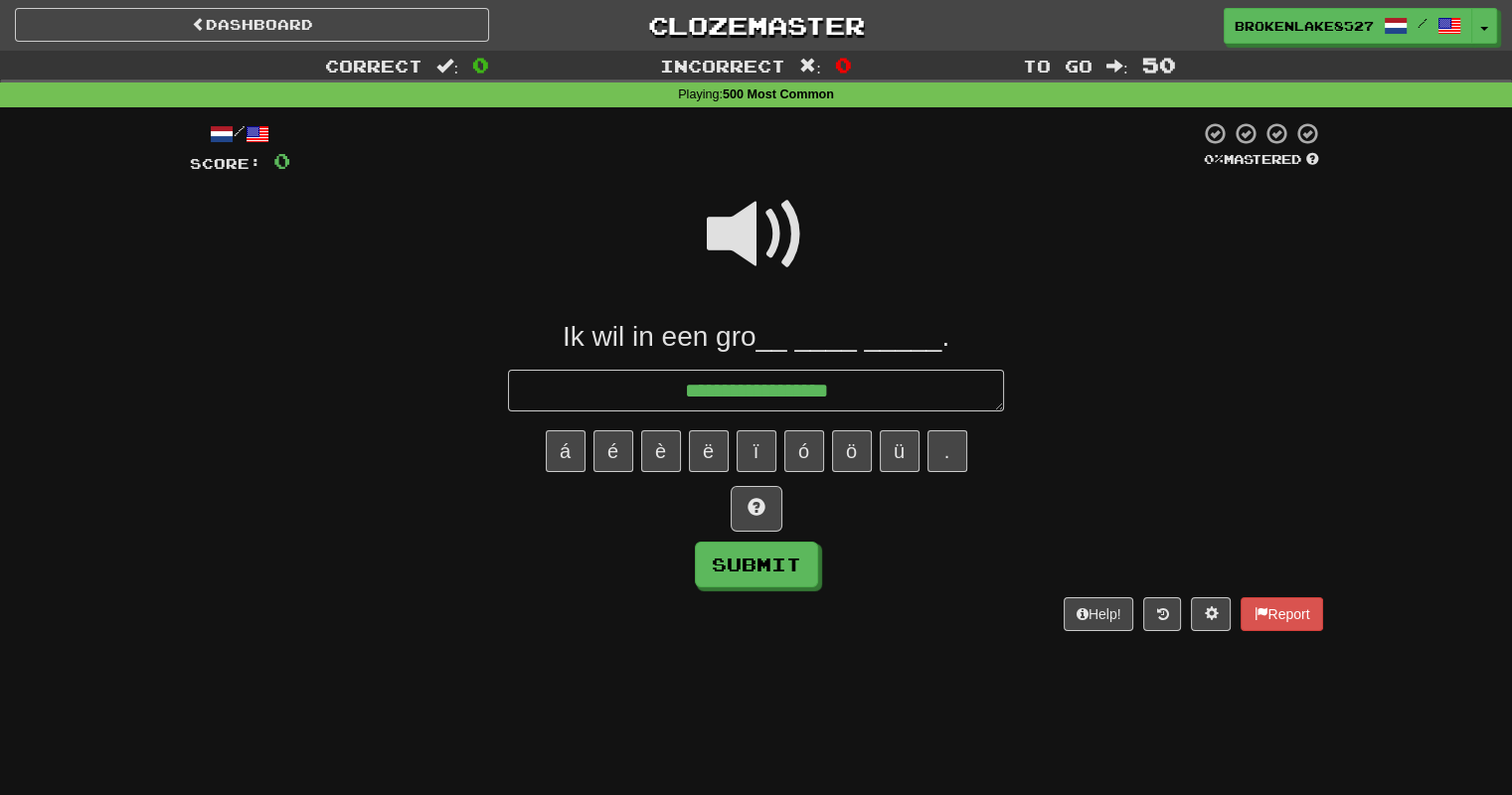 type on "*" 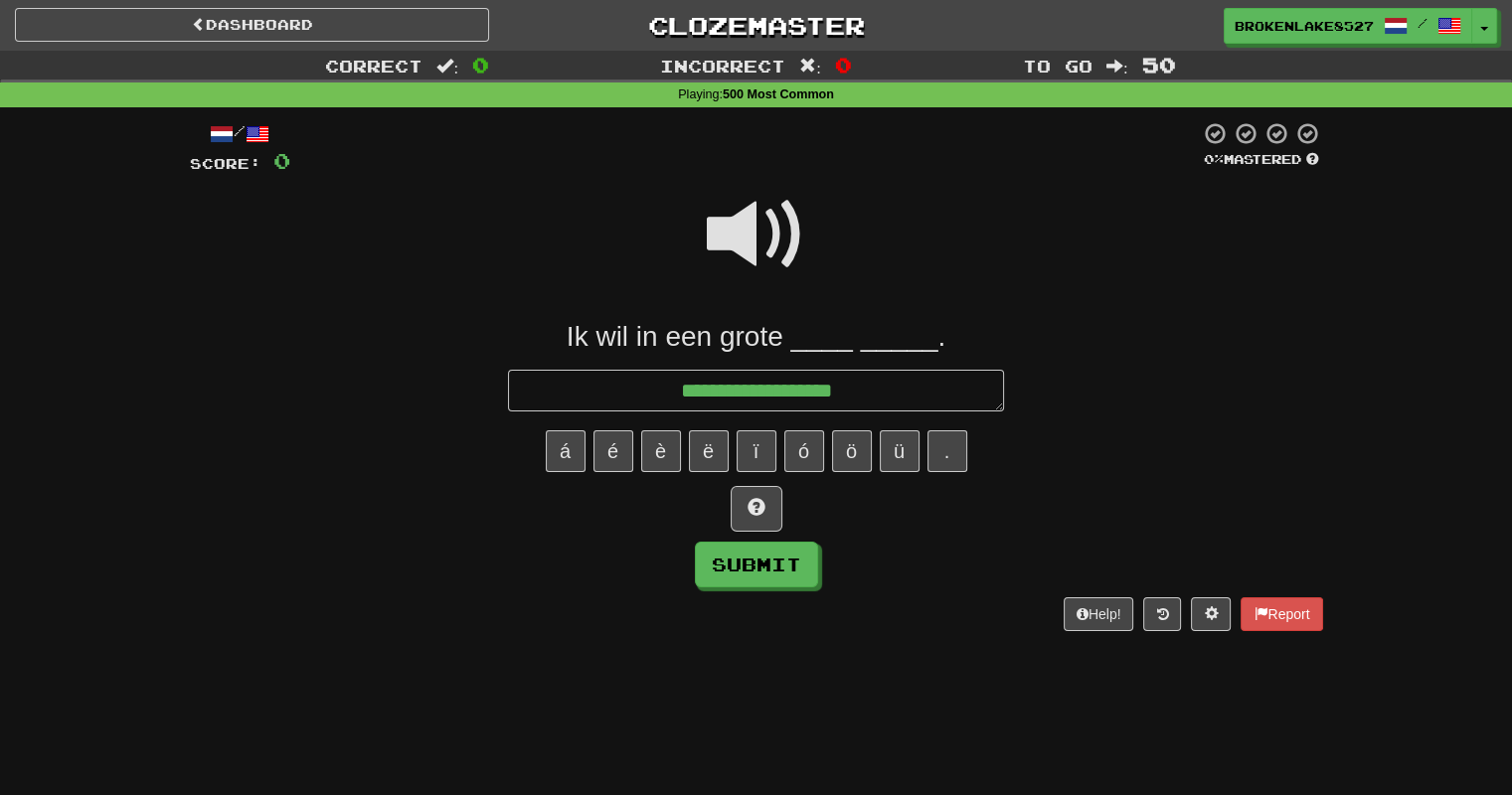 type on "**********" 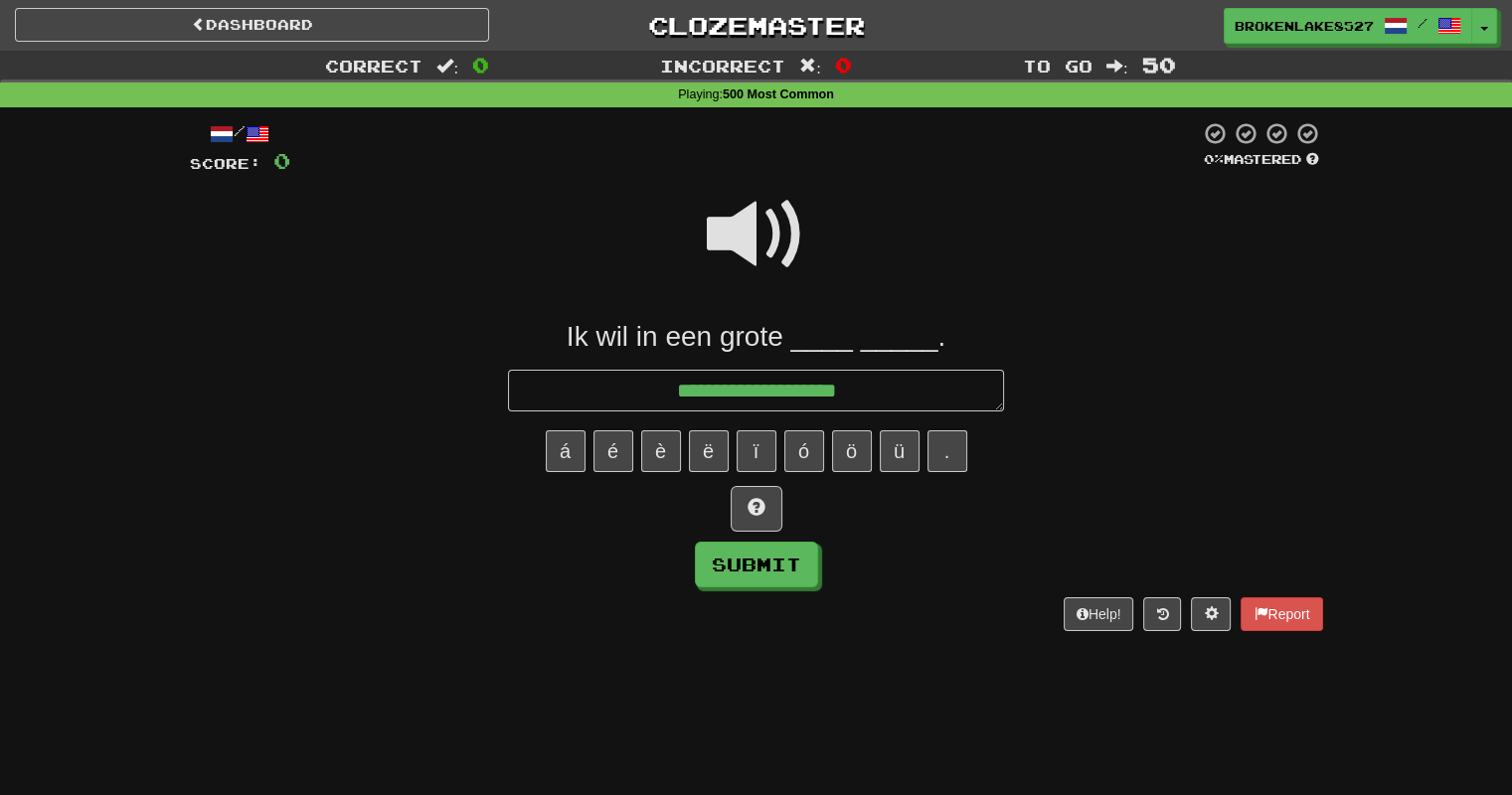 type on "*" 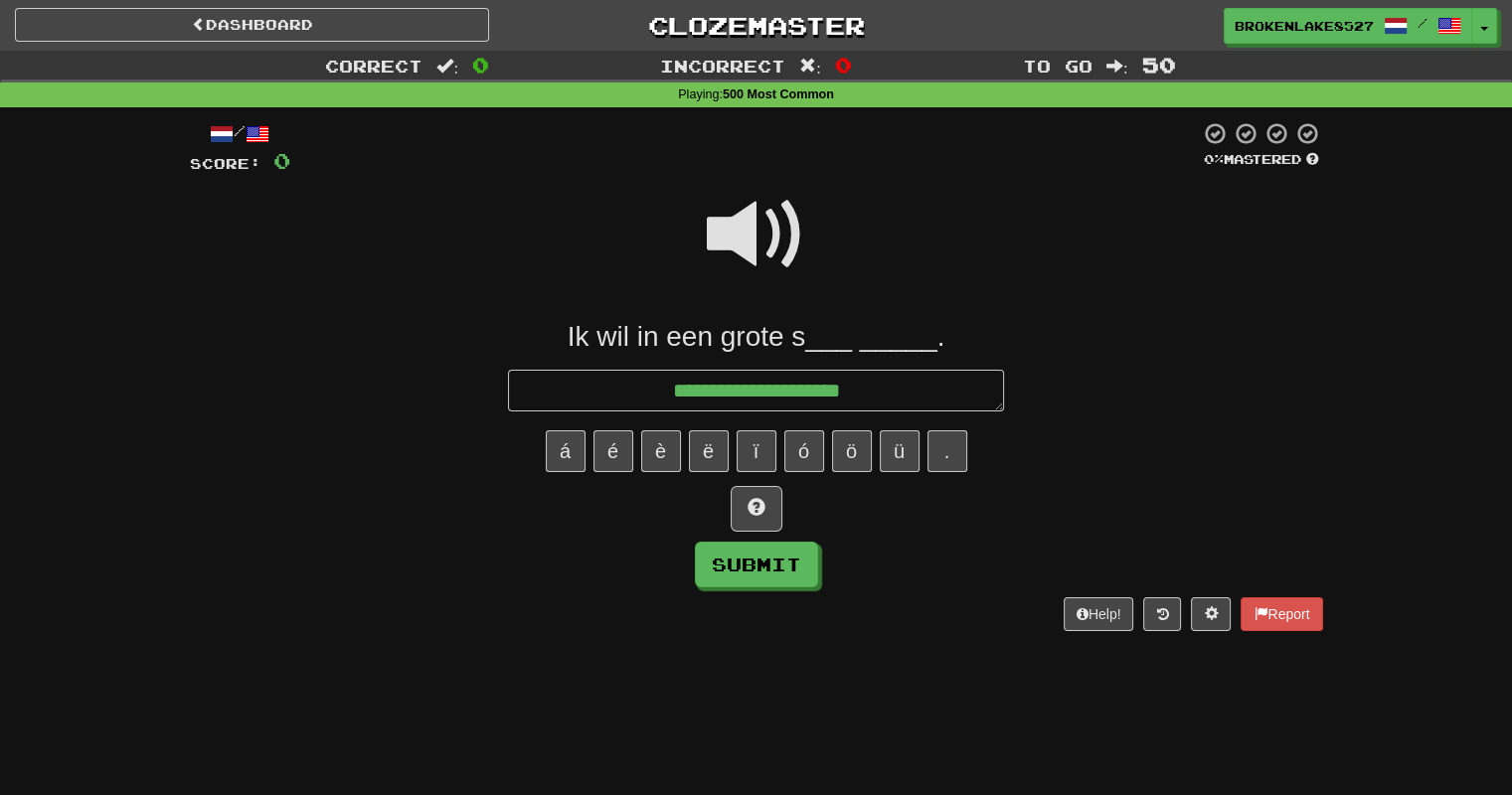 type on "*" 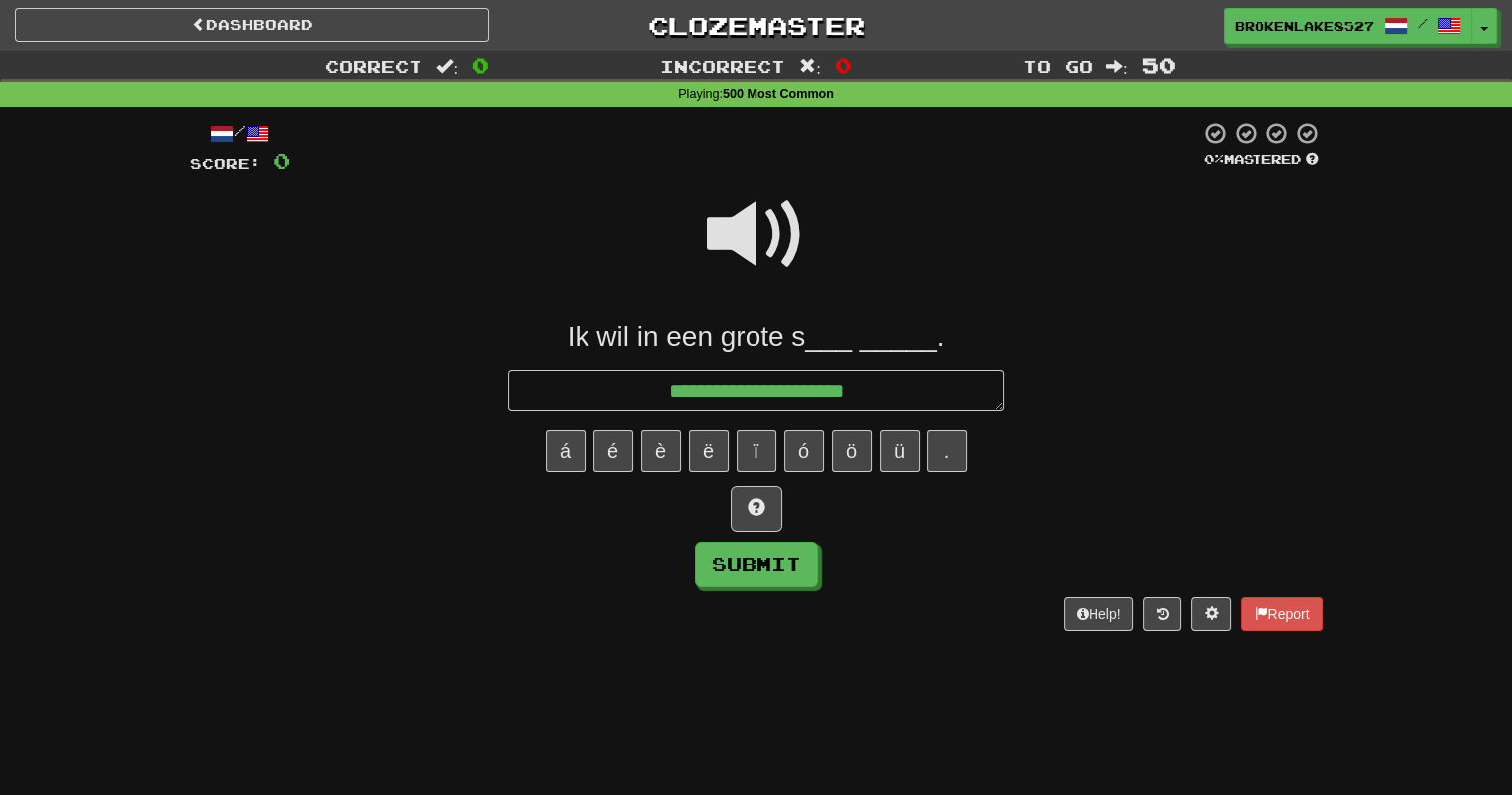type on "*" 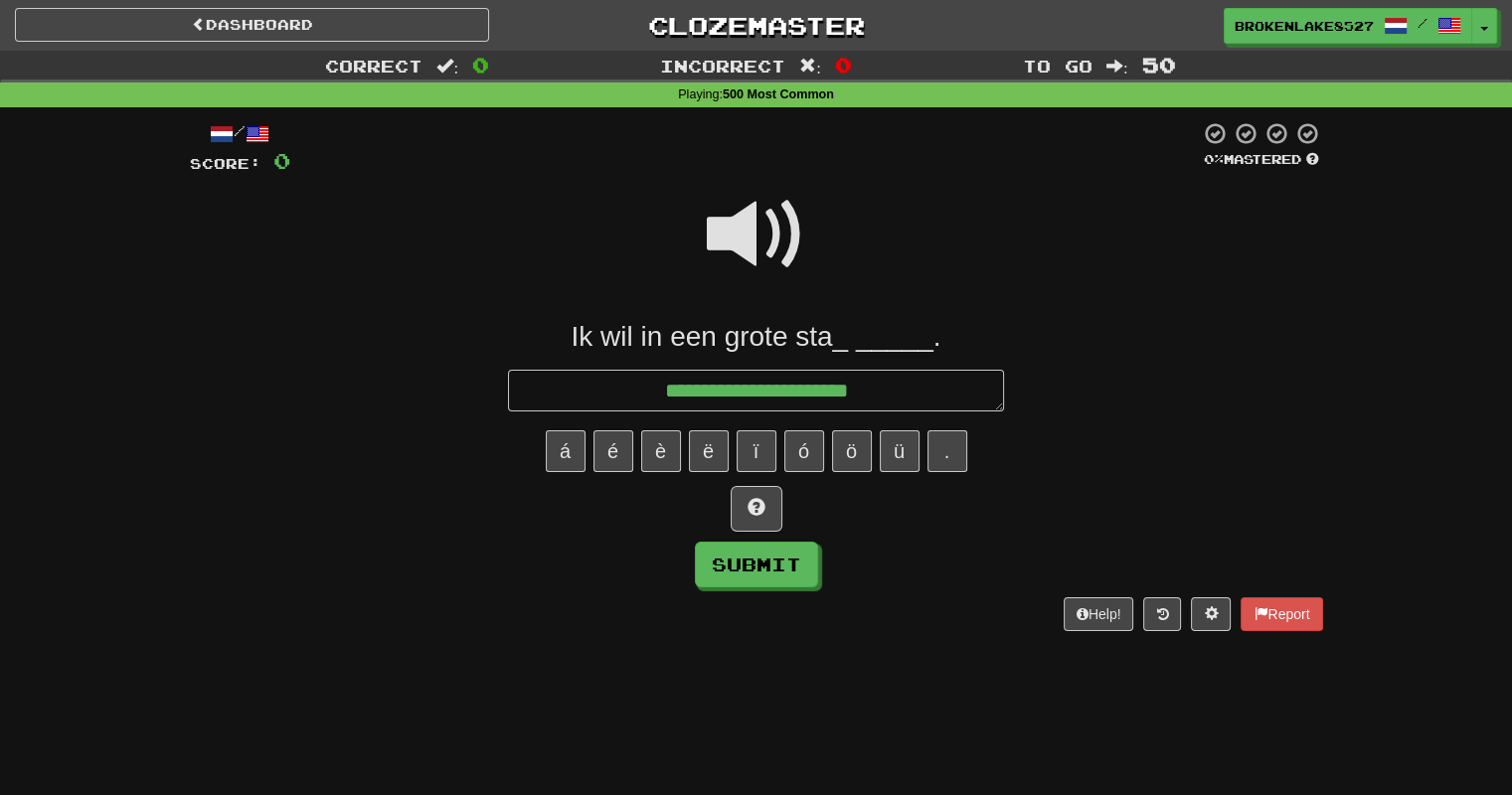 type on "*" 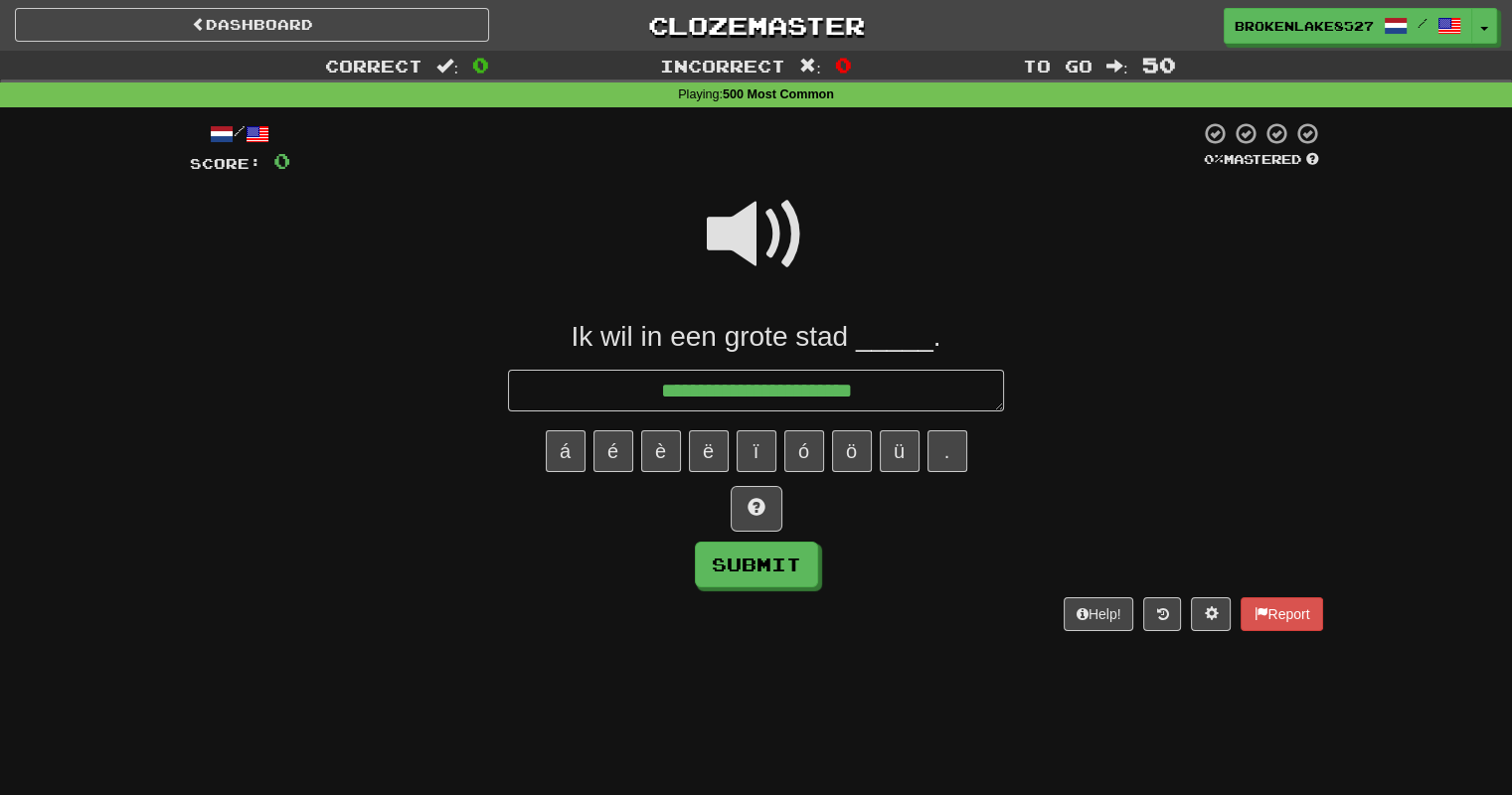 type on "*" 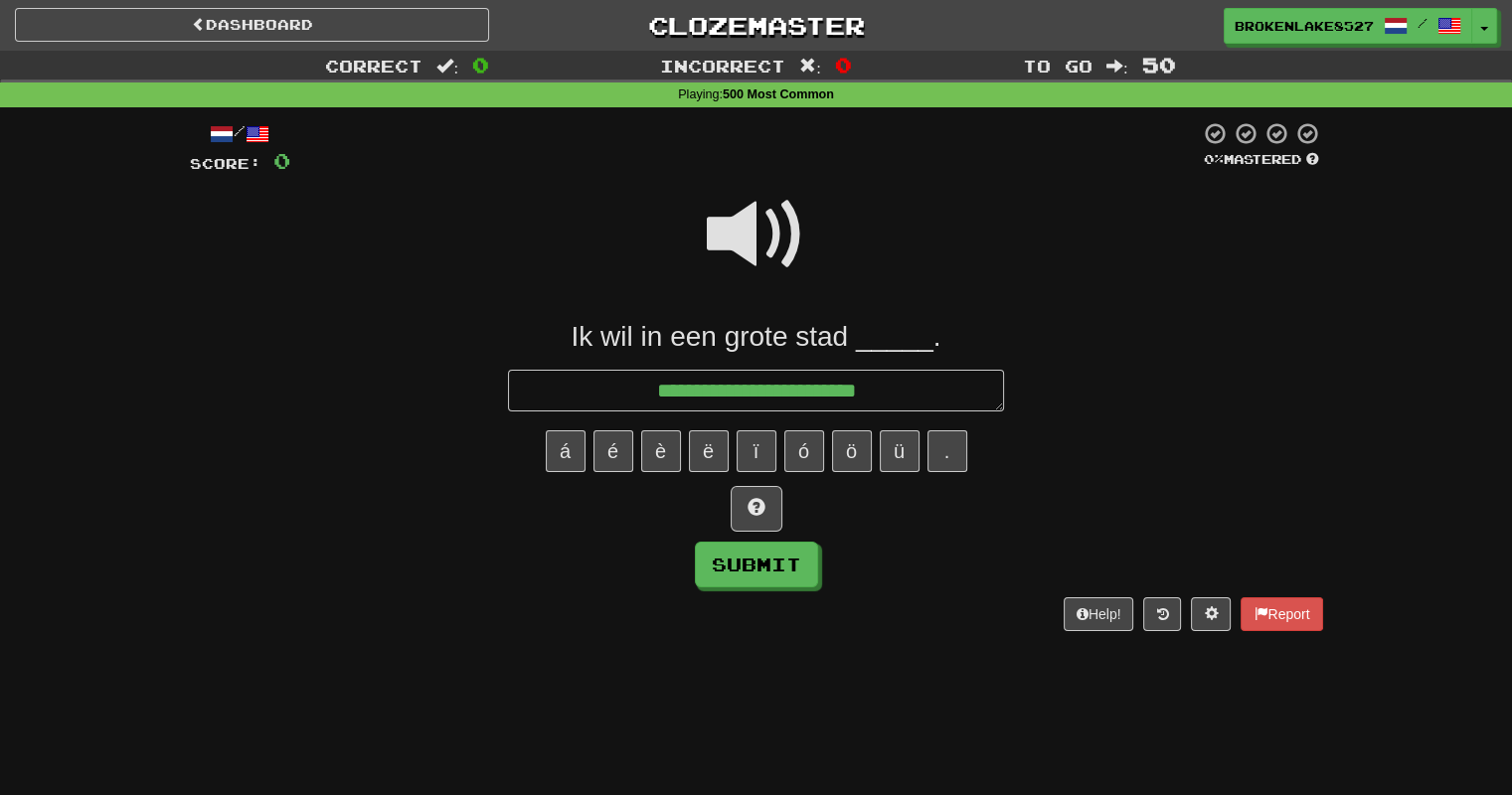 type on "*" 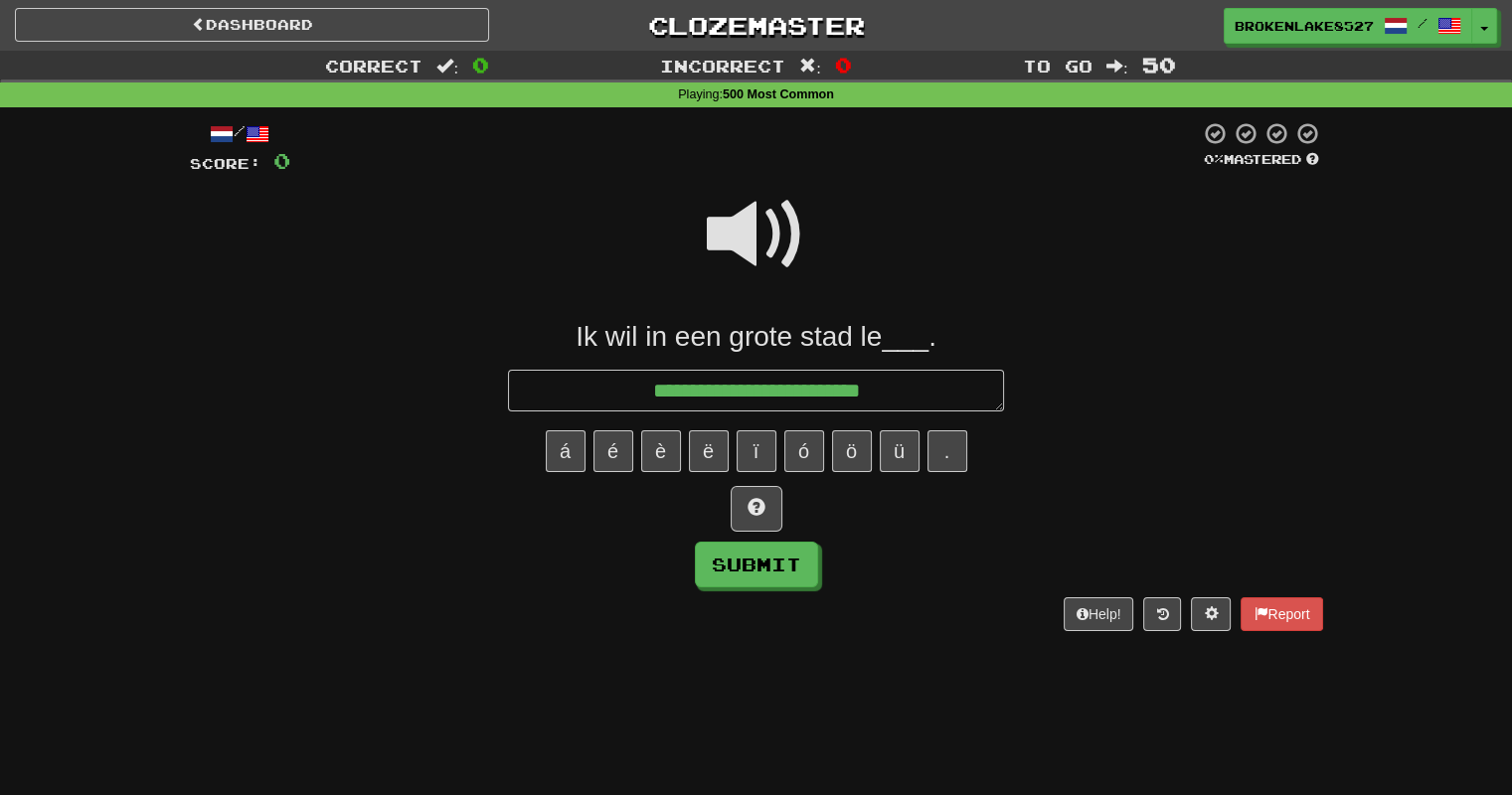 type on "*" 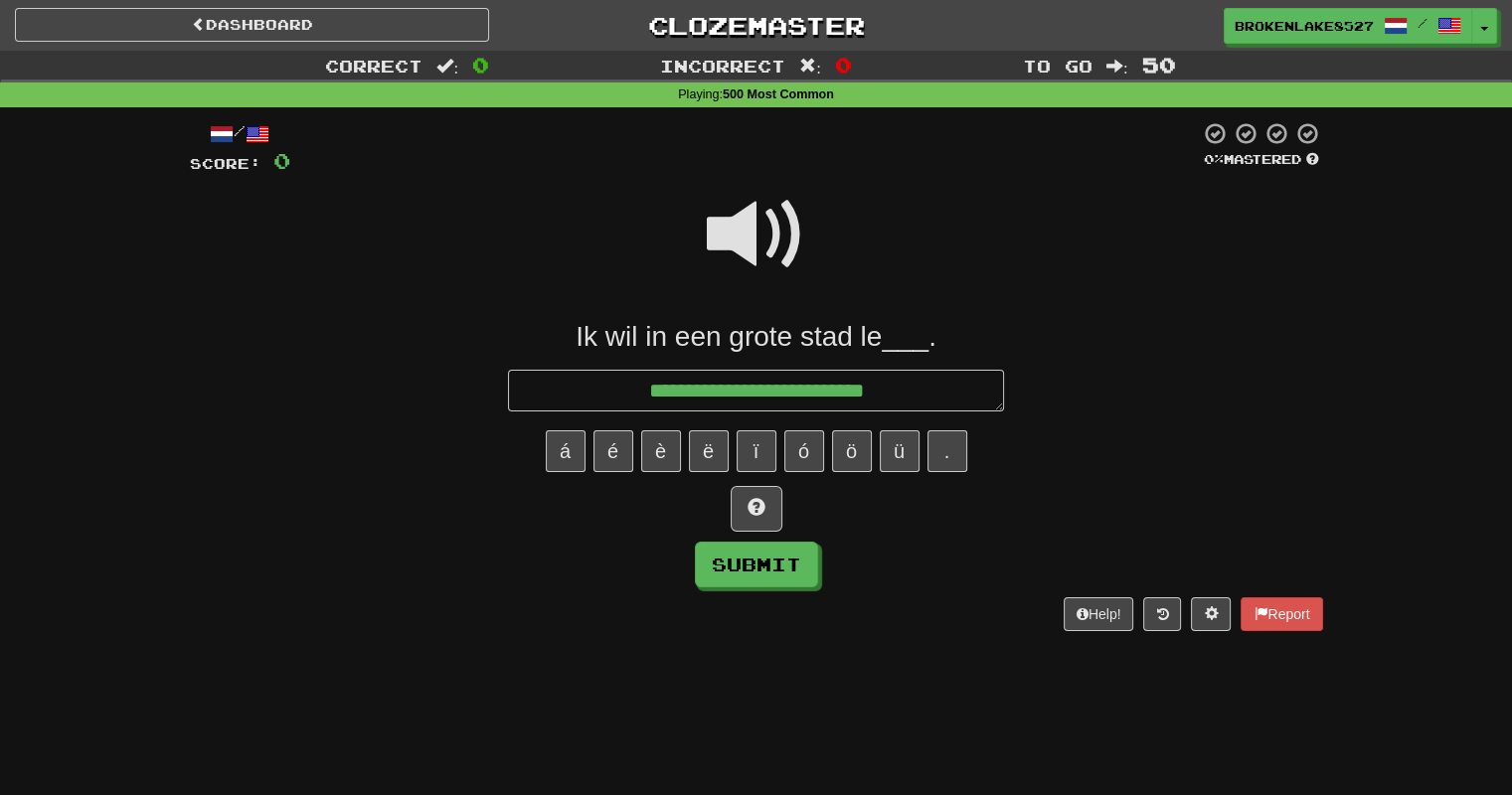type on "*" 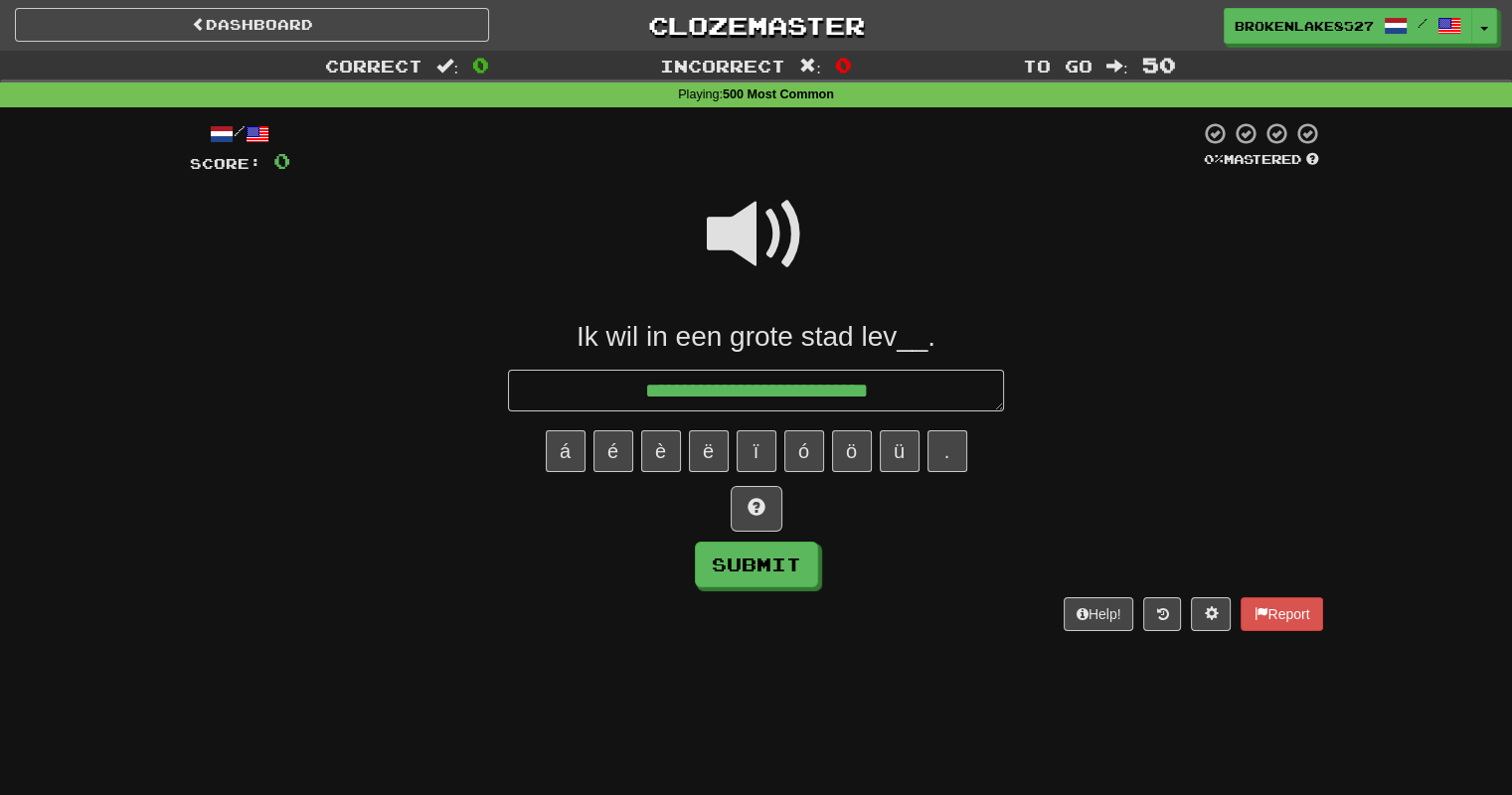 type on "*" 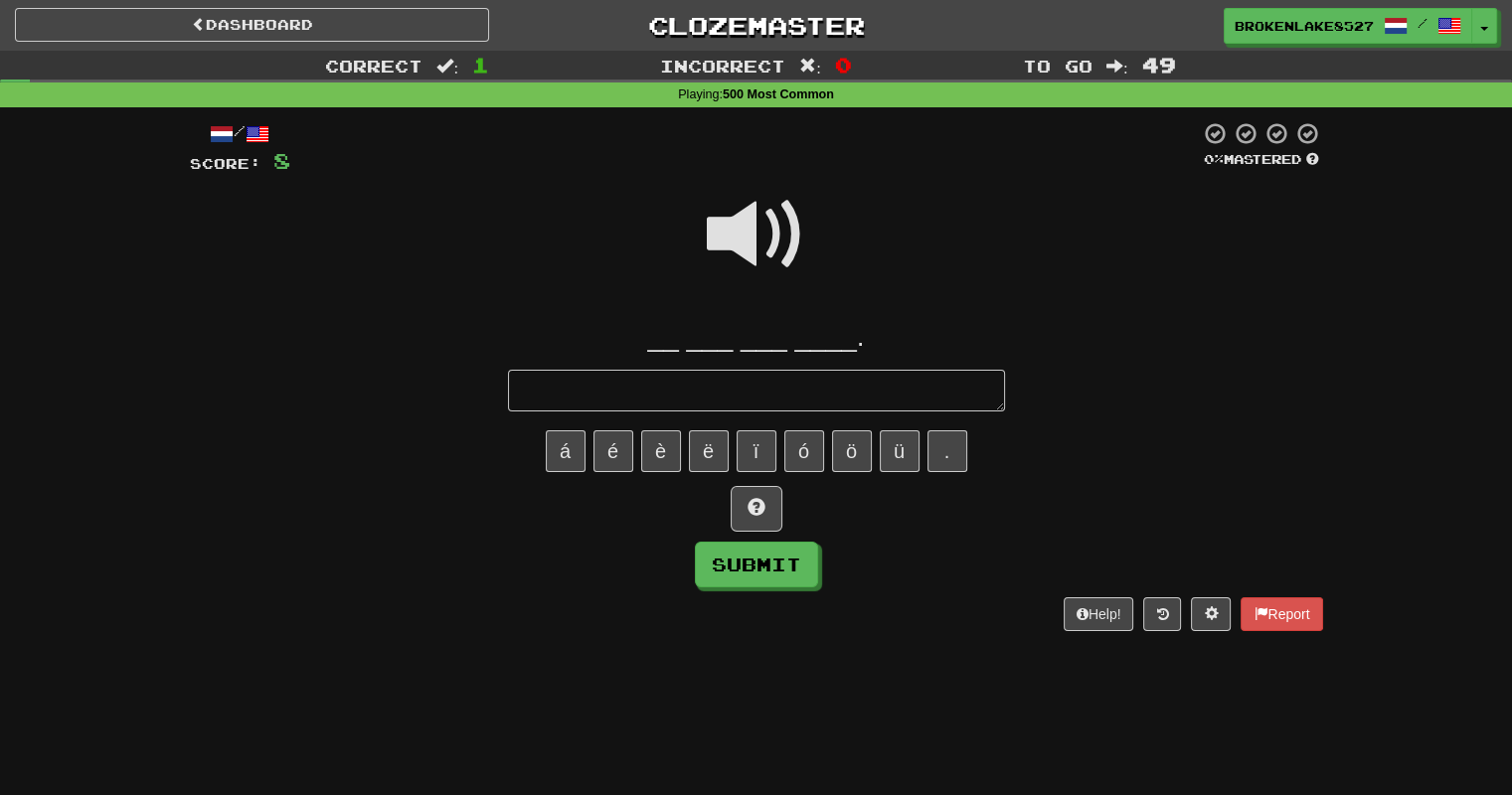 type on "*" 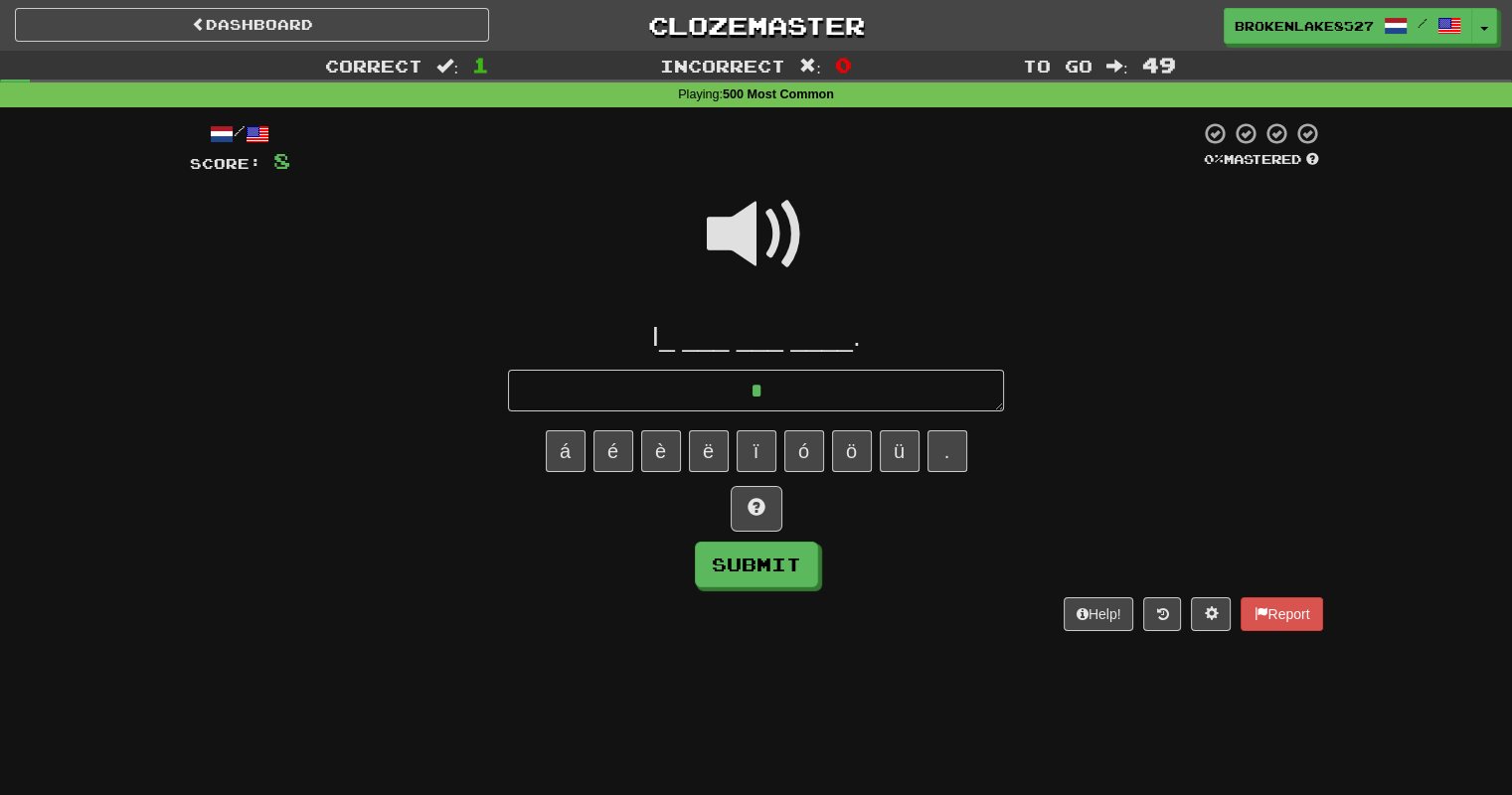 type on "*" 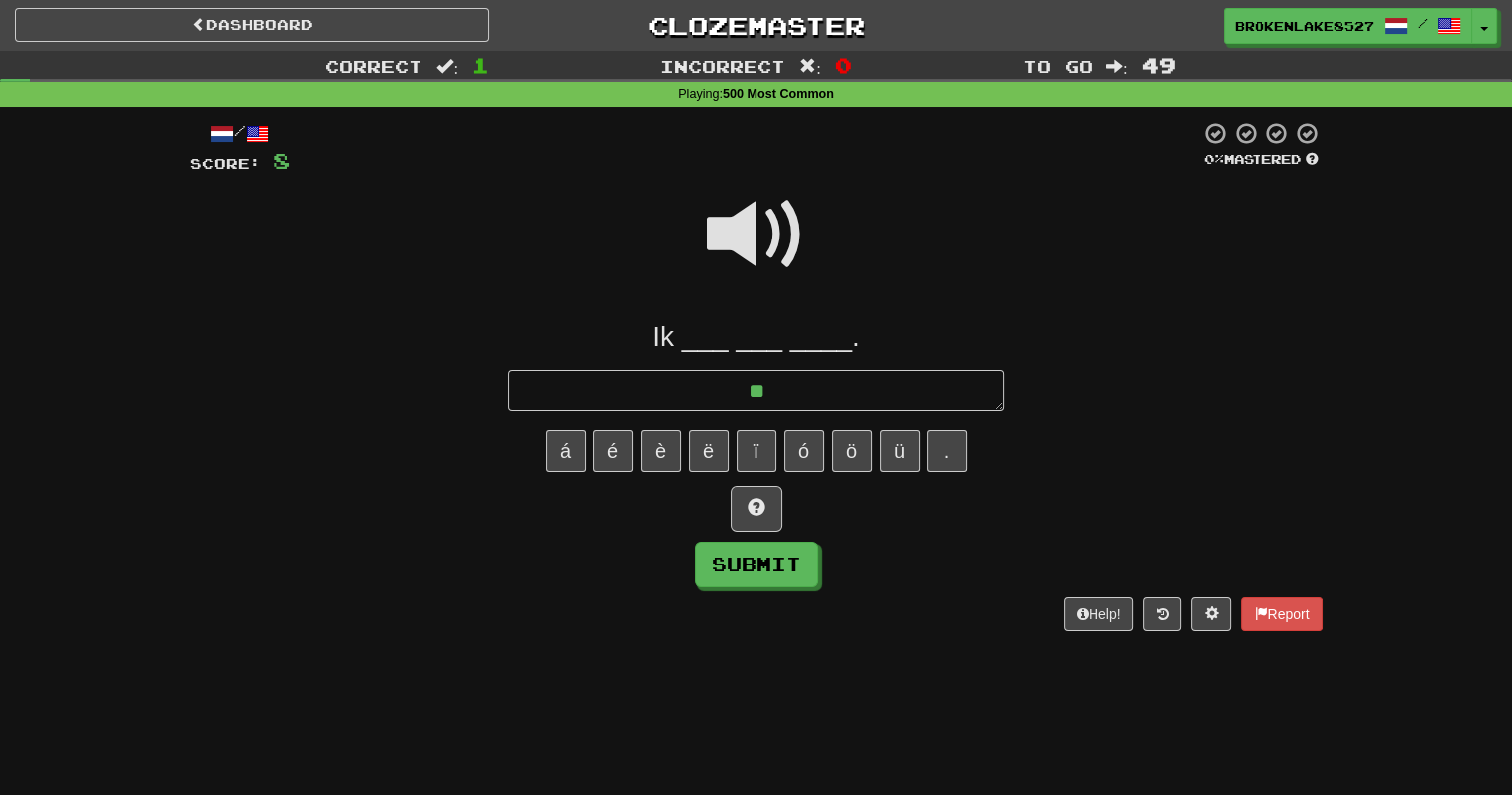 type on "*" 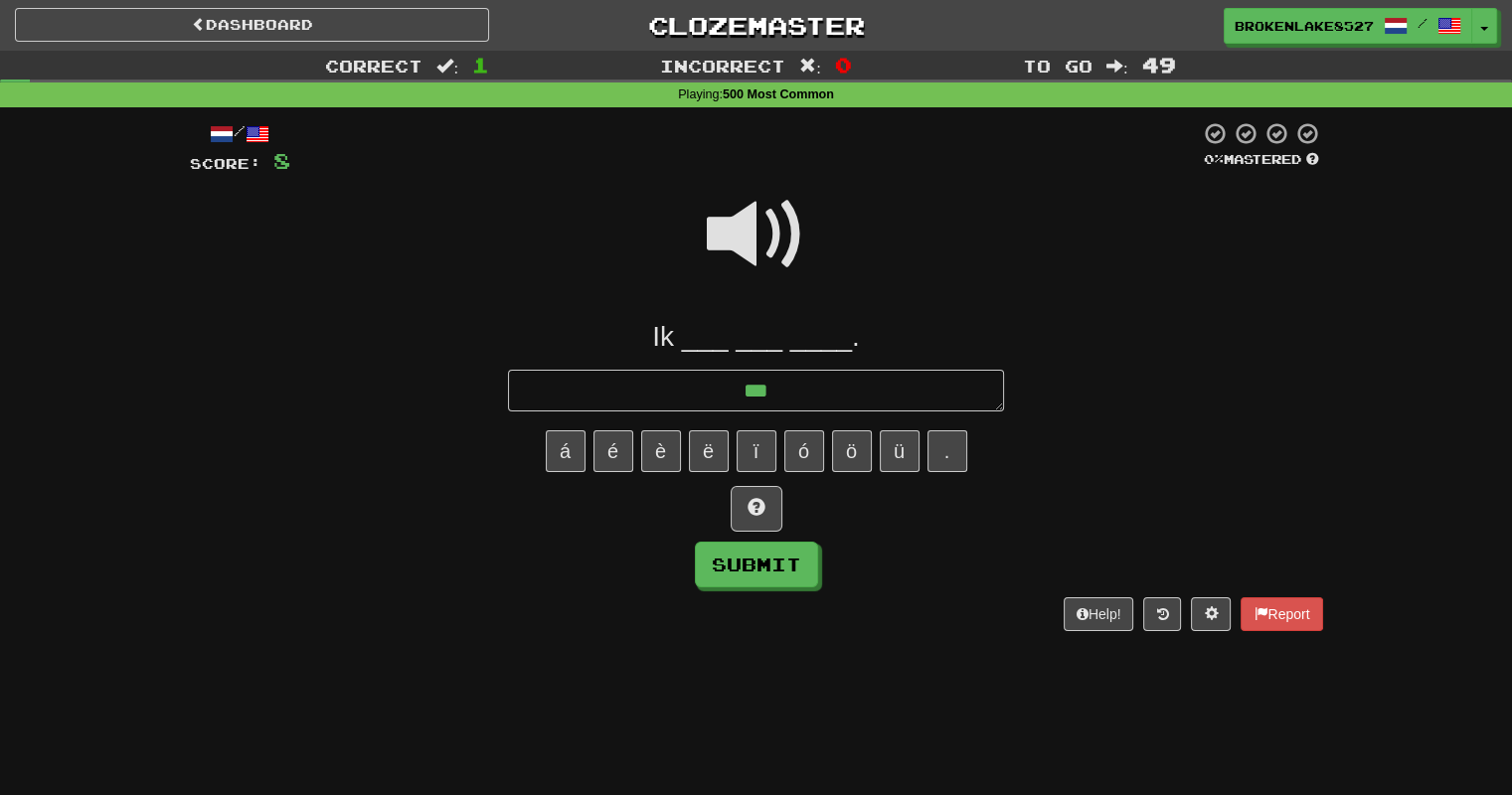 type on "*" 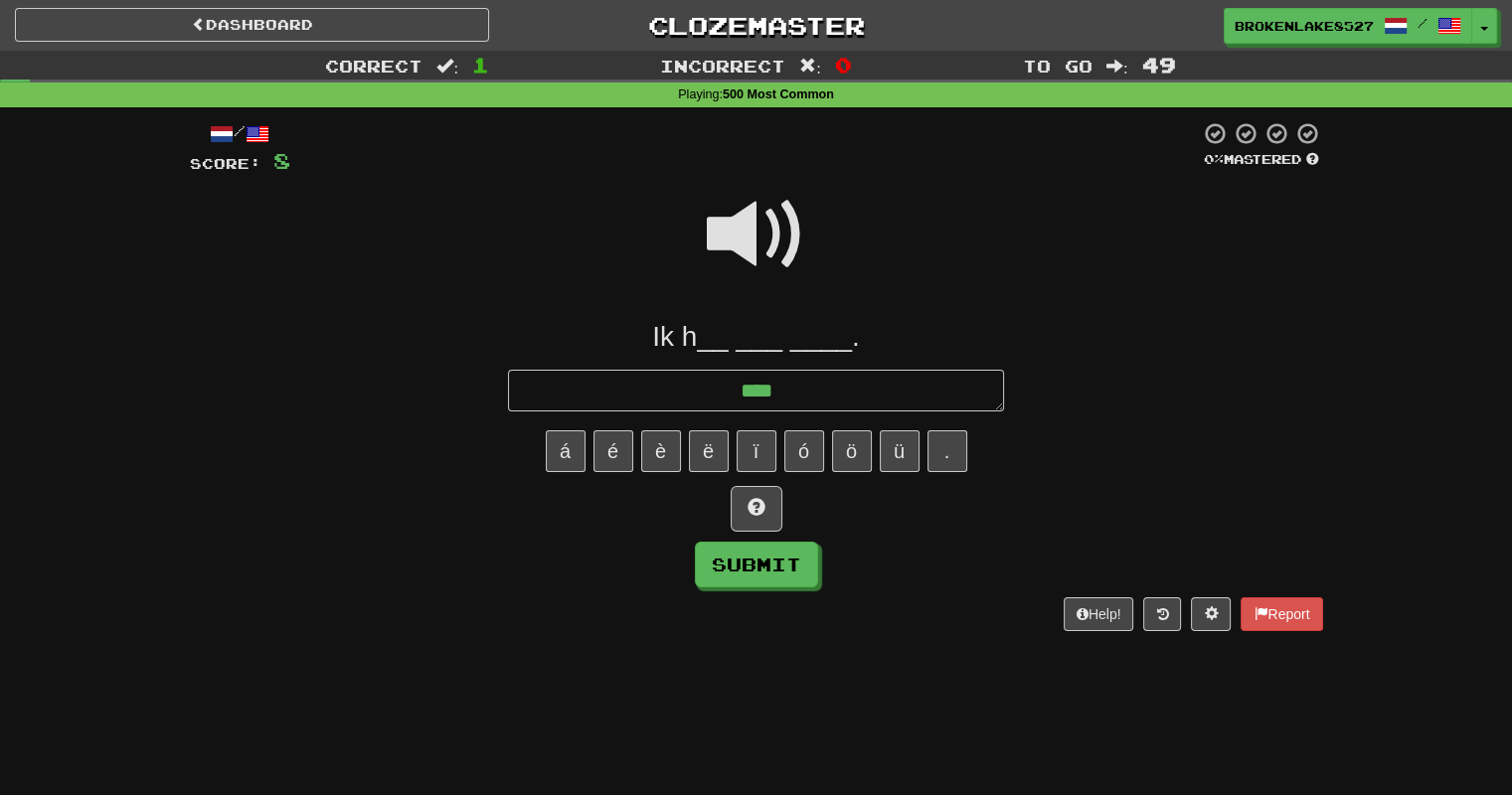 type on "*" 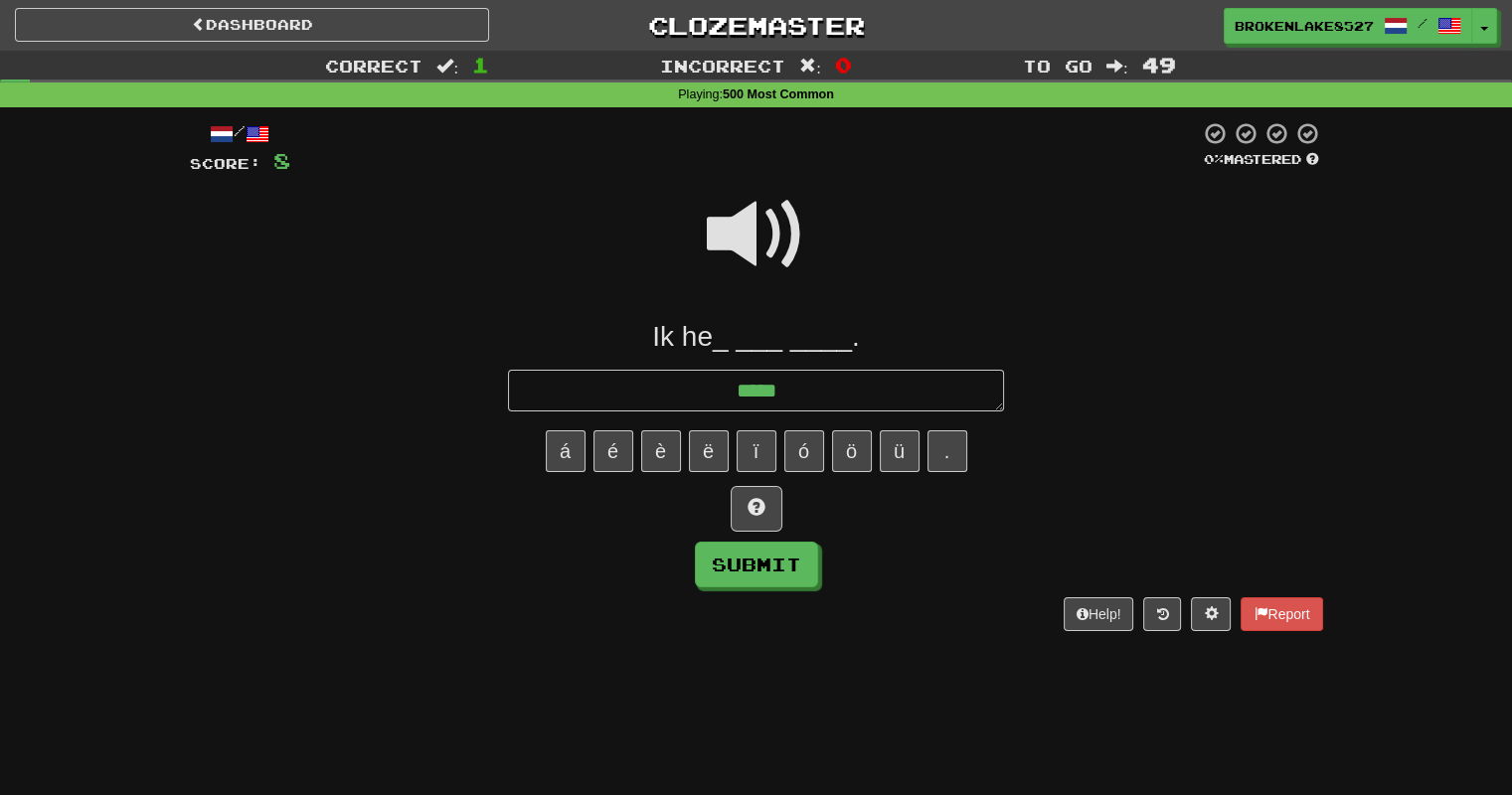 type on "*" 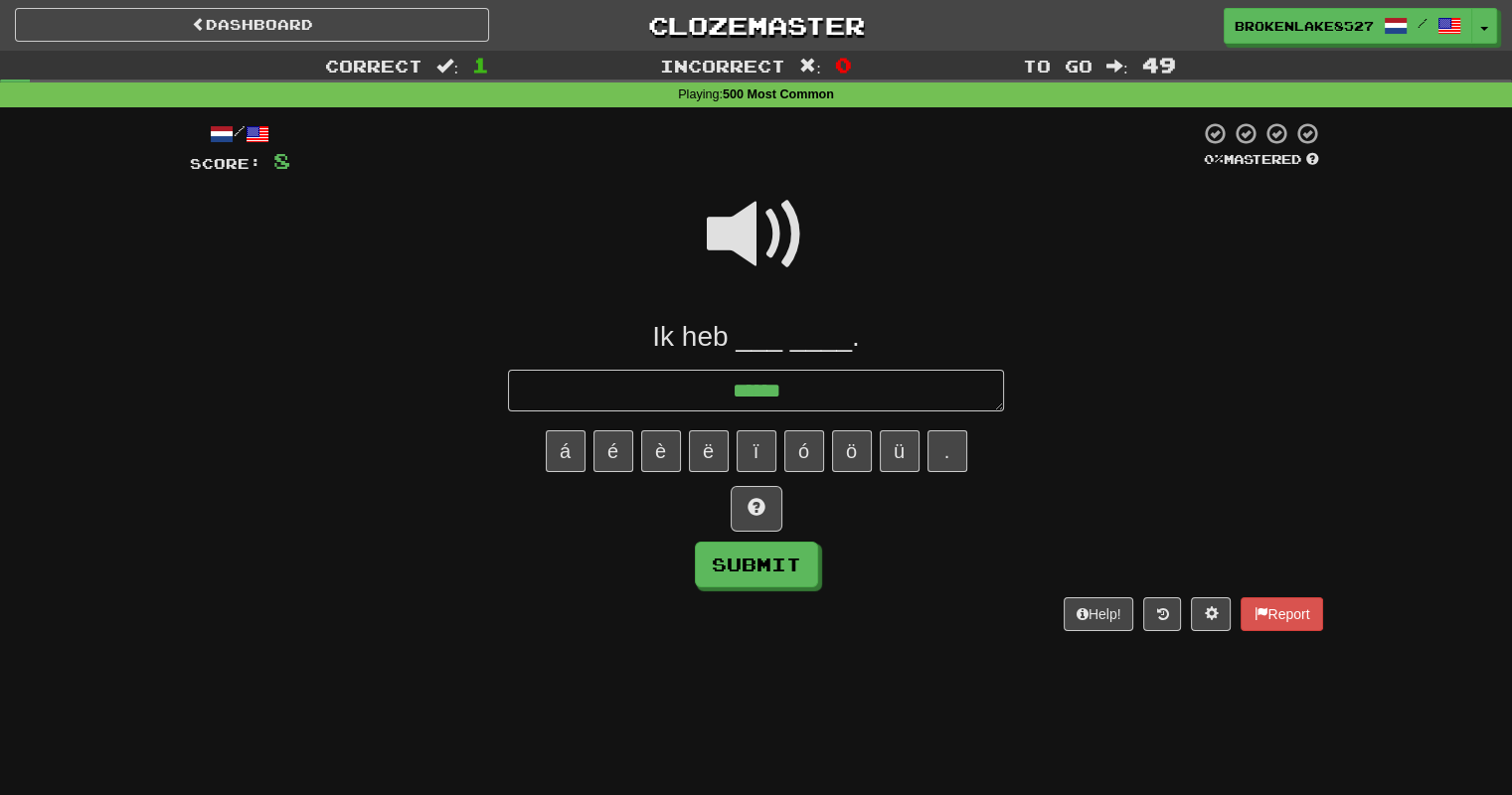 type on "*" 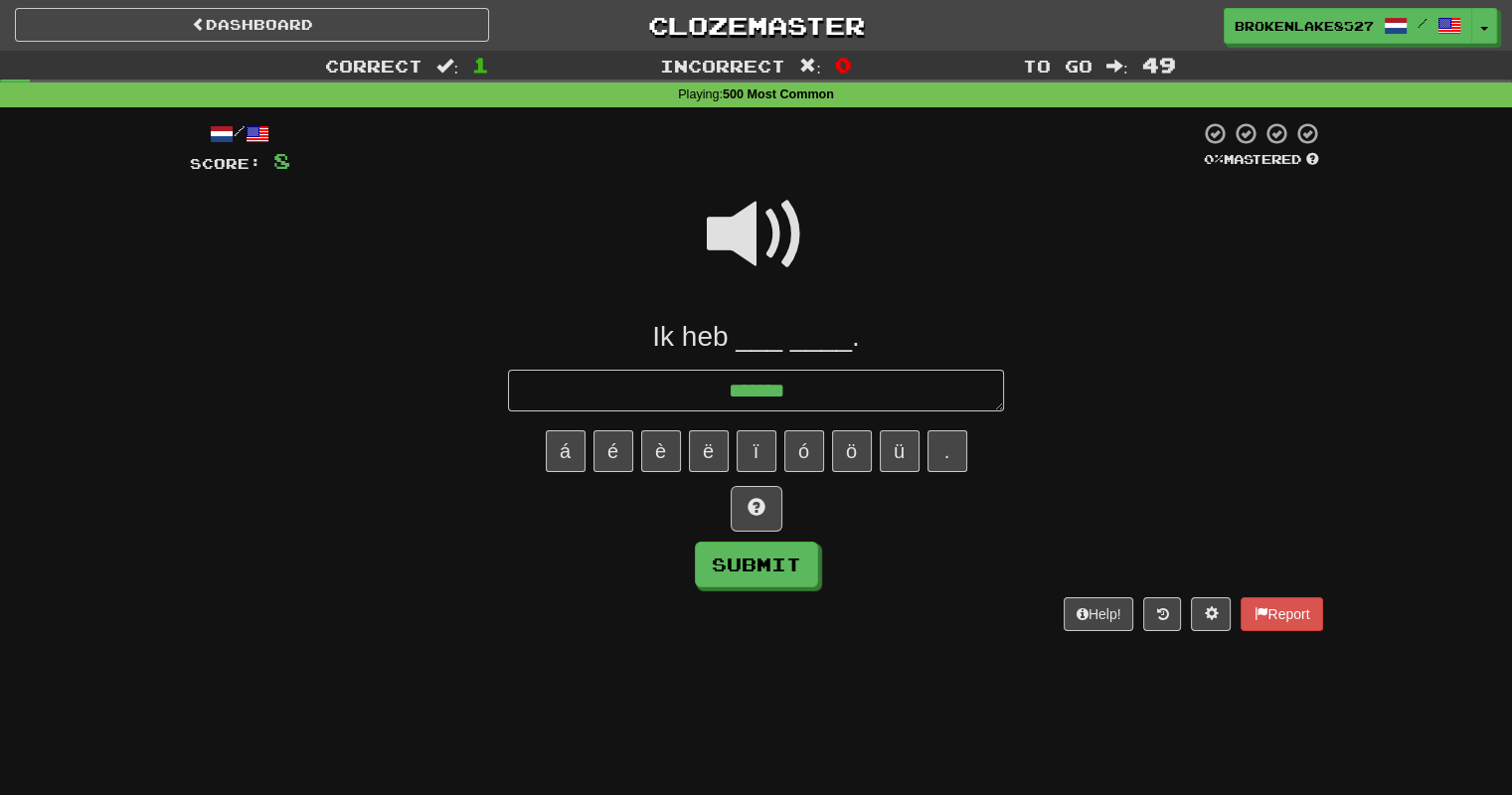 type on "*" 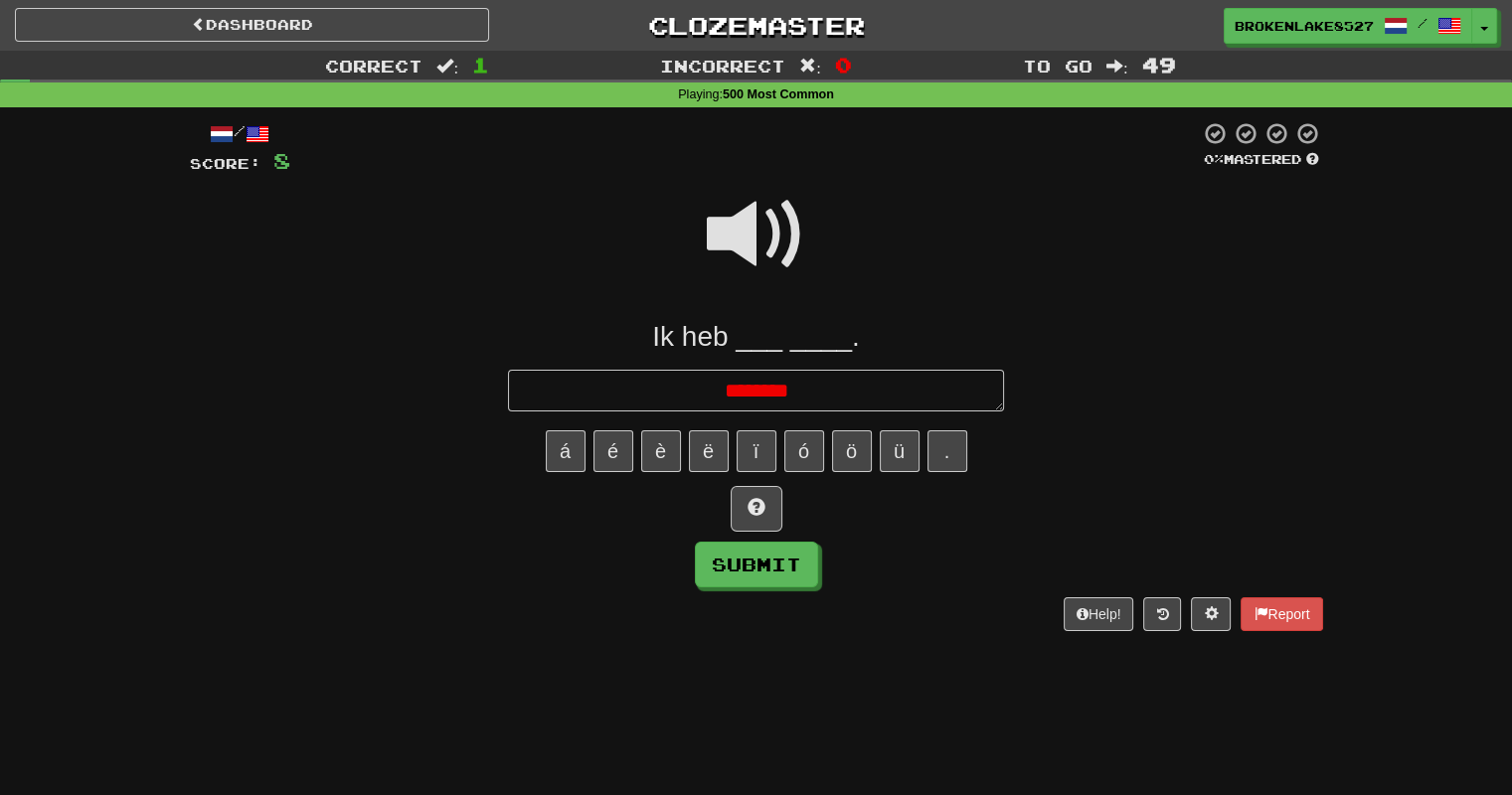 type on "*" 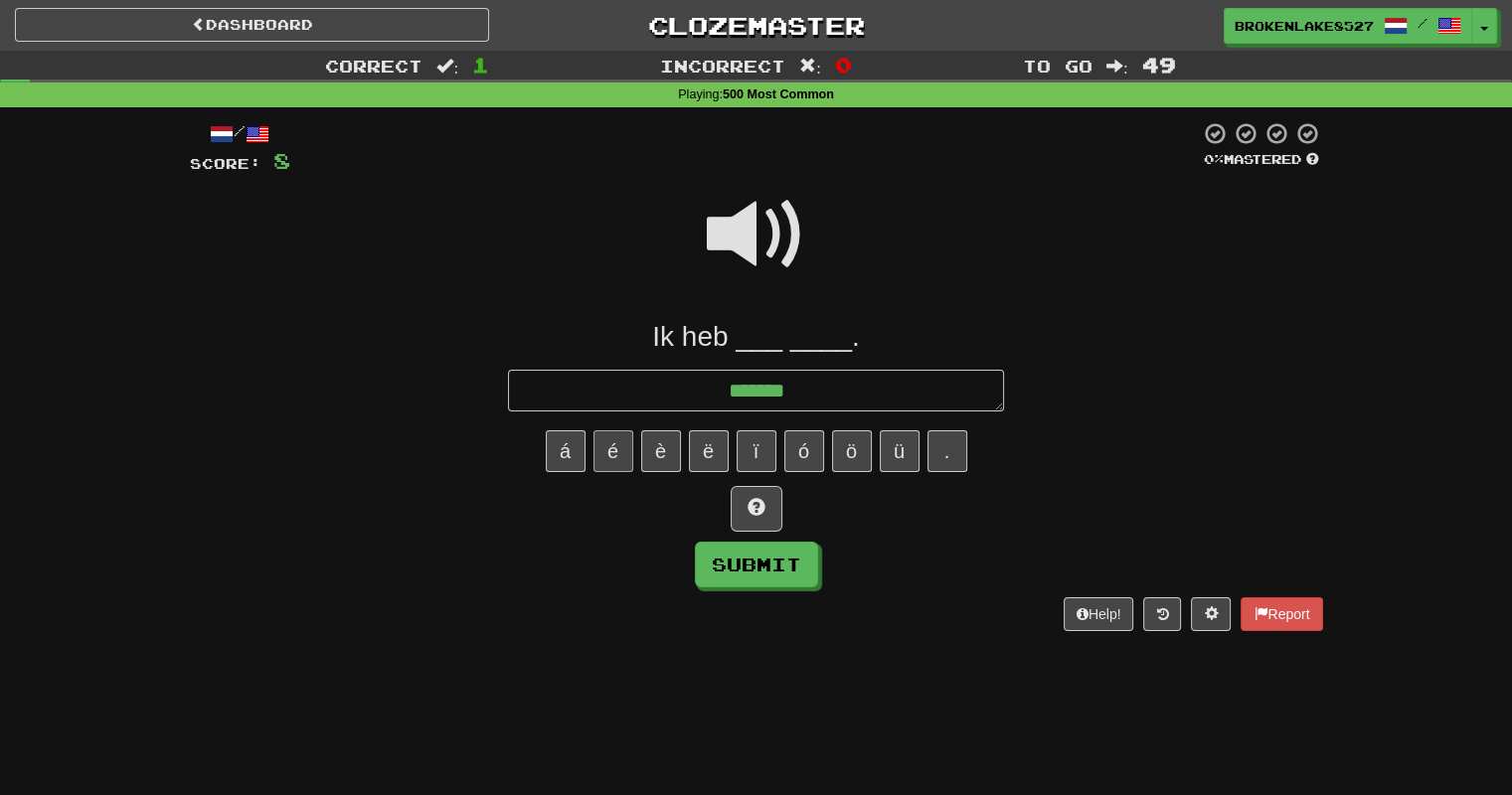 type on "******" 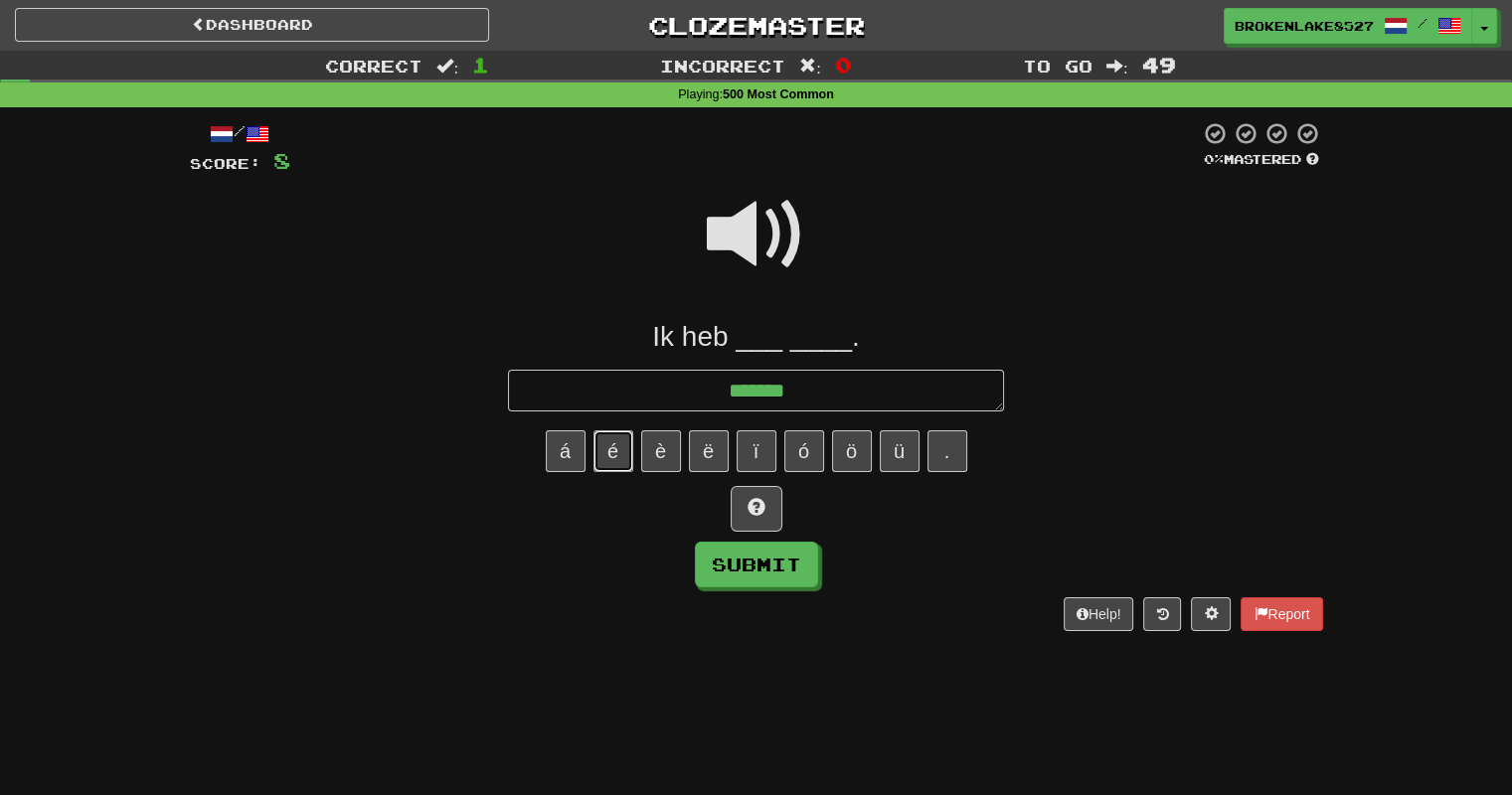 click on "é" at bounding box center [613, 451] 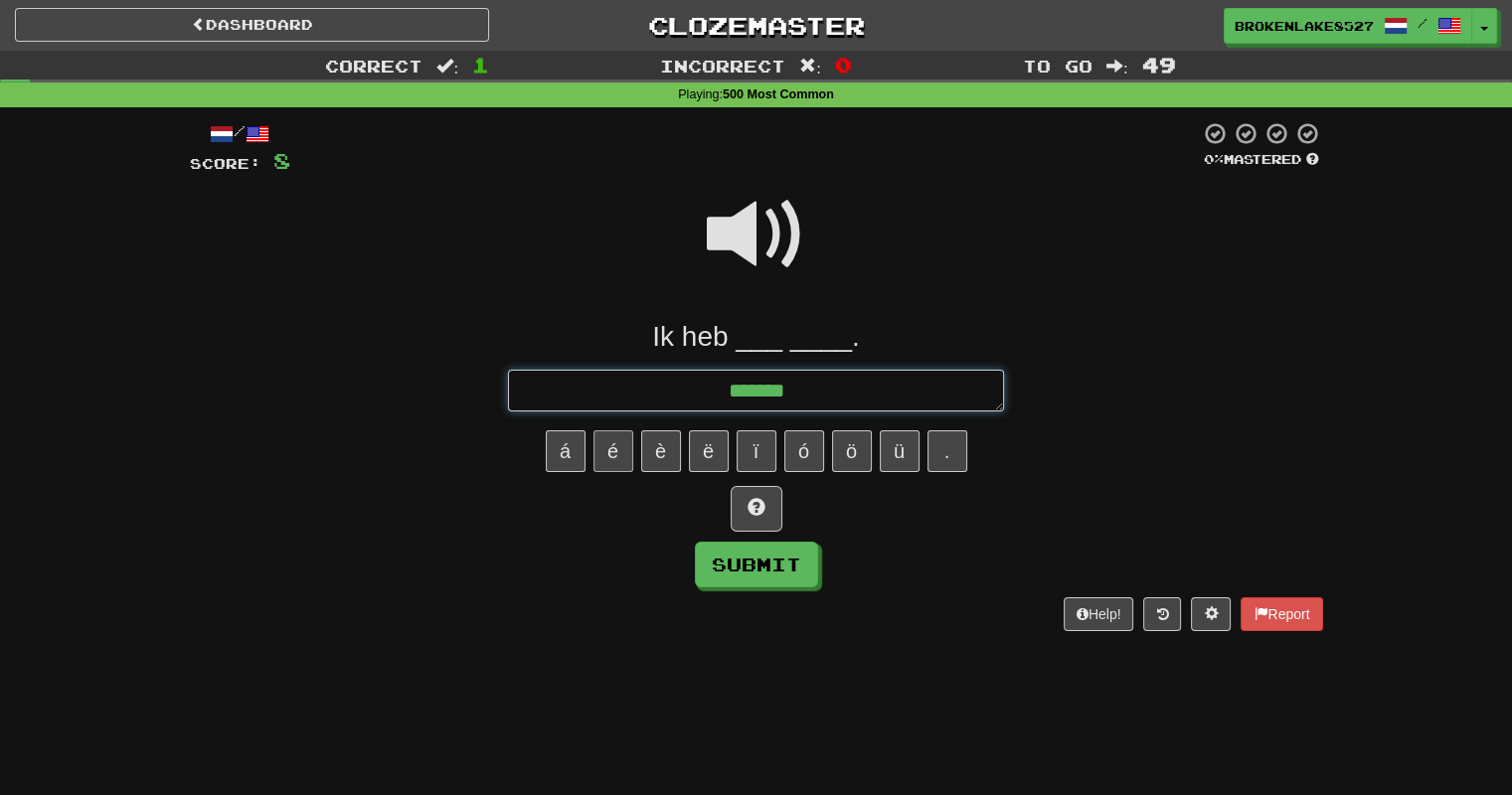 type on "*" 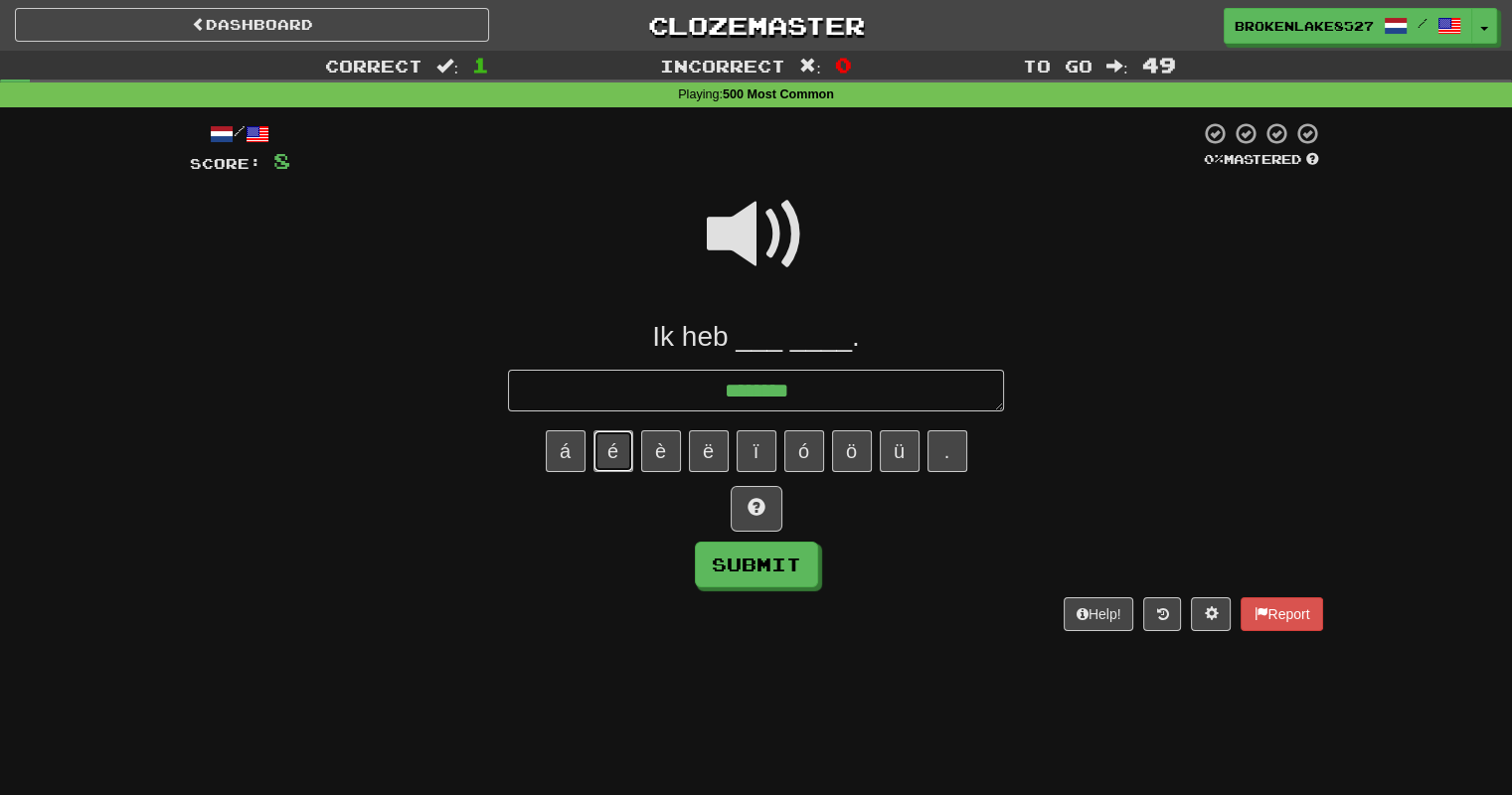 click on "é" at bounding box center (613, 451) 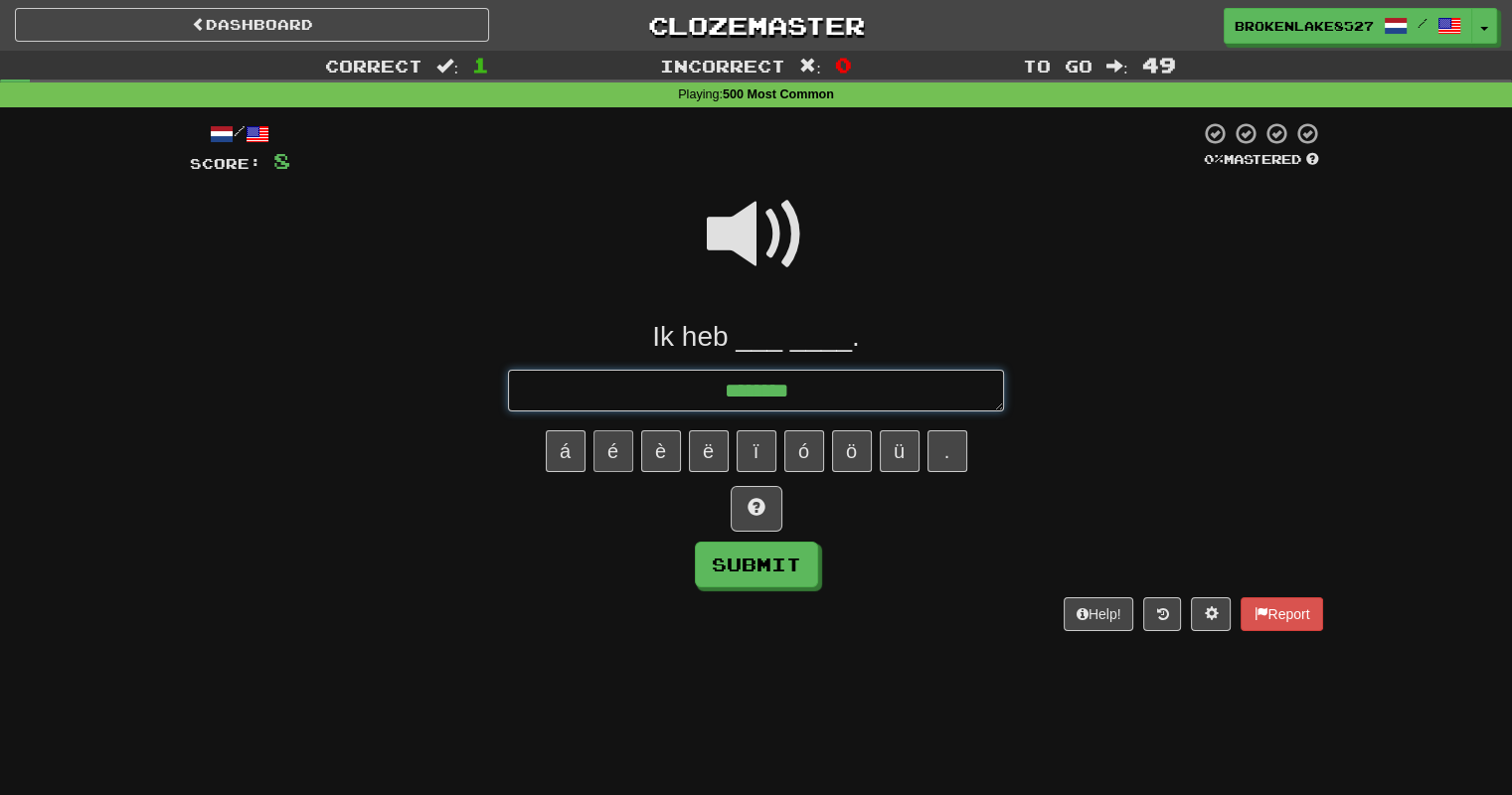 type on "*" 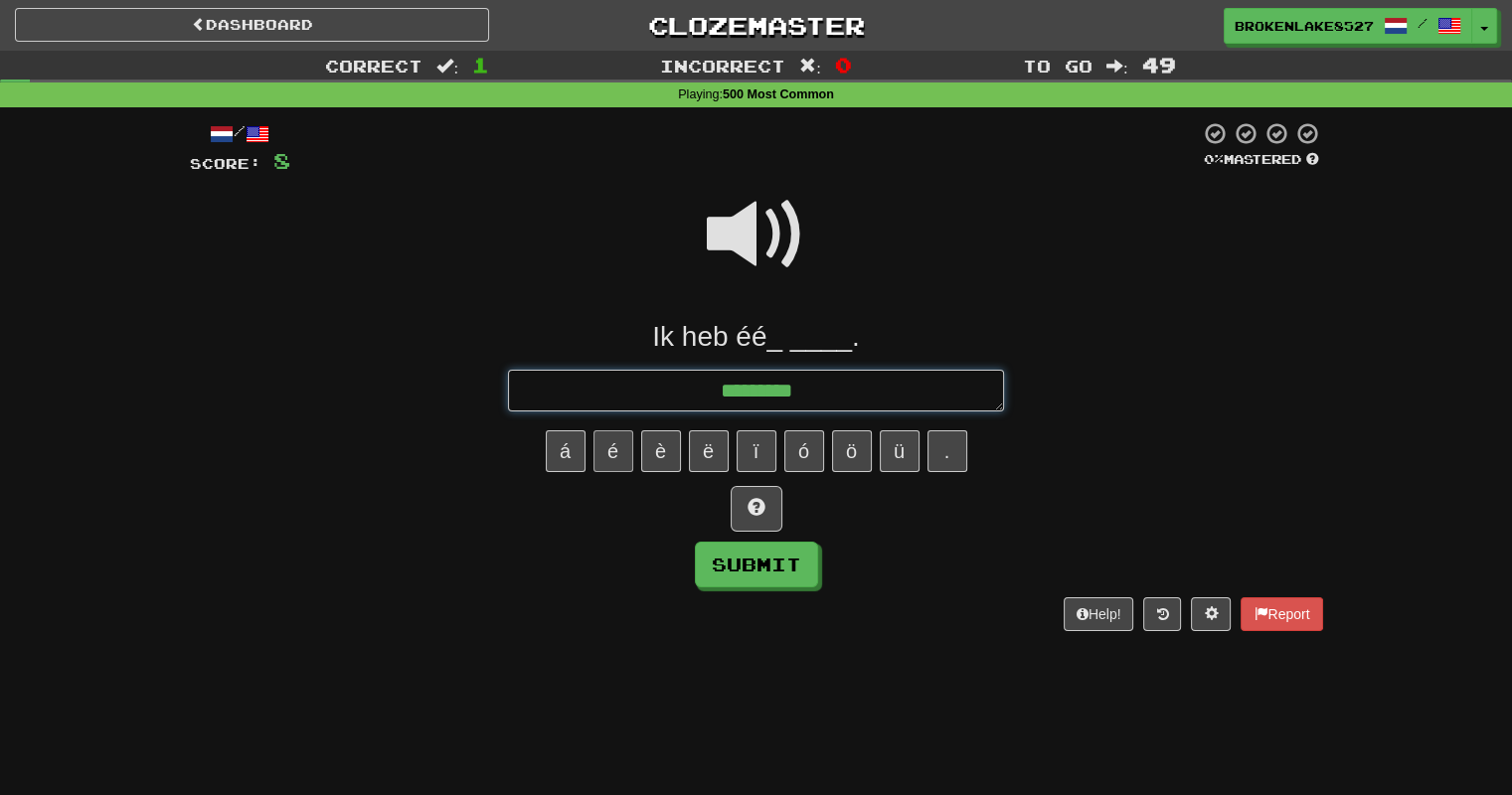 type on "*" 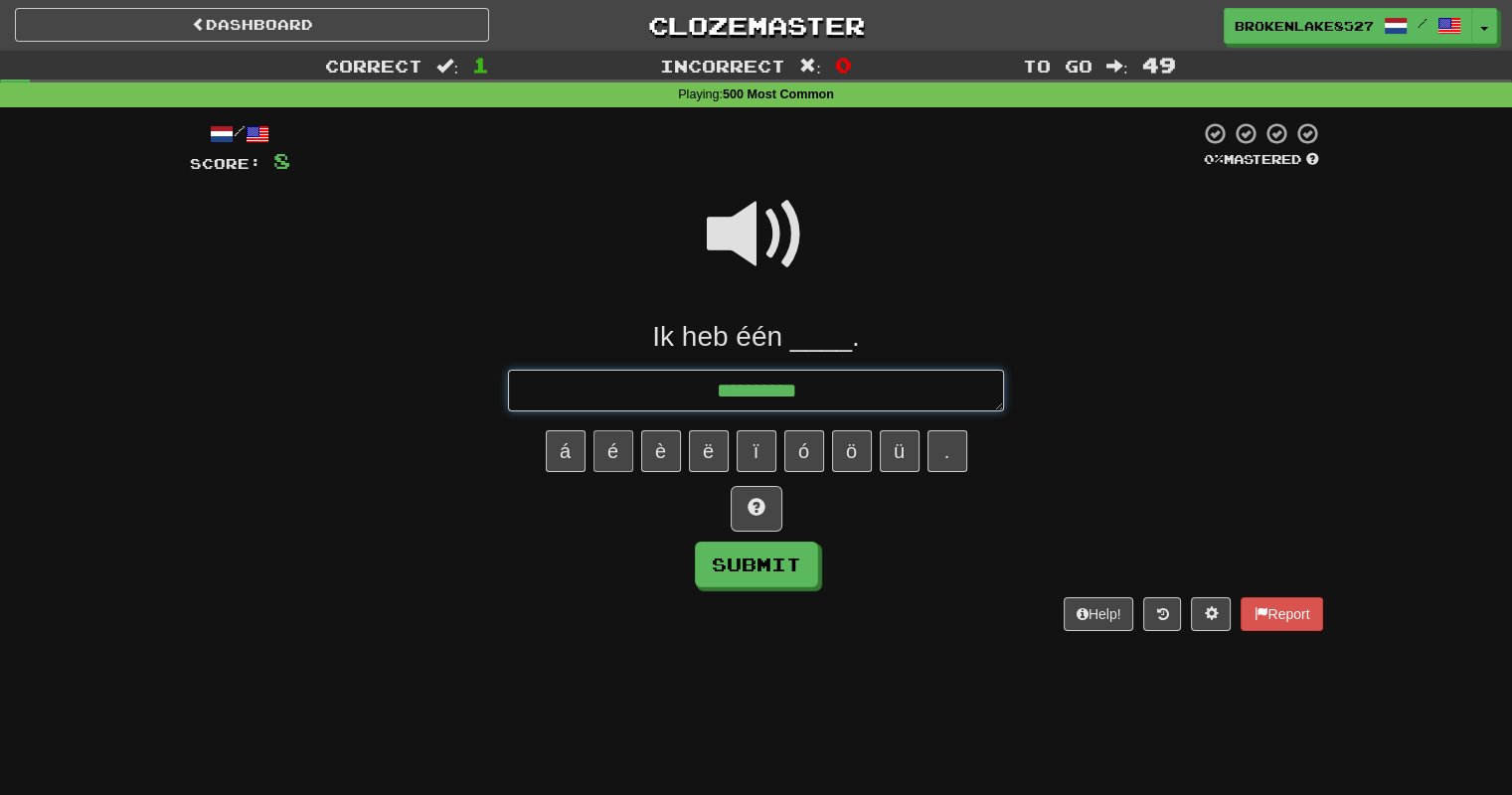 type on "*" 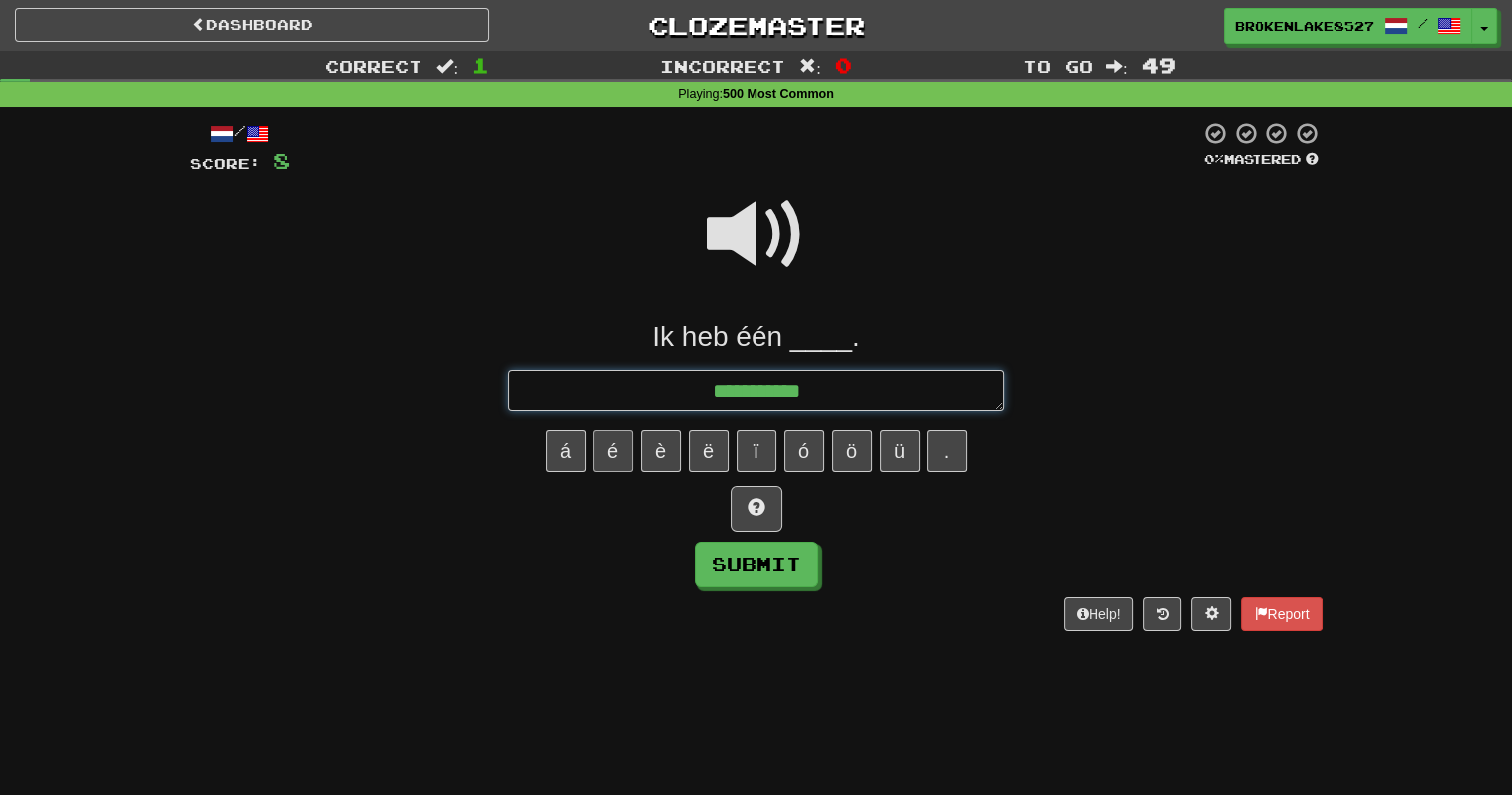 type on "*" 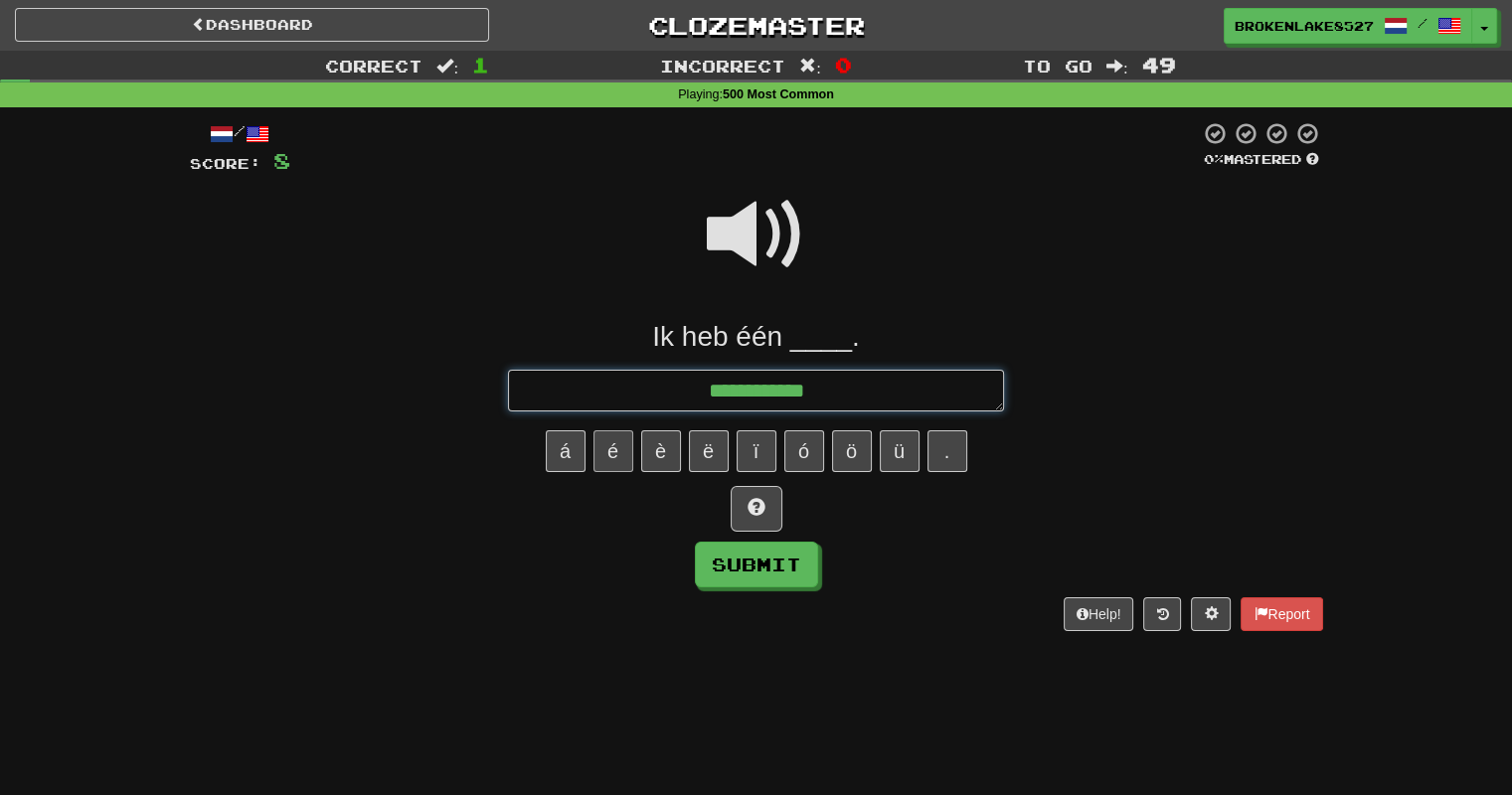 type on "**********" 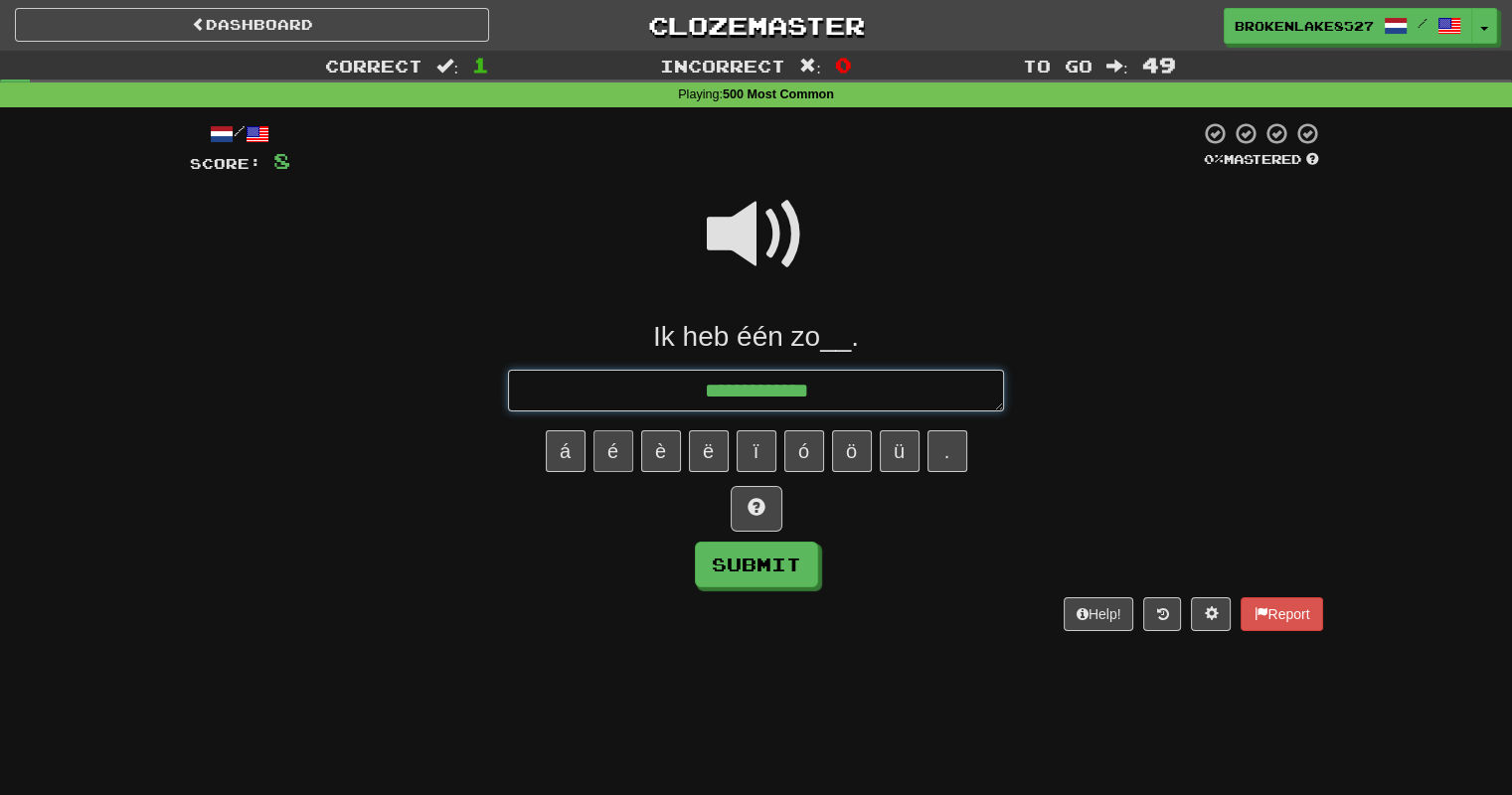 type on "*" 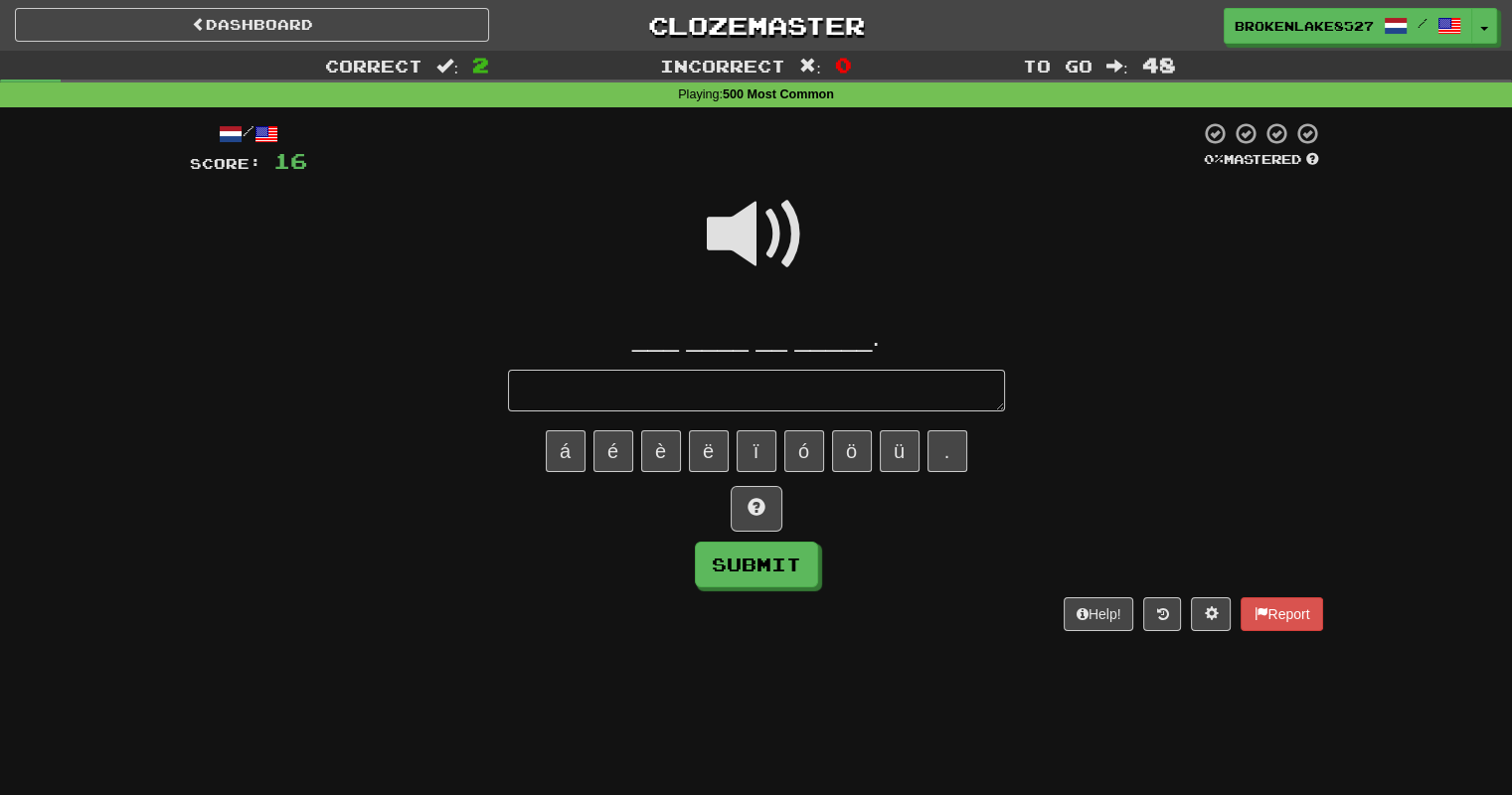 type on "*" 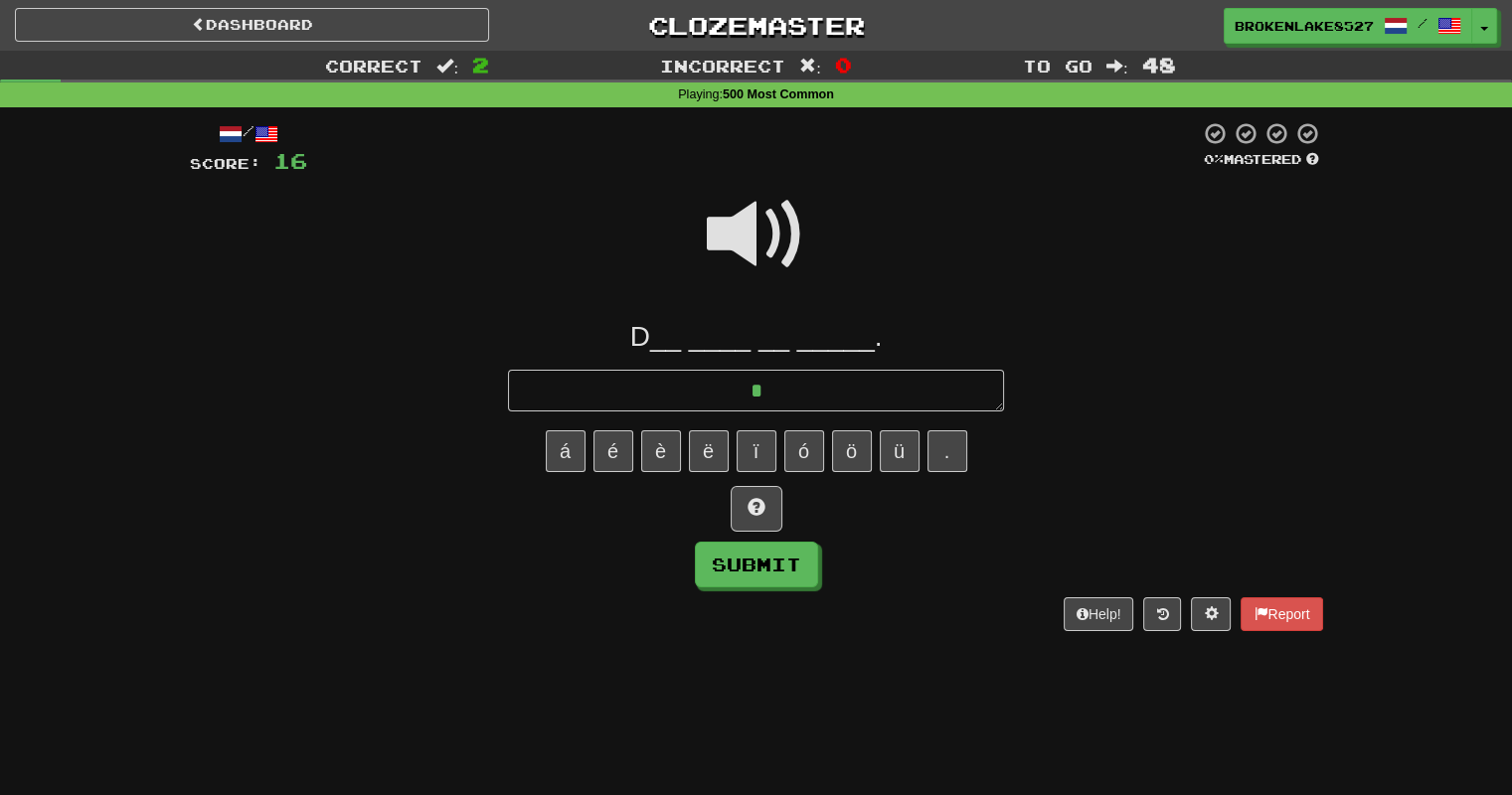 type on "*" 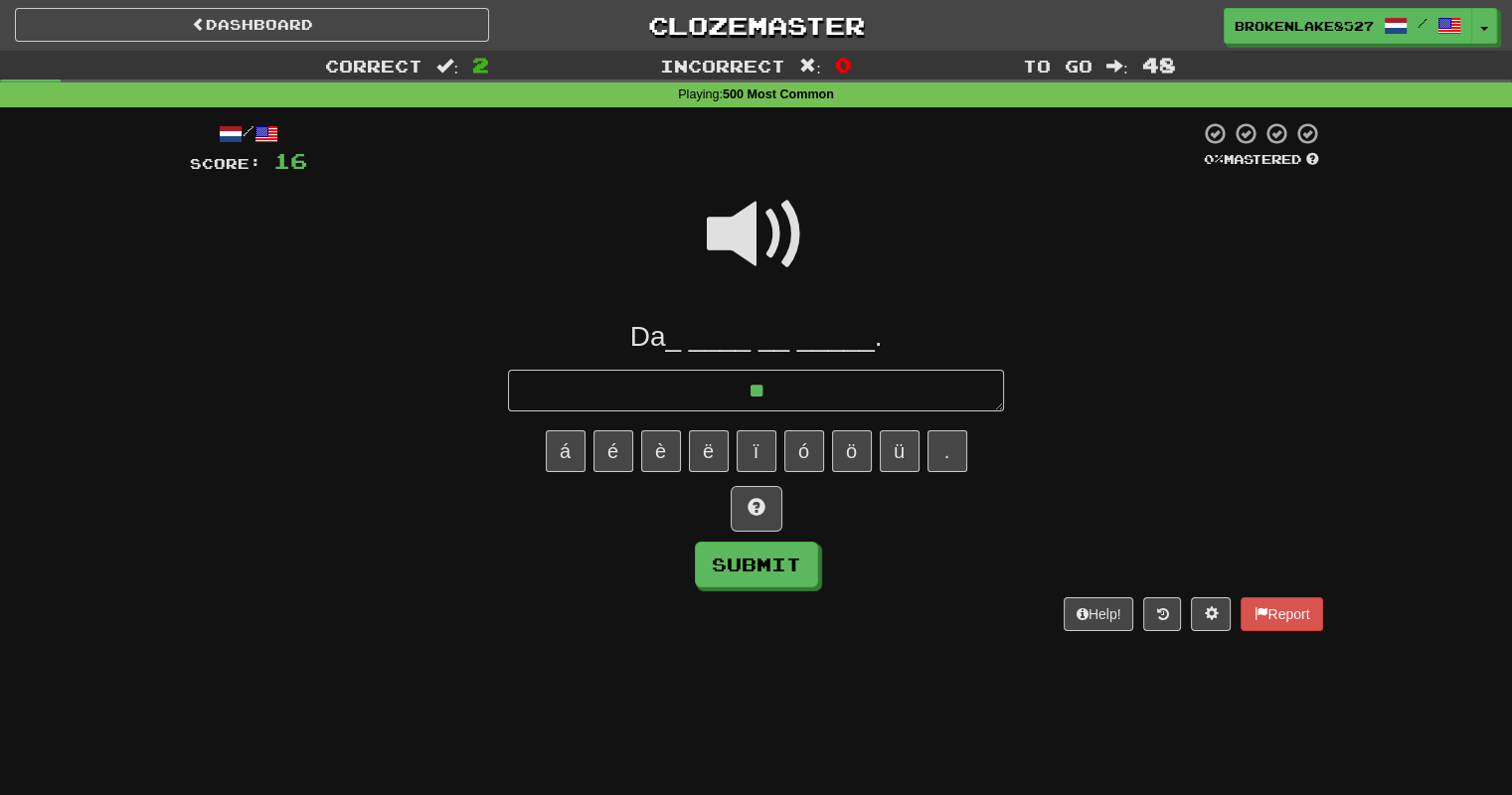 type on "***" 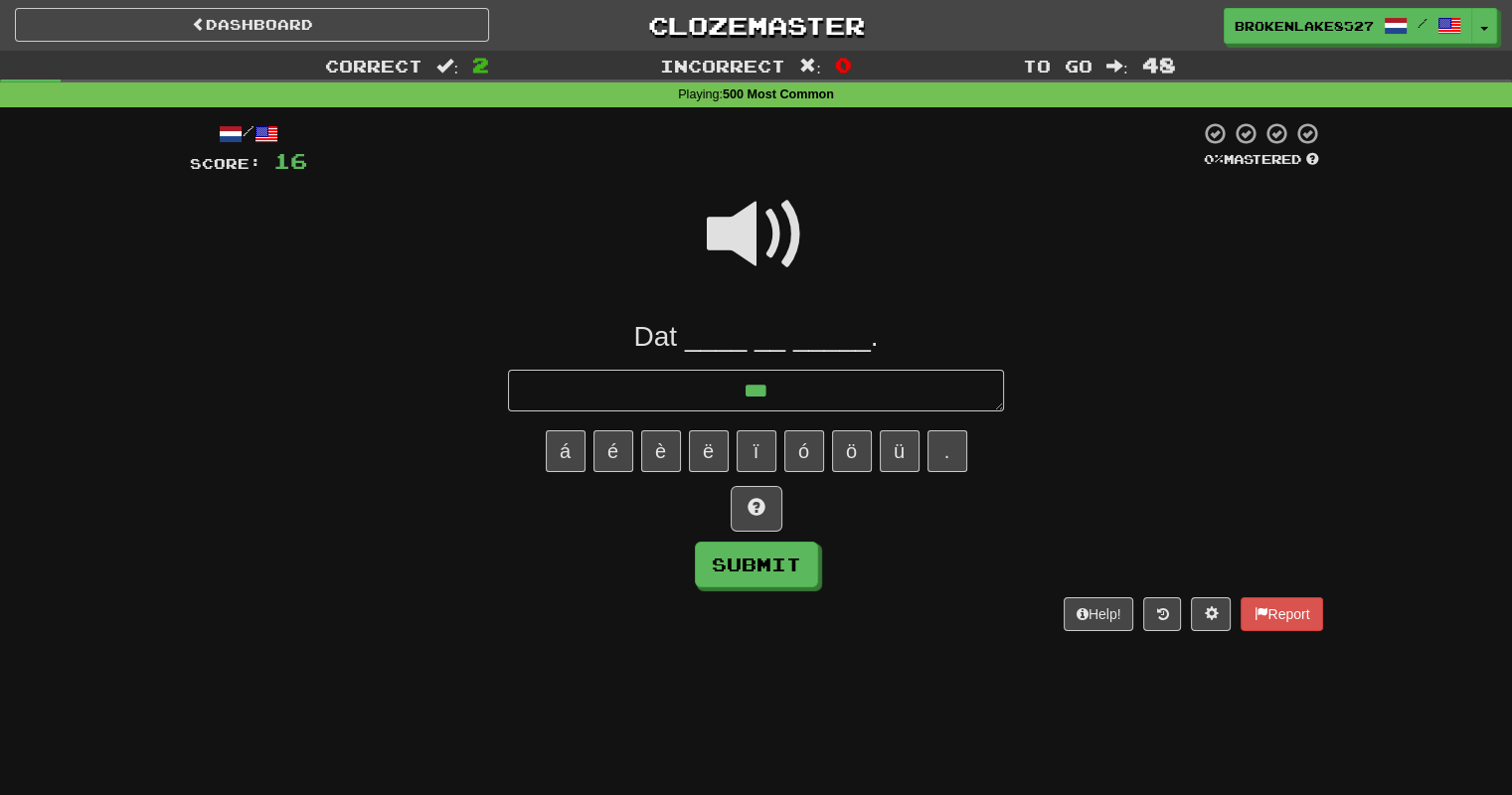 type on "*" 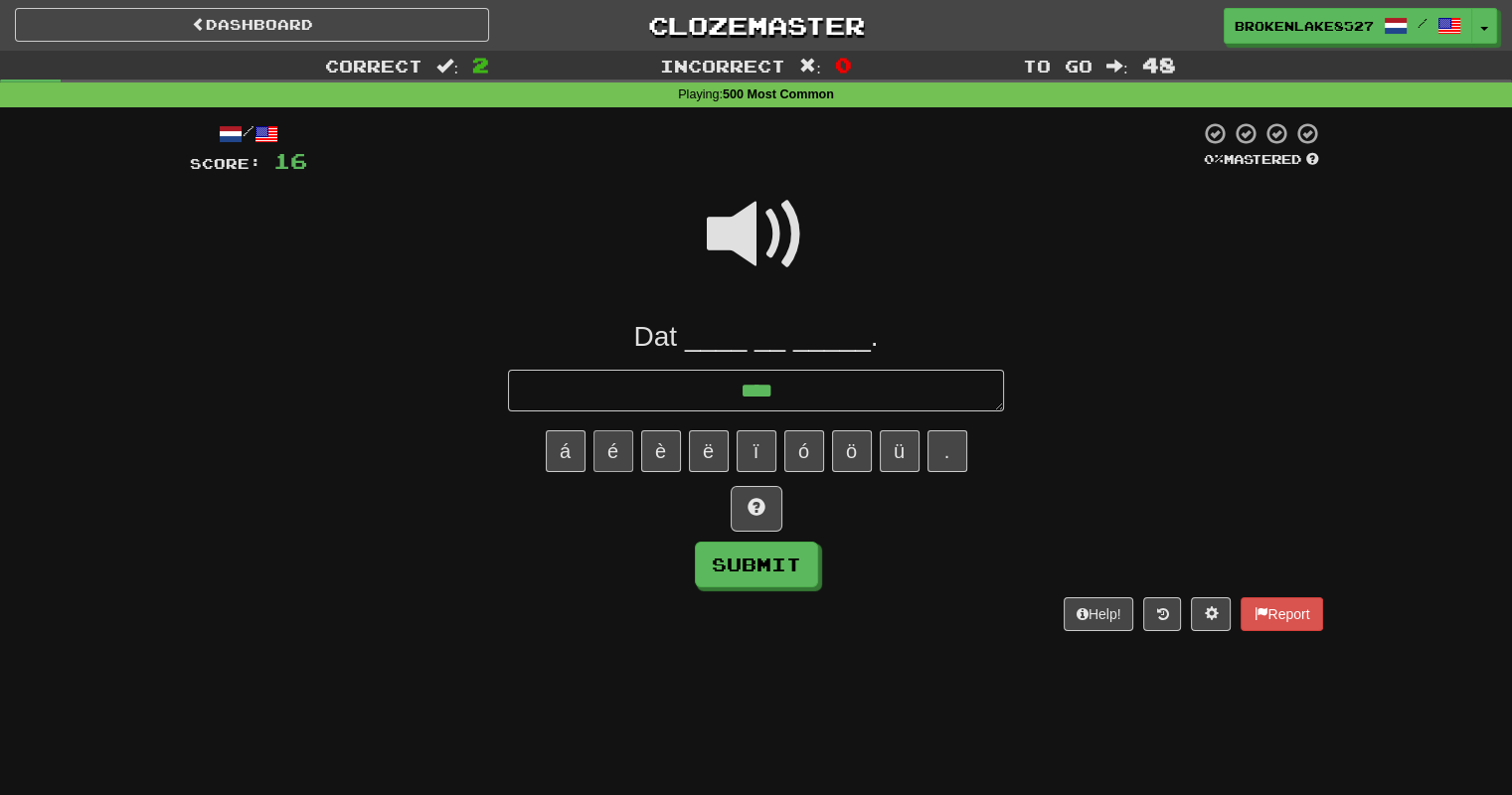 type on "*" 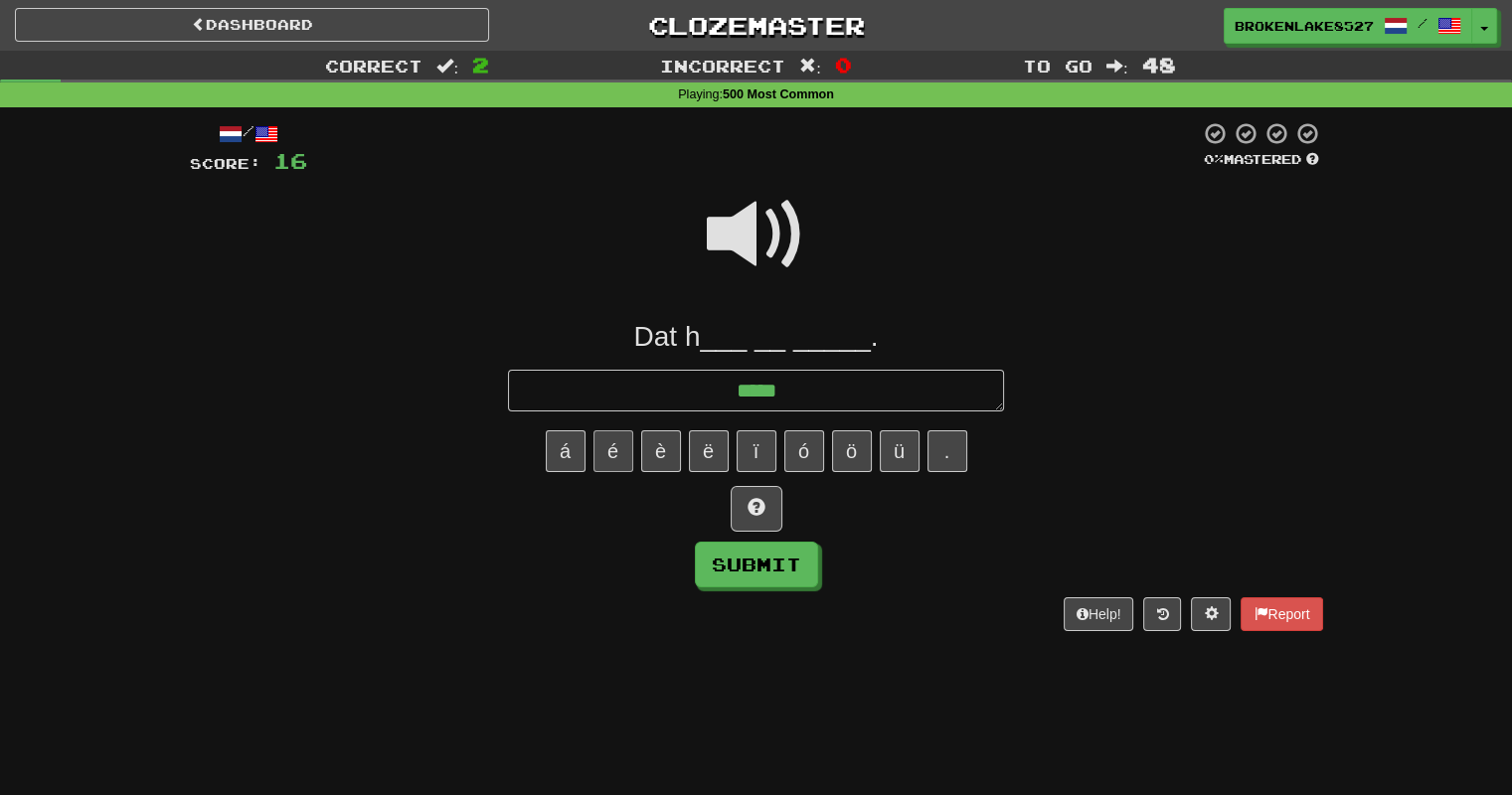 type on "*" 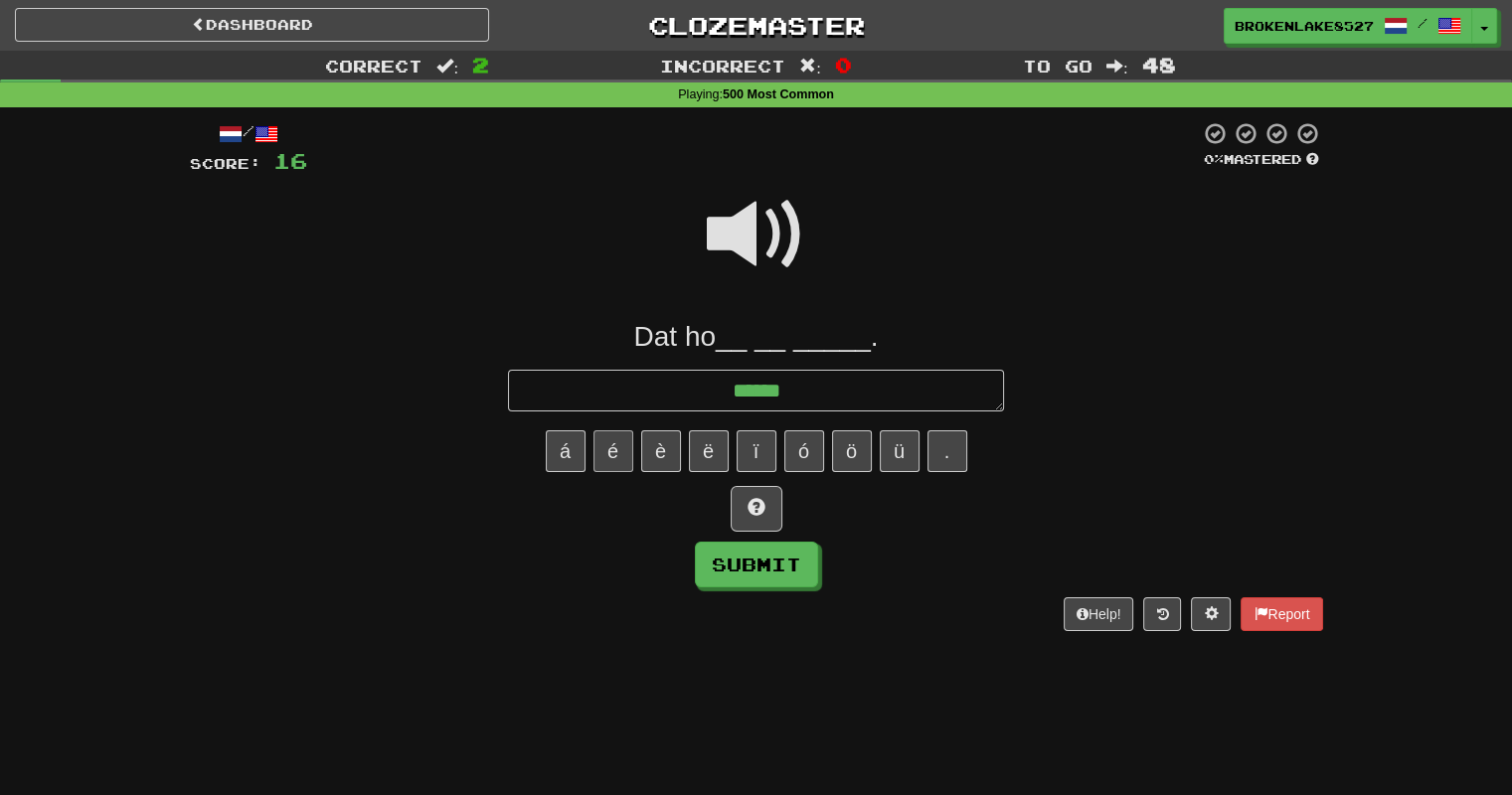 type on "*" 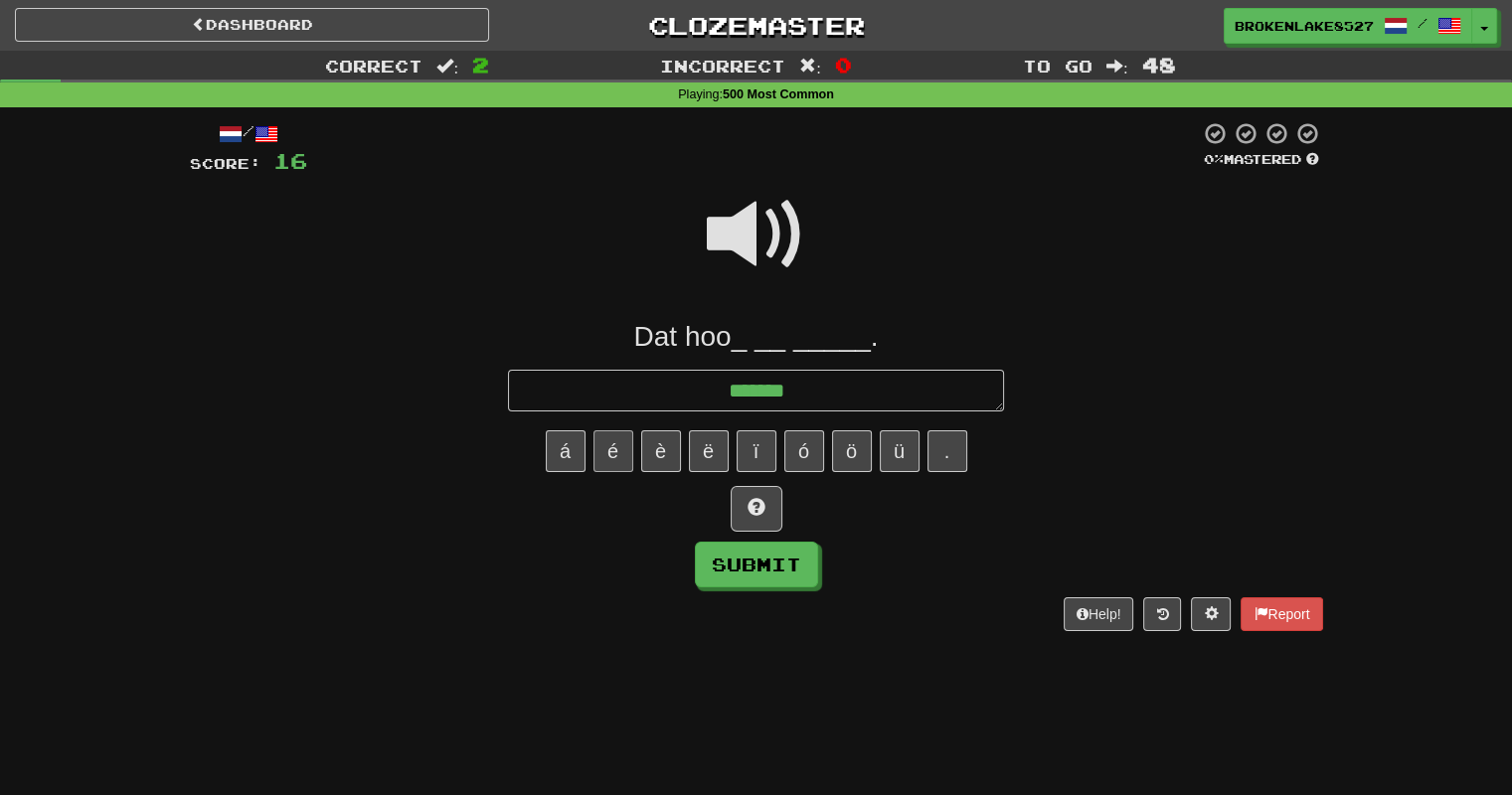 type on "*" 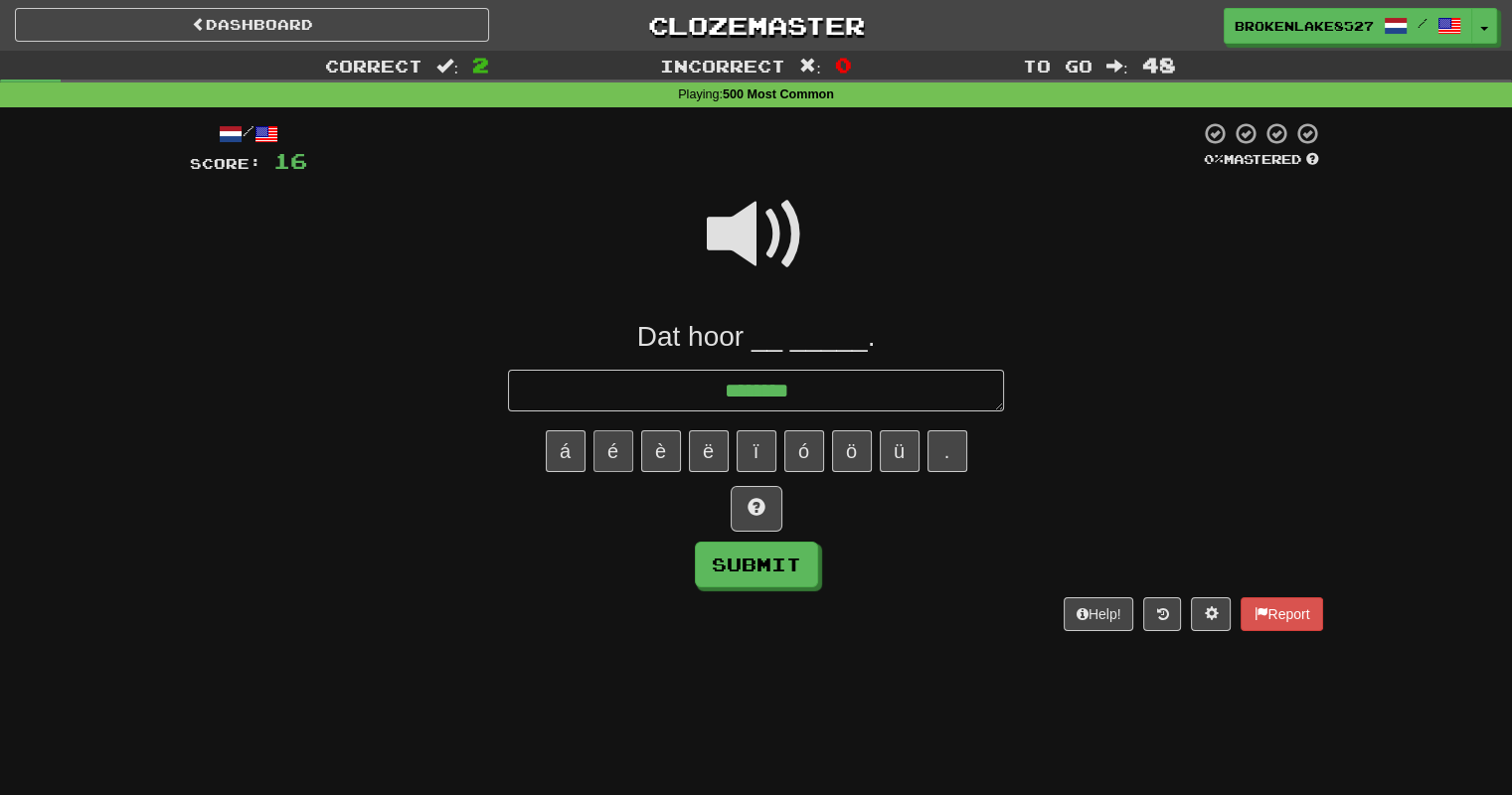 type on "*" 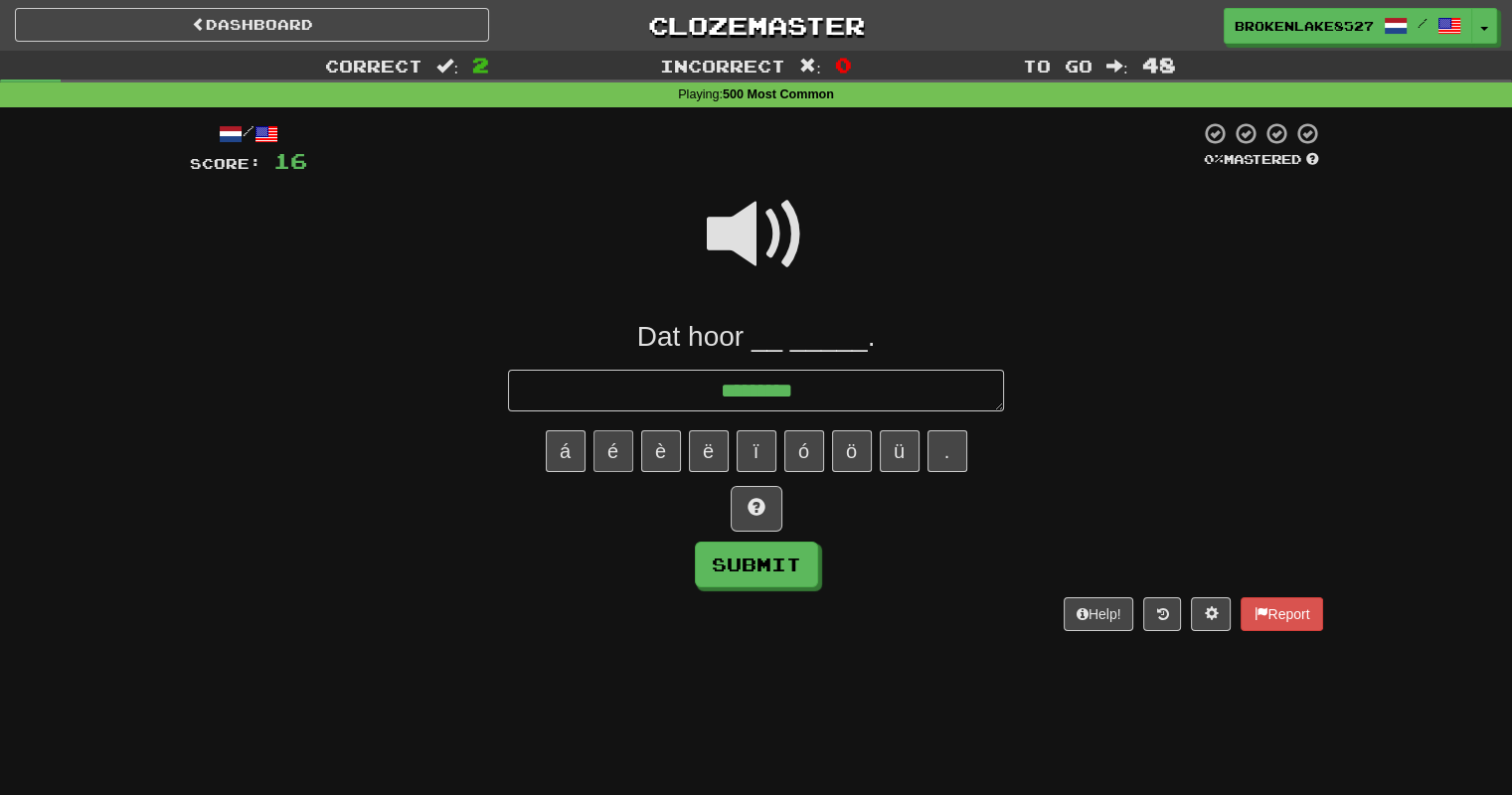 type on "*" 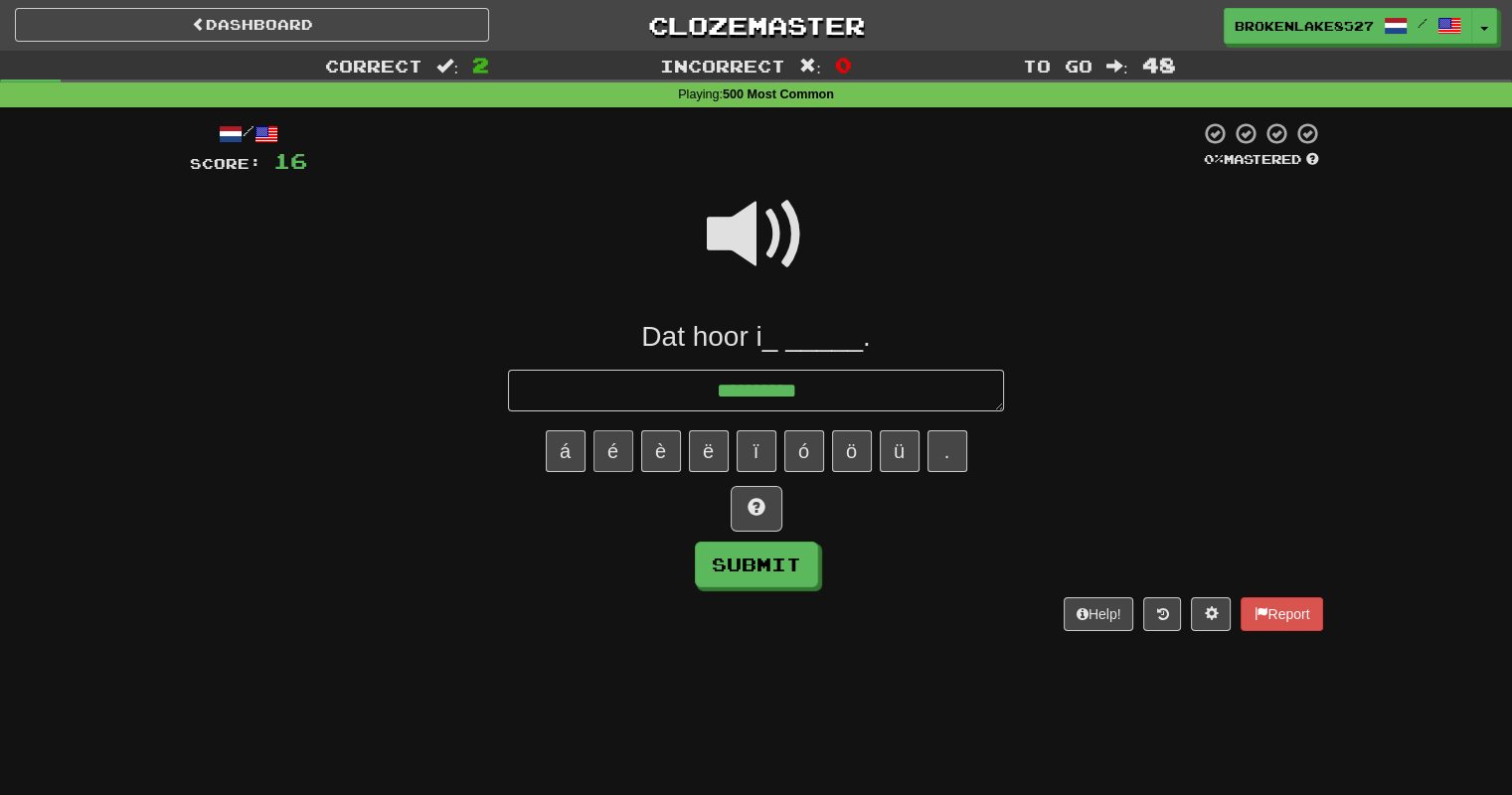 type on "*" 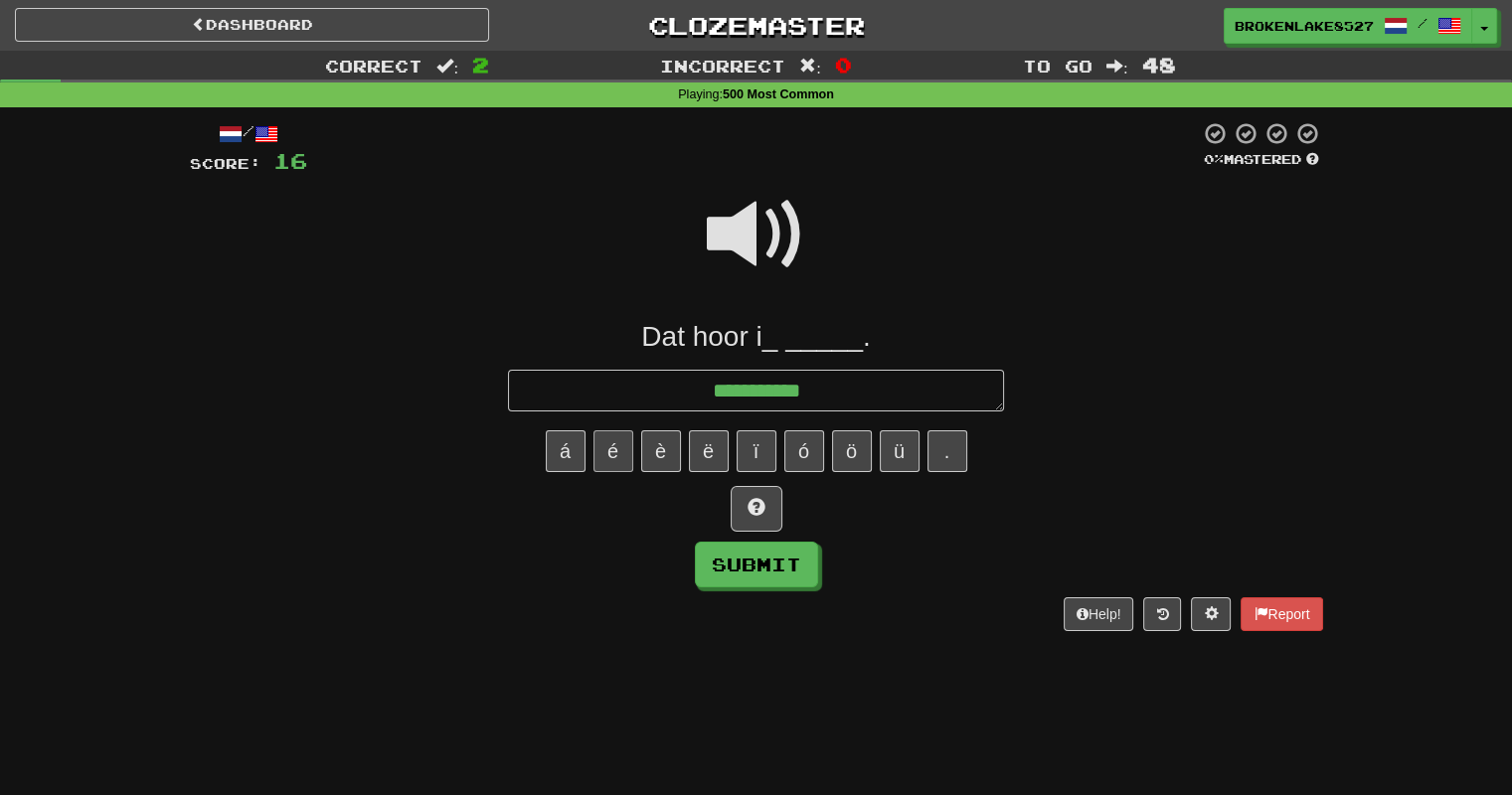 type on "**********" 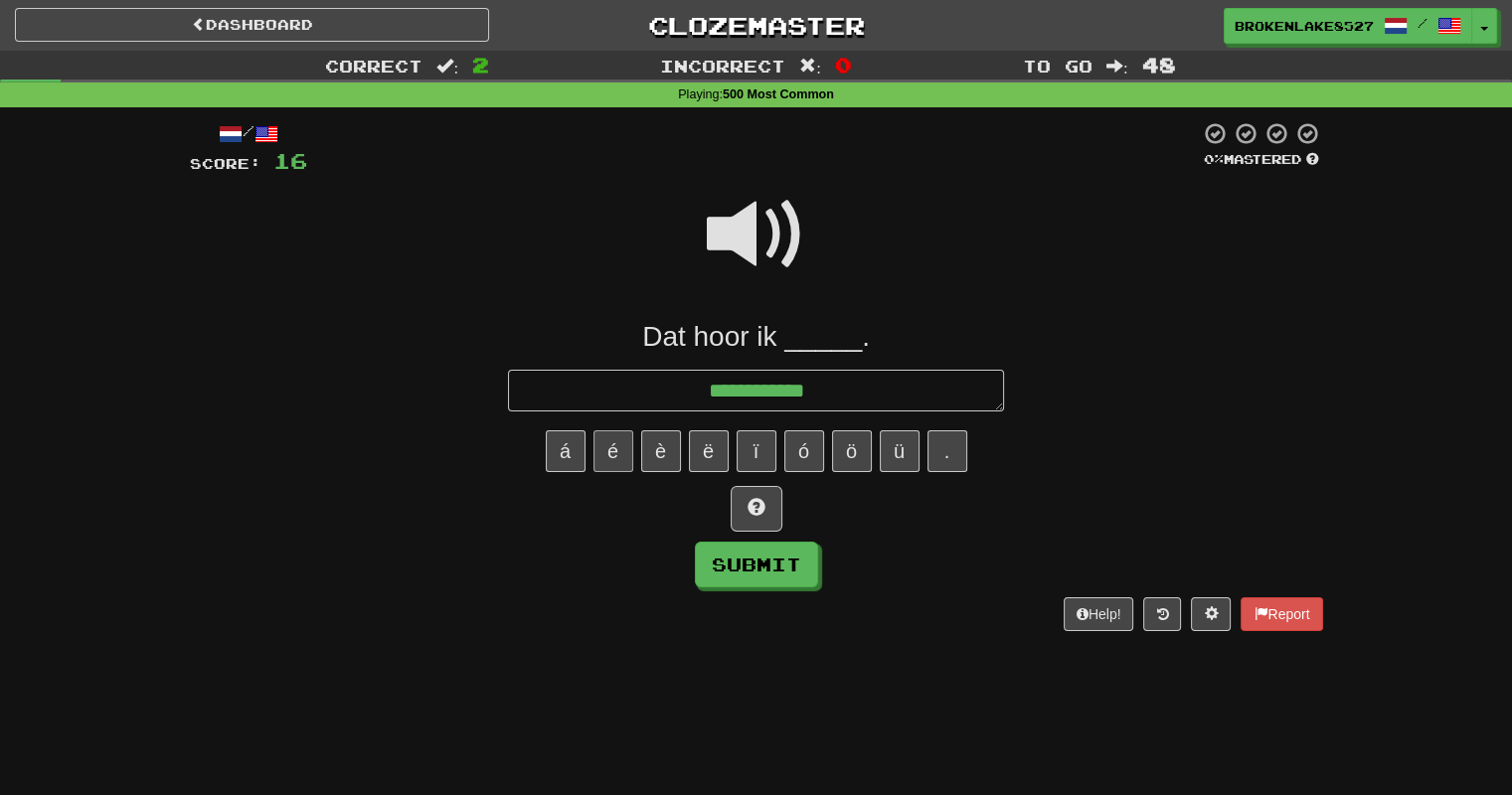 type on "*" 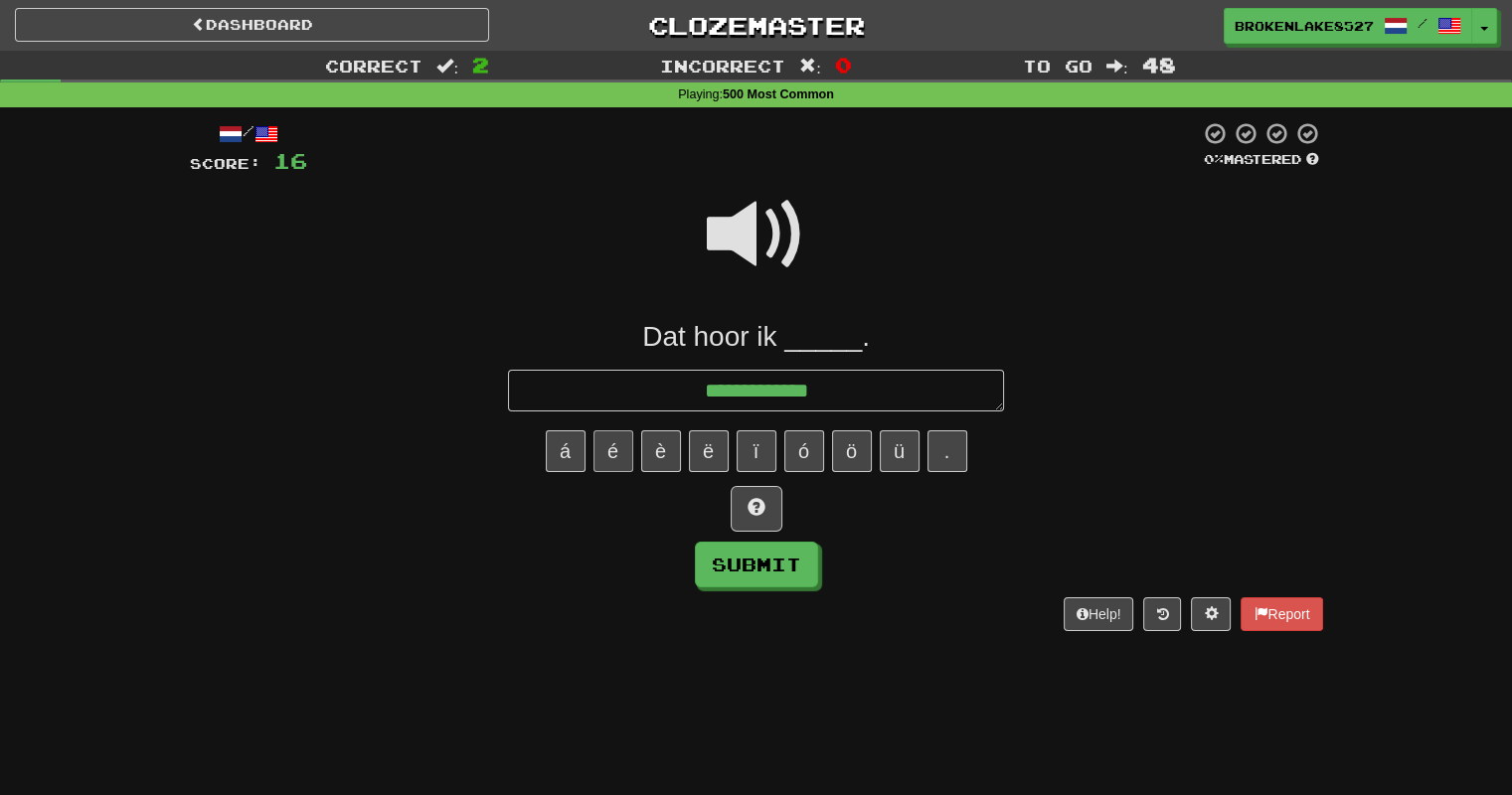 type on "*" 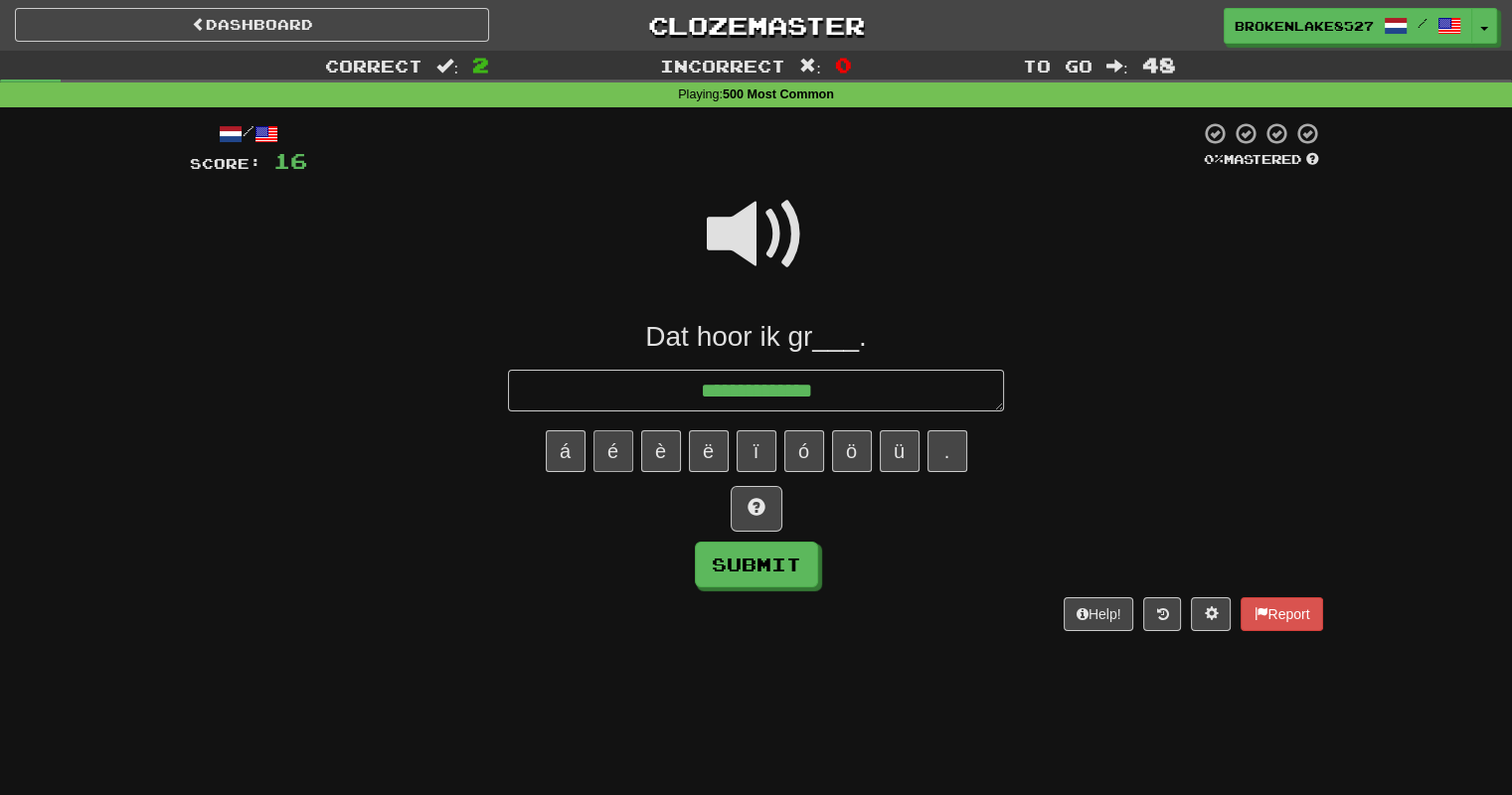 type on "*" 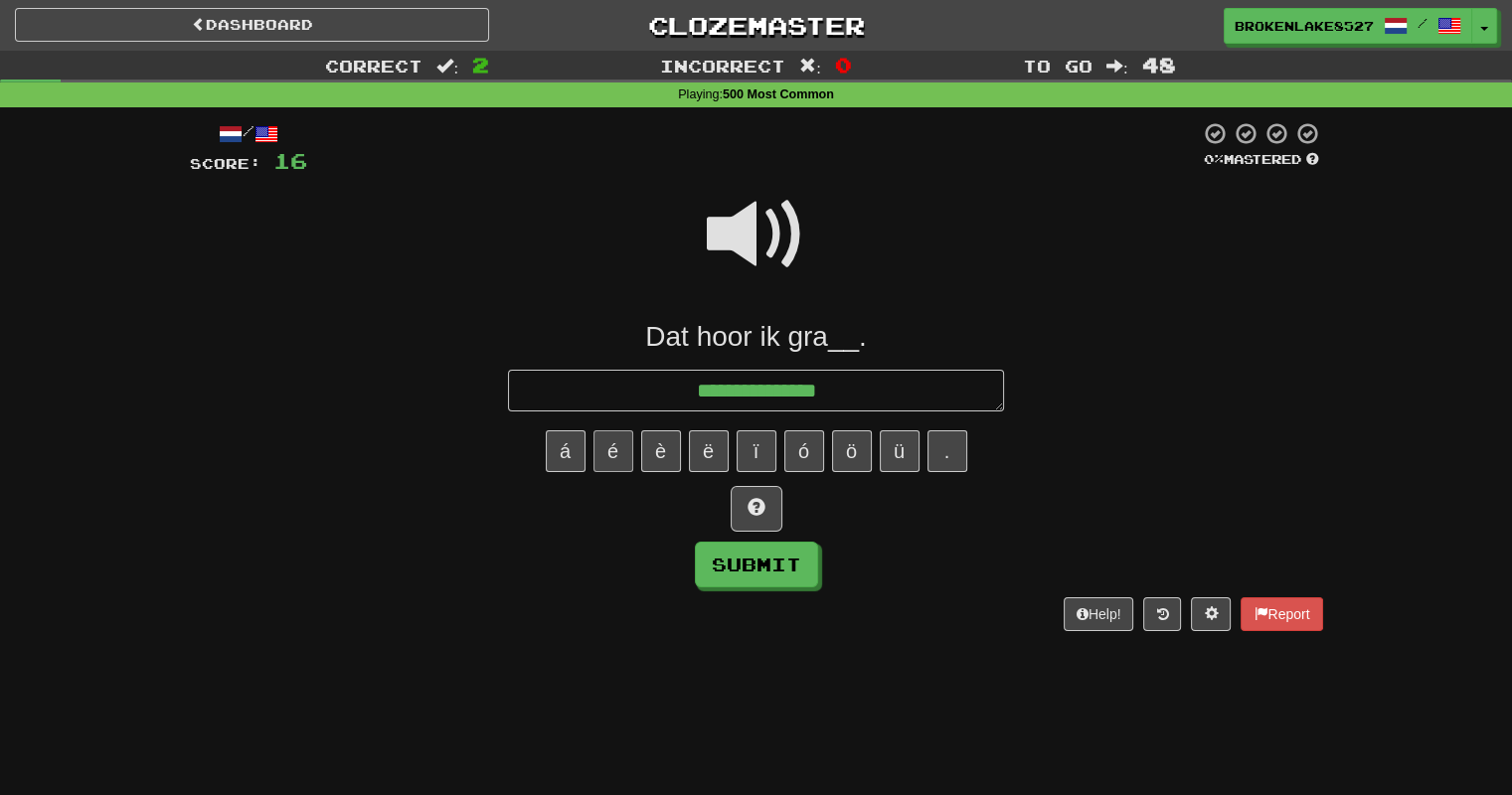 type on "*" 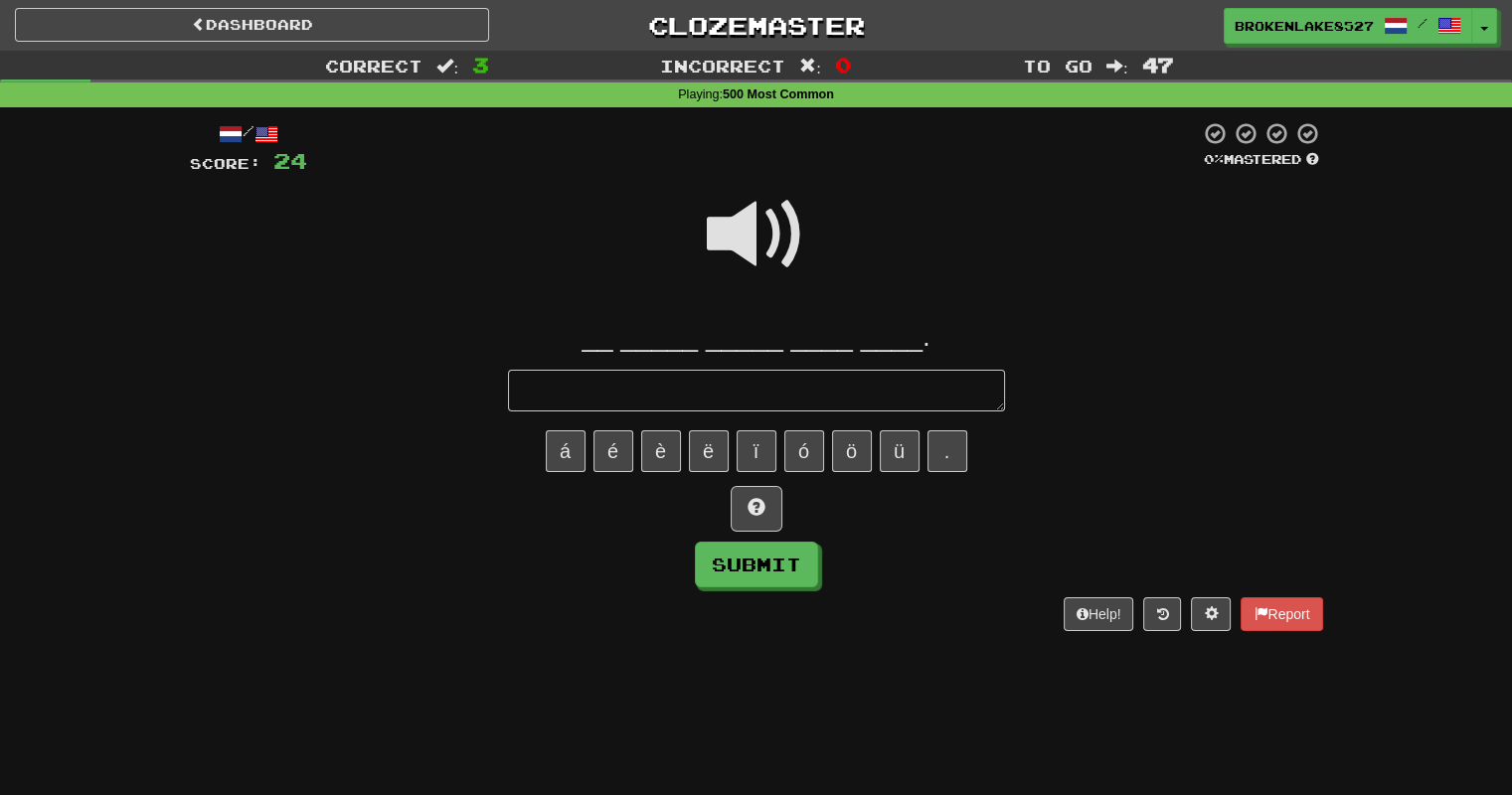 type on "*" 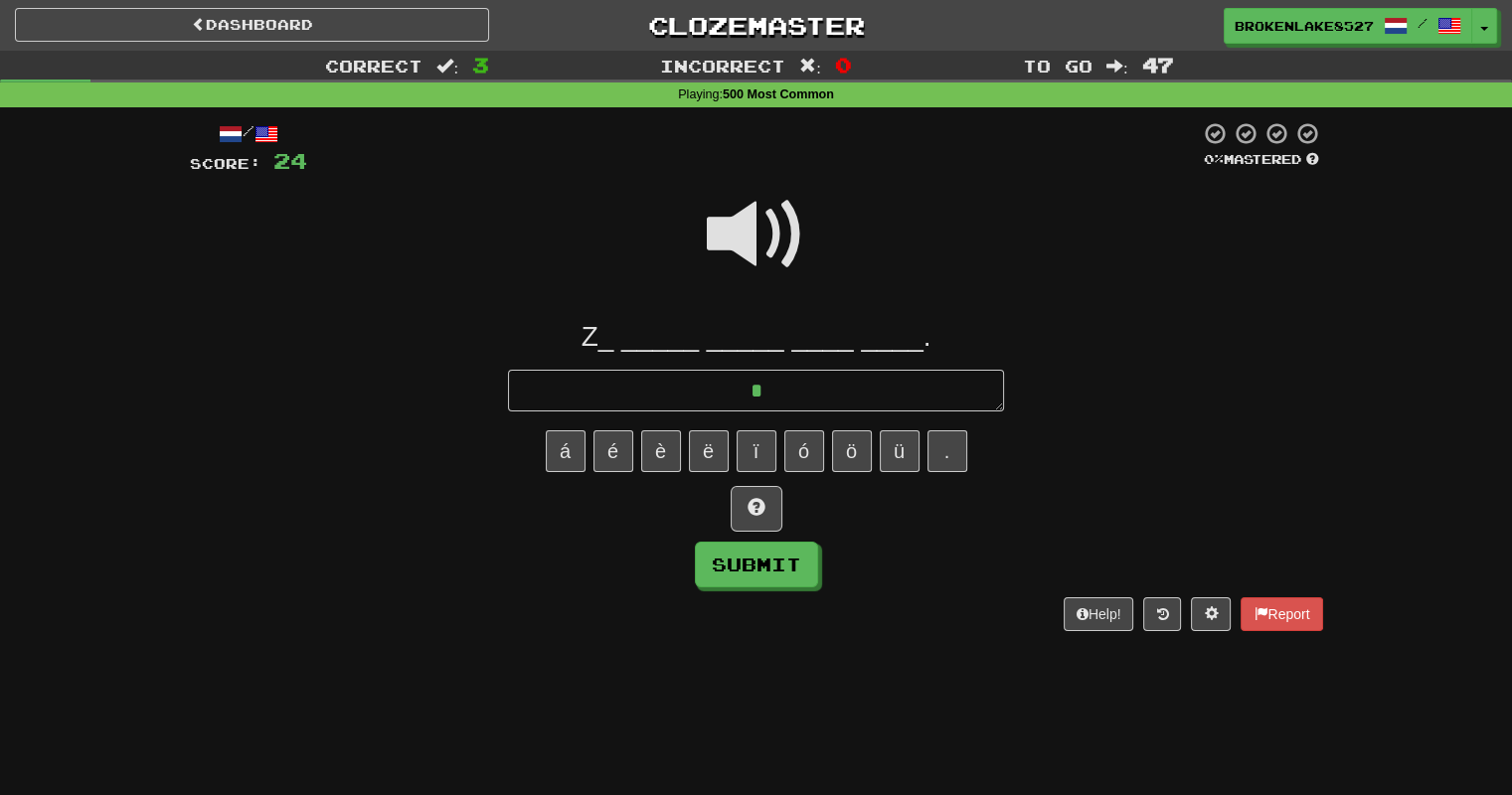type on "*" 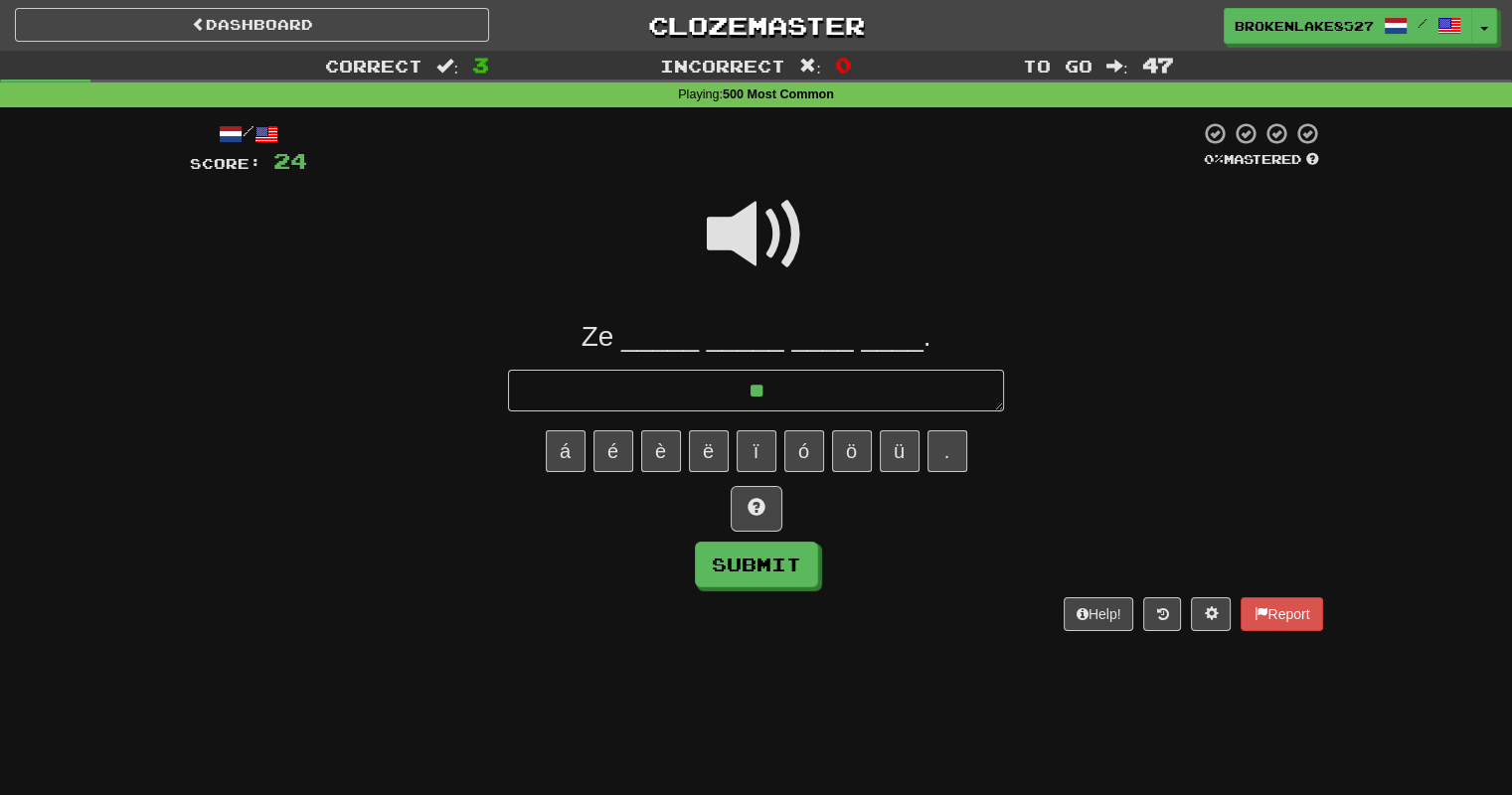 type on "*" 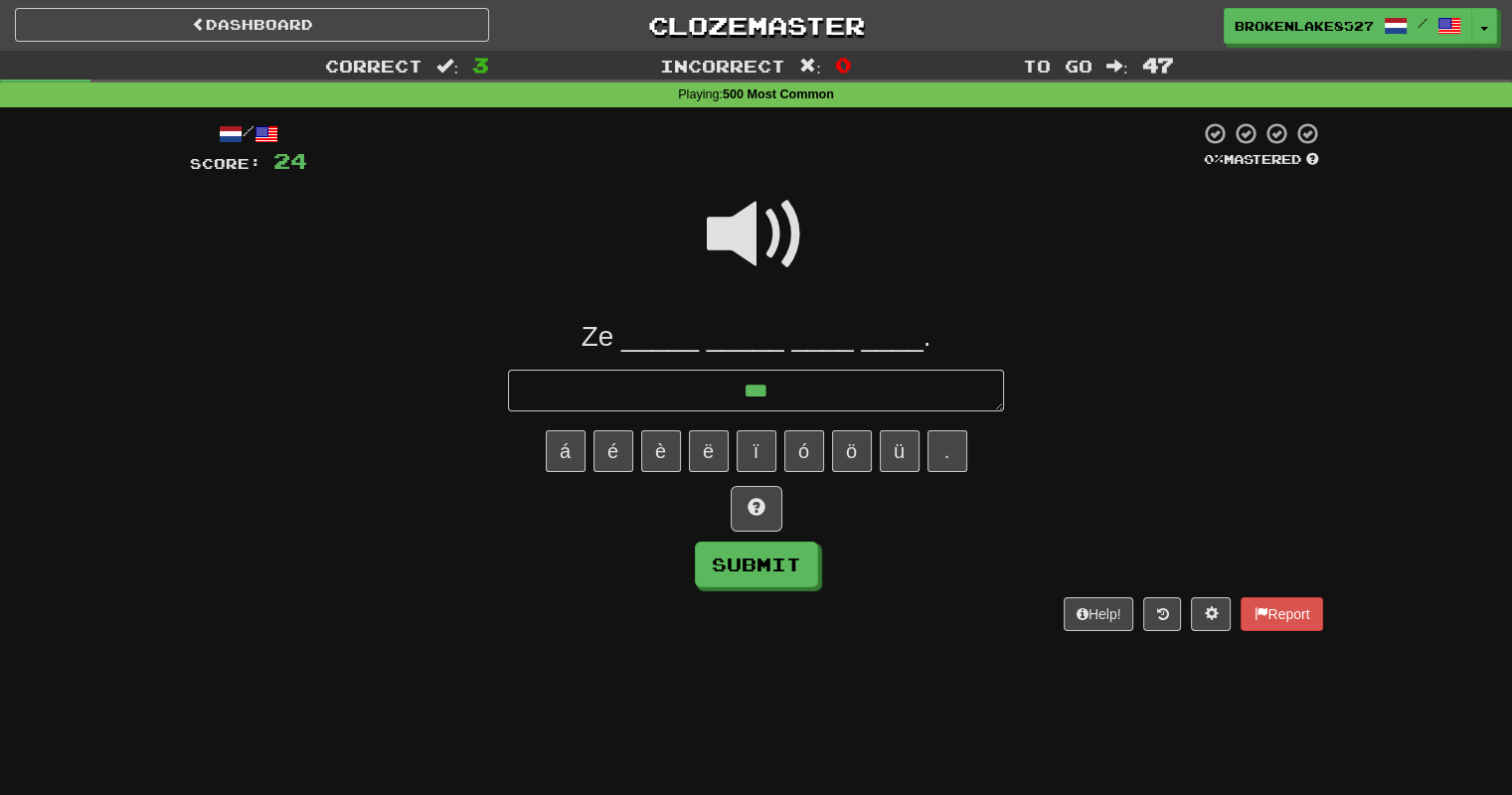 type on "*" 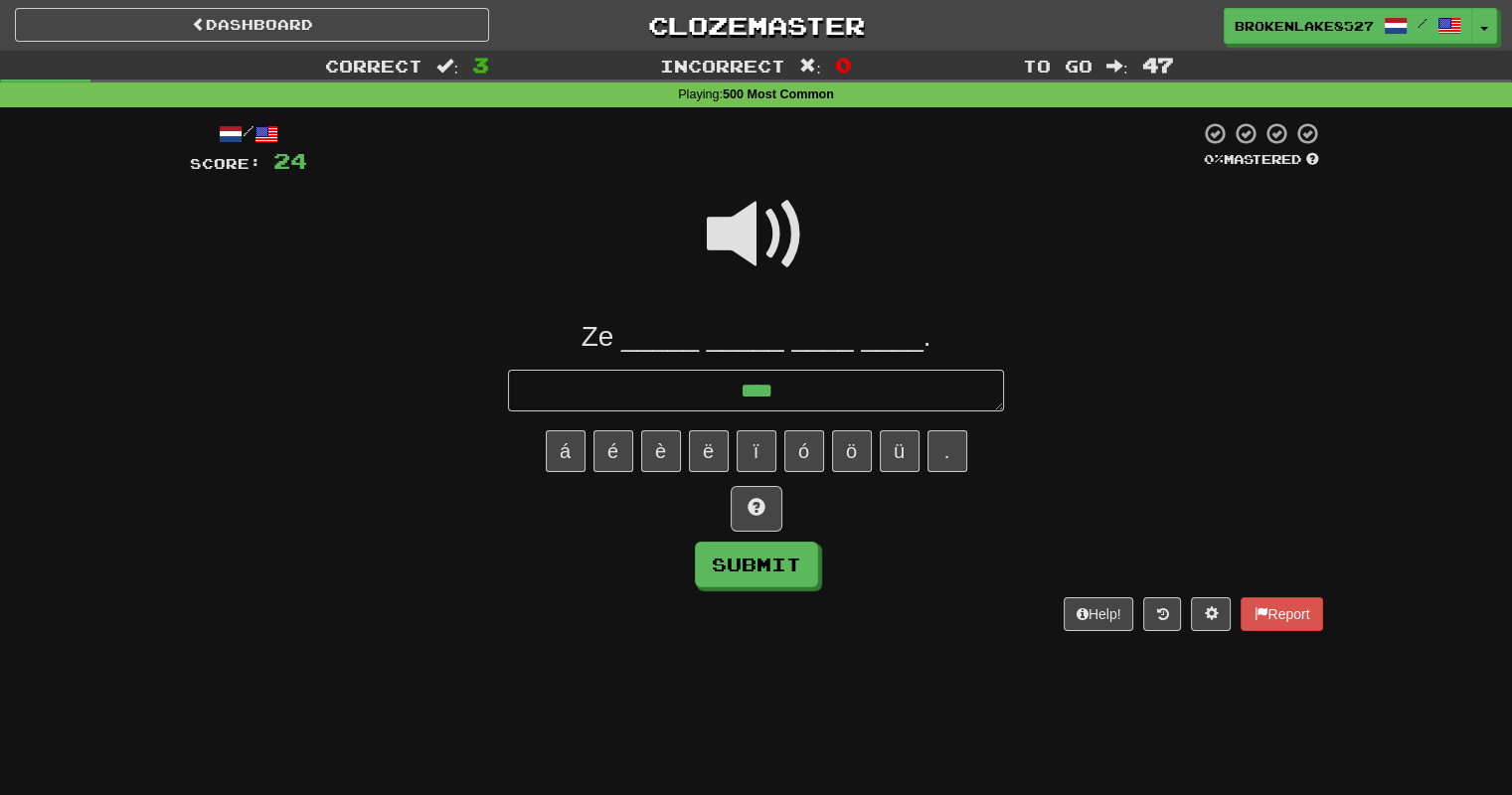 type on "*" 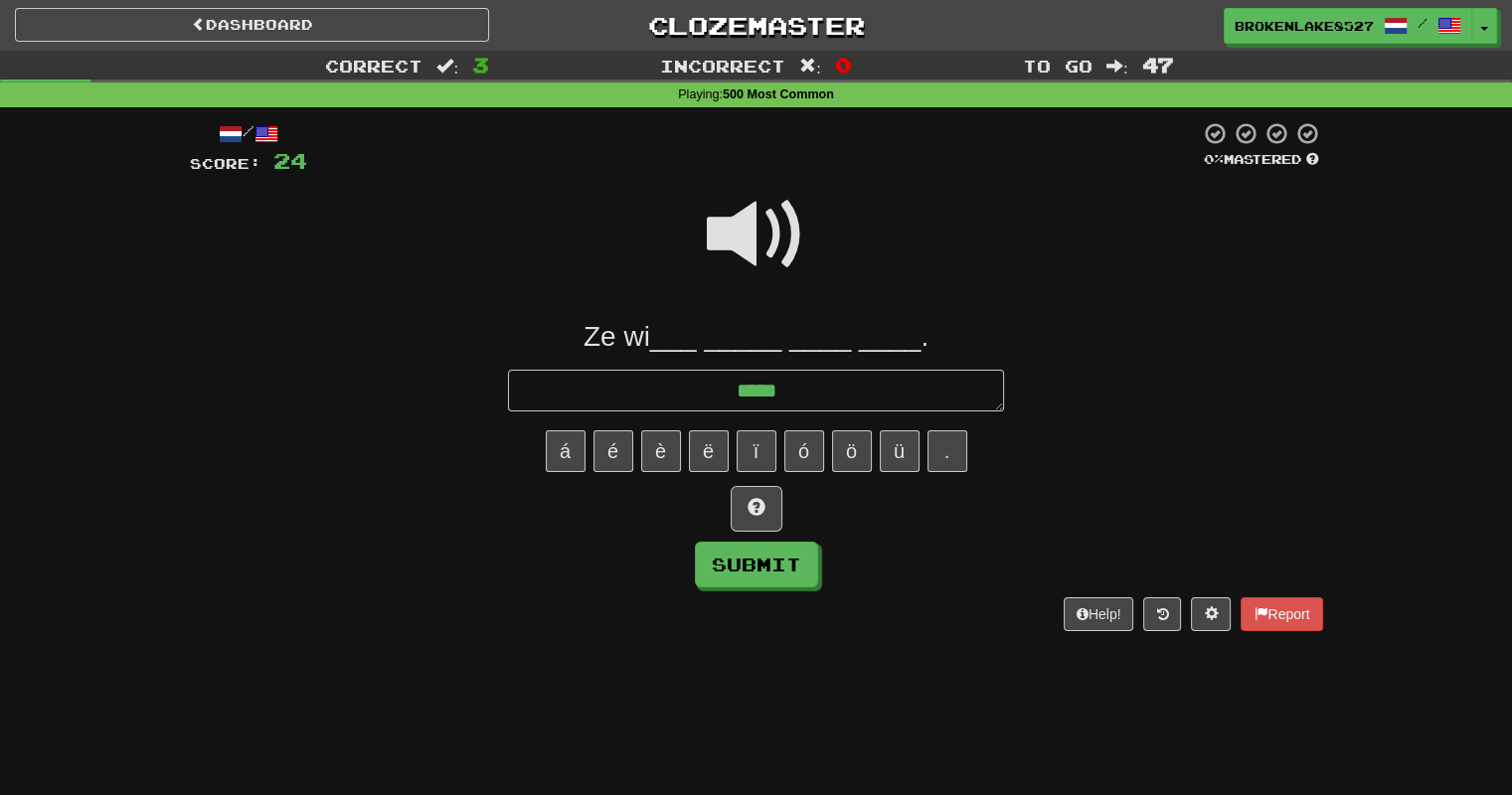type on "*" 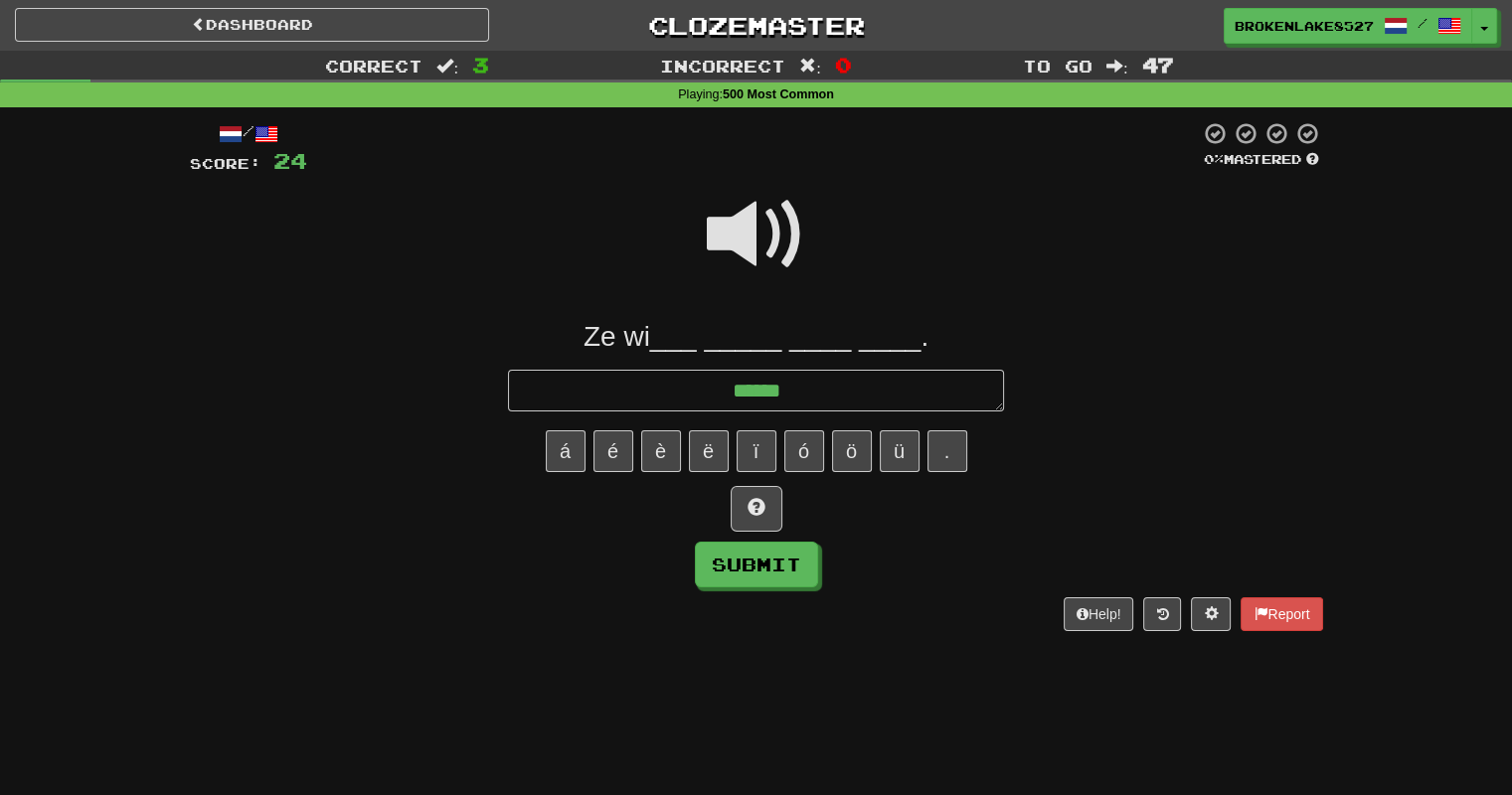 type on "*" 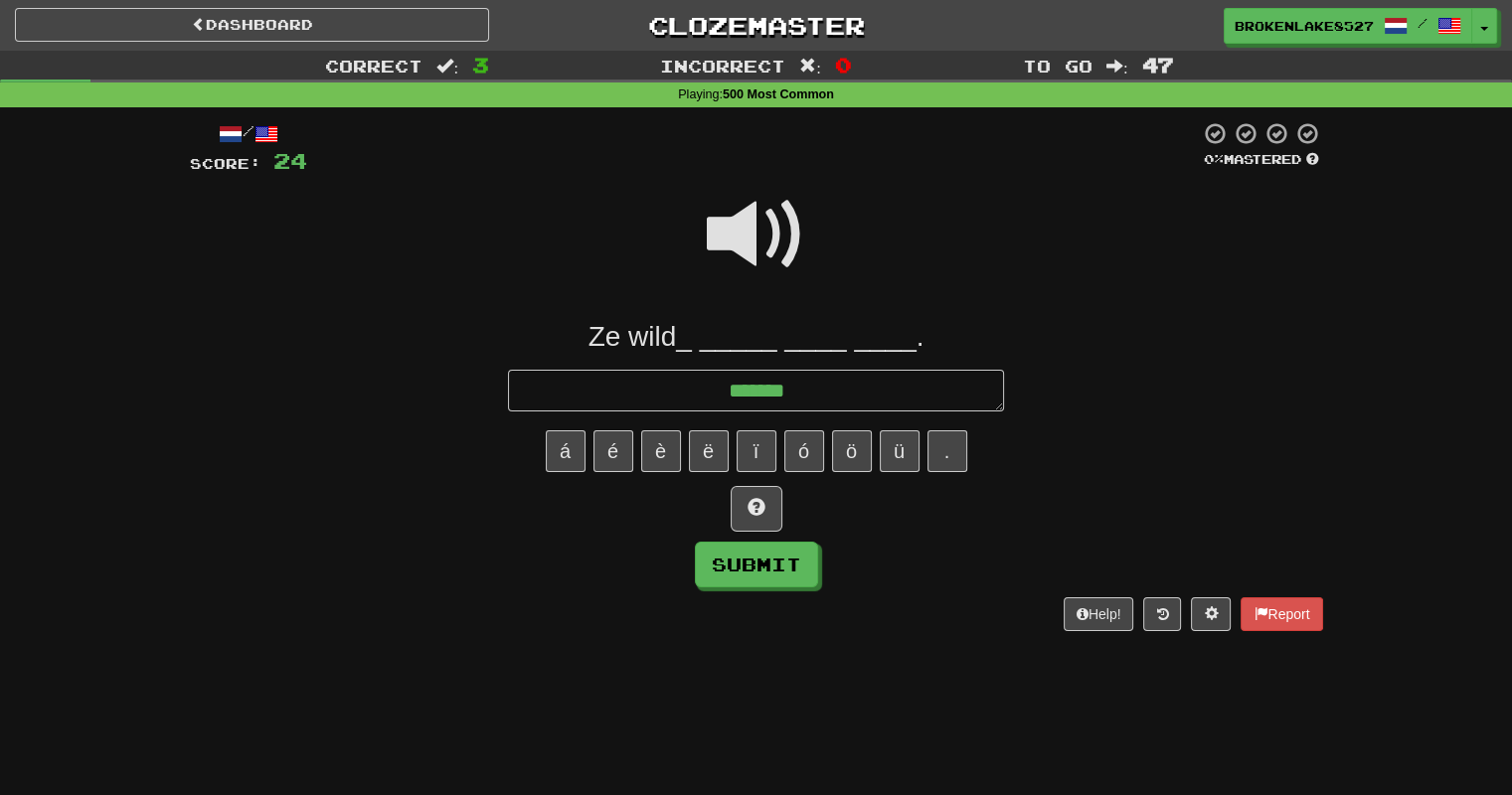 type on "*" 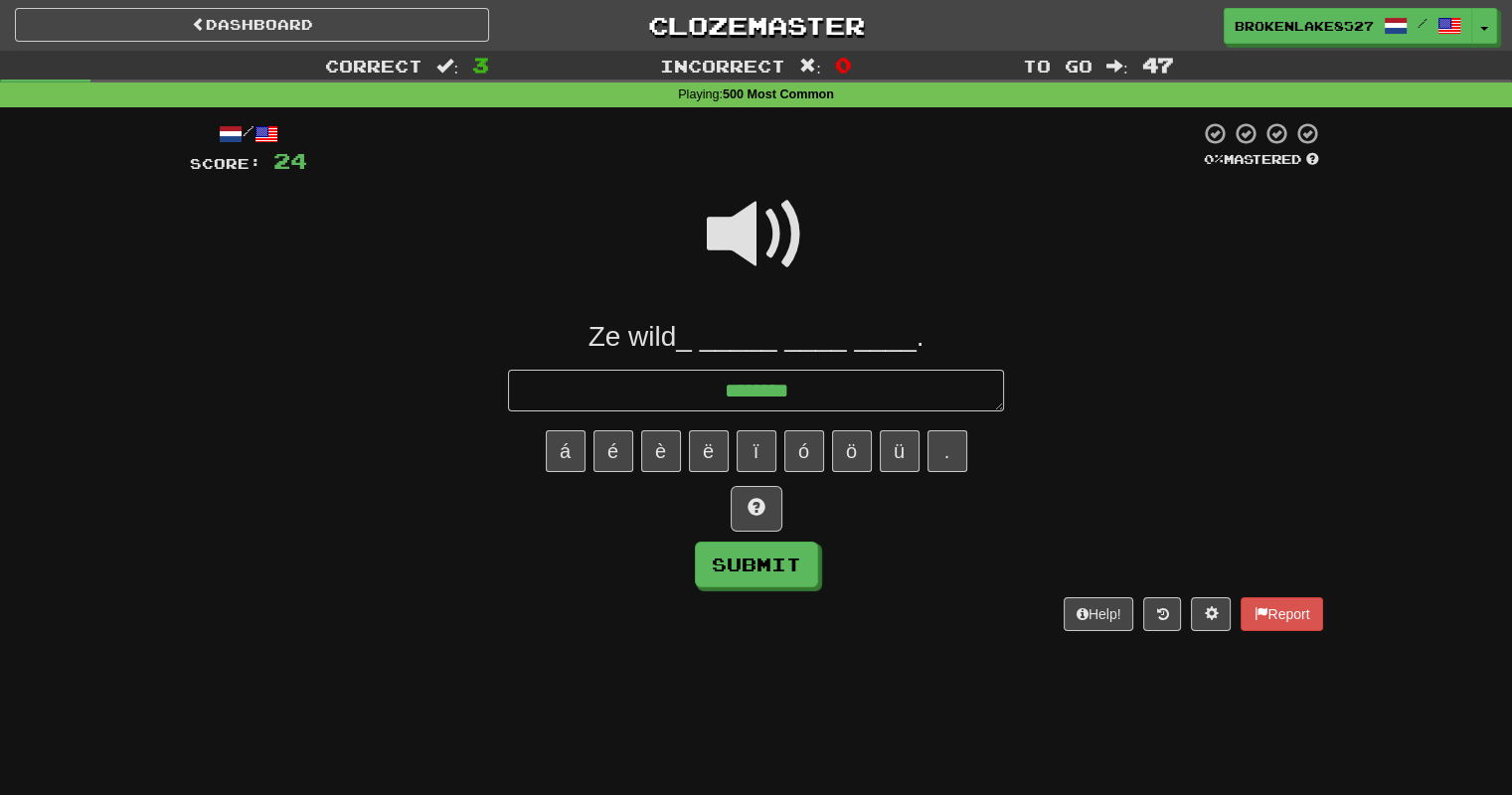 type on "*" 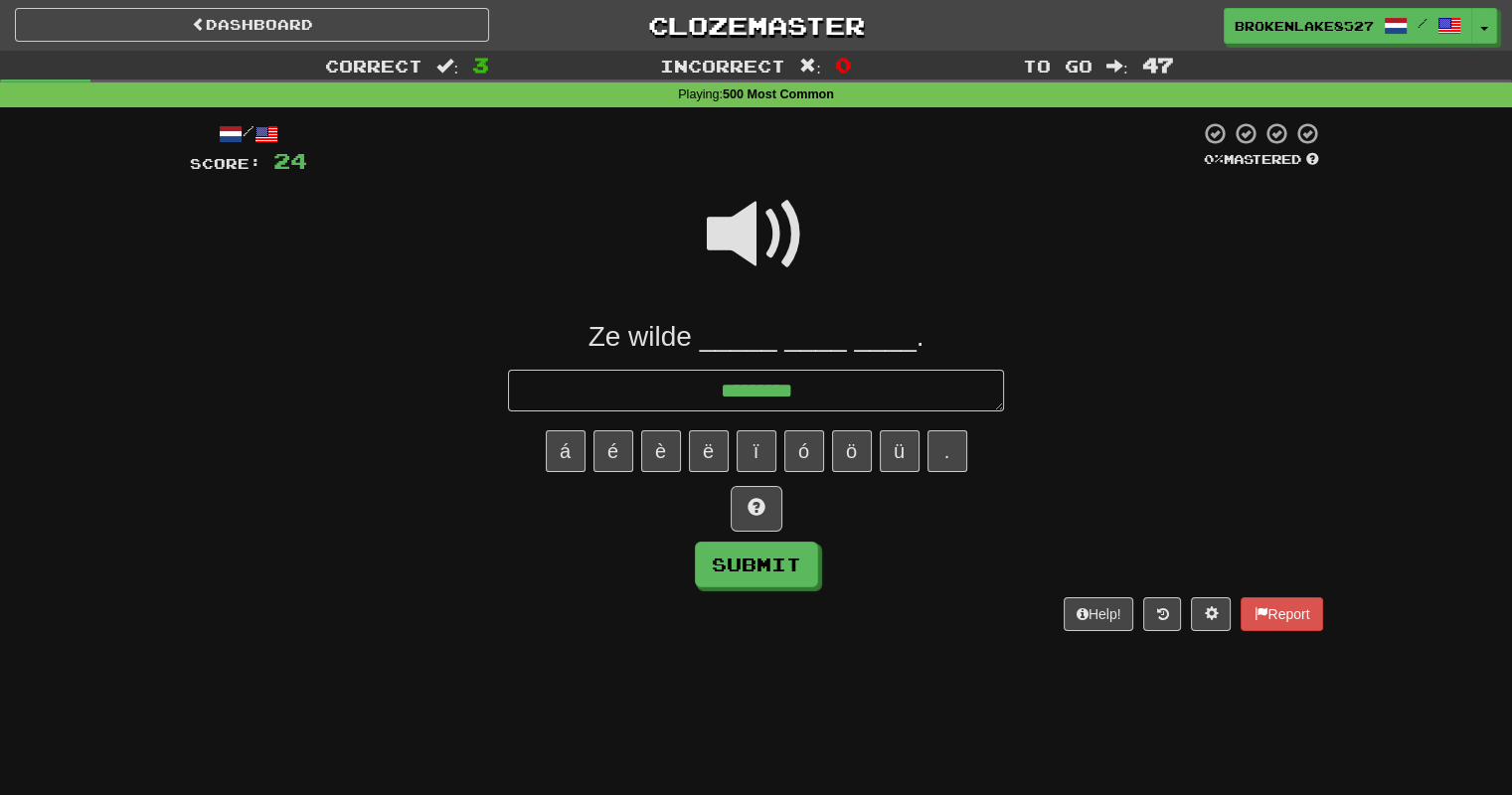 type on "*" 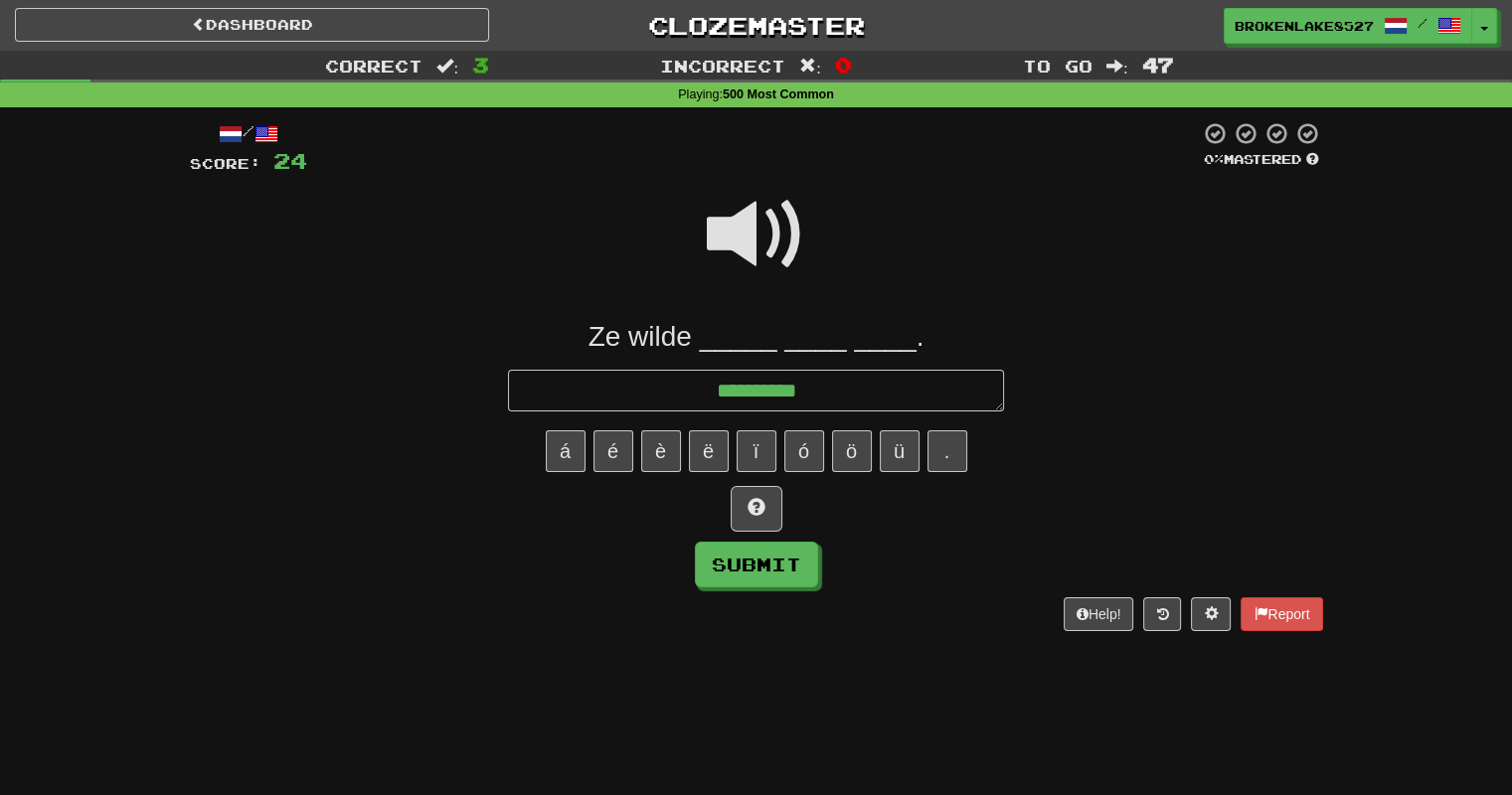 type on "*" 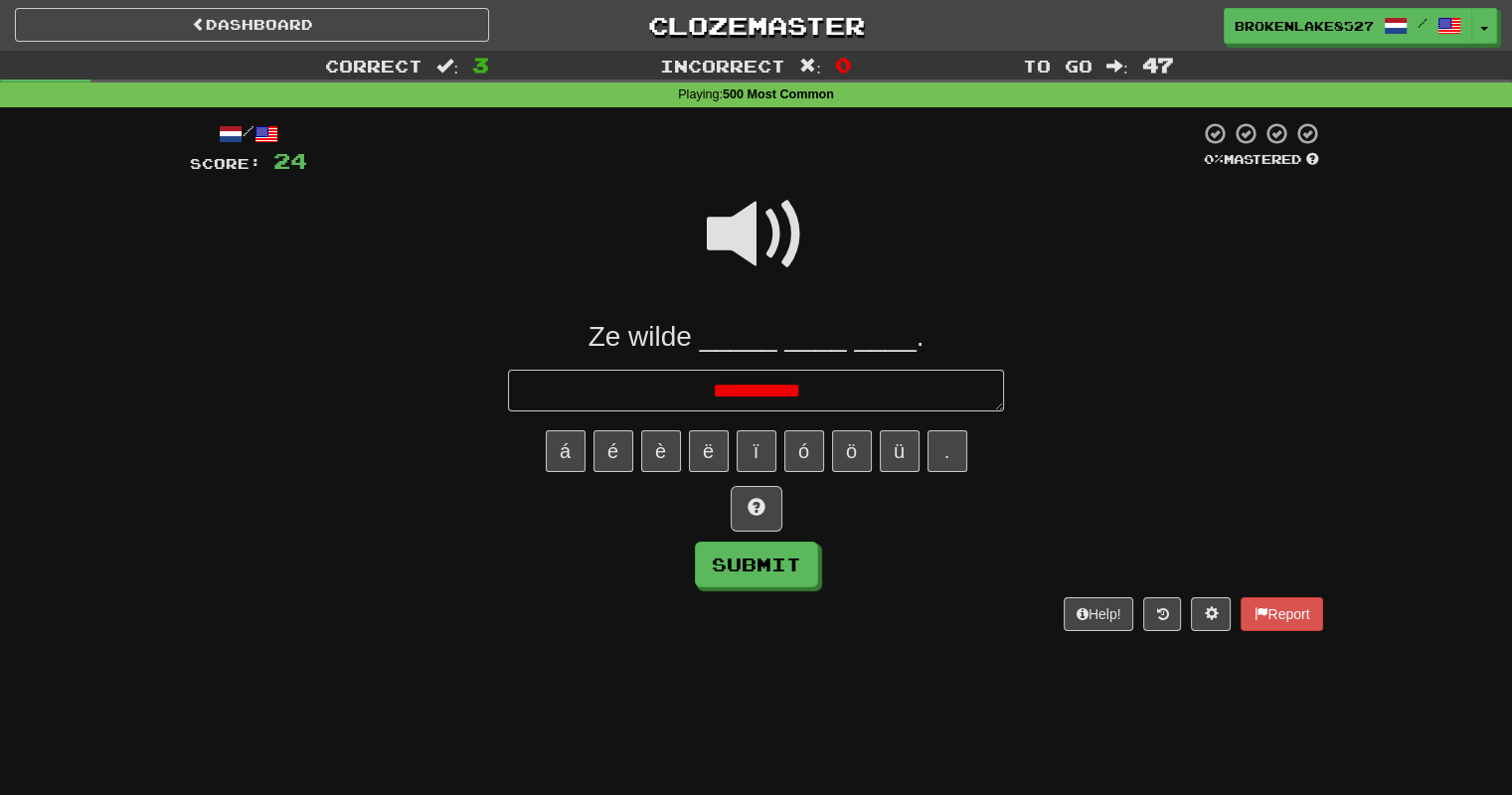 type on "*" 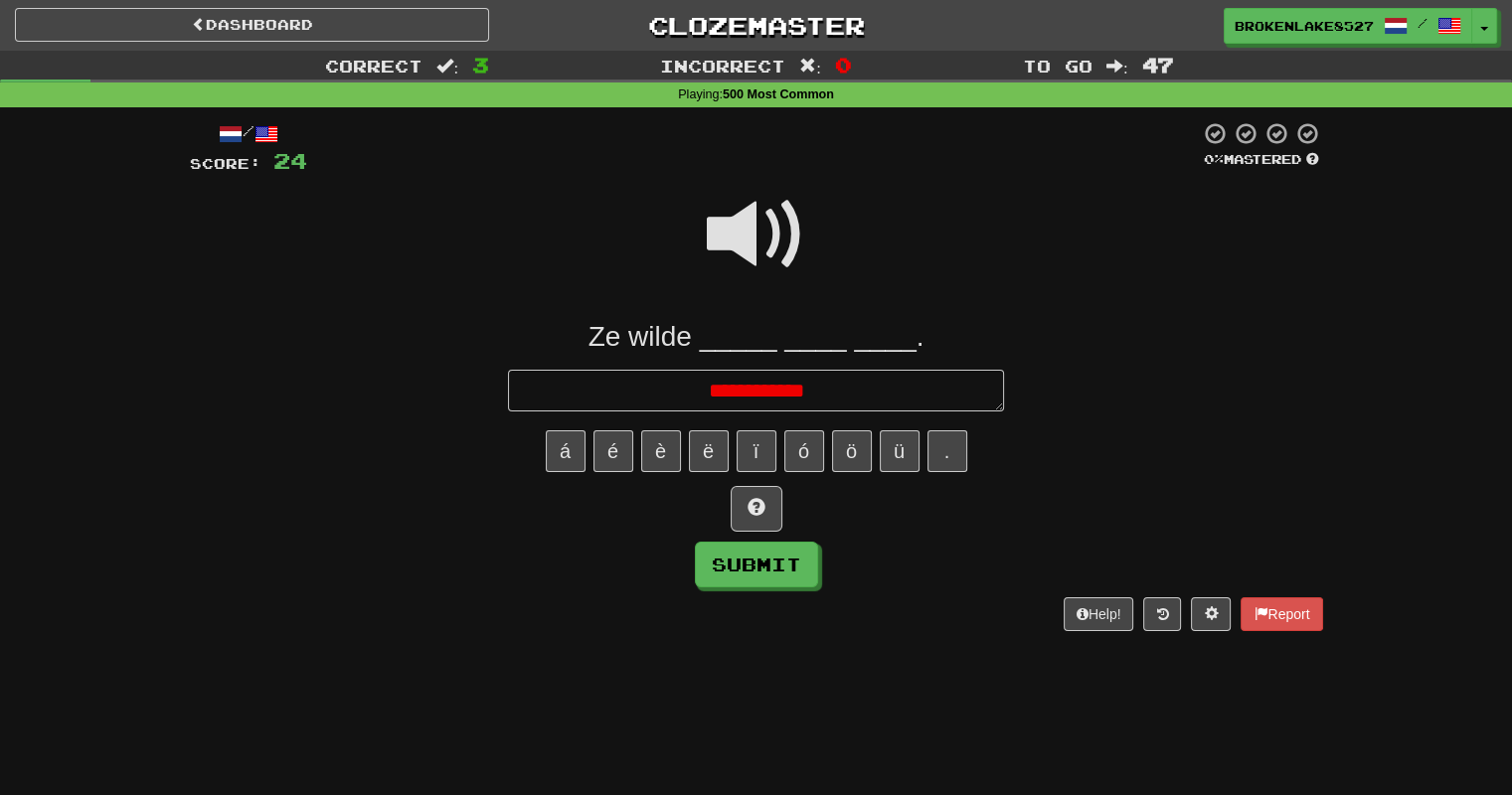 type on "*" 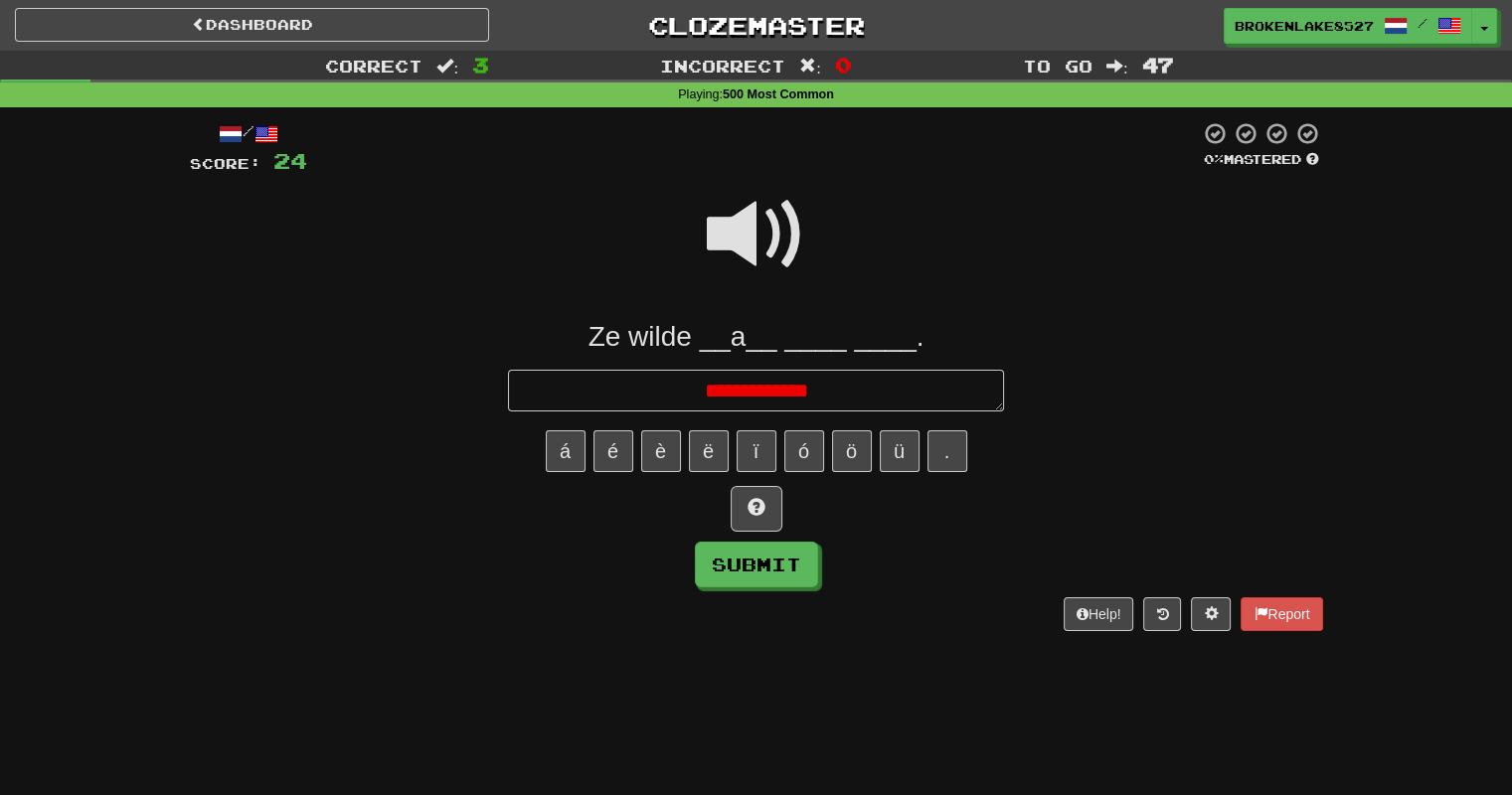 type on "*" 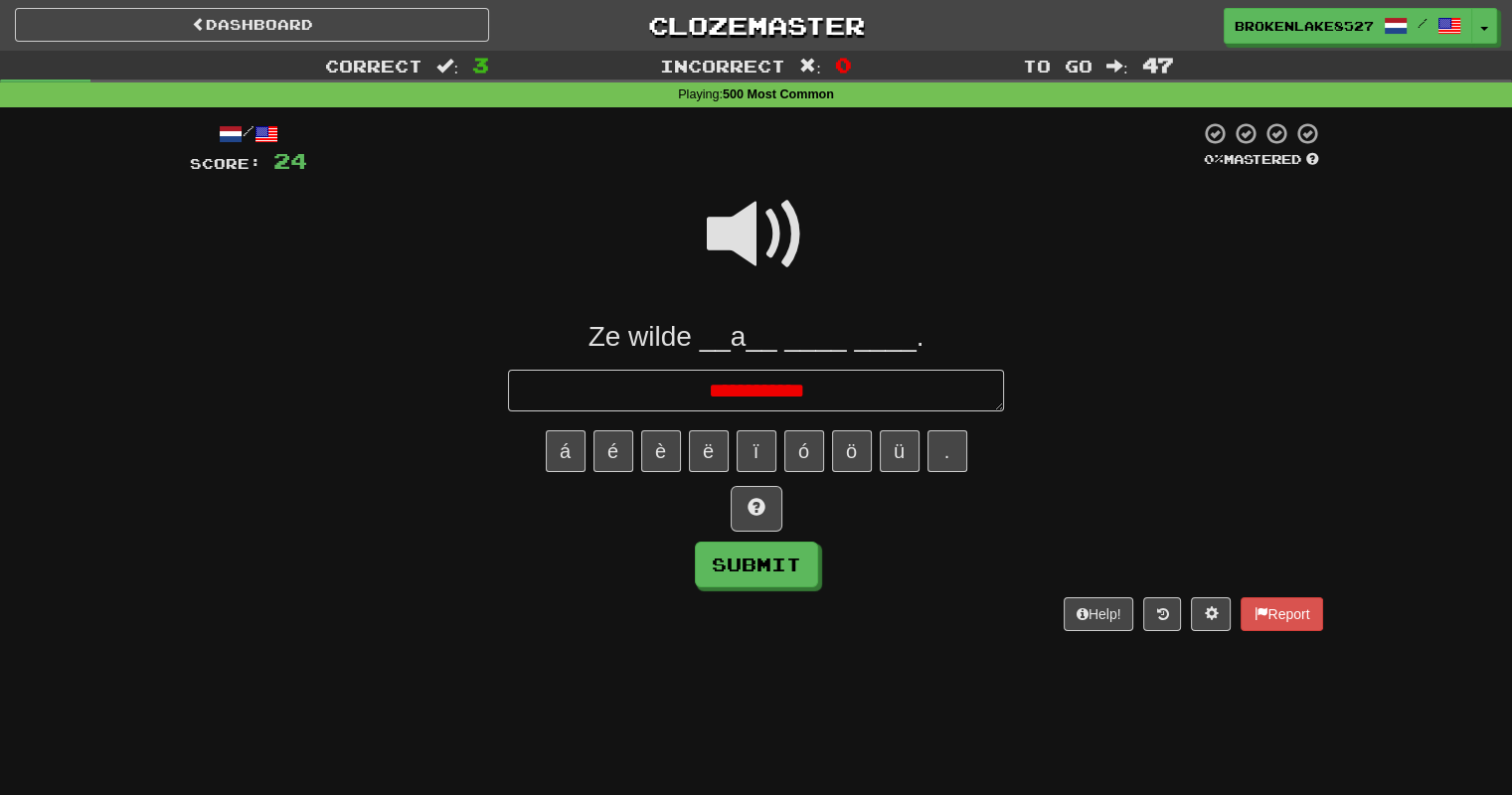 type on "*" 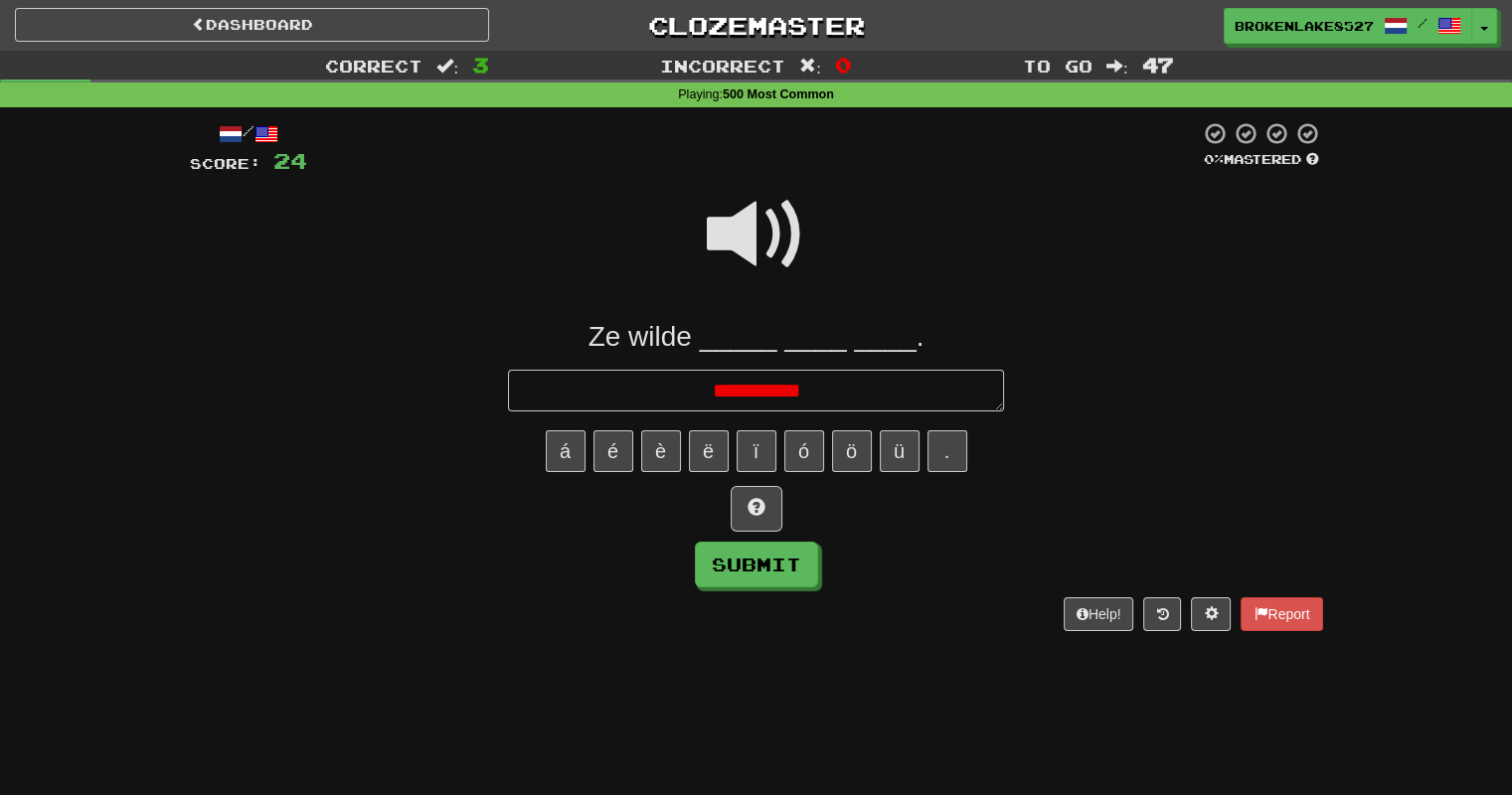type on "*" 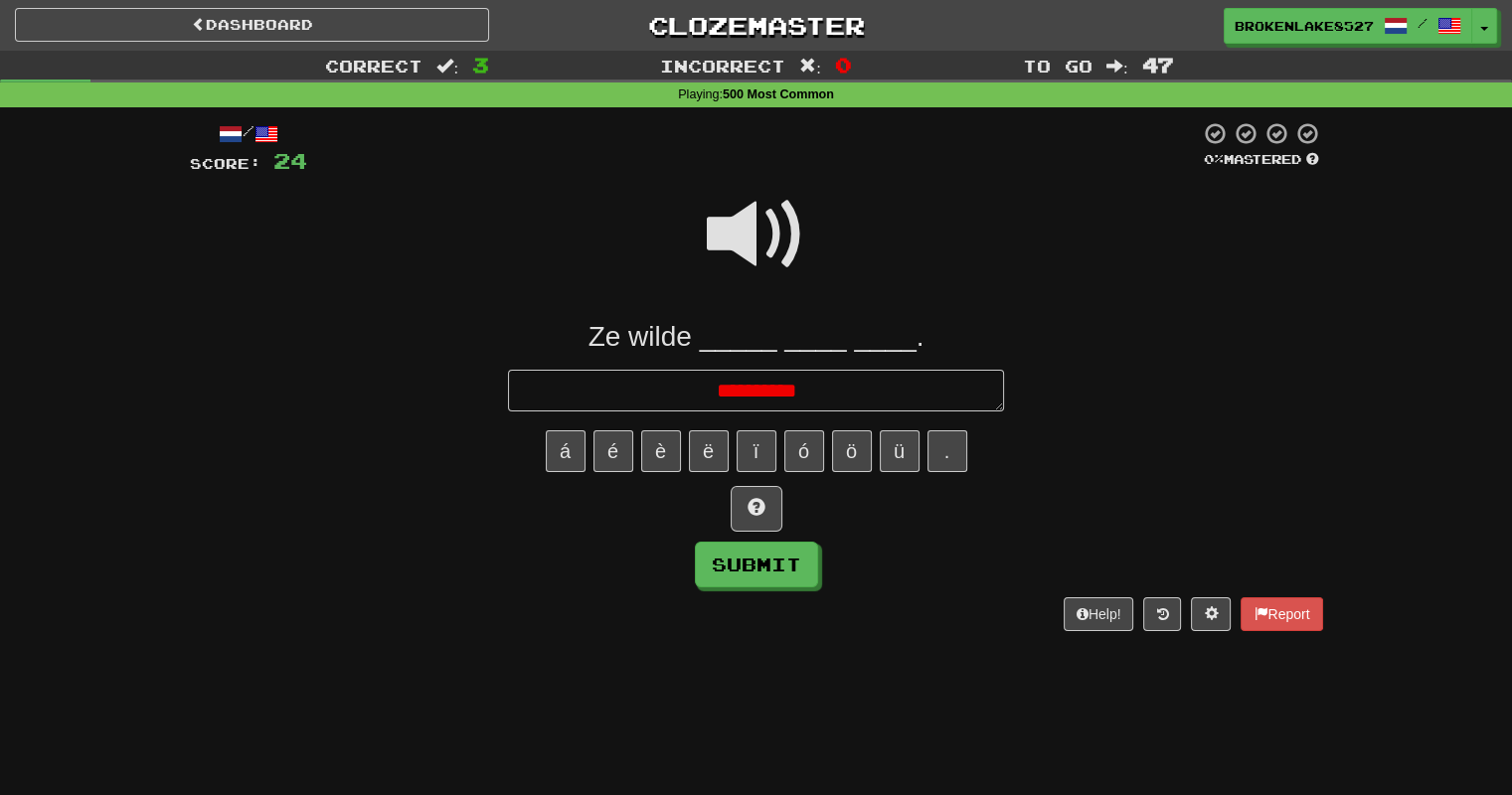 type on "*" 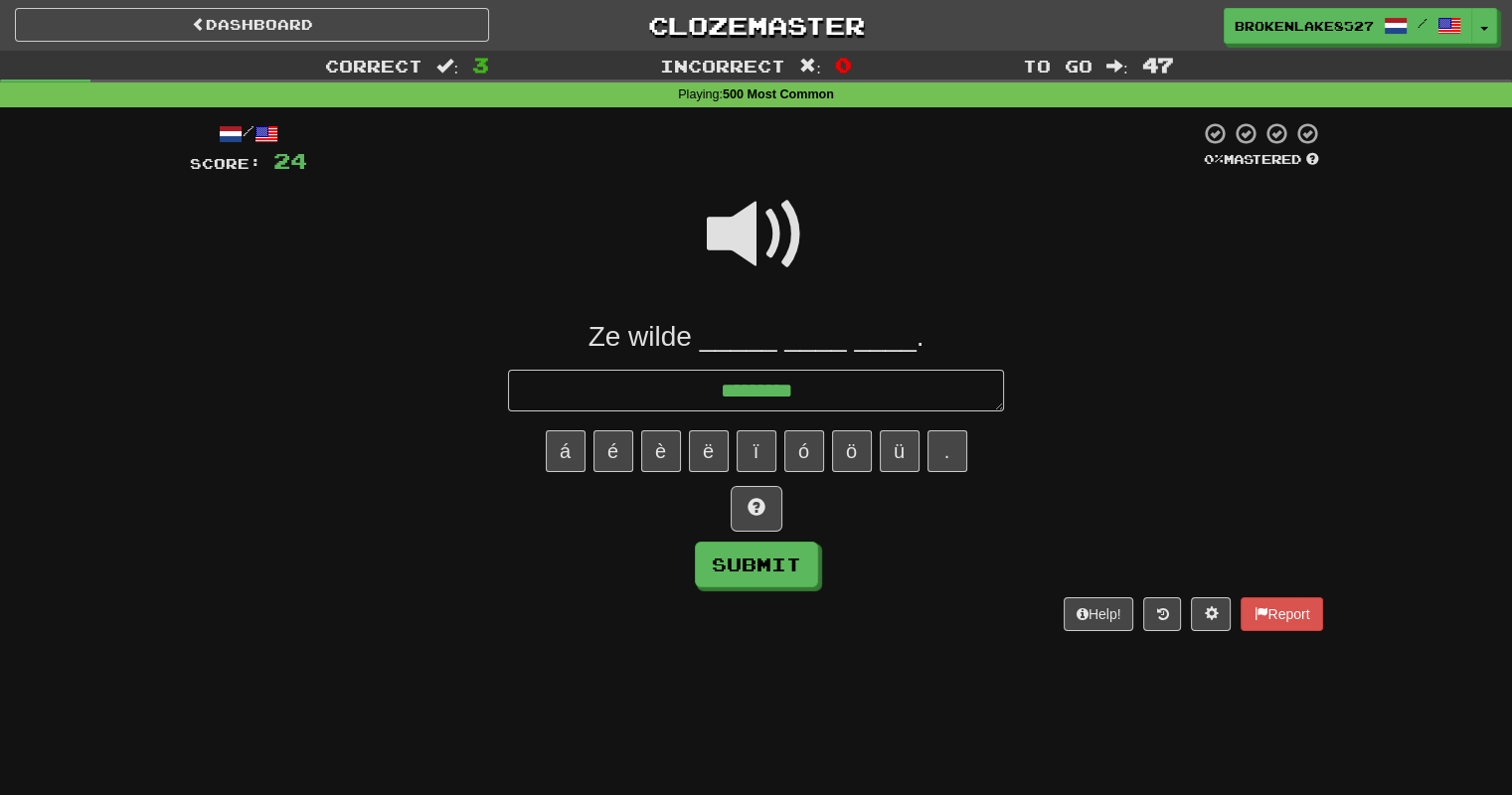 type on "*" 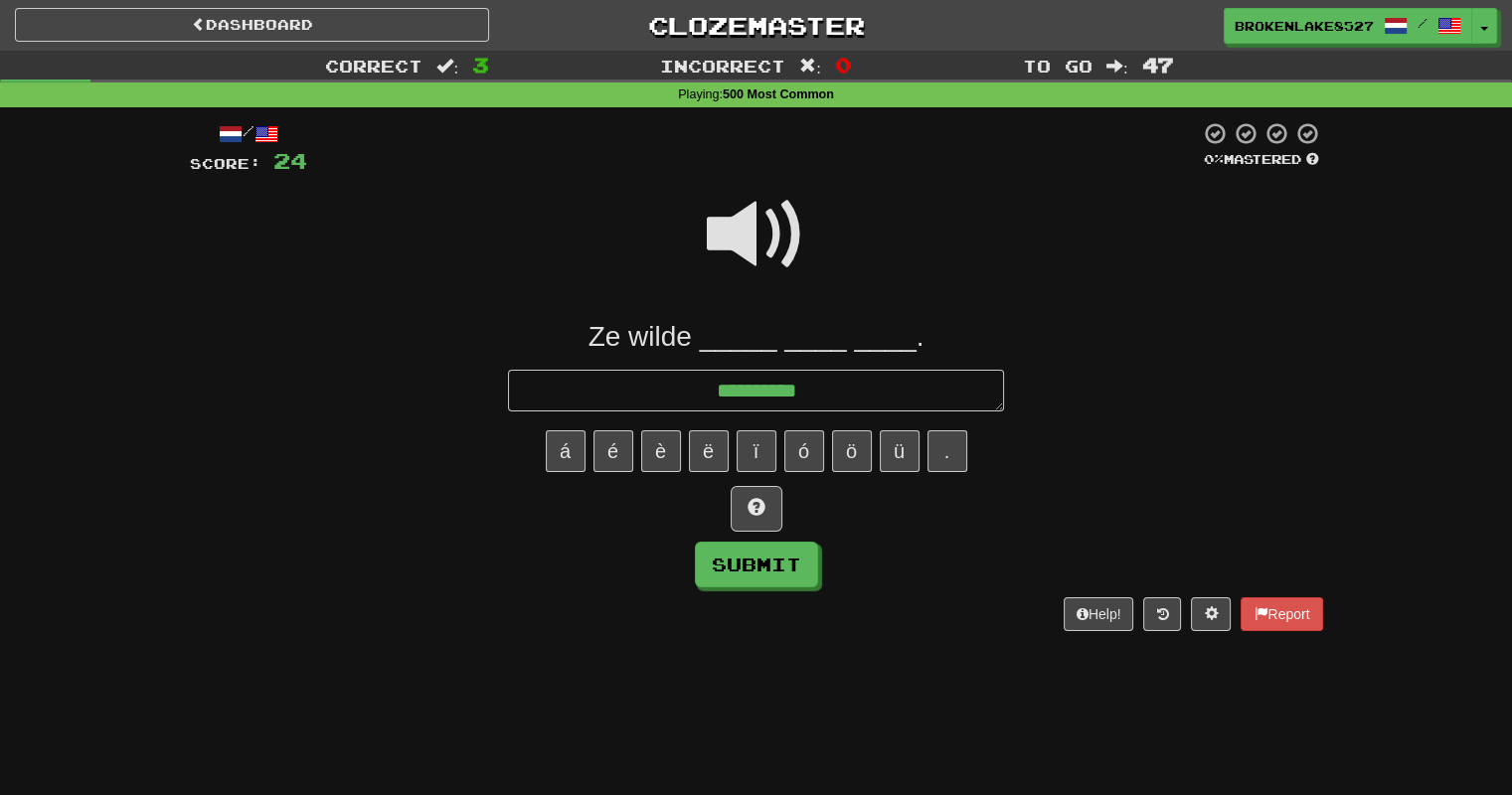 type on "*" 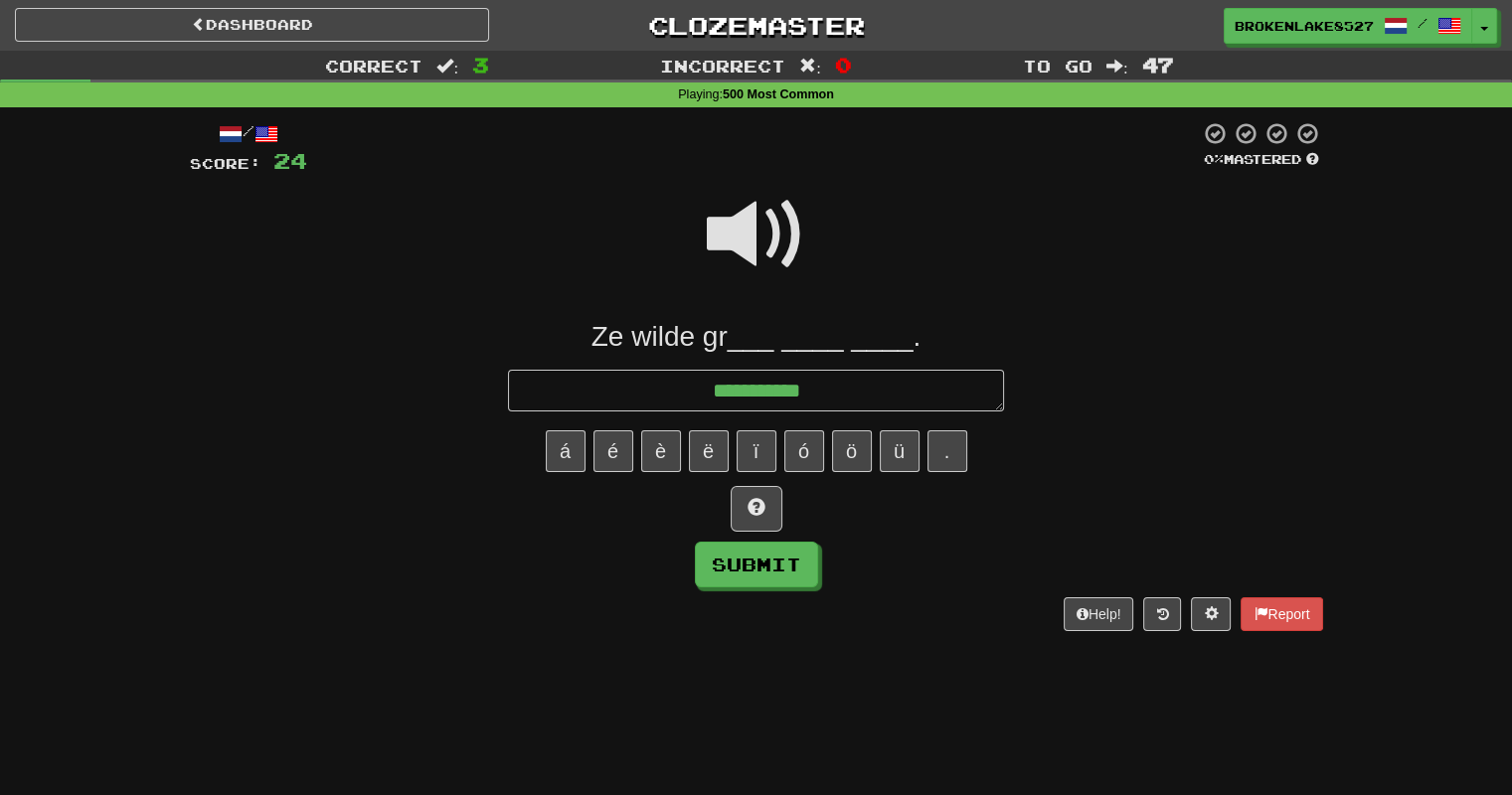 type on "*" 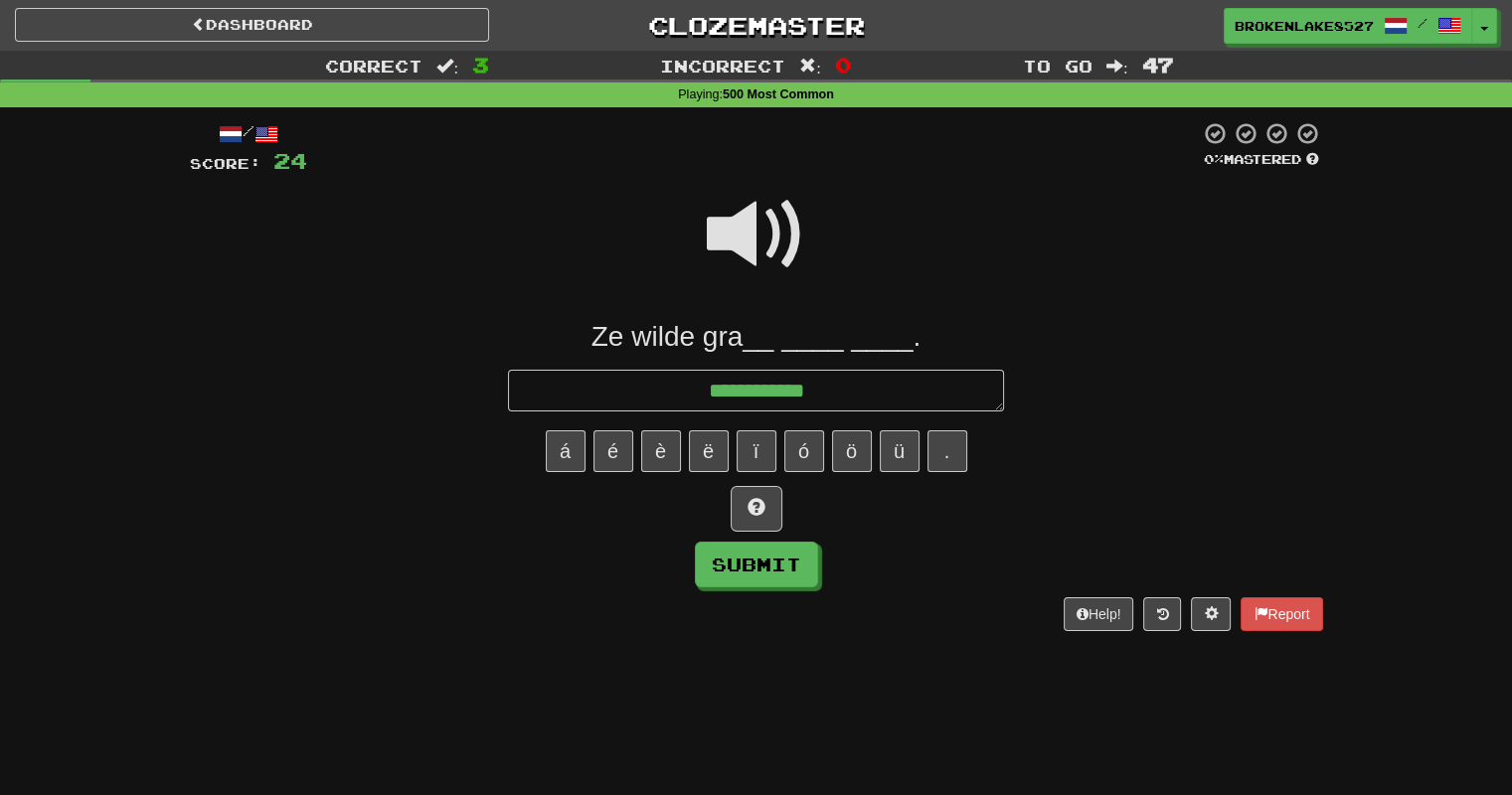 type on "*" 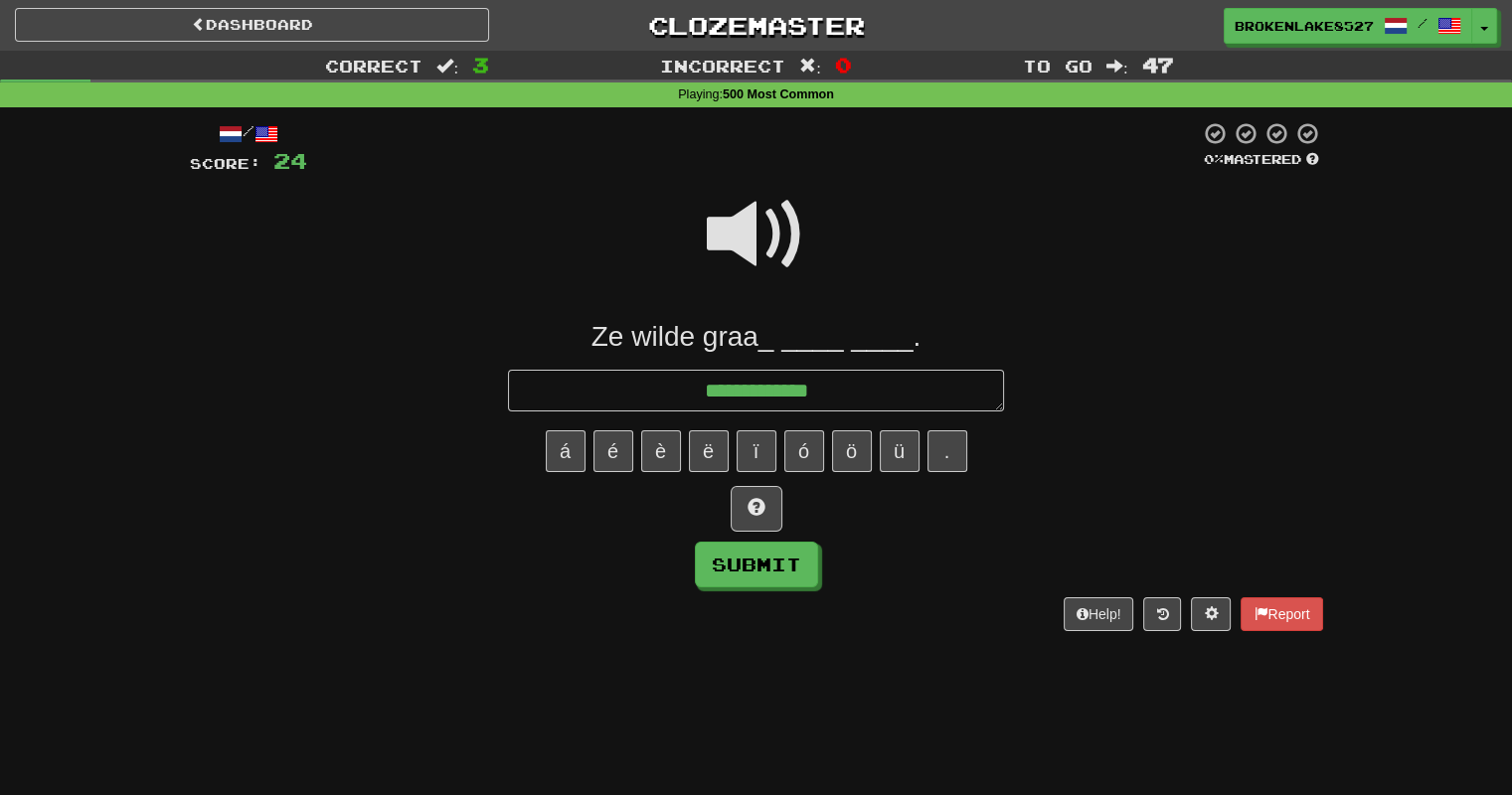 type on "*" 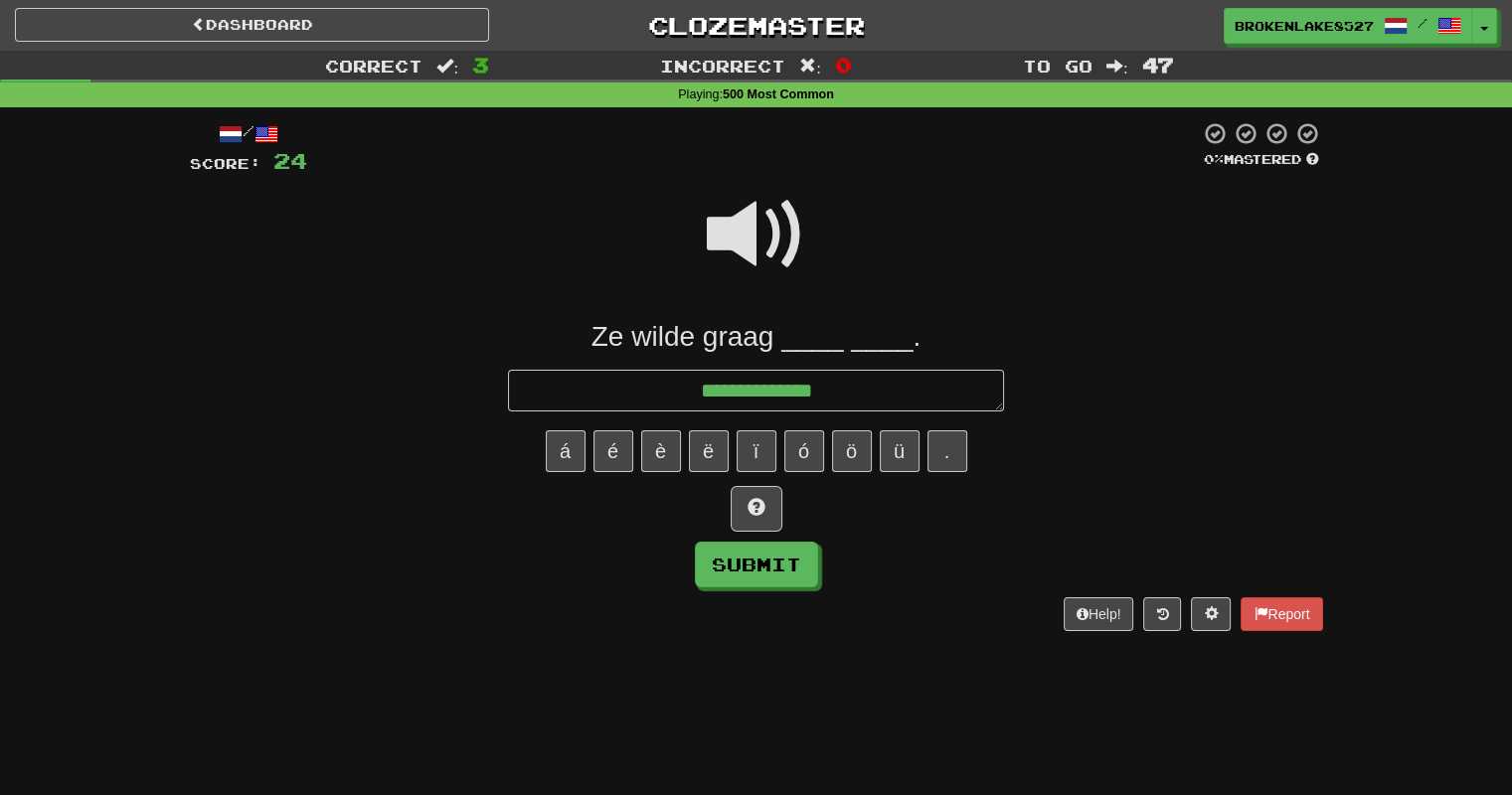 type on "*" 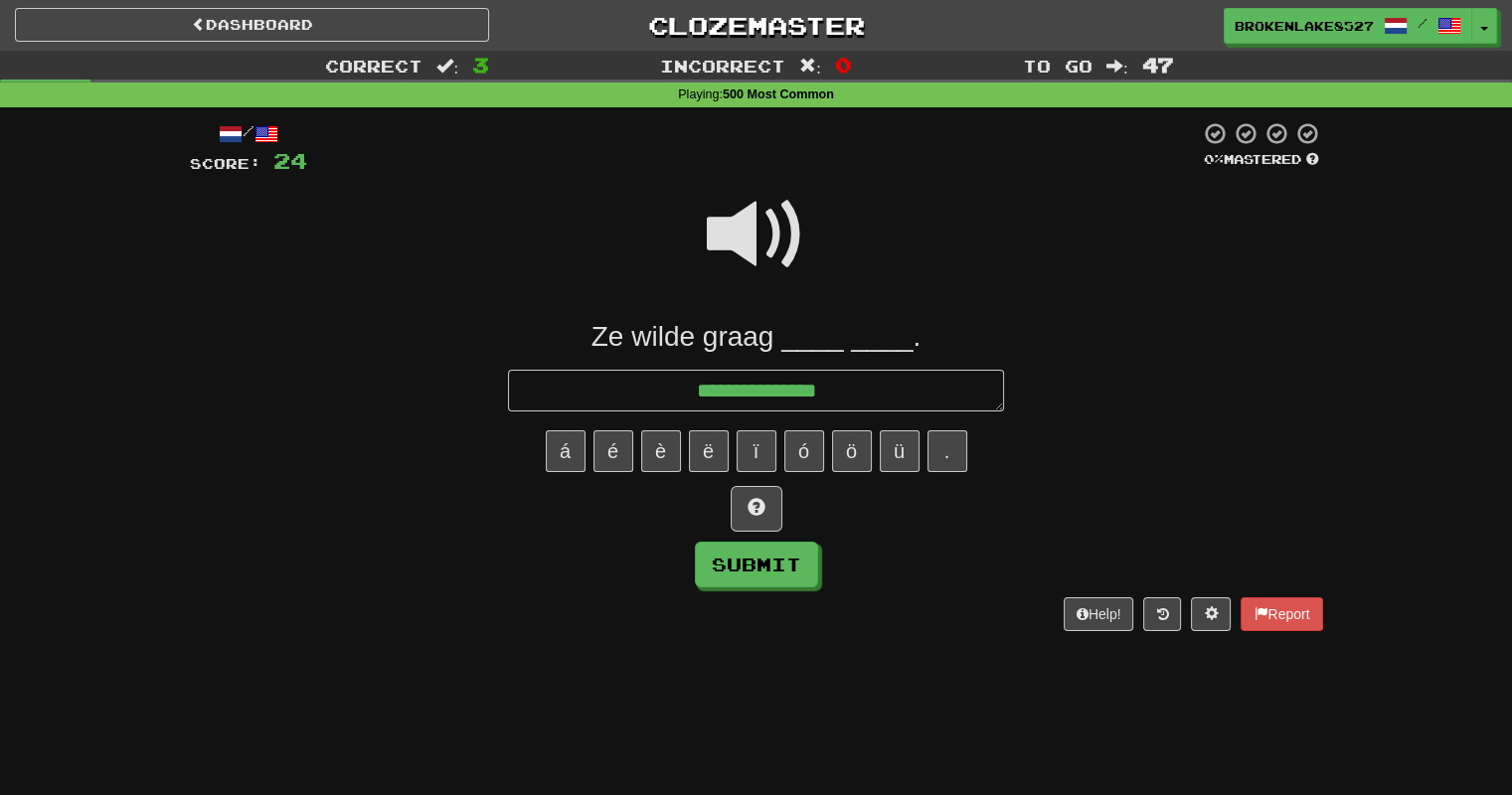 type on "*" 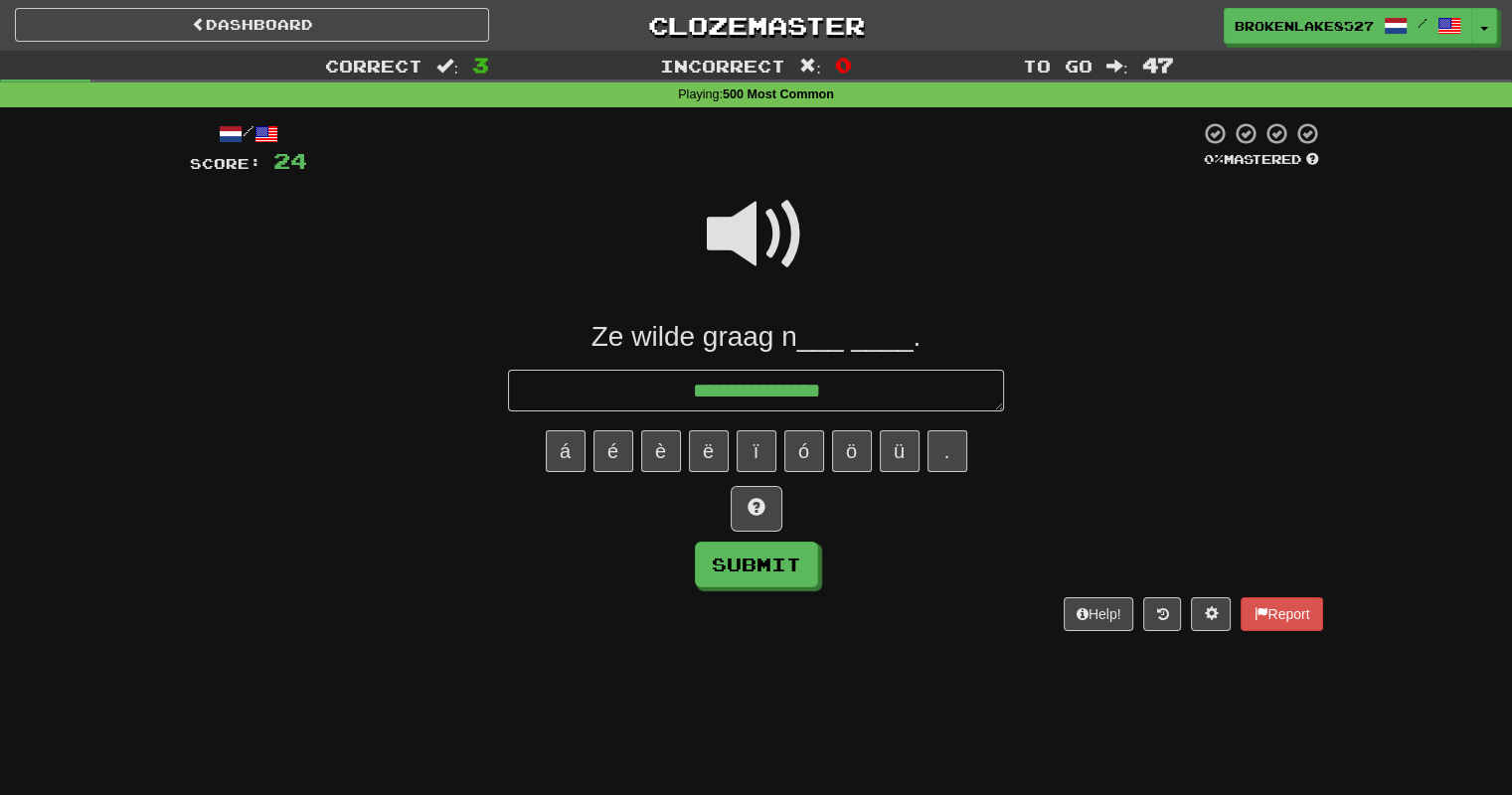 type on "*" 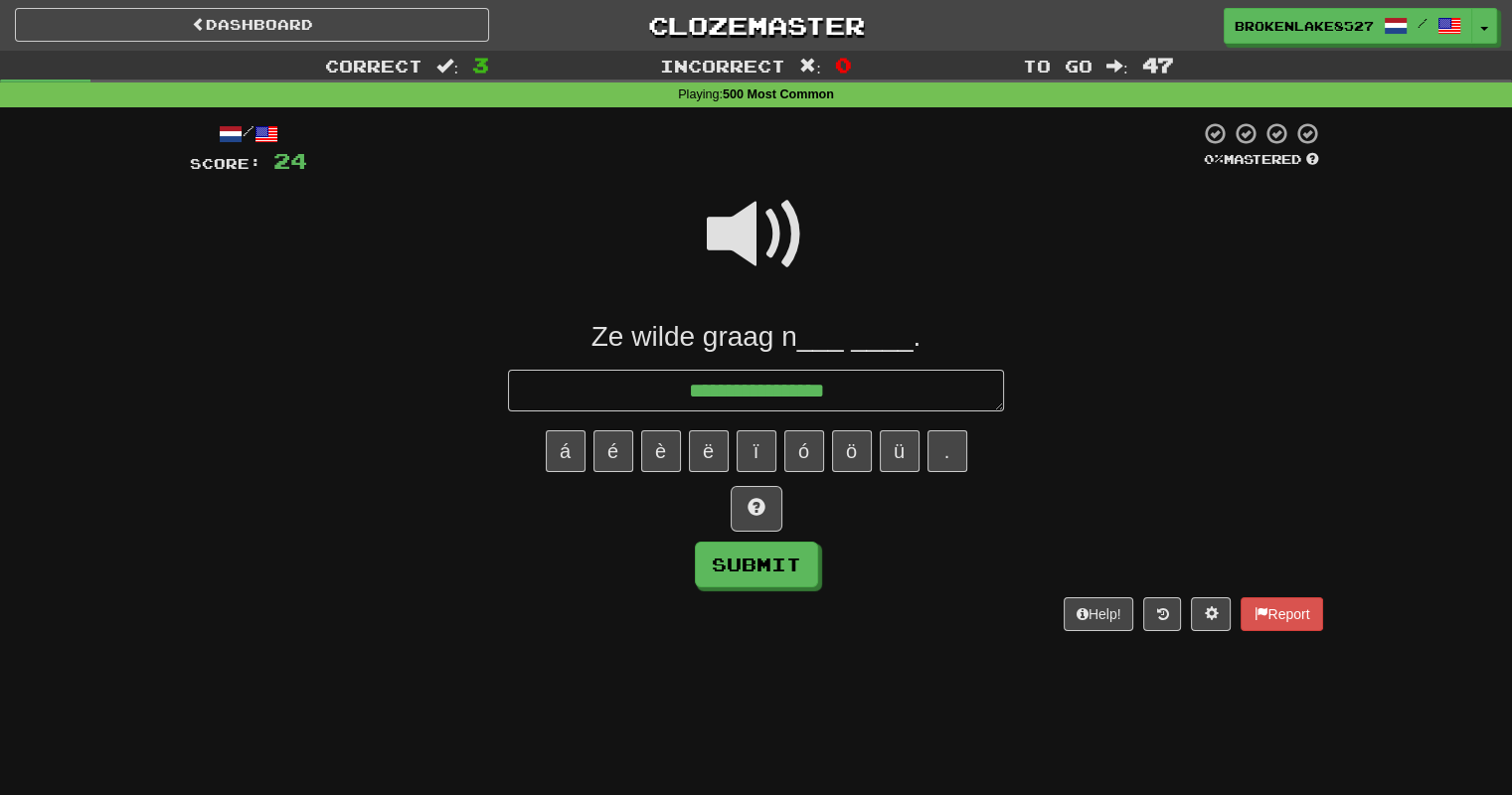 type on "*" 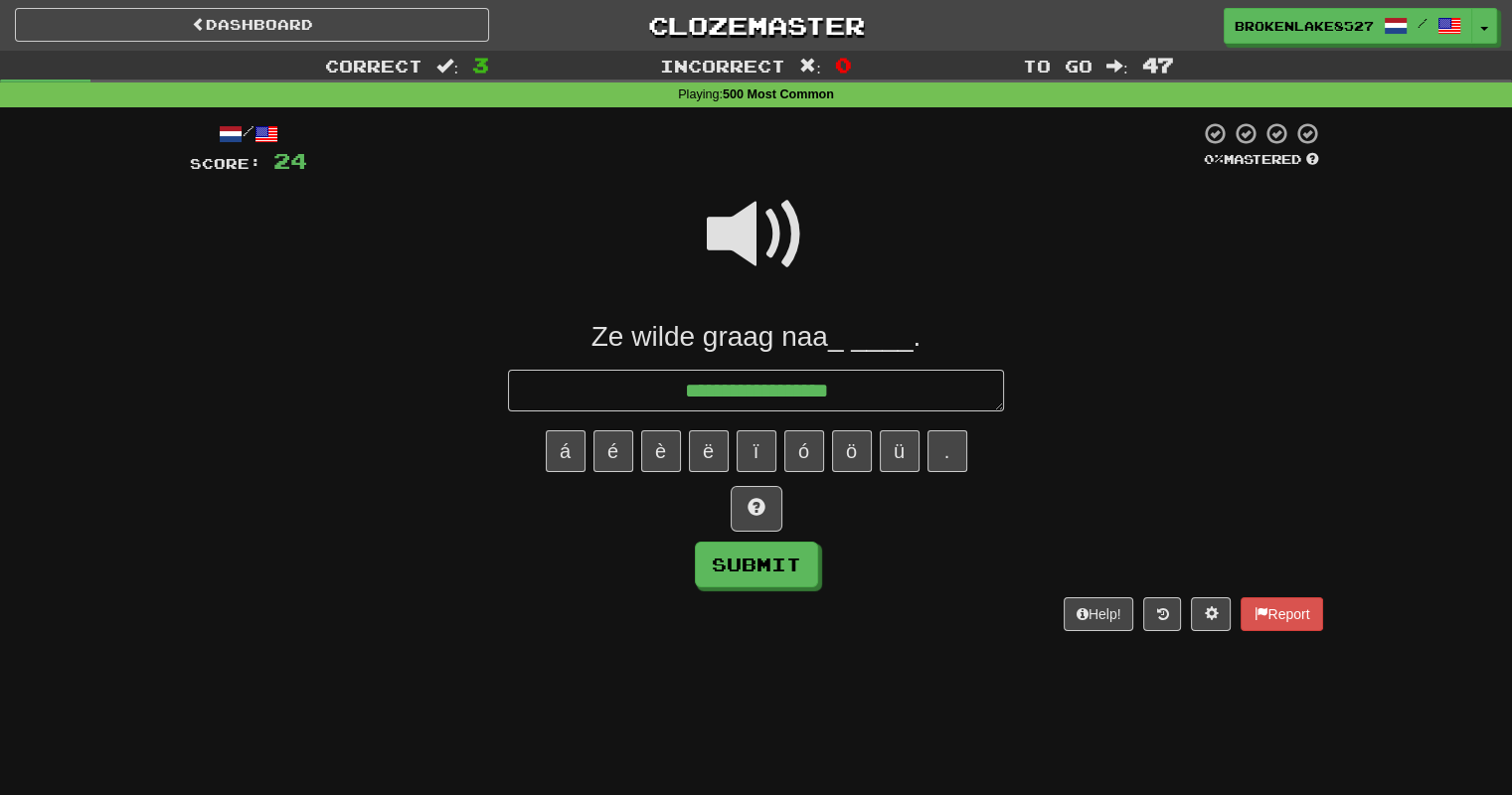 type on "*" 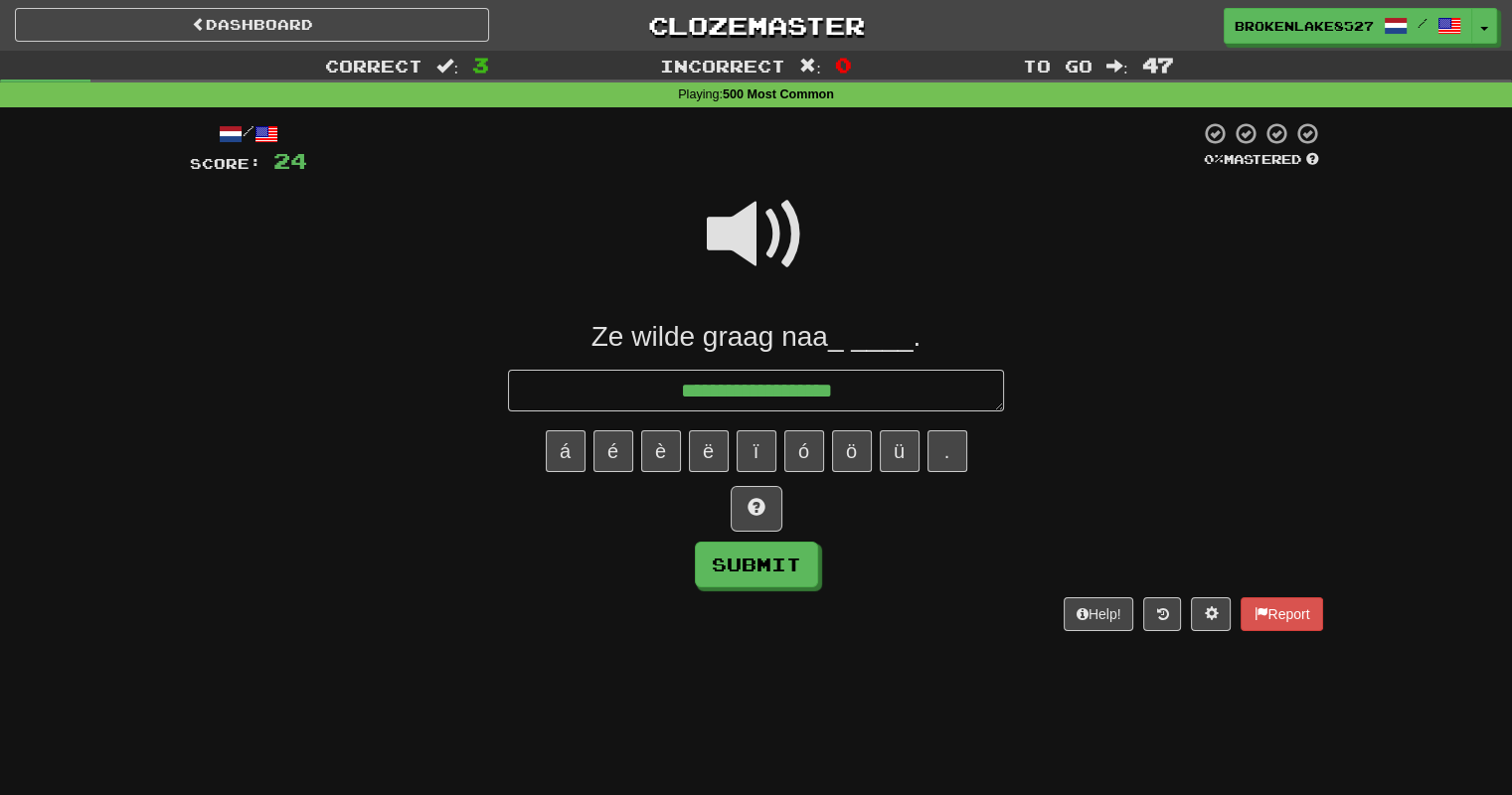 type on "**********" 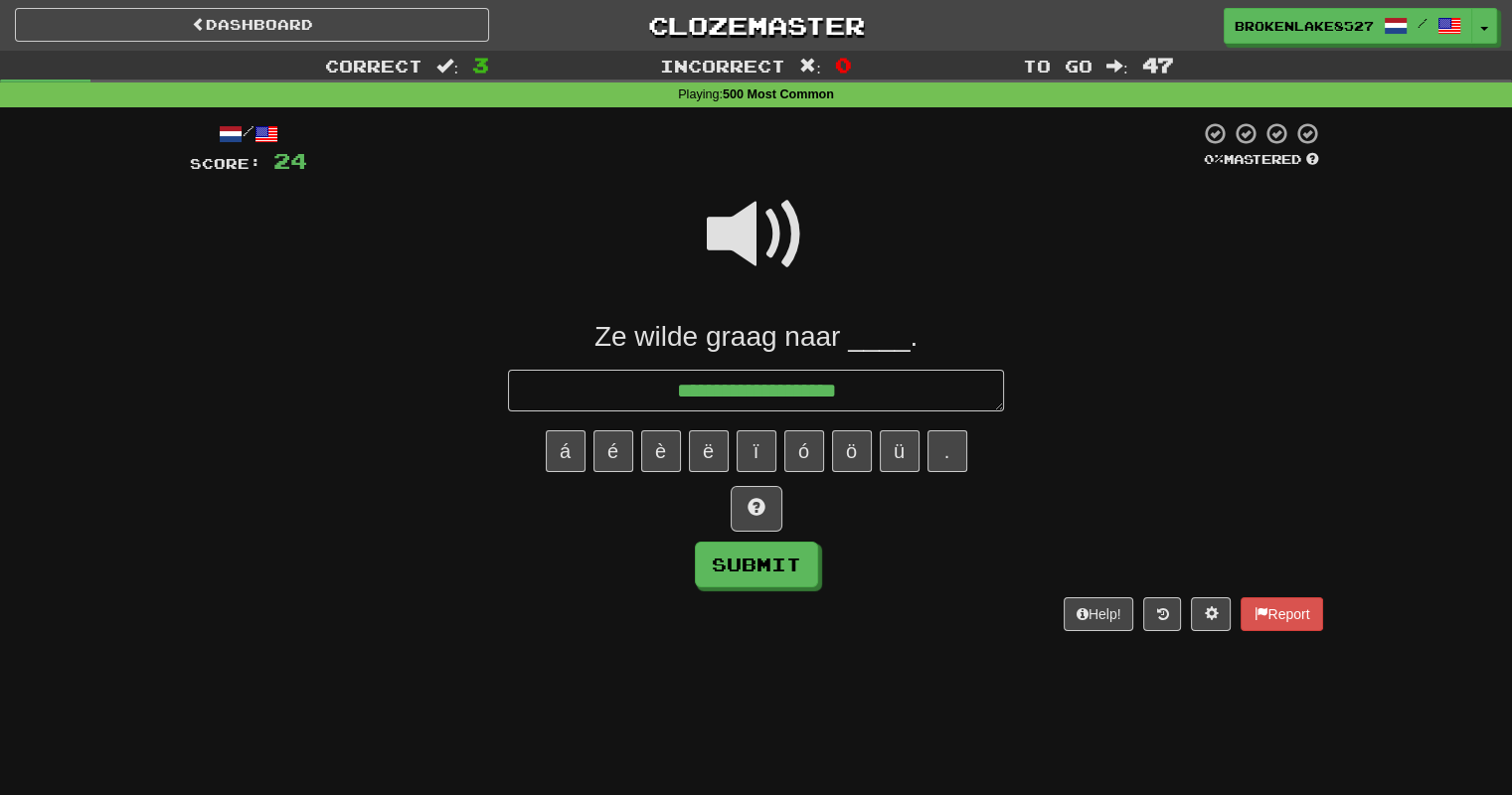 type on "*" 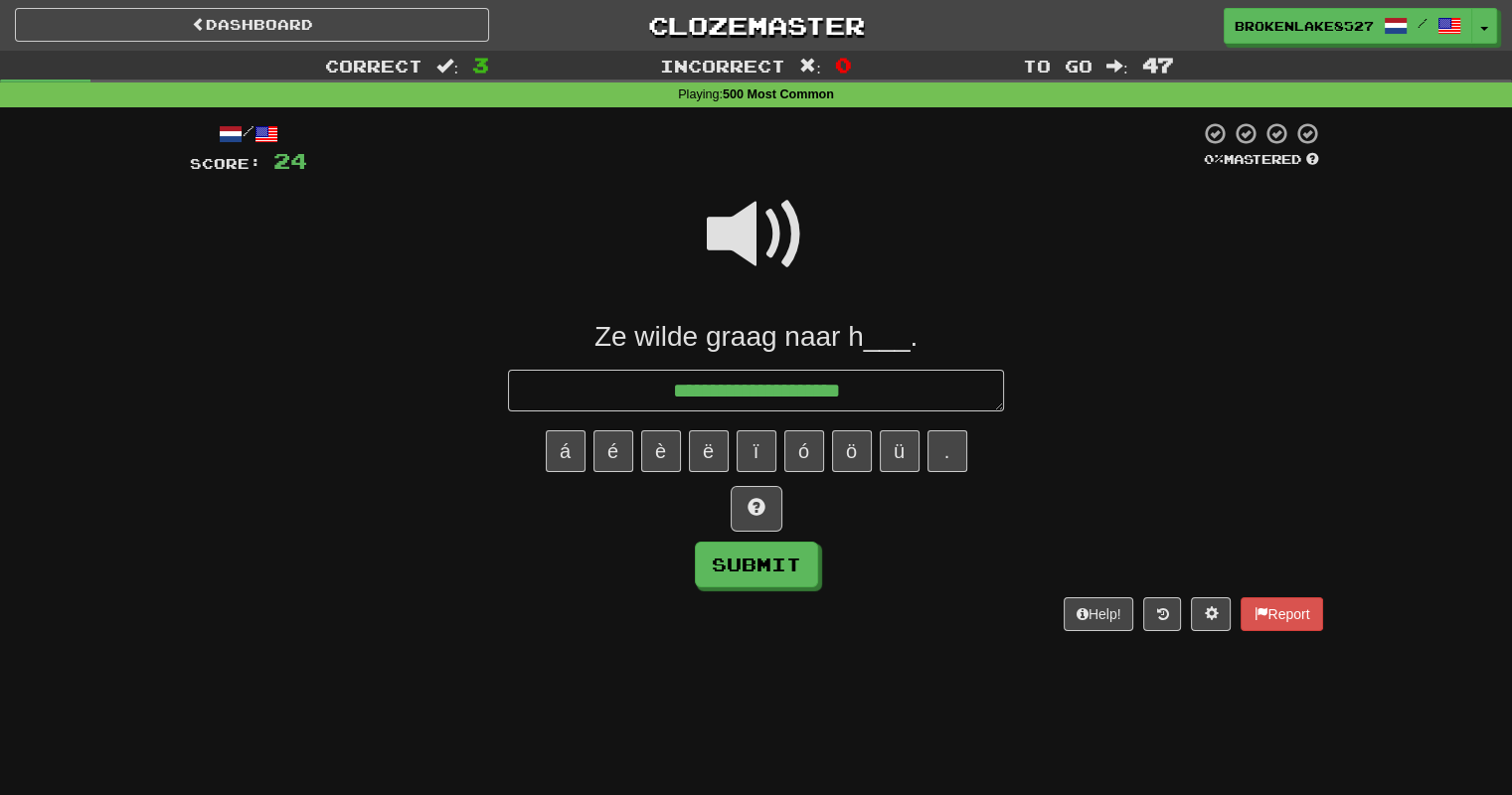 type on "*" 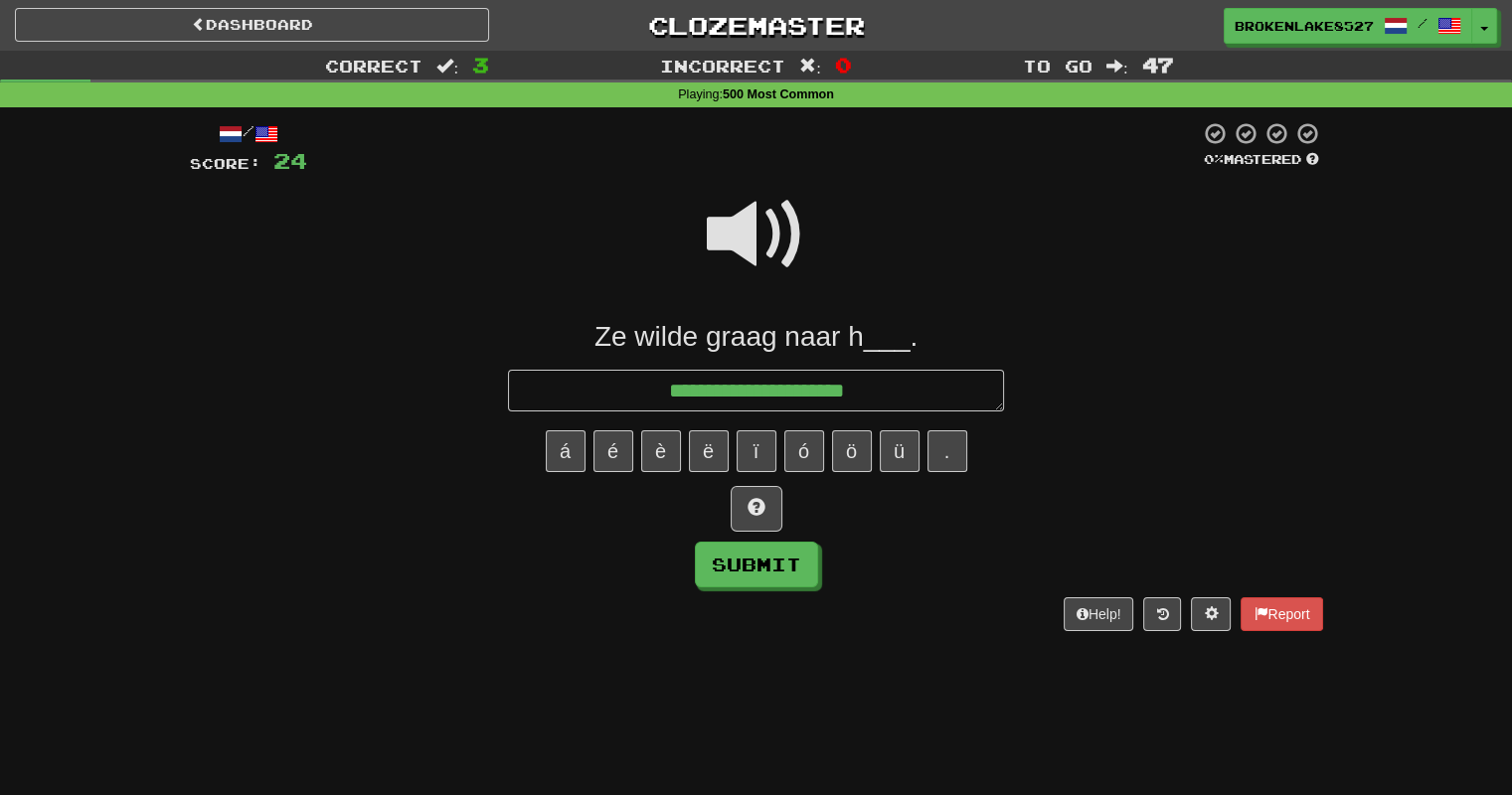 type on "*" 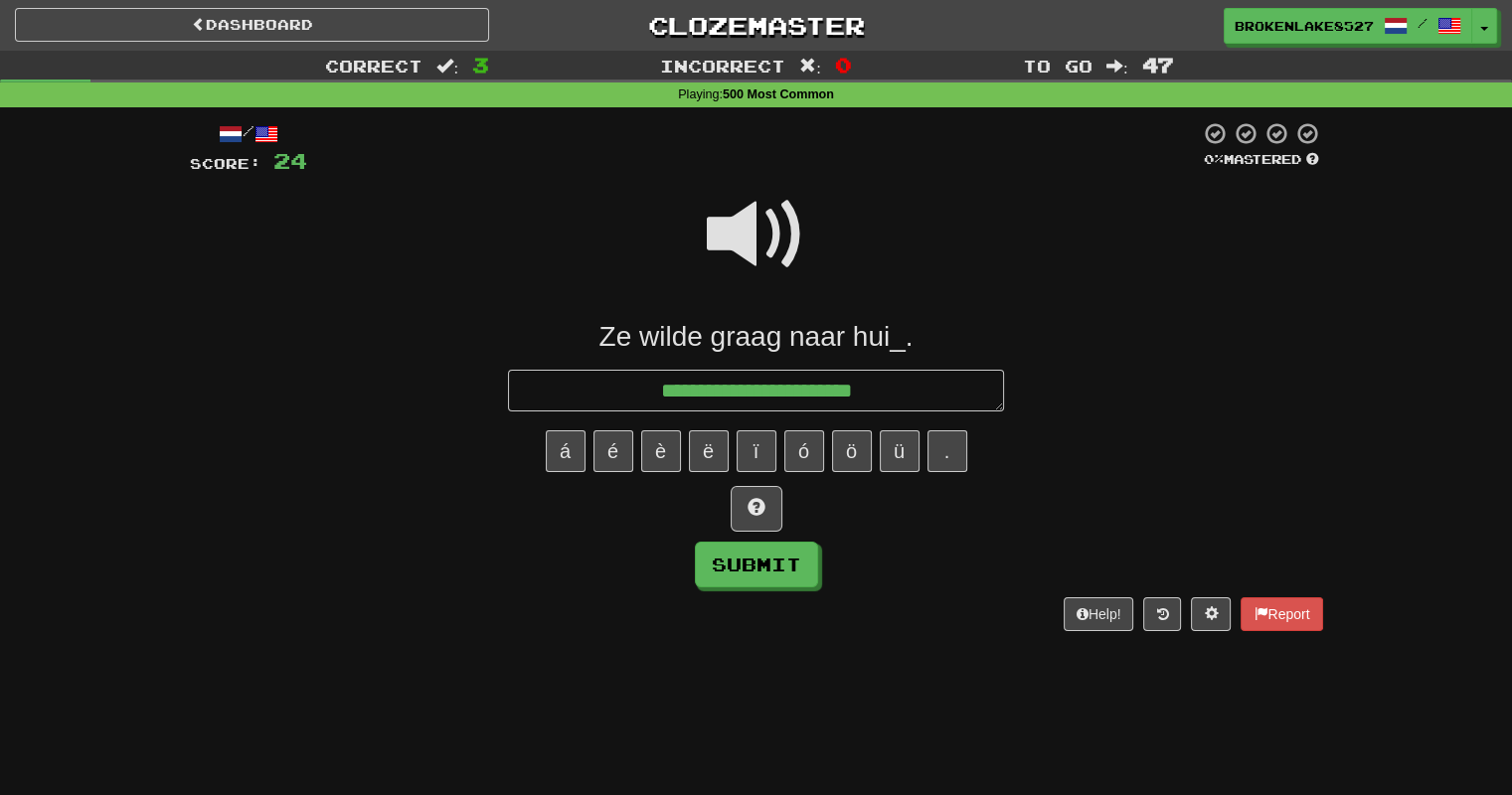 type on "*" 